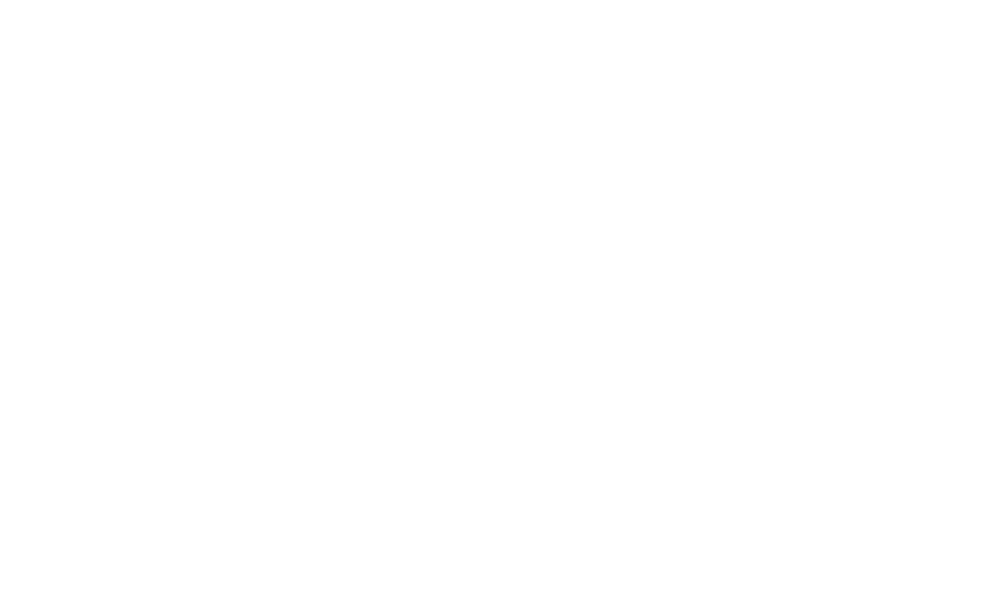 scroll, scrollTop: 0, scrollLeft: 0, axis: both 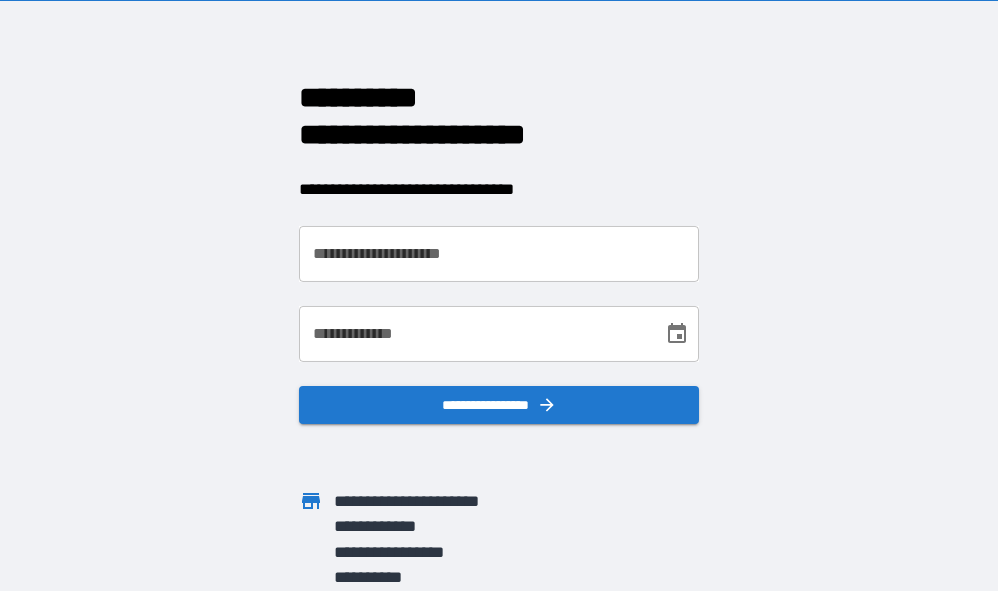 click on "**********" at bounding box center [499, 254] 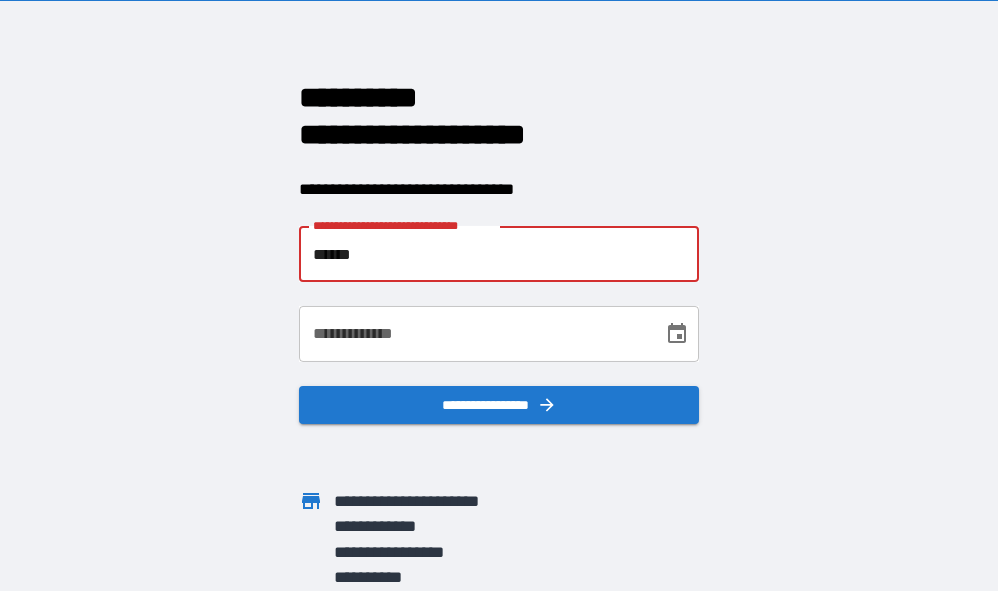 type on "**********" 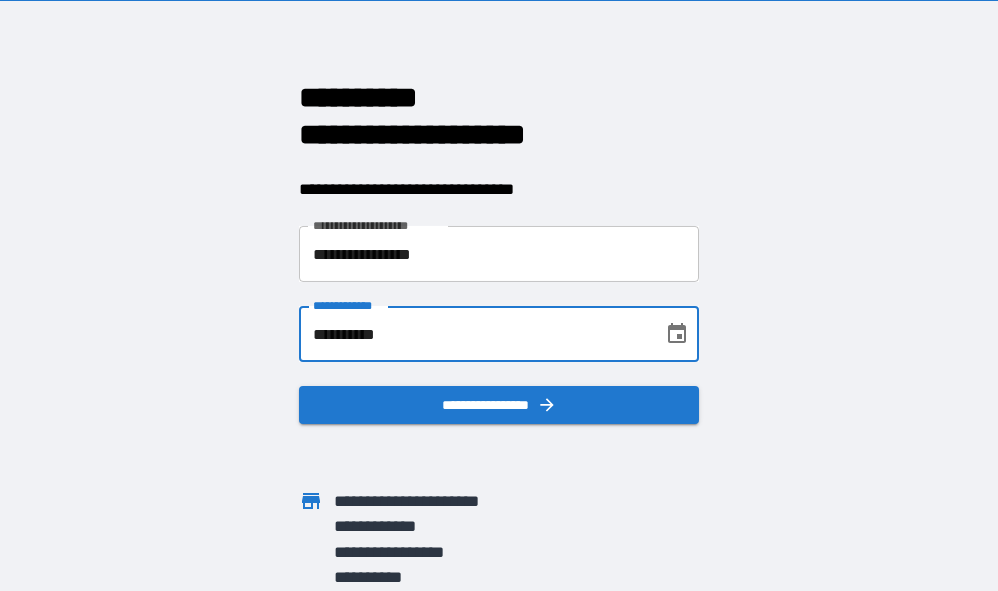 type on "**********" 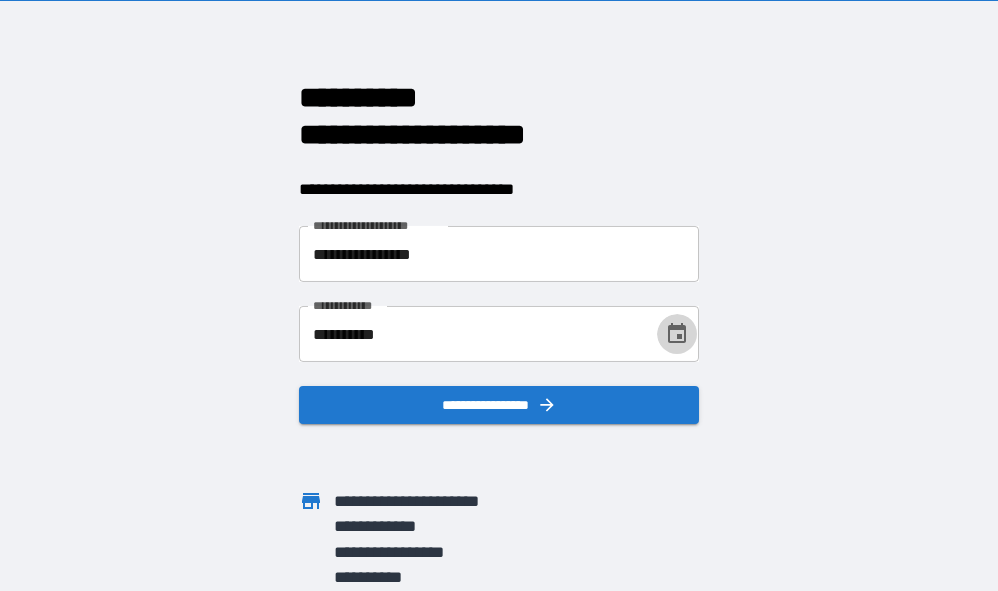 type 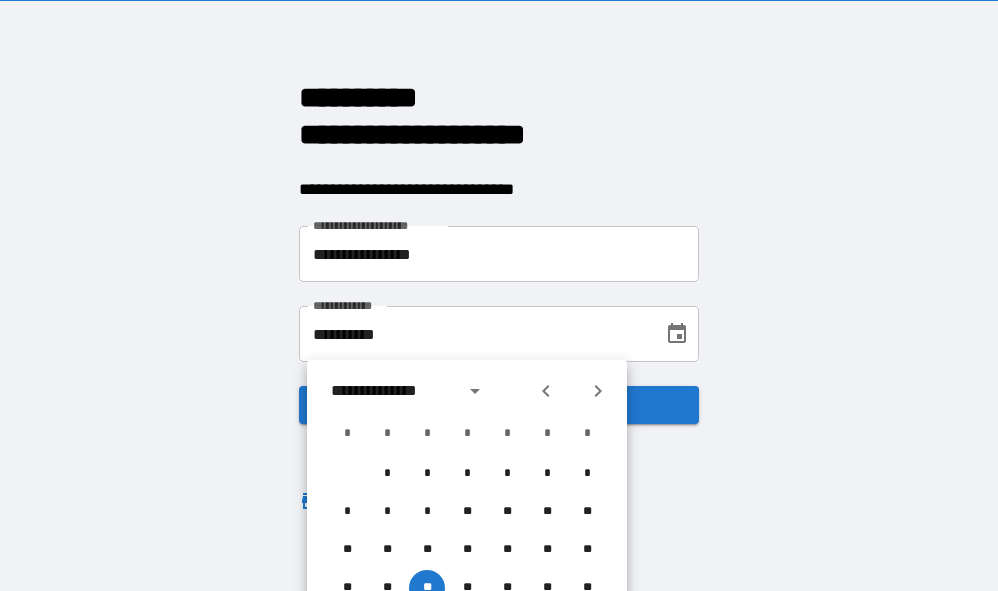 click on "**********" at bounding box center [499, 295] 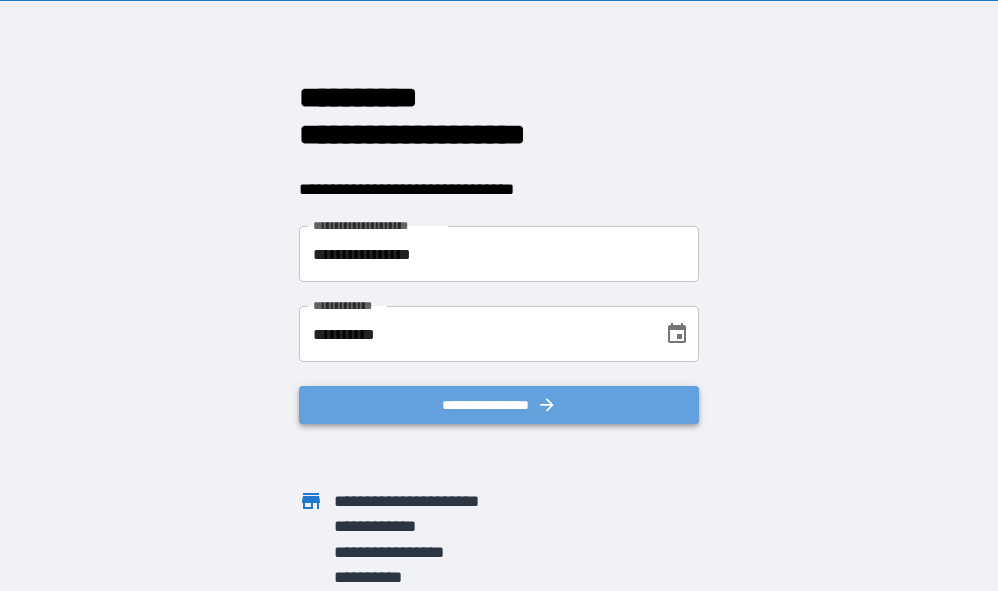 click on "**********" at bounding box center [499, 405] 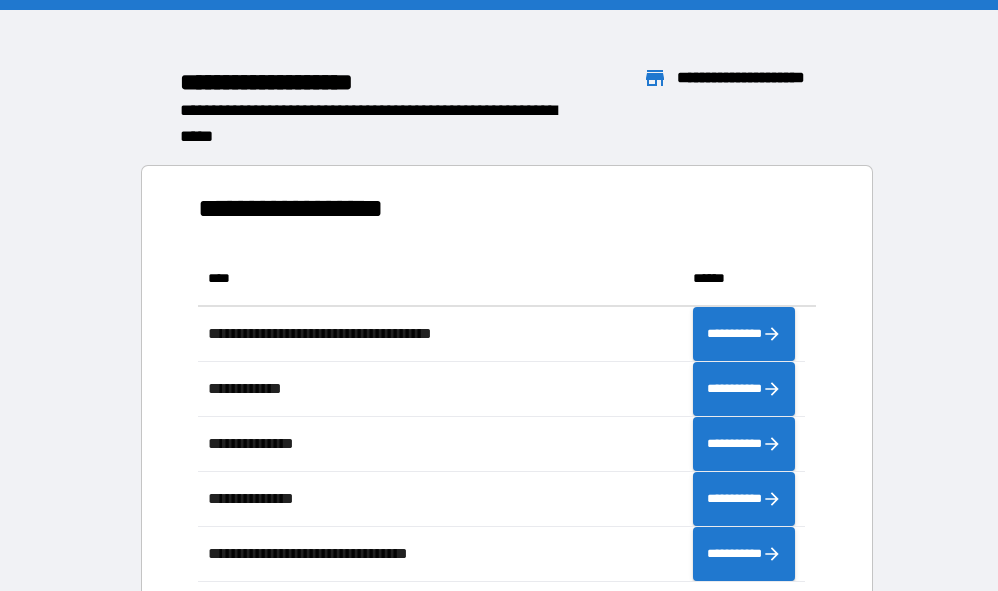scroll, scrollTop: 16, scrollLeft: 16, axis: both 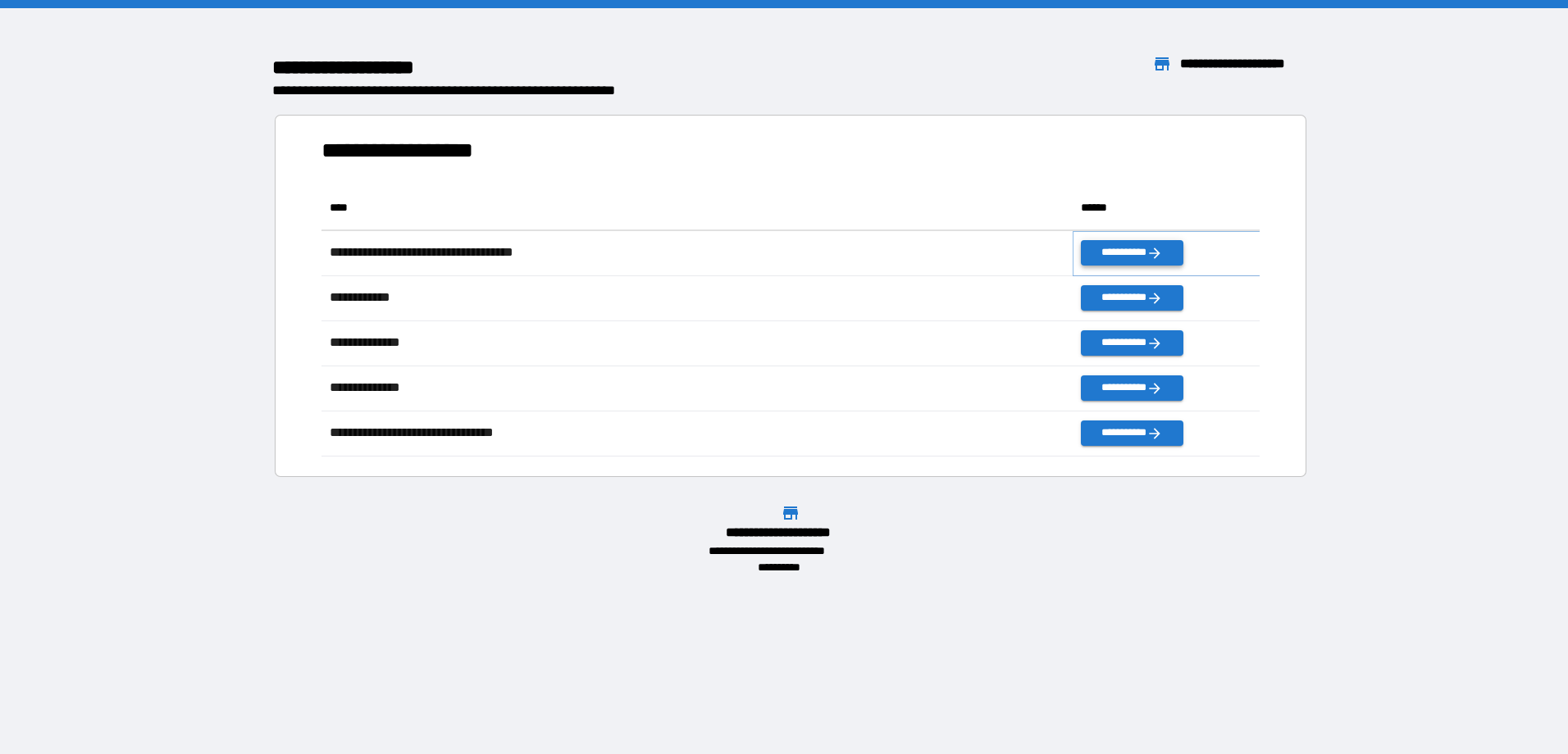 click 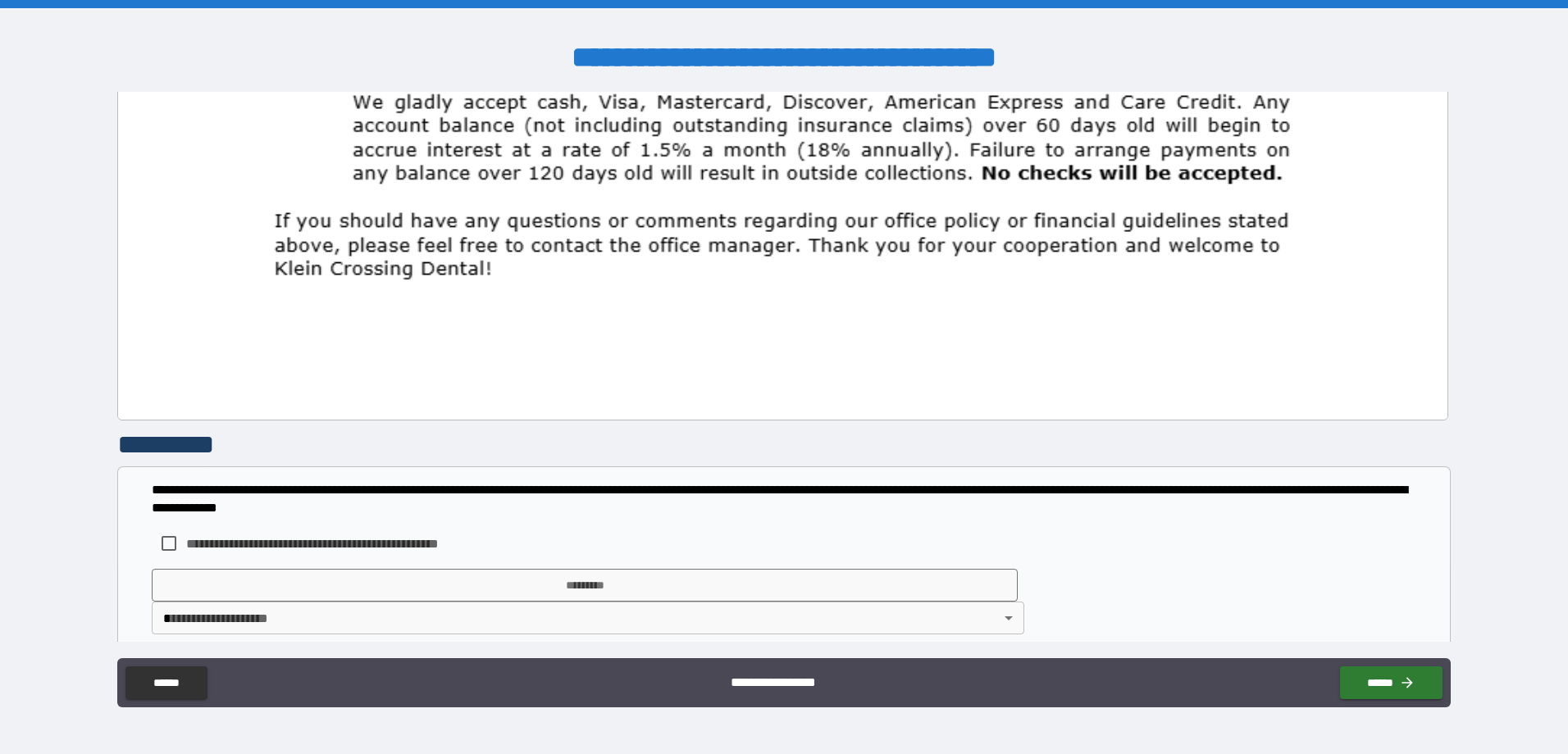 scroll, scrollTop: 1418, scrollLeft: 0, axis: vertical 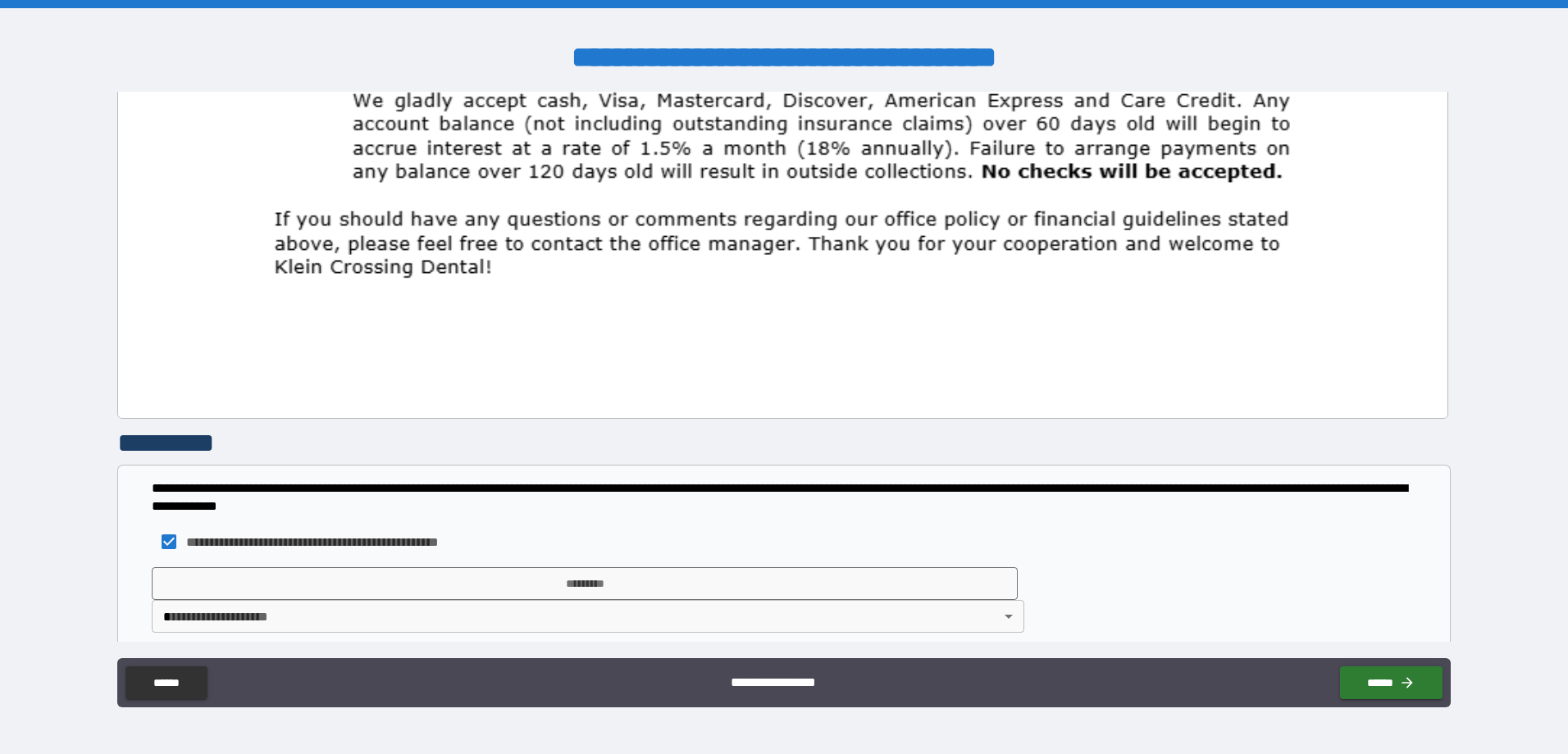 click on "**********" at bounding box center [784, 377] 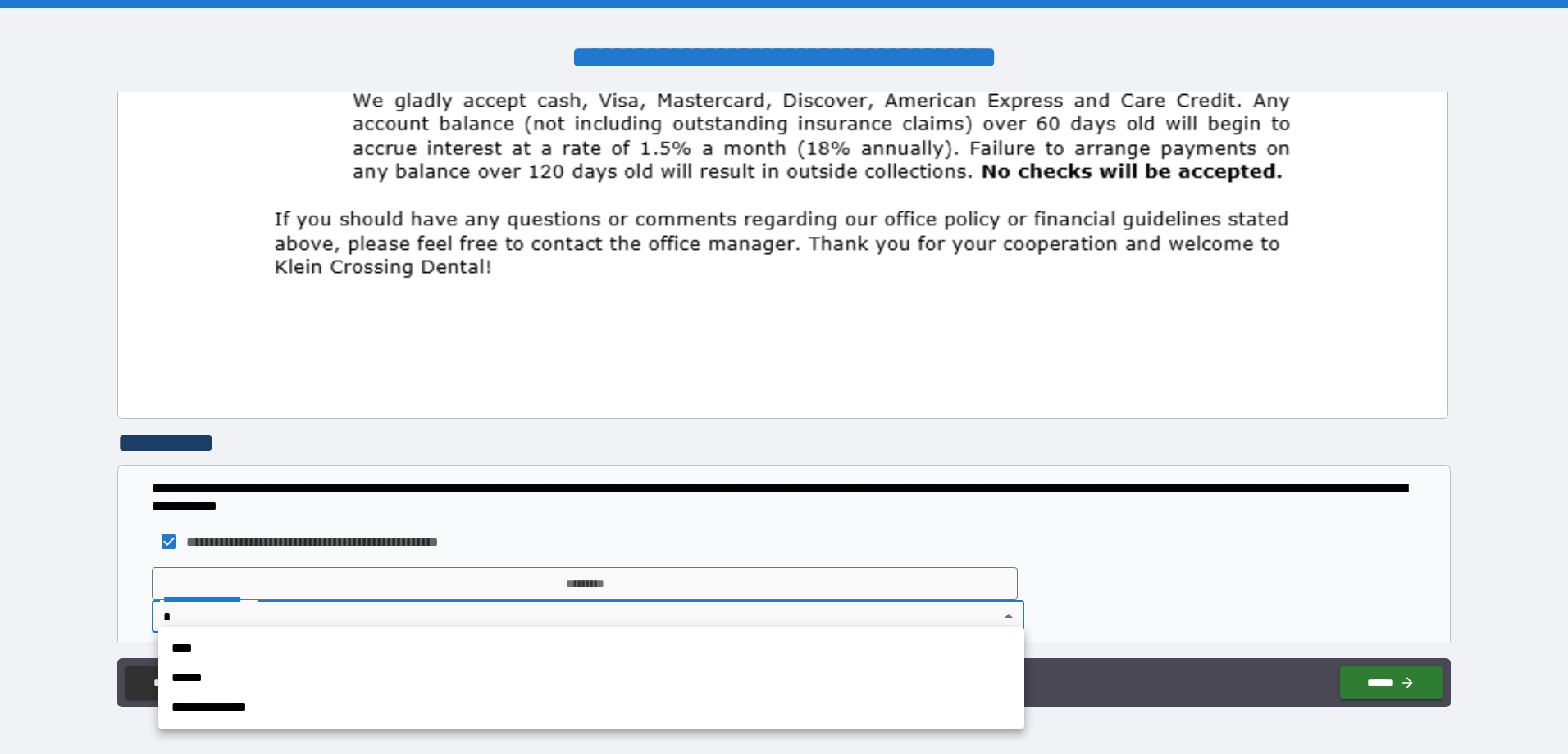 click on "****" at bounding box center [591, 648] 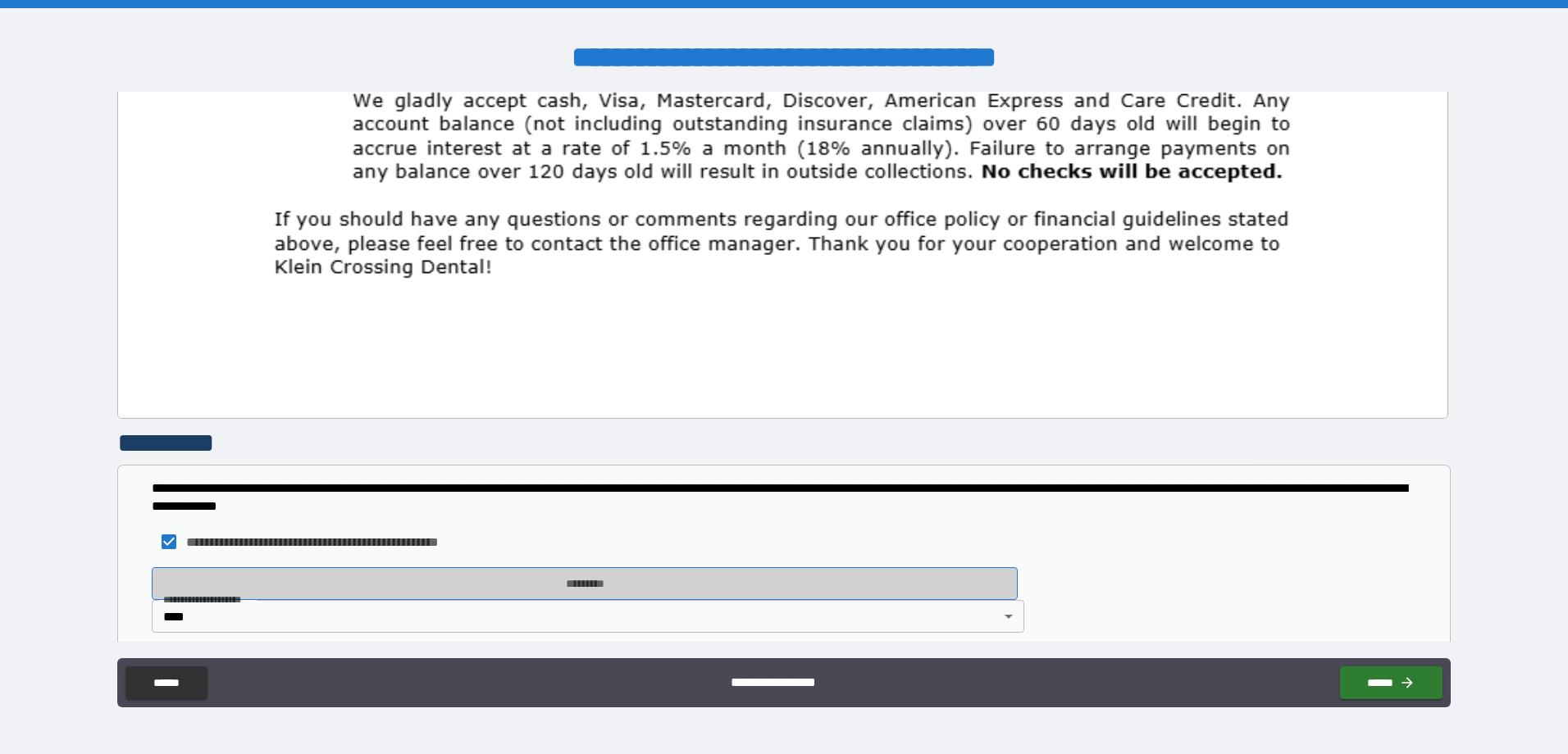 click on "*********" at bounding box center [585, 584] 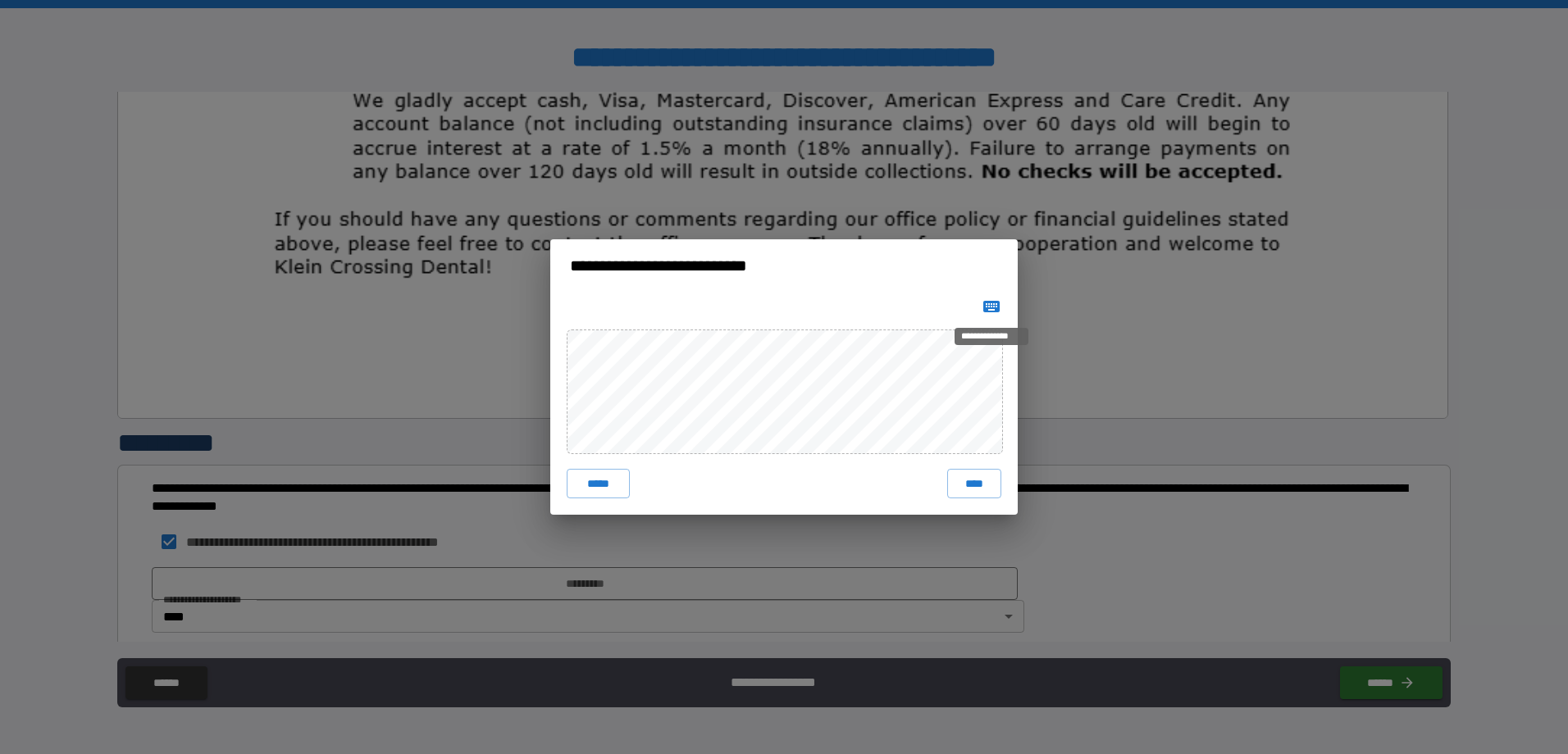 click 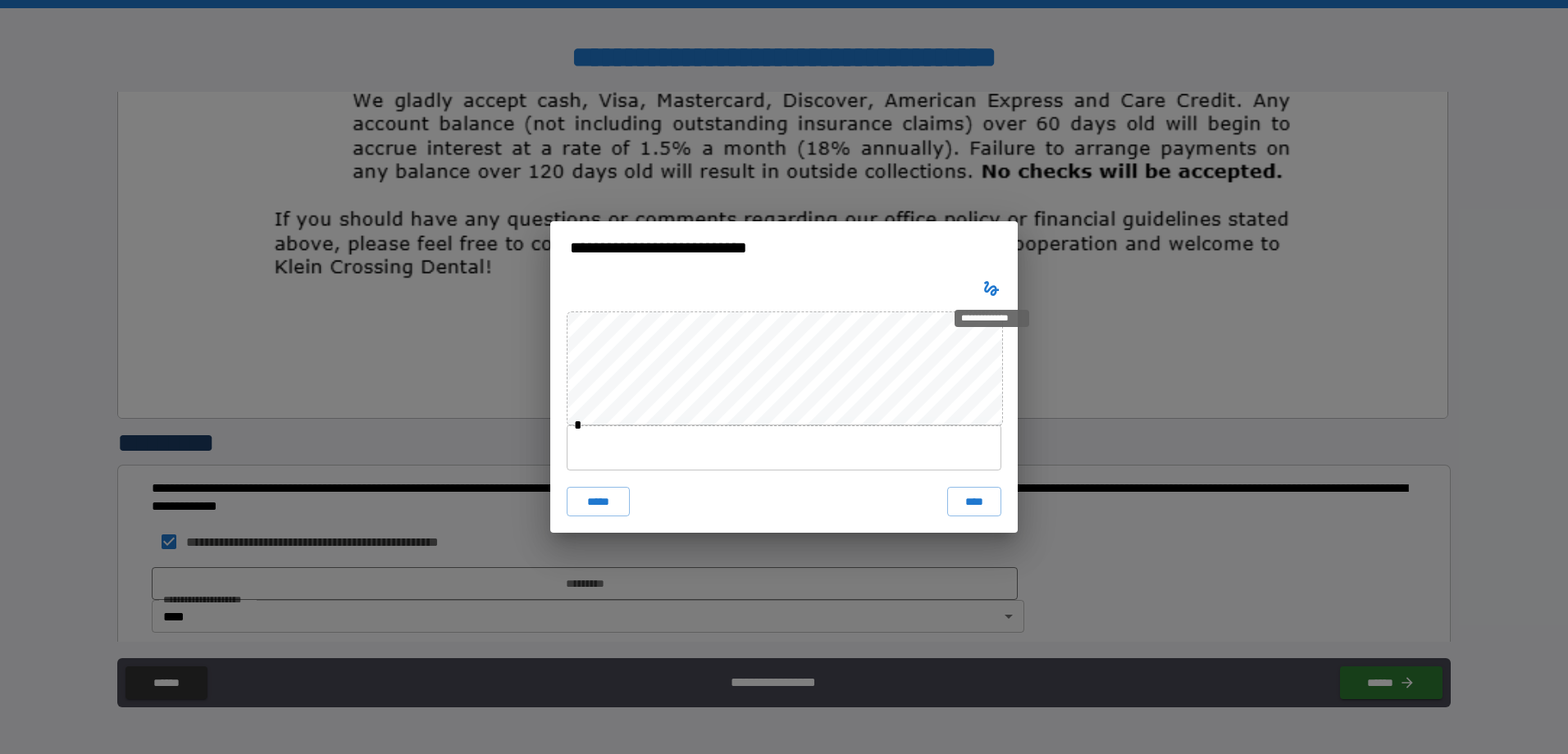 type 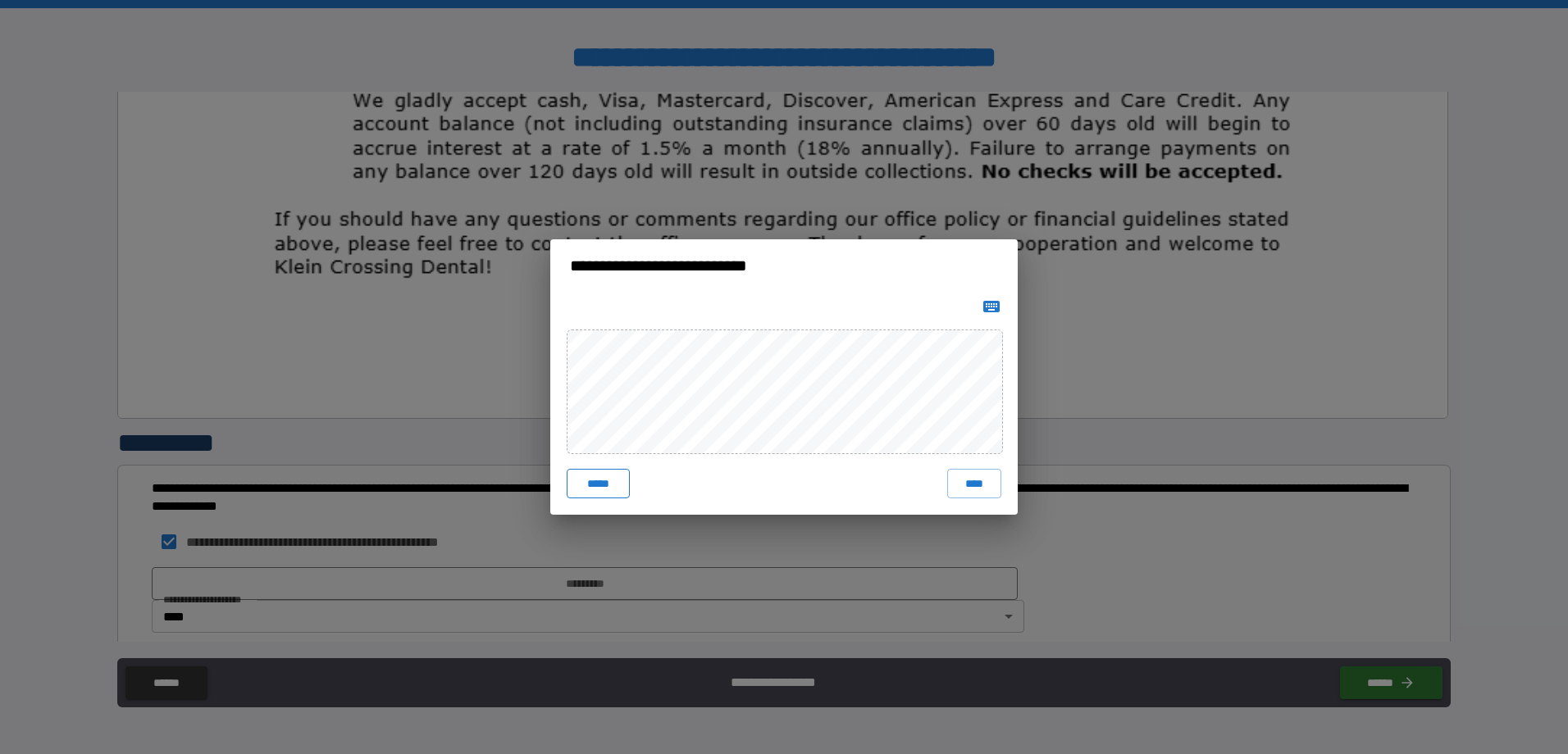 click on "*****" at bounding box center [598, 484] 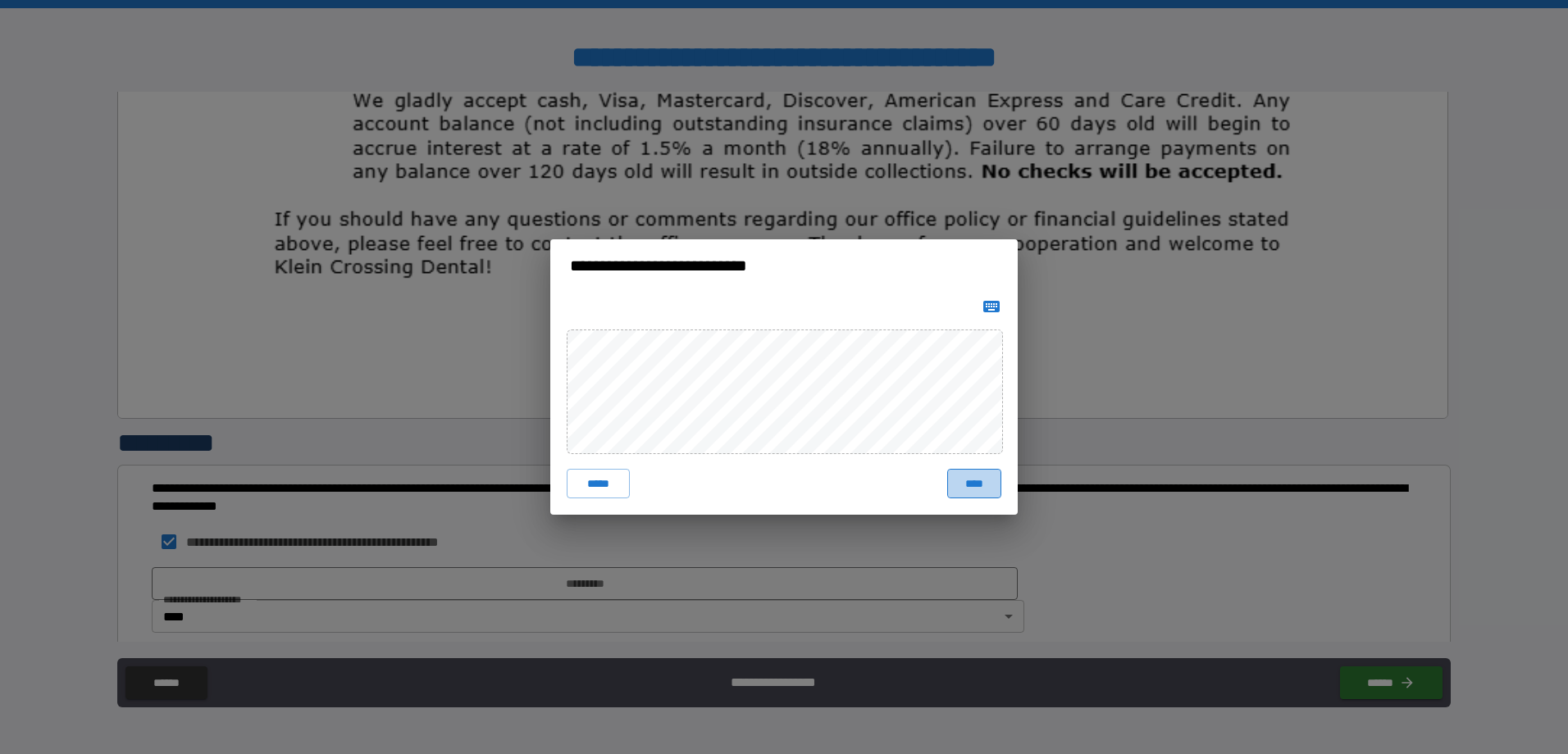 click on "****" at bounding box center (974, 484) 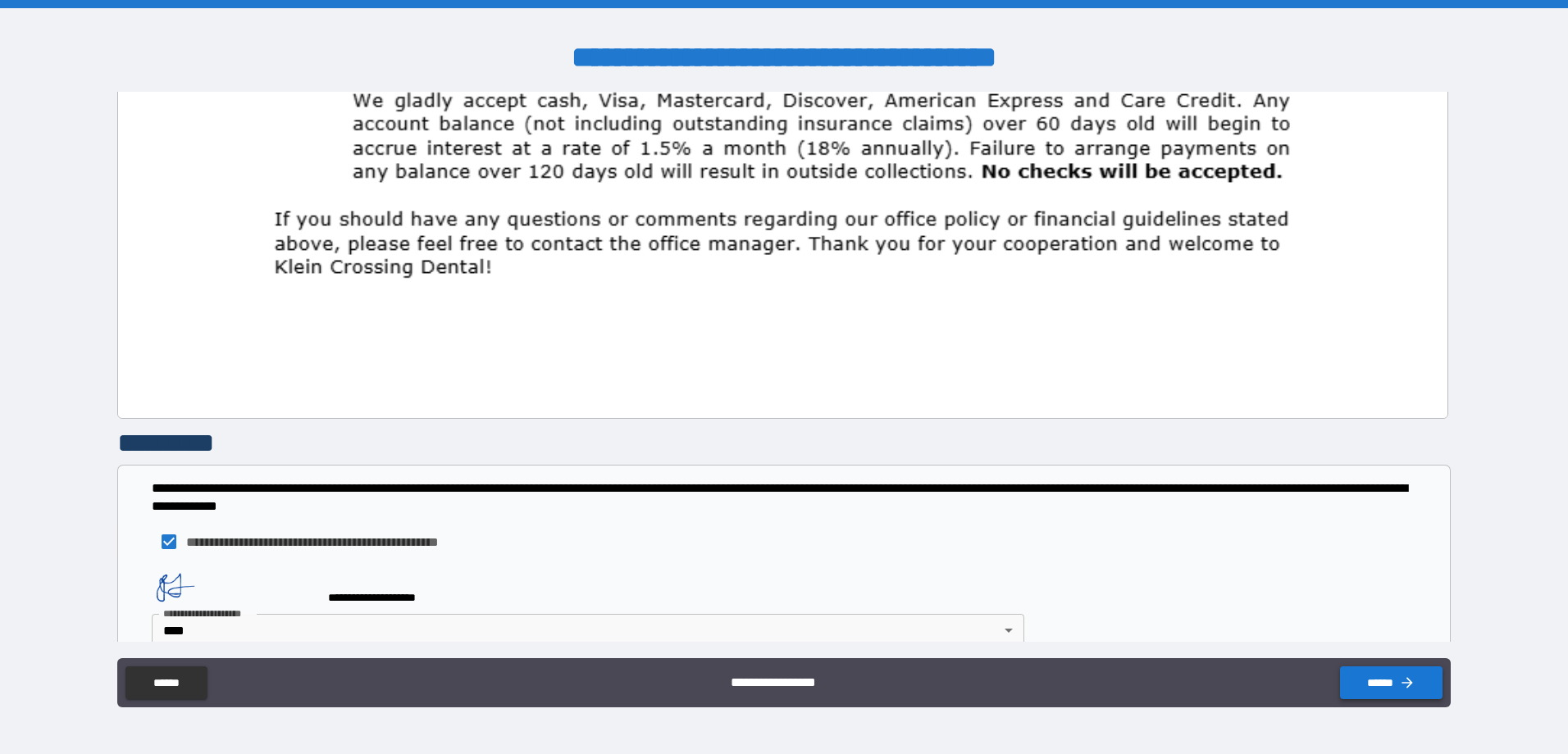 click on "******" at bounding box center (1391, 683) 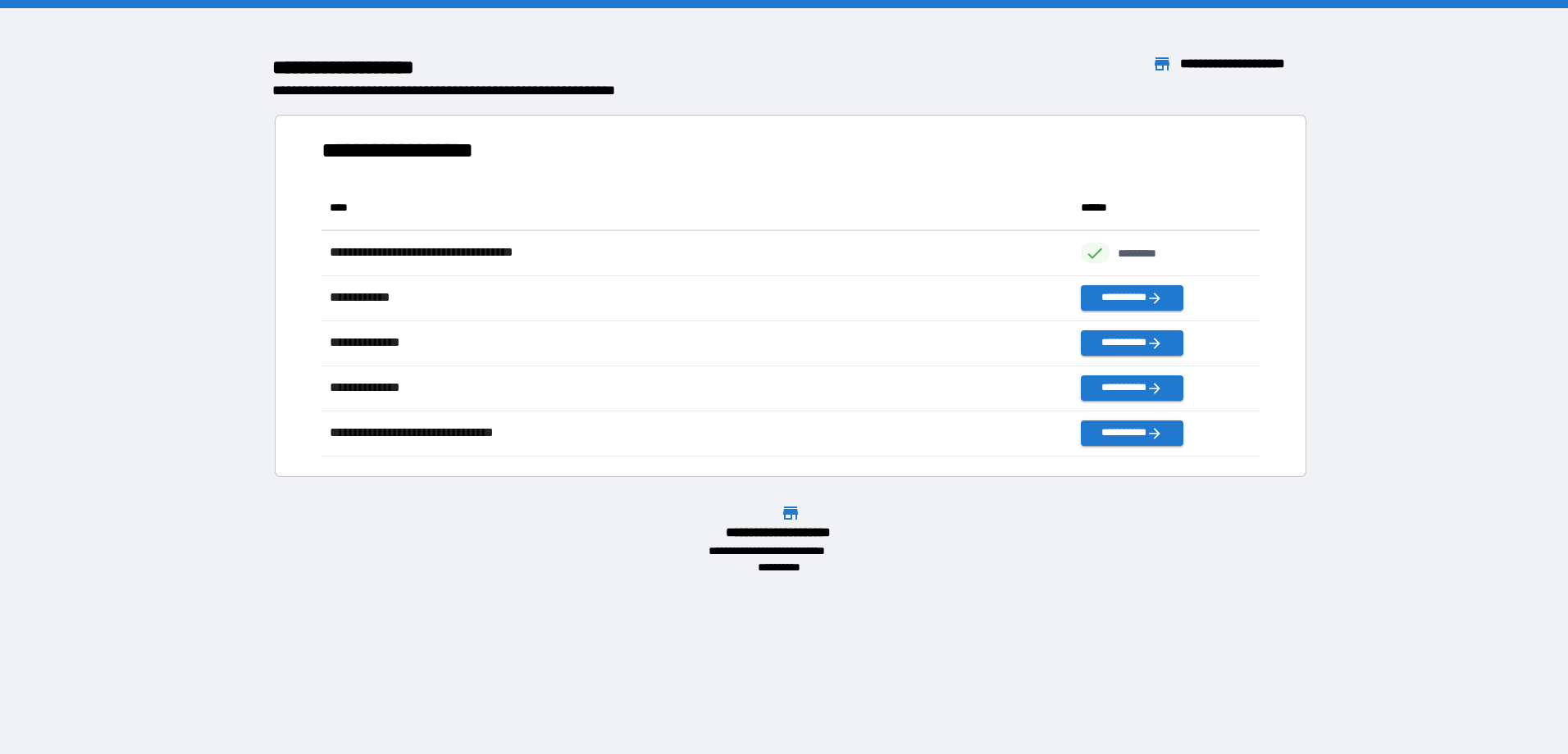 scroll, scrollTop: 13, scrollLeft: 13, axis: both 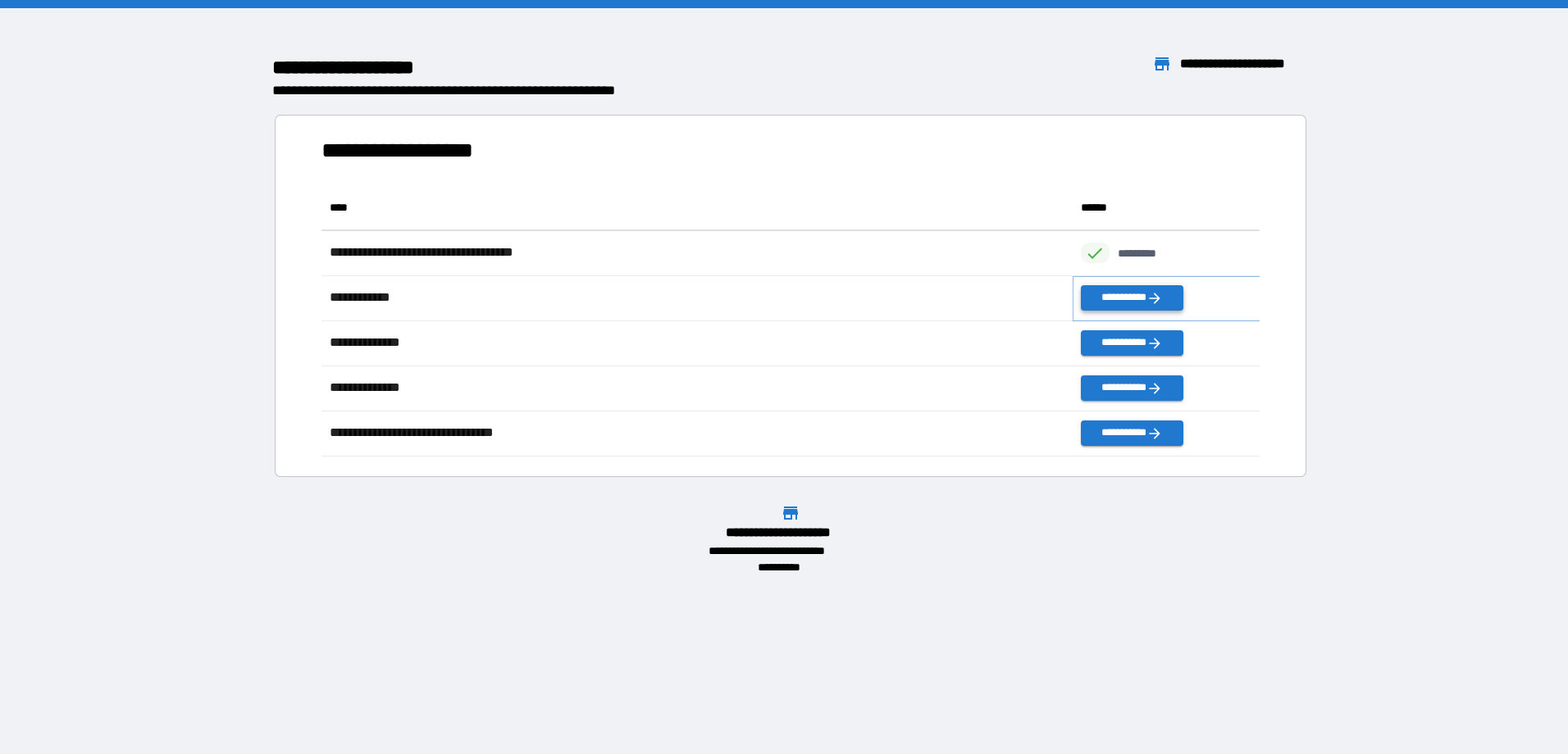 click on "**********" at bounding box center (1132, 298) 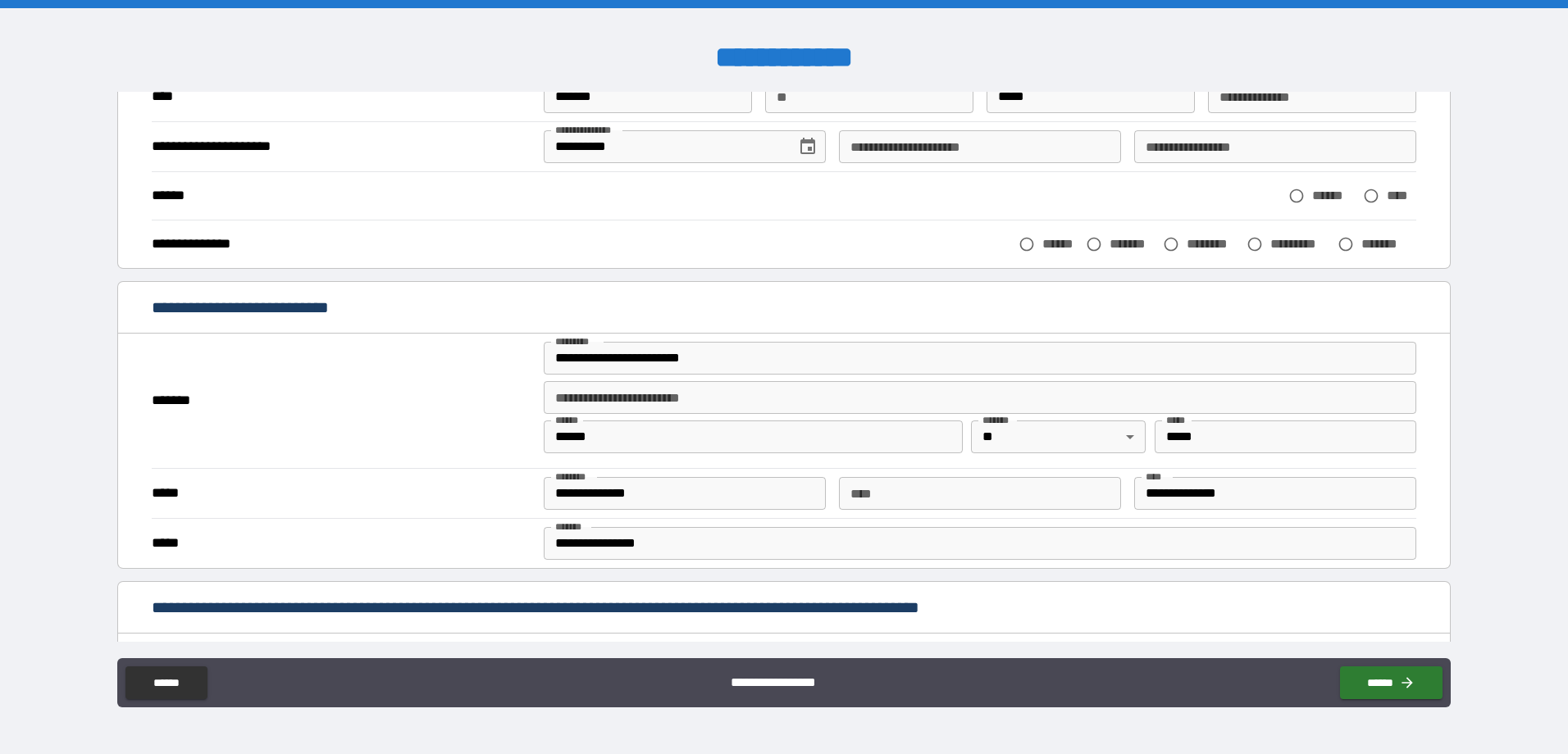 scroll, scrollTop: 164, scrollLeft: 0, axis: vertical 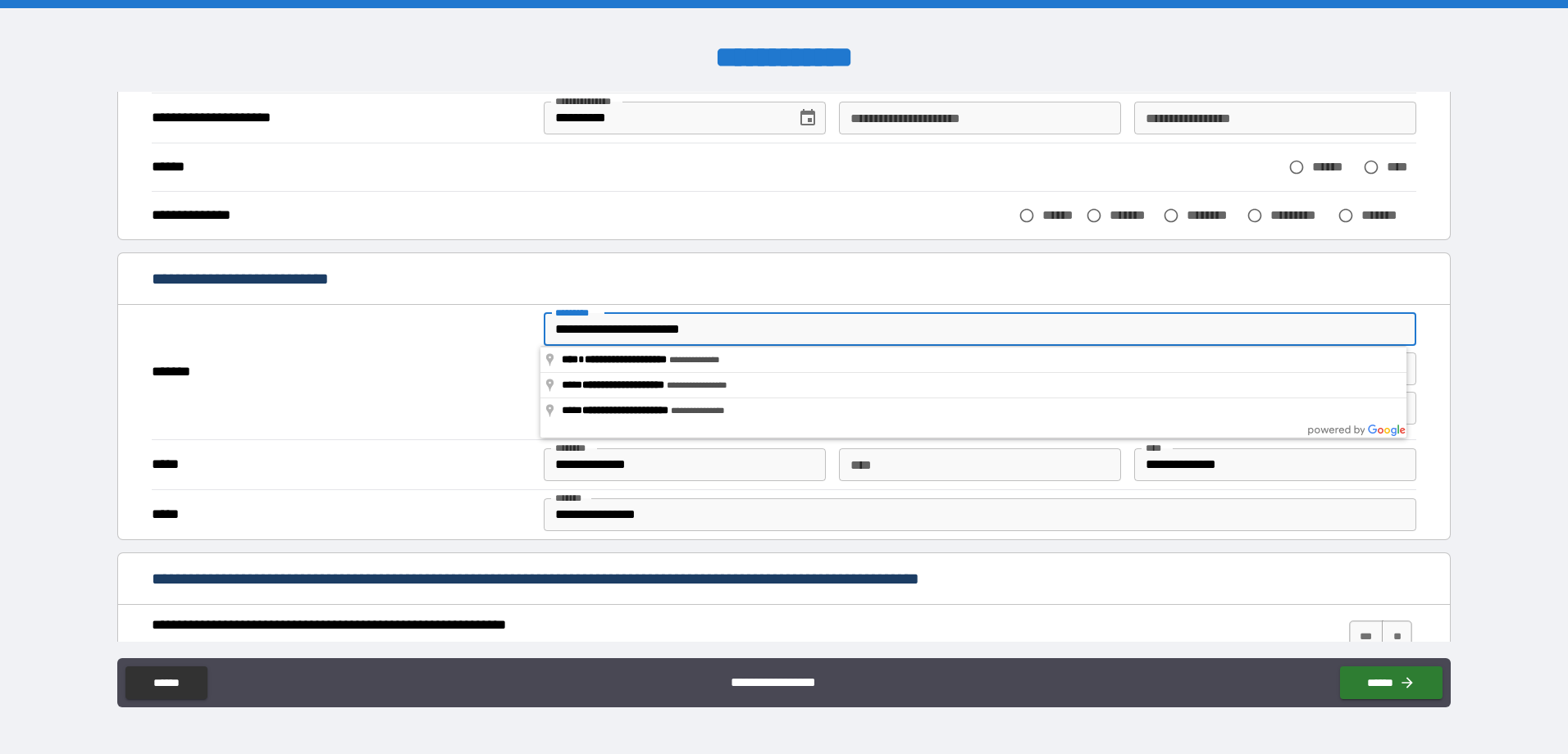 drag, startPoint x: 771, startPoint y: 334, endPoint x: 244, endPoint y: 320, distance: 527.18593 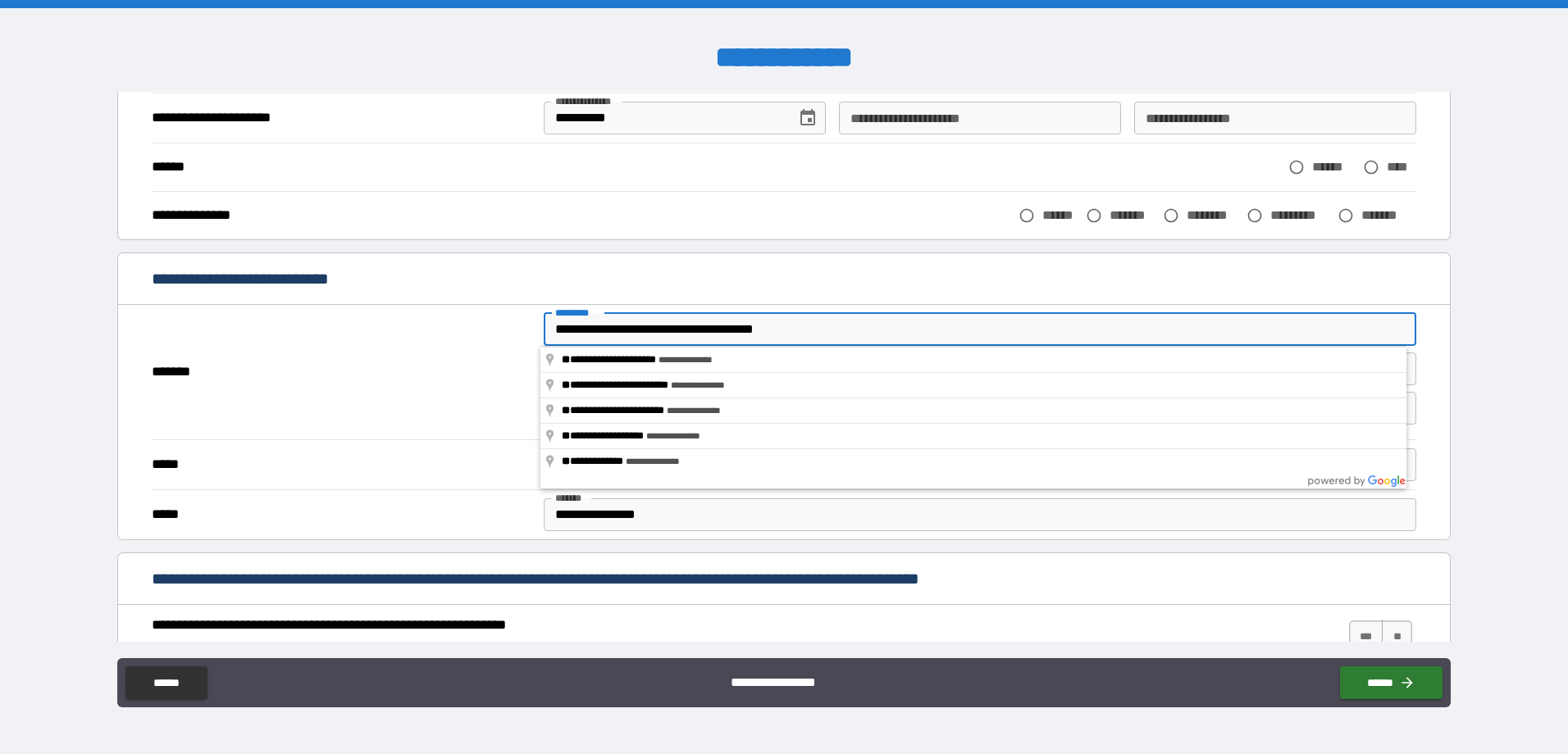 drag, startPoint x: 702, startPoint y: 325, endPoint x: 955, endPoint y: 325, distance: 253 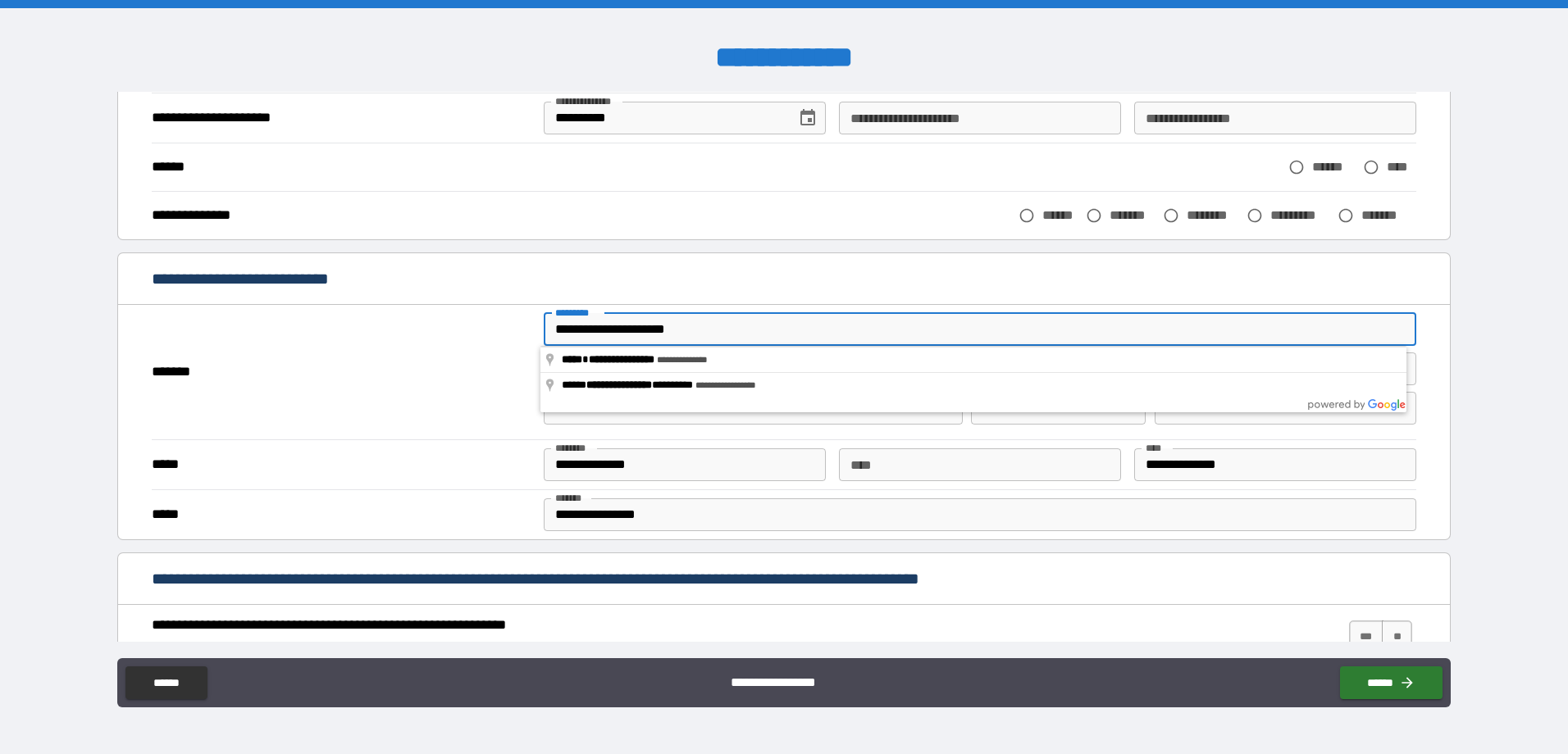 type on "**********" 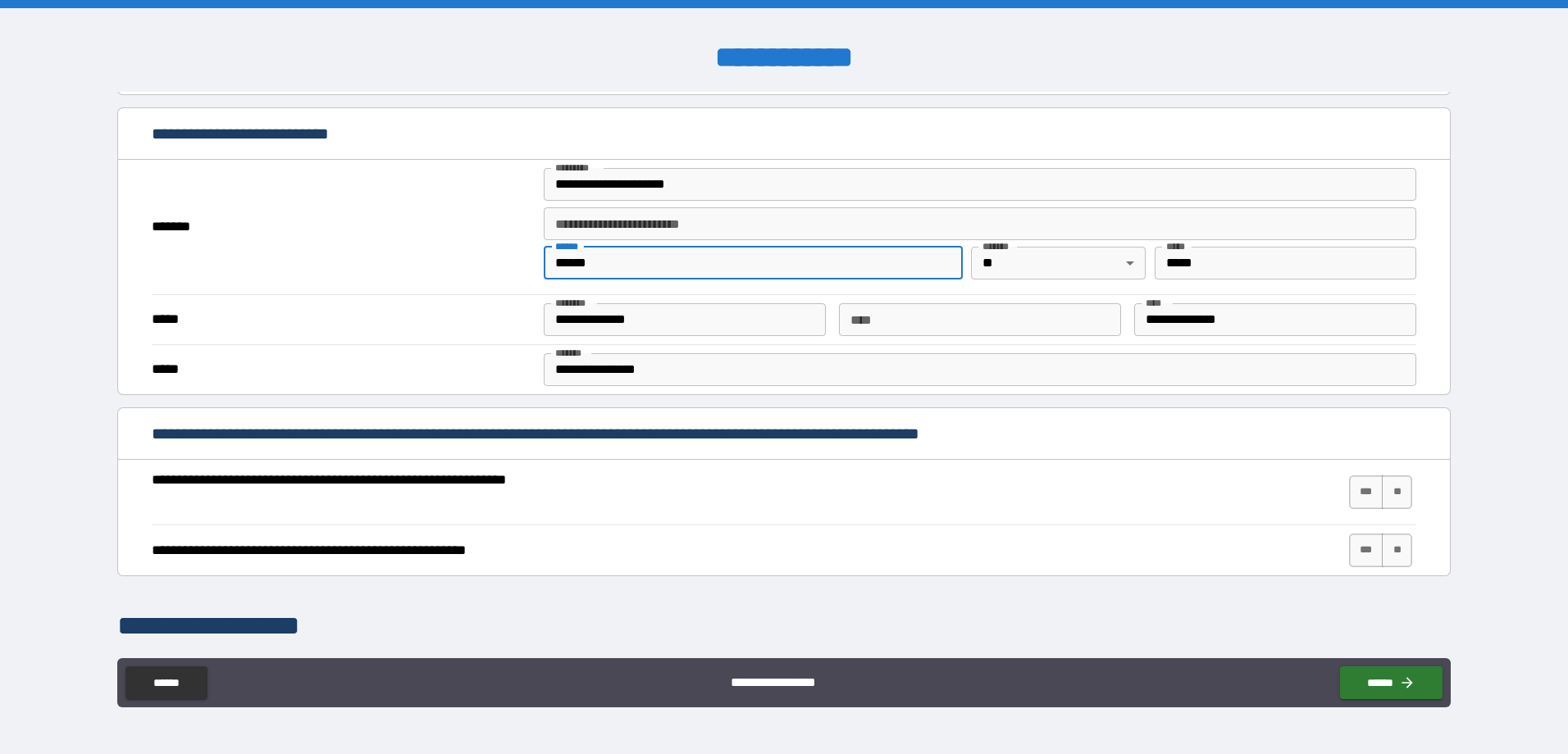 scroll, scrollTop: 328, scrollLeft: 0, axis: vertical 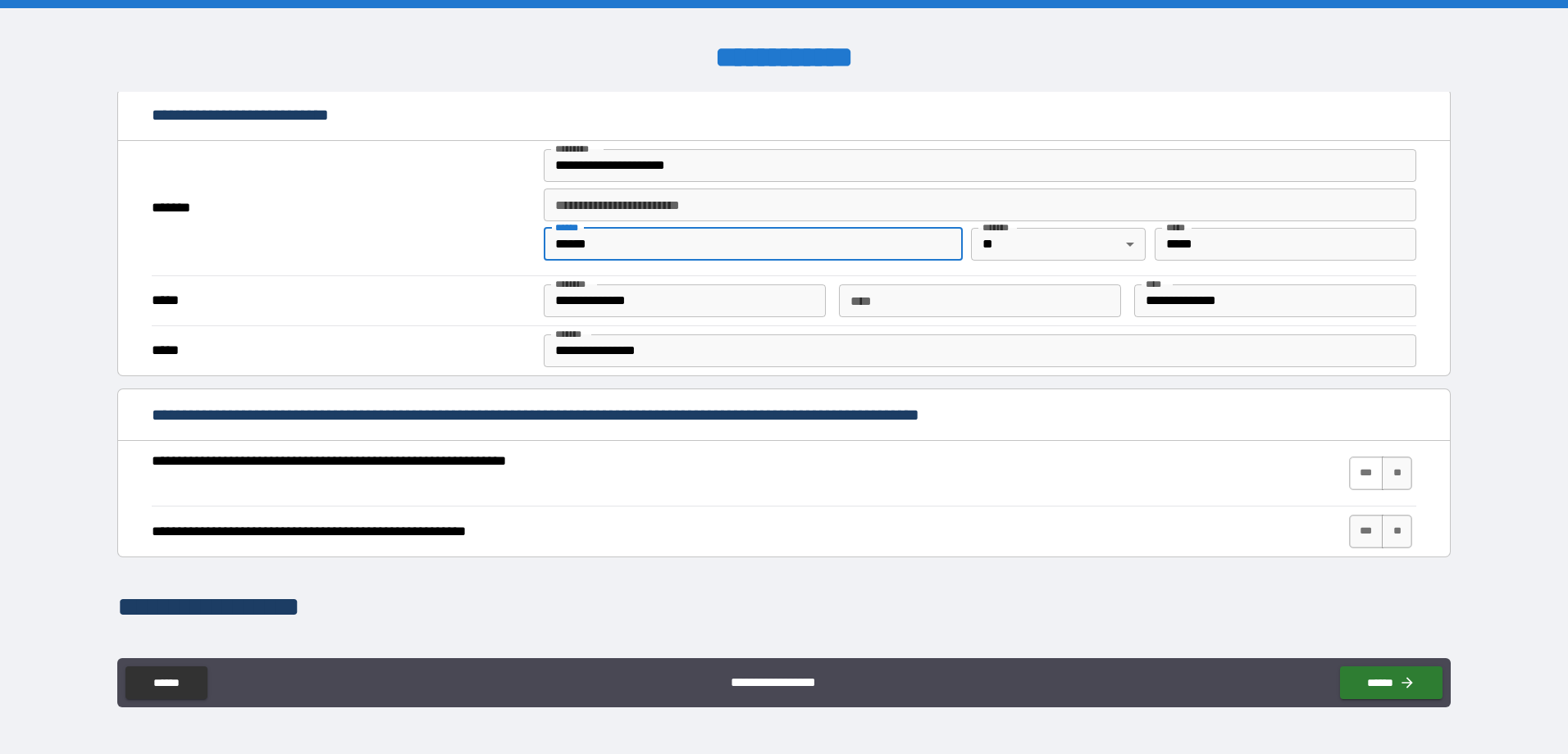 click on "***" at bounding box center (1366, 473) 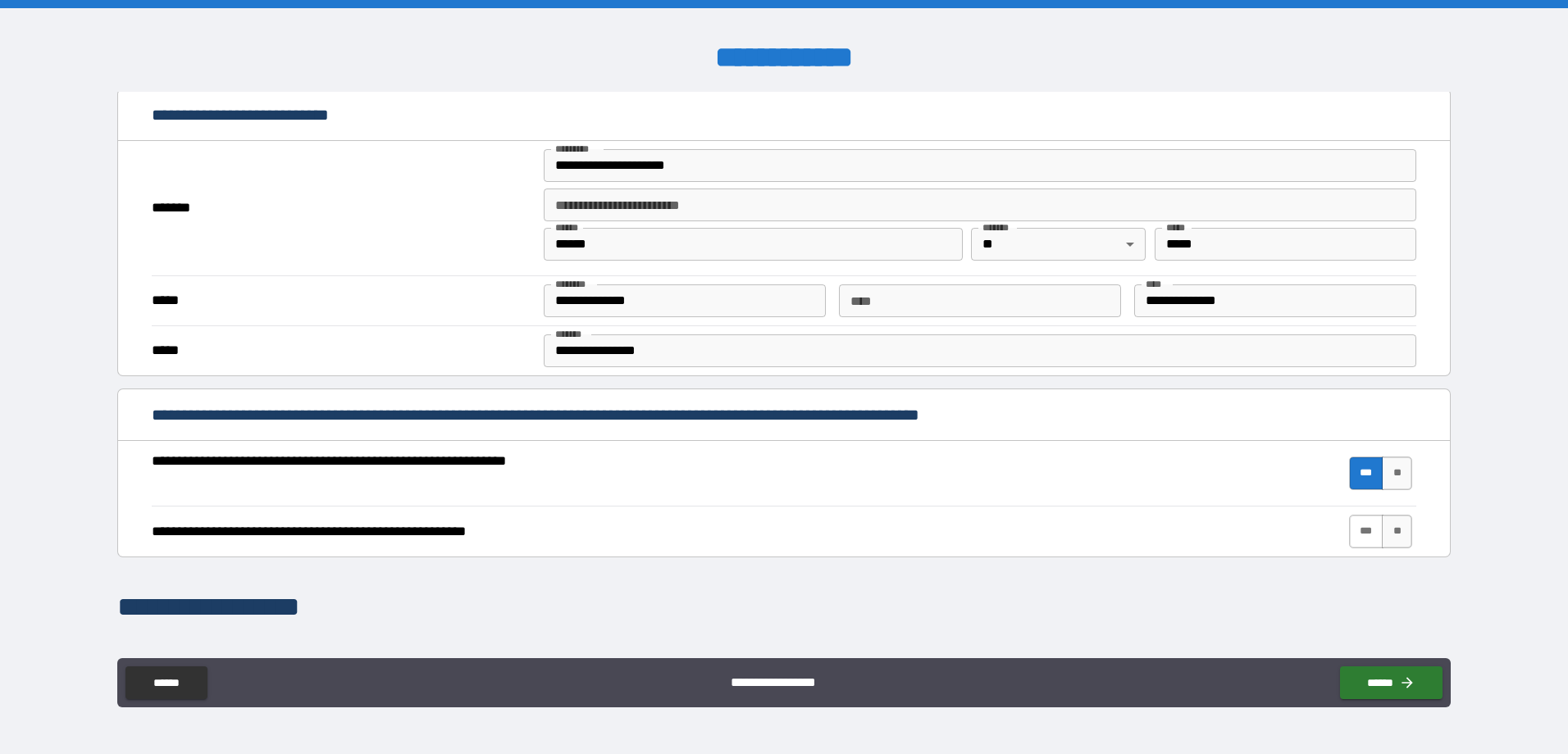 click on "***" at bounding box center (1366, 531) 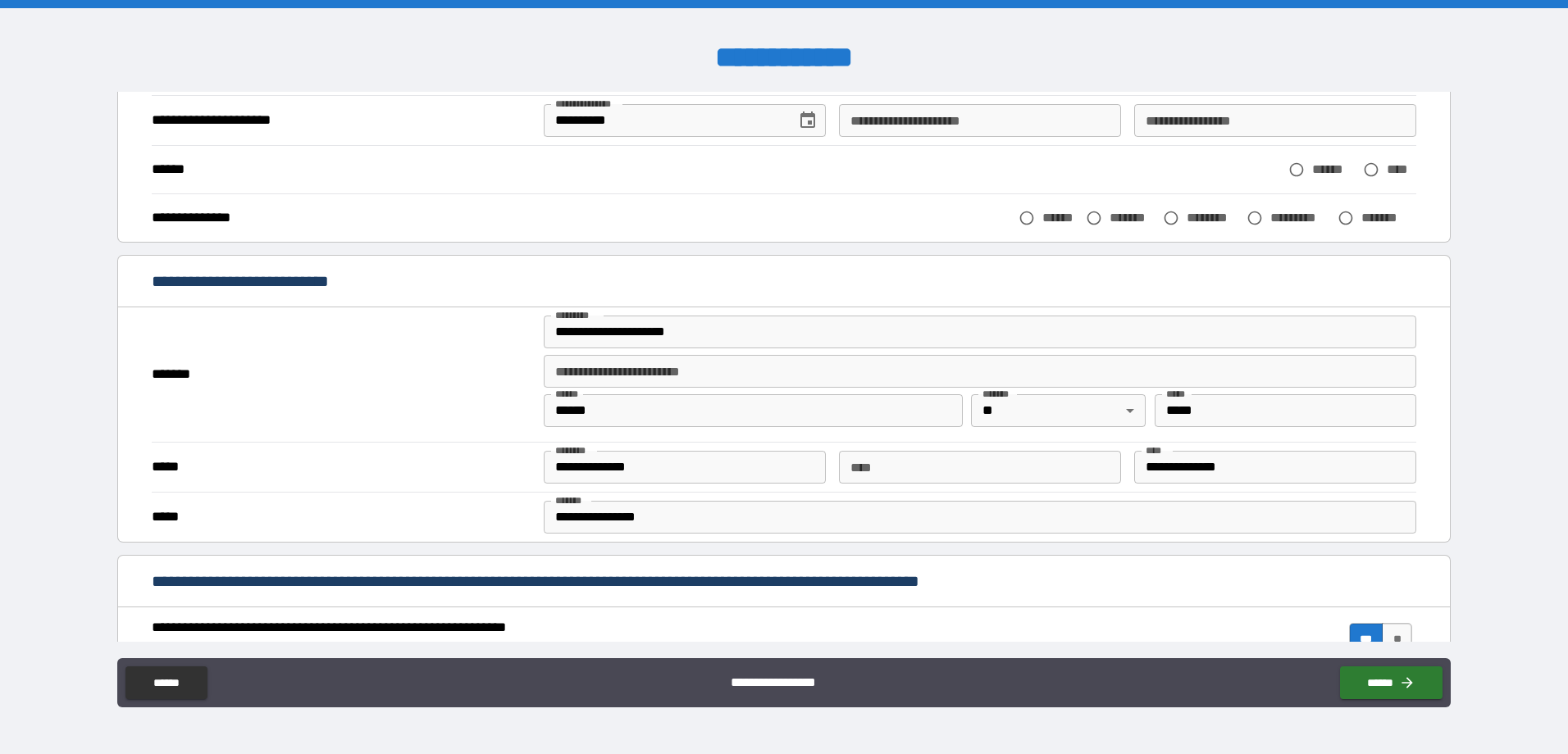 scroll, scrollTop: 0, scrollLeft: 0, axis: both 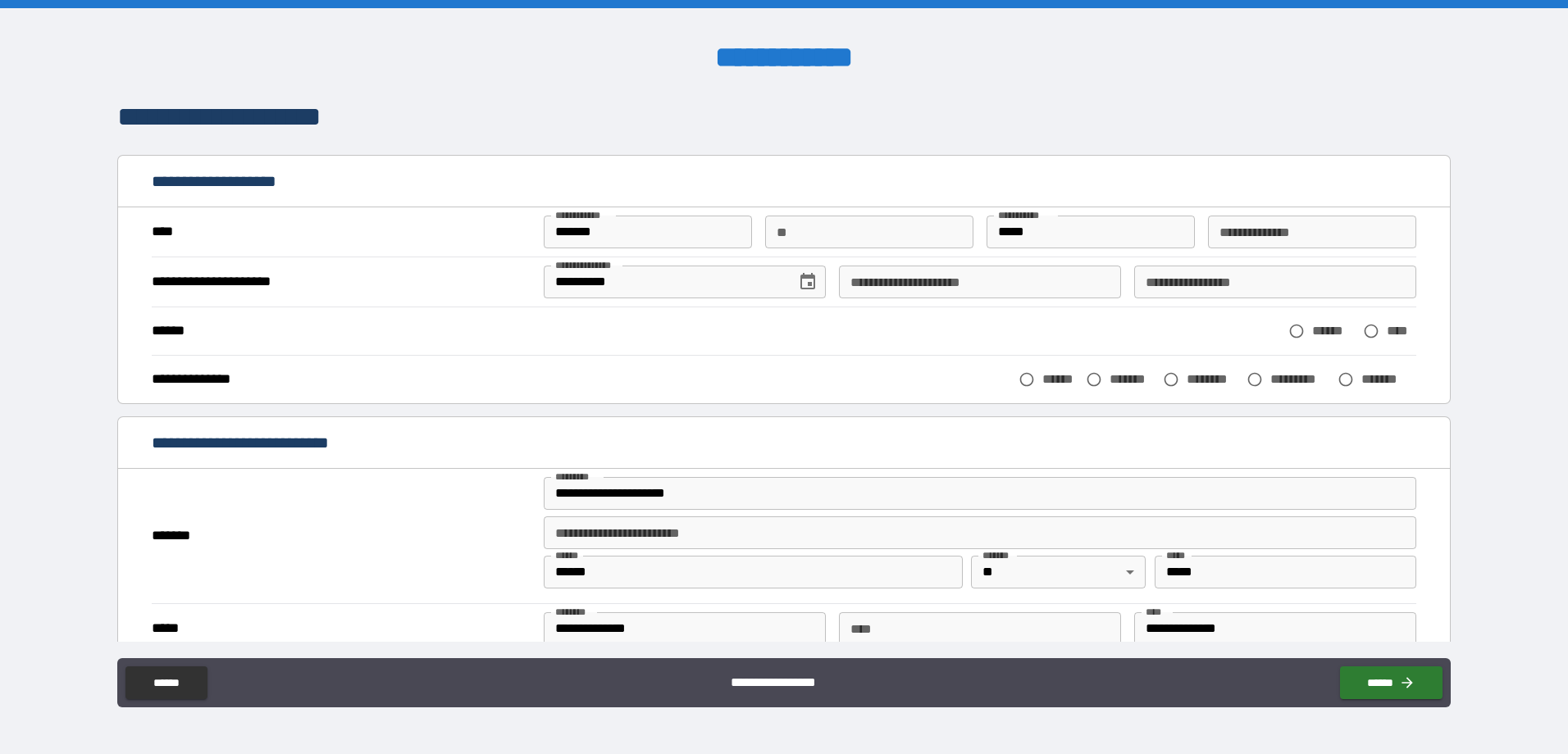click on "**********" at bounding box center (1275, 282) 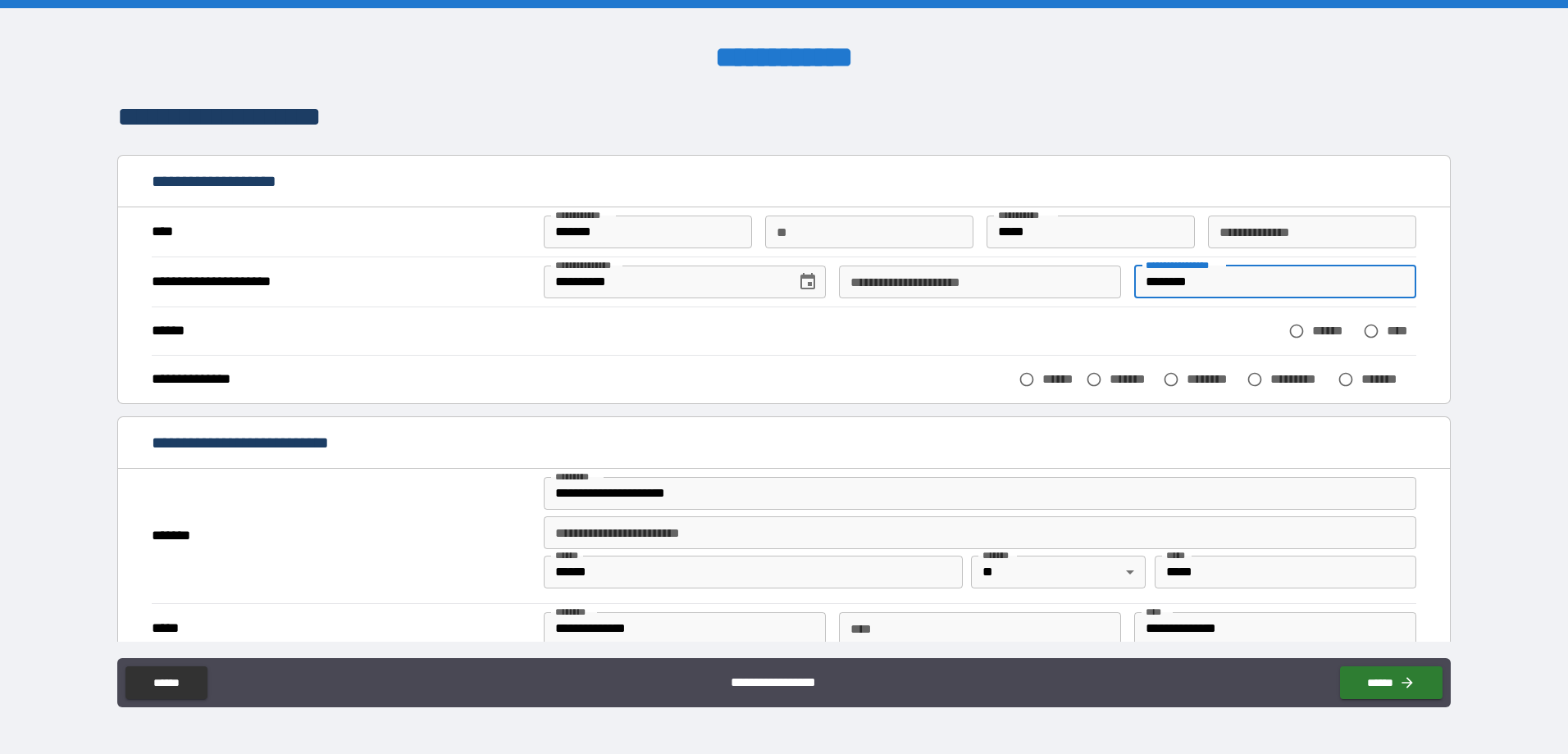 type on "********" 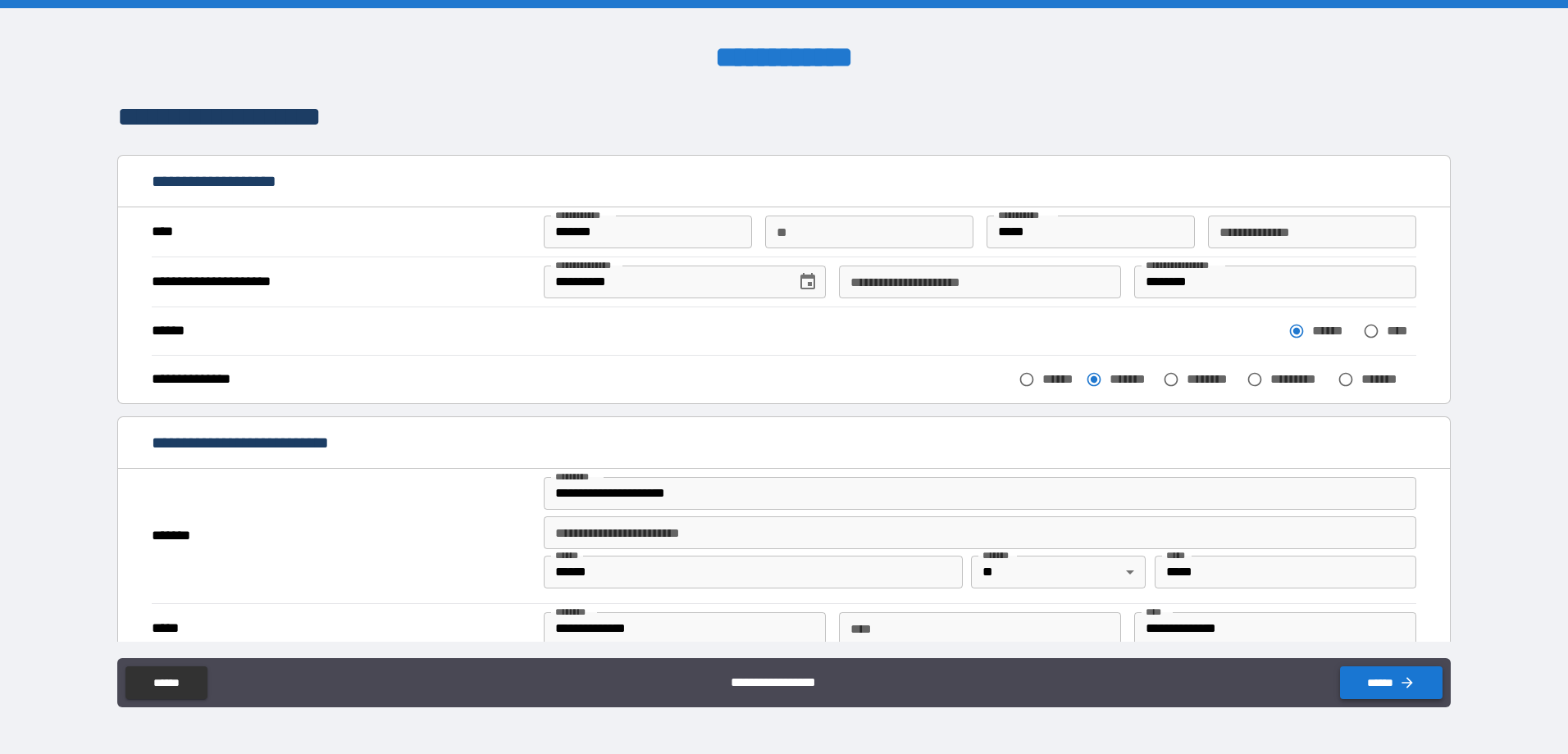 click on "******" at bounding box center [1391, 683] 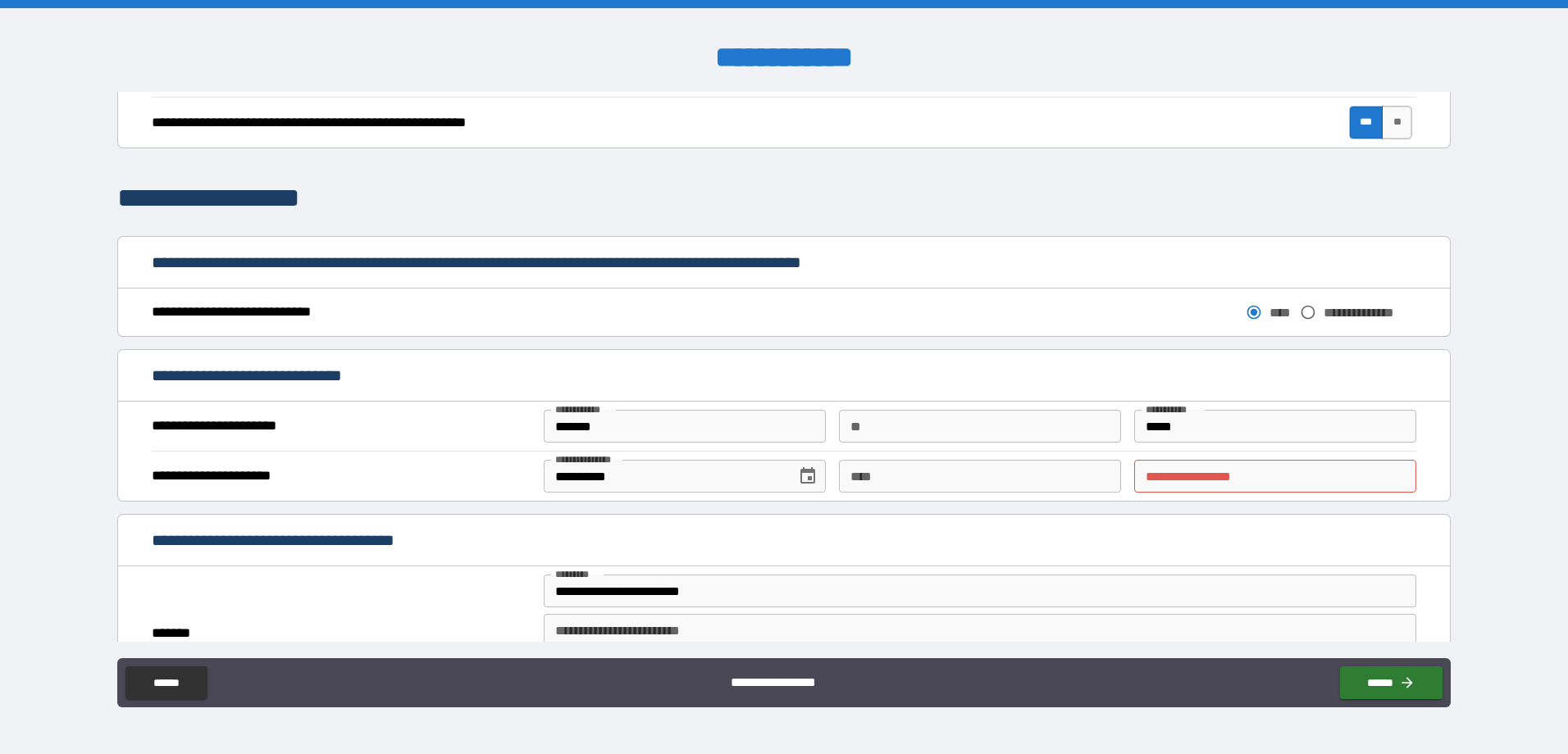 scroll, scrollTop: 738, scrollLeft: 0, axis: vertical 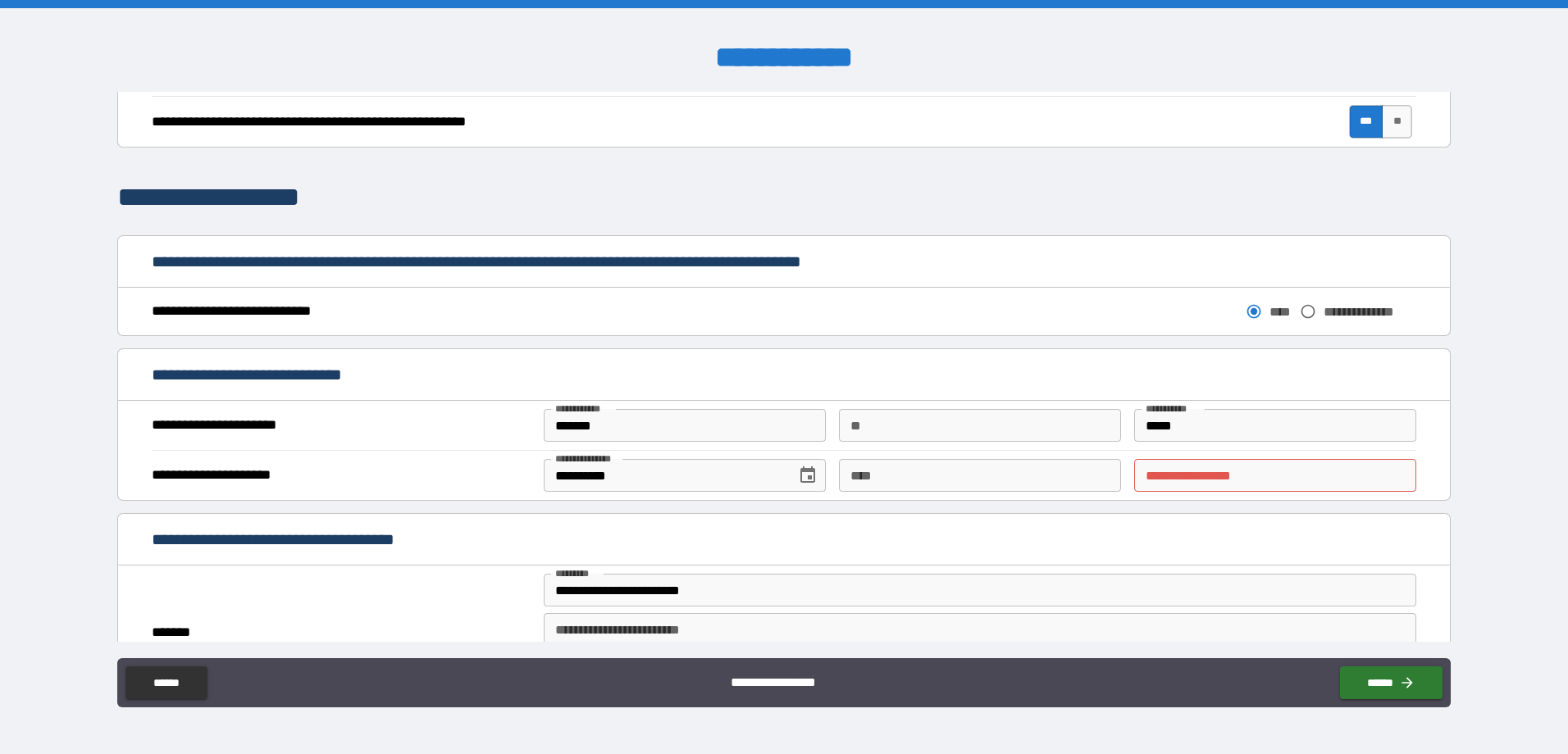 click on "**********" at bounding box center [1275, 475] 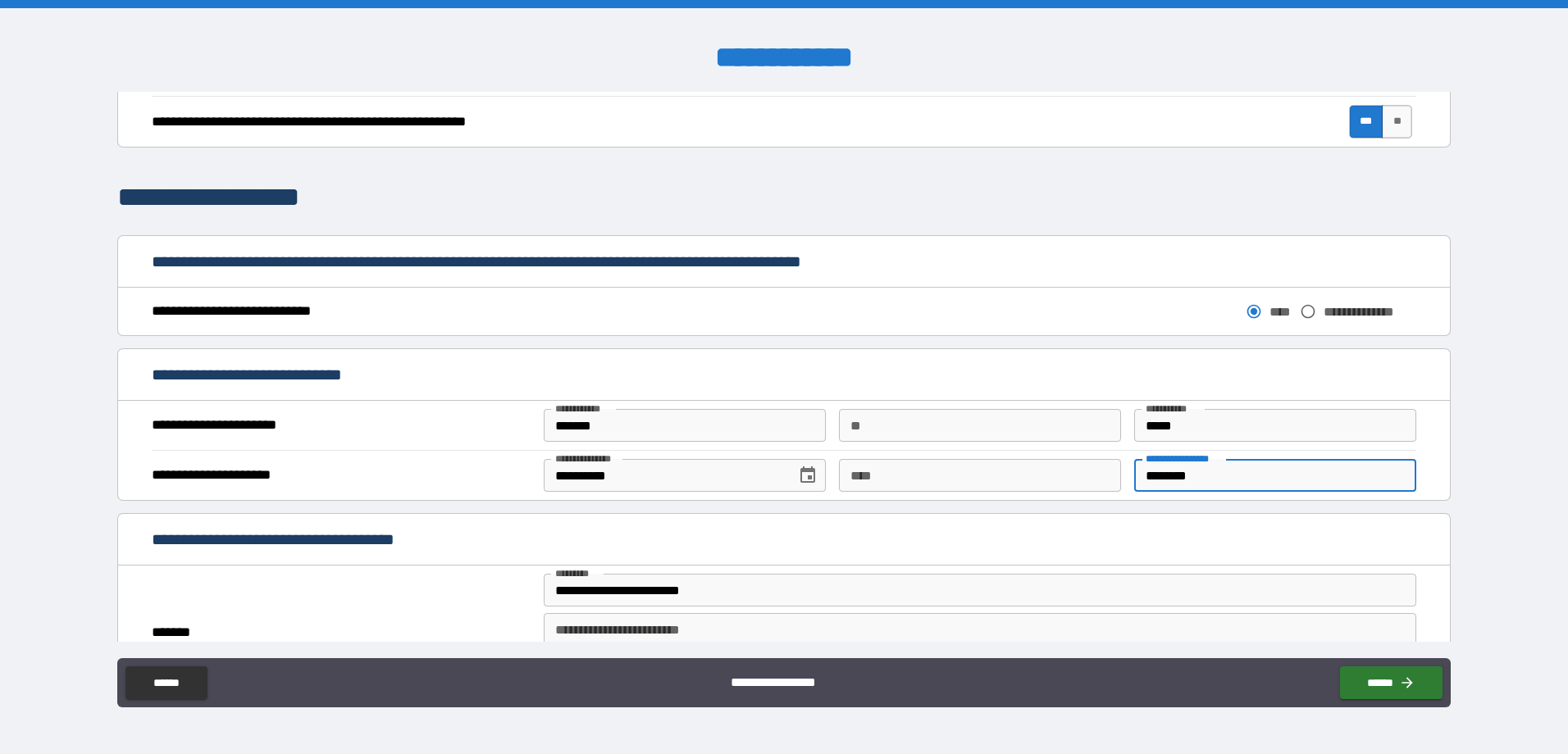 type on "********" 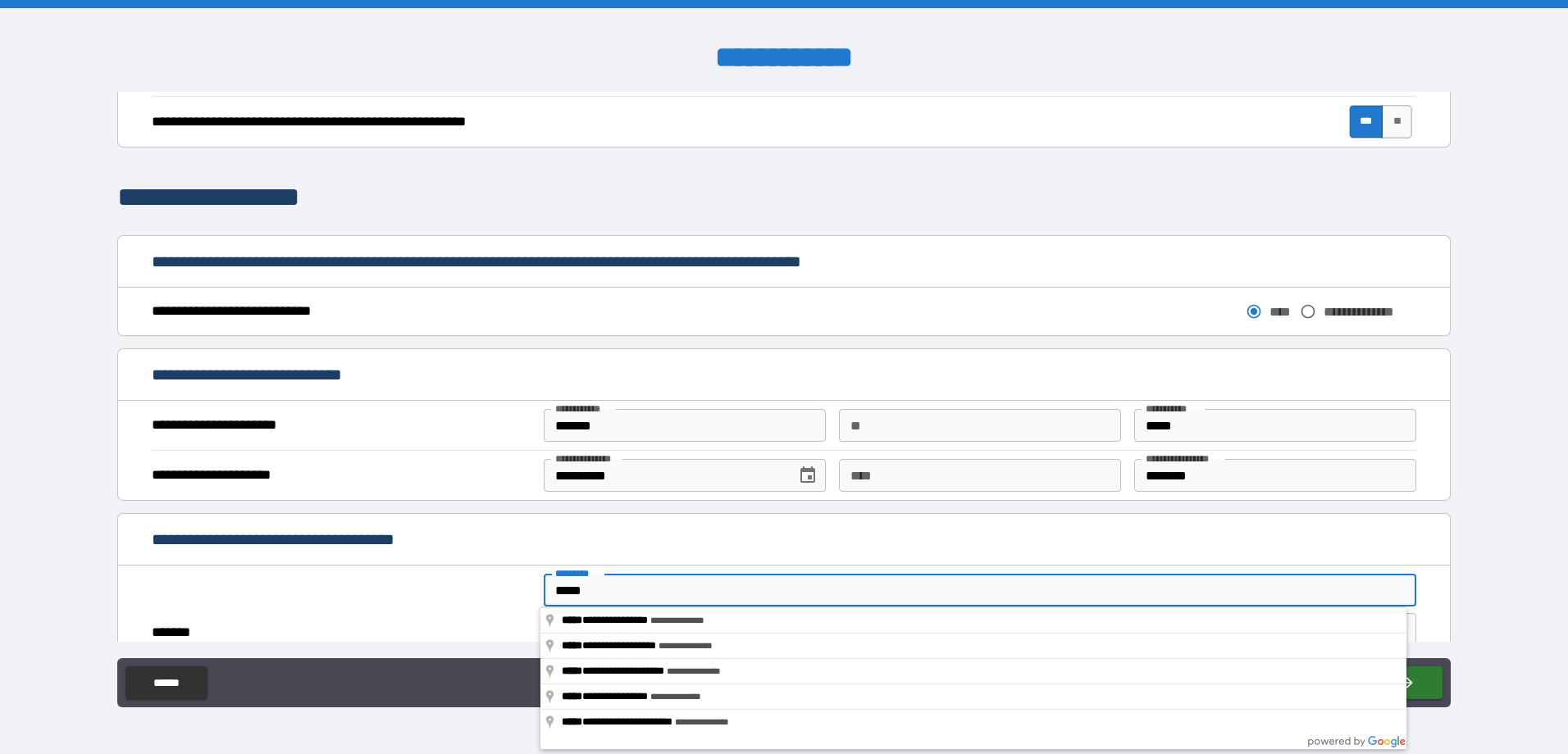 type on "**********" 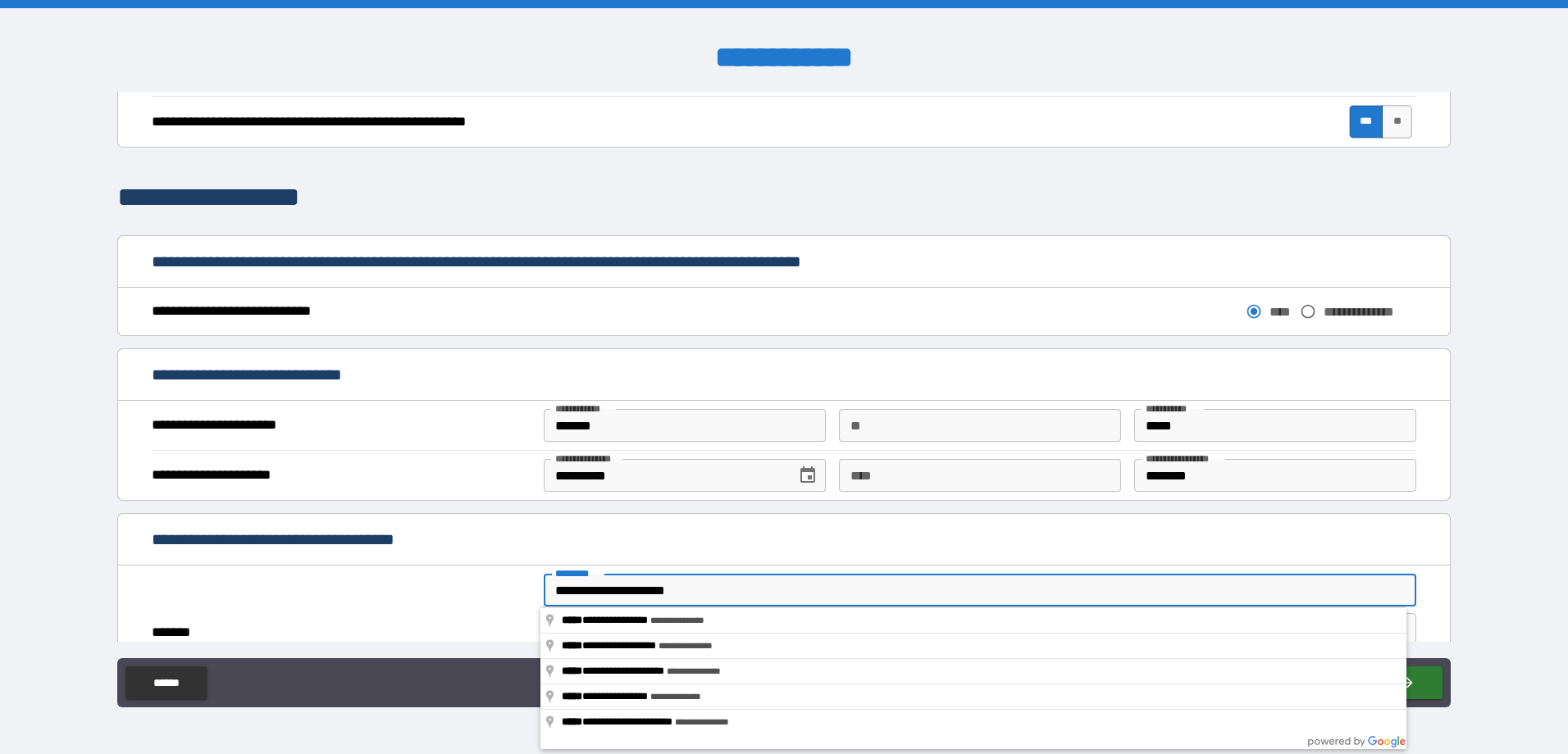 type on "*" 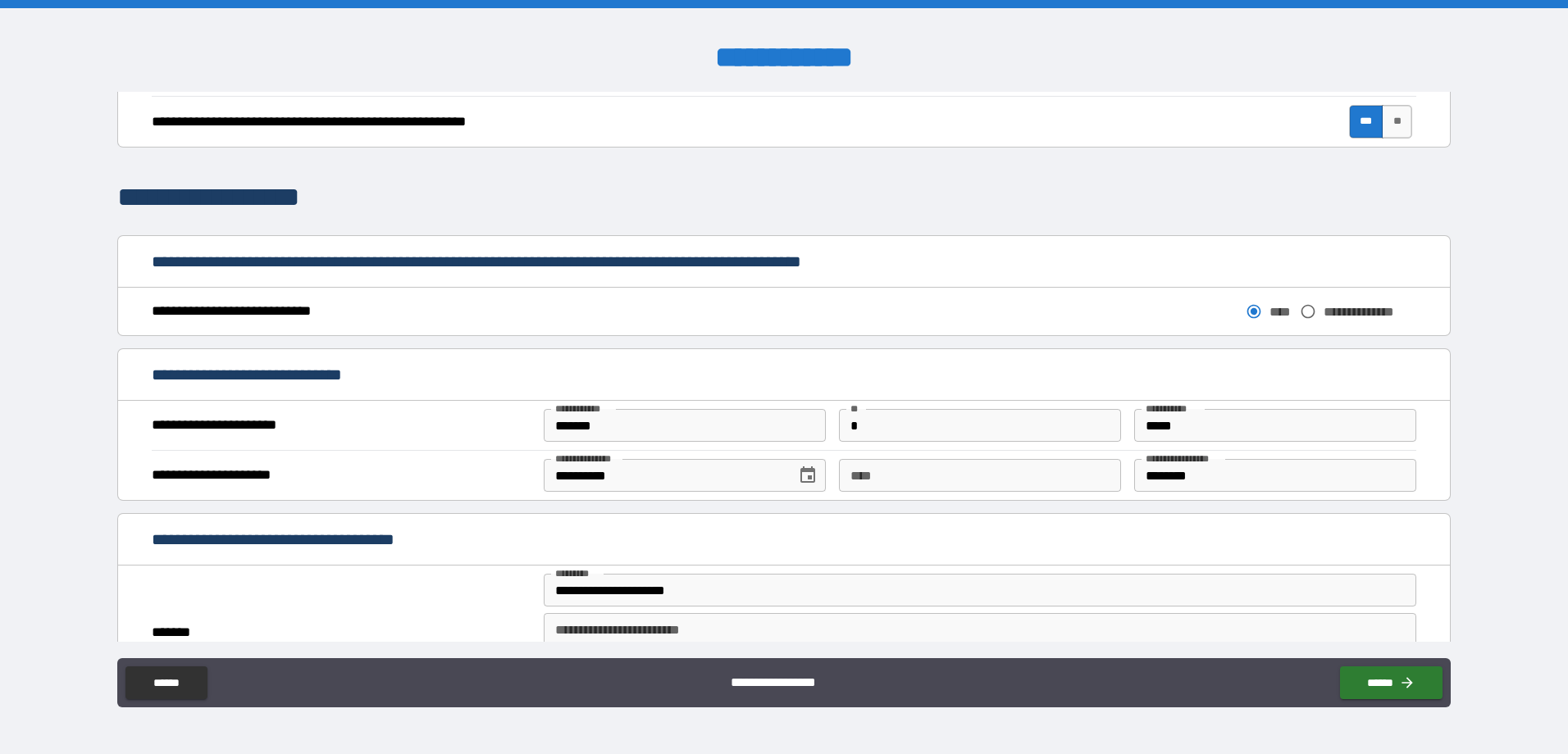 click on "*******" at bounding box center [341, 633] 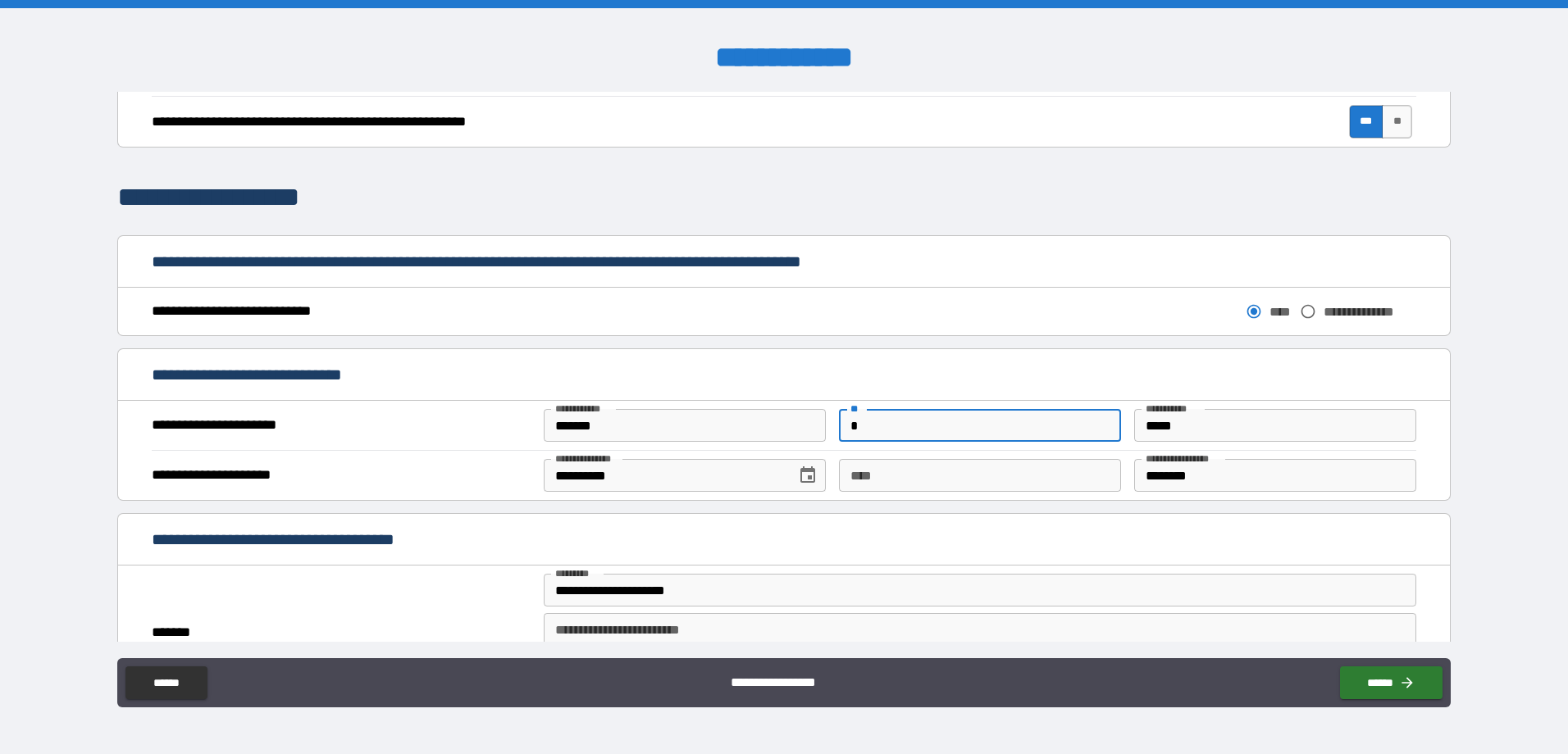 click on "*" at bounding box center [980, 425] 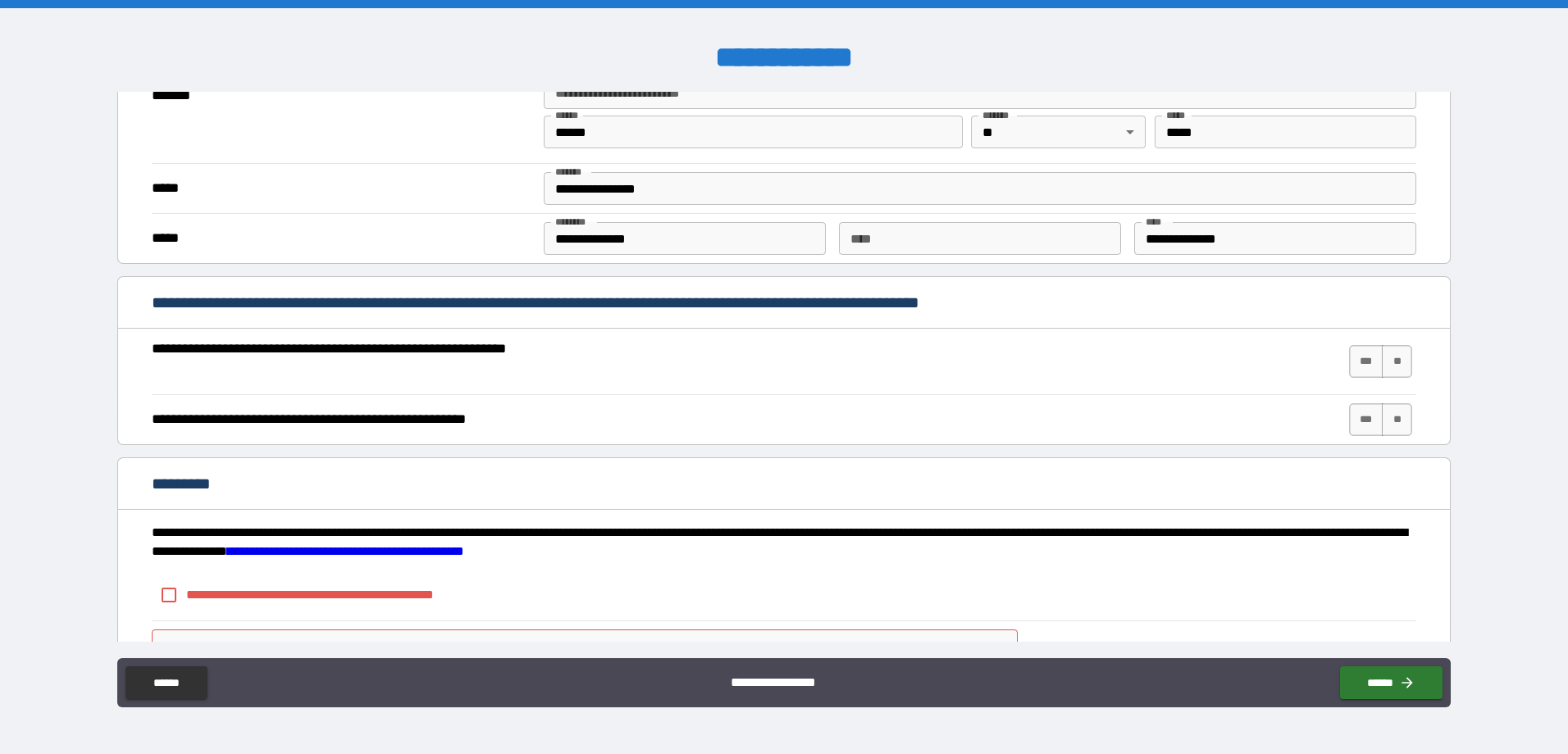 scroll, scrollTop: 1311, scrollLeft: 0, axis: vertical 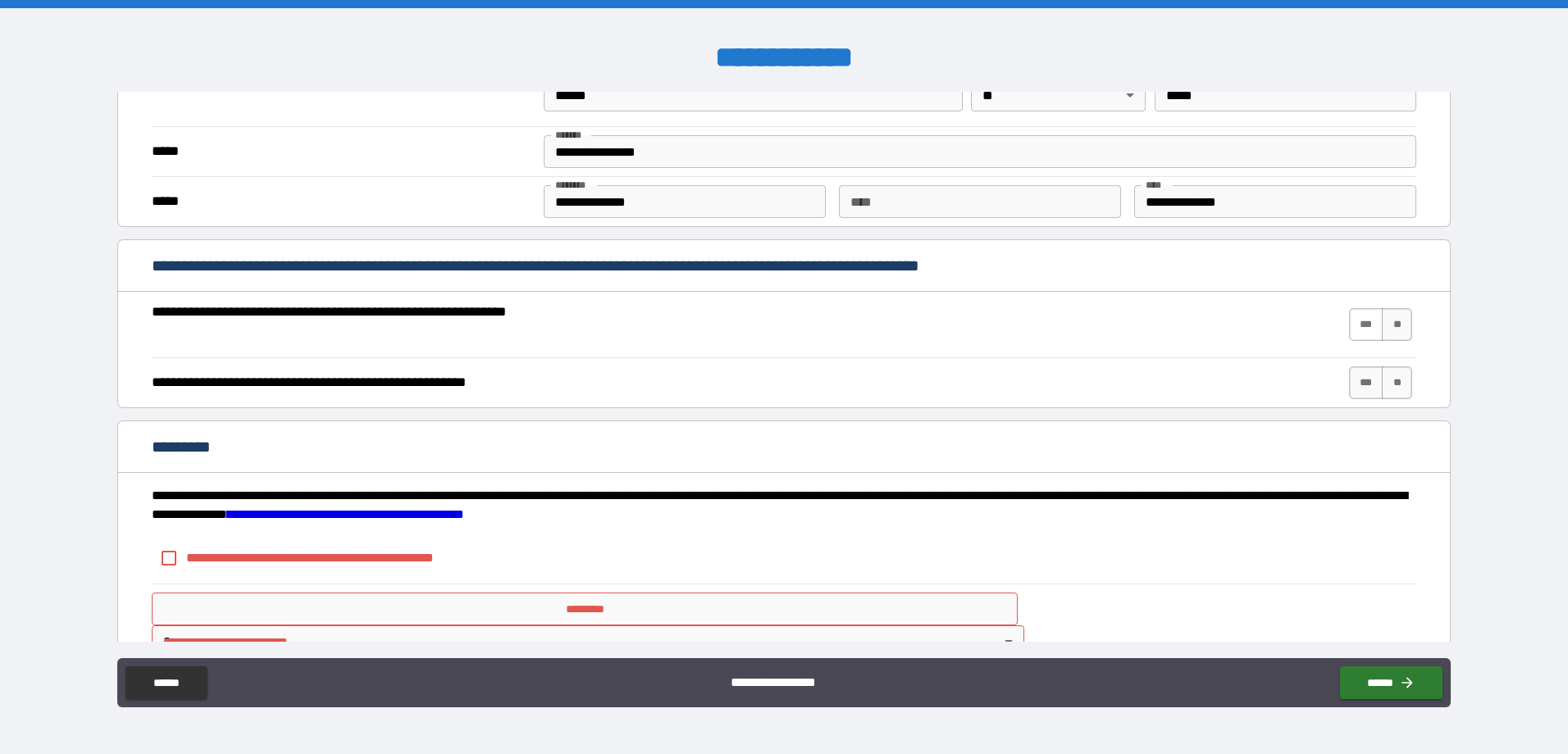 type 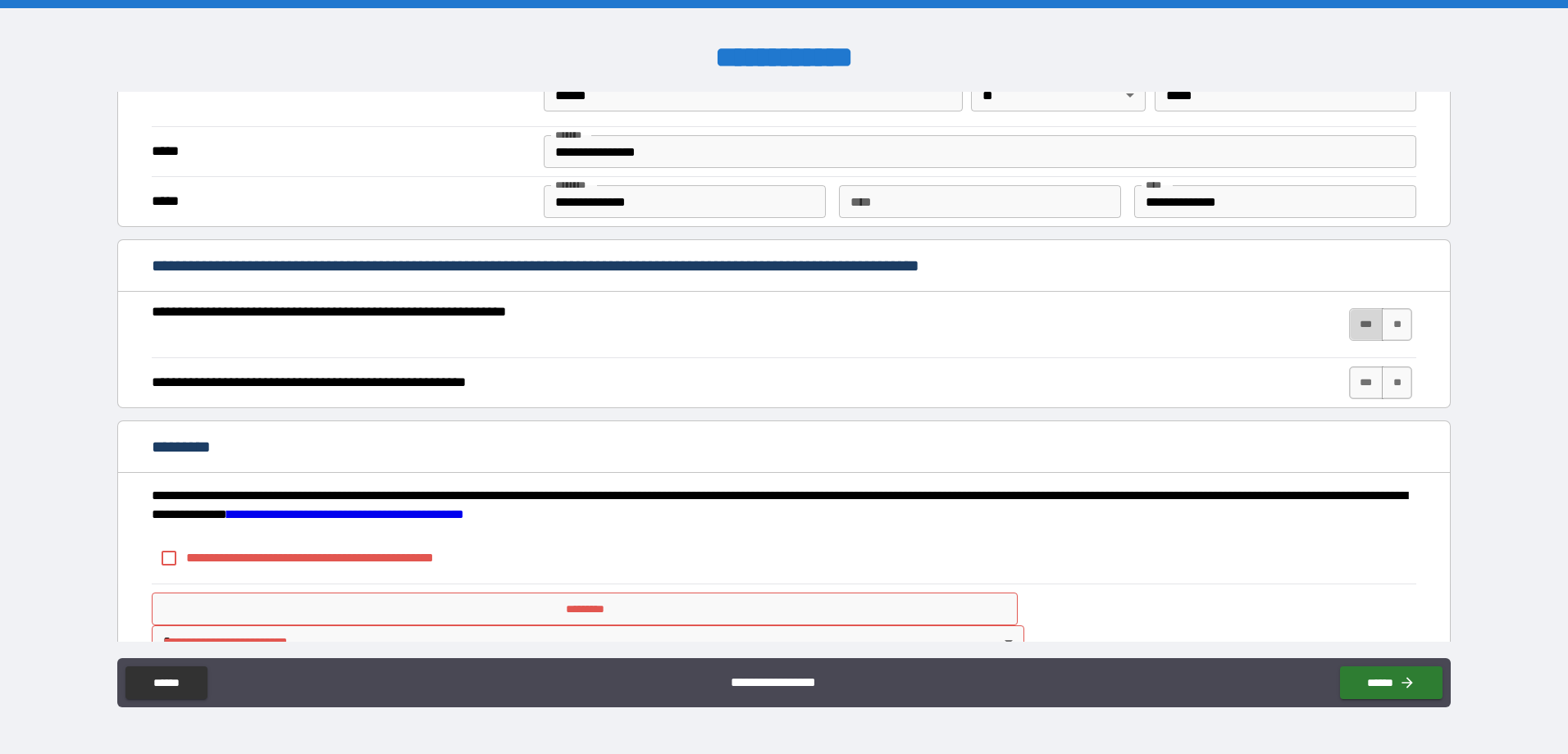 drag, startPoint x: 1360, startPoint y: 325, endPoint x: 1344, endPoint y: 384, distance: 61.131 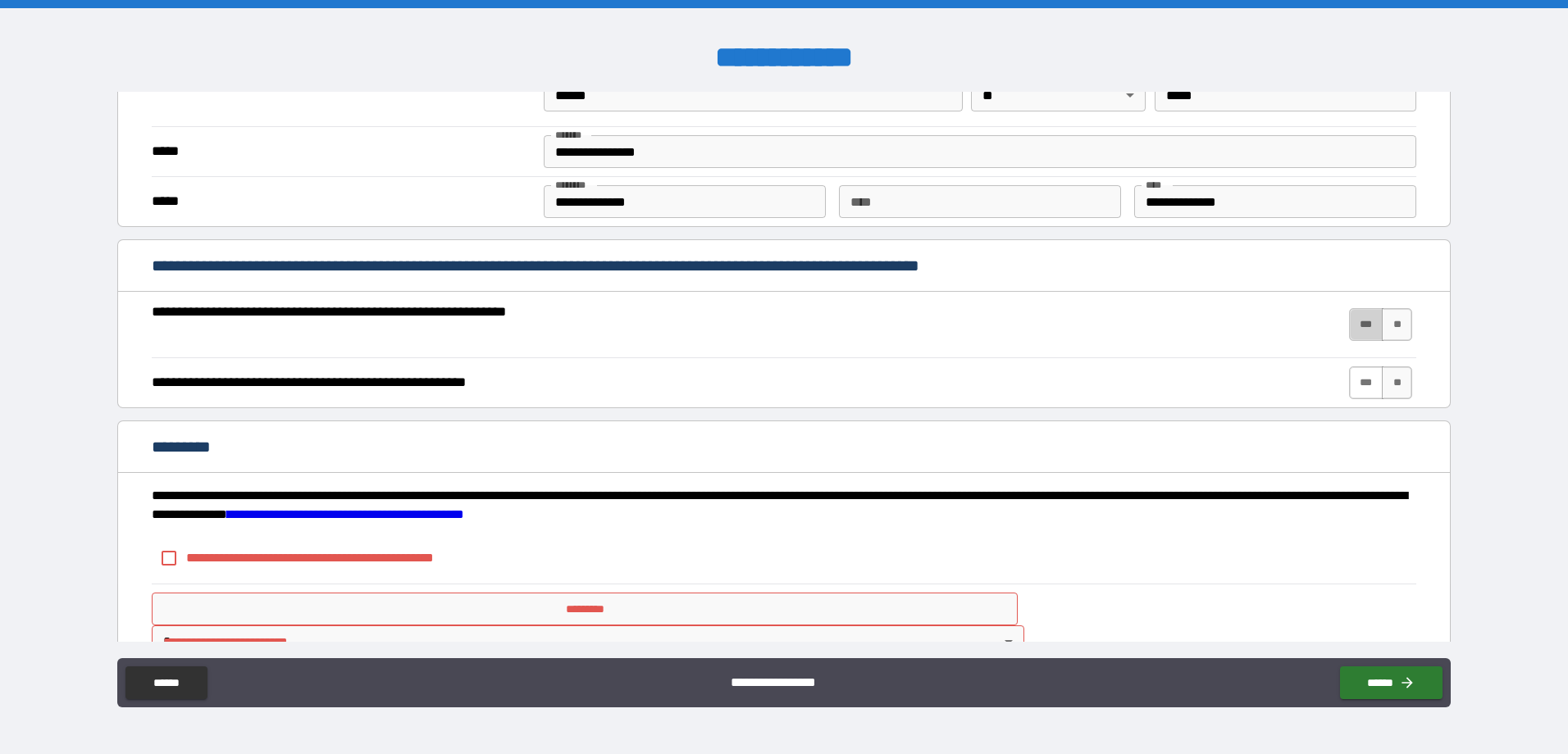 click on "***" at bounding box center [1366, 325] 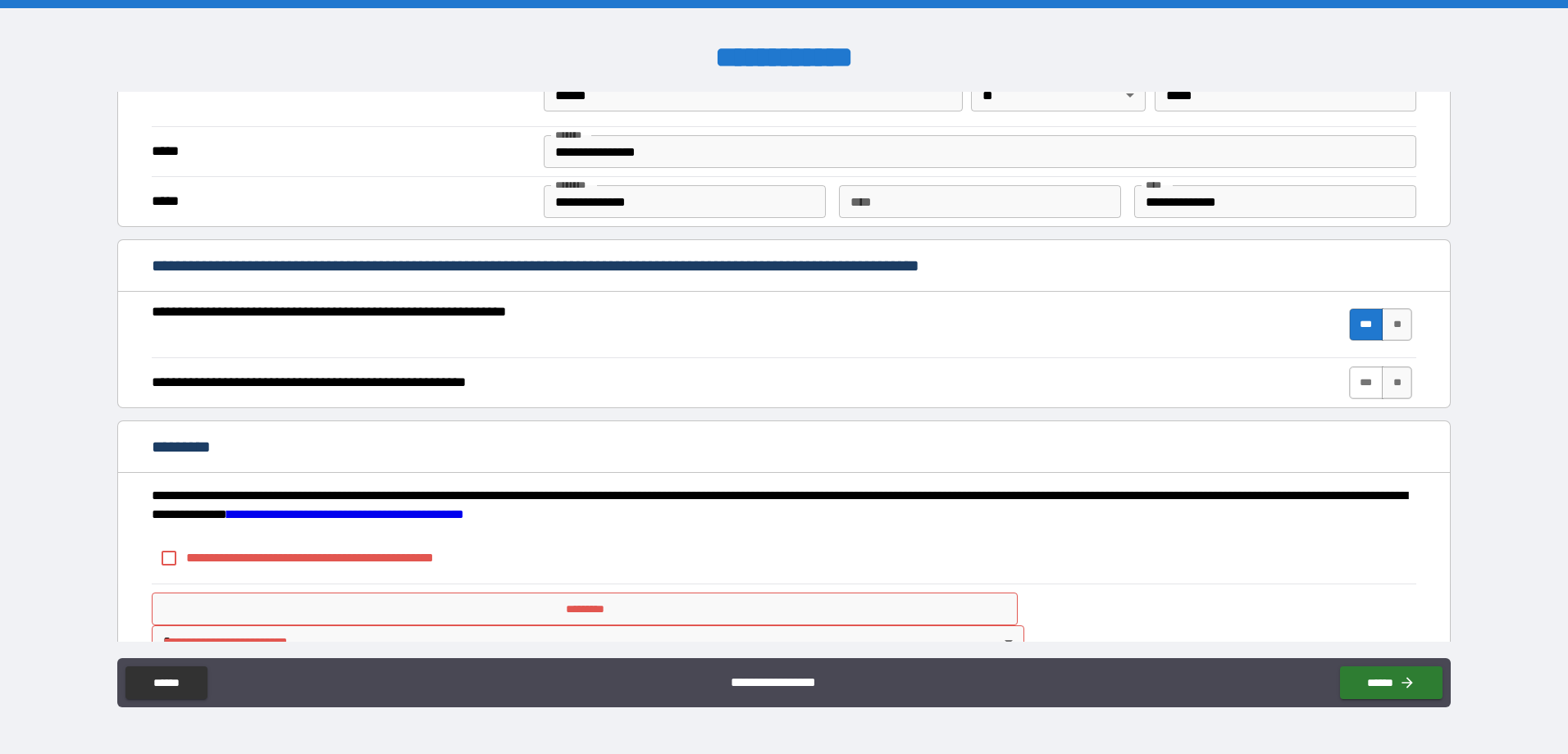 click on "***" at bounding box center [1366, 383] 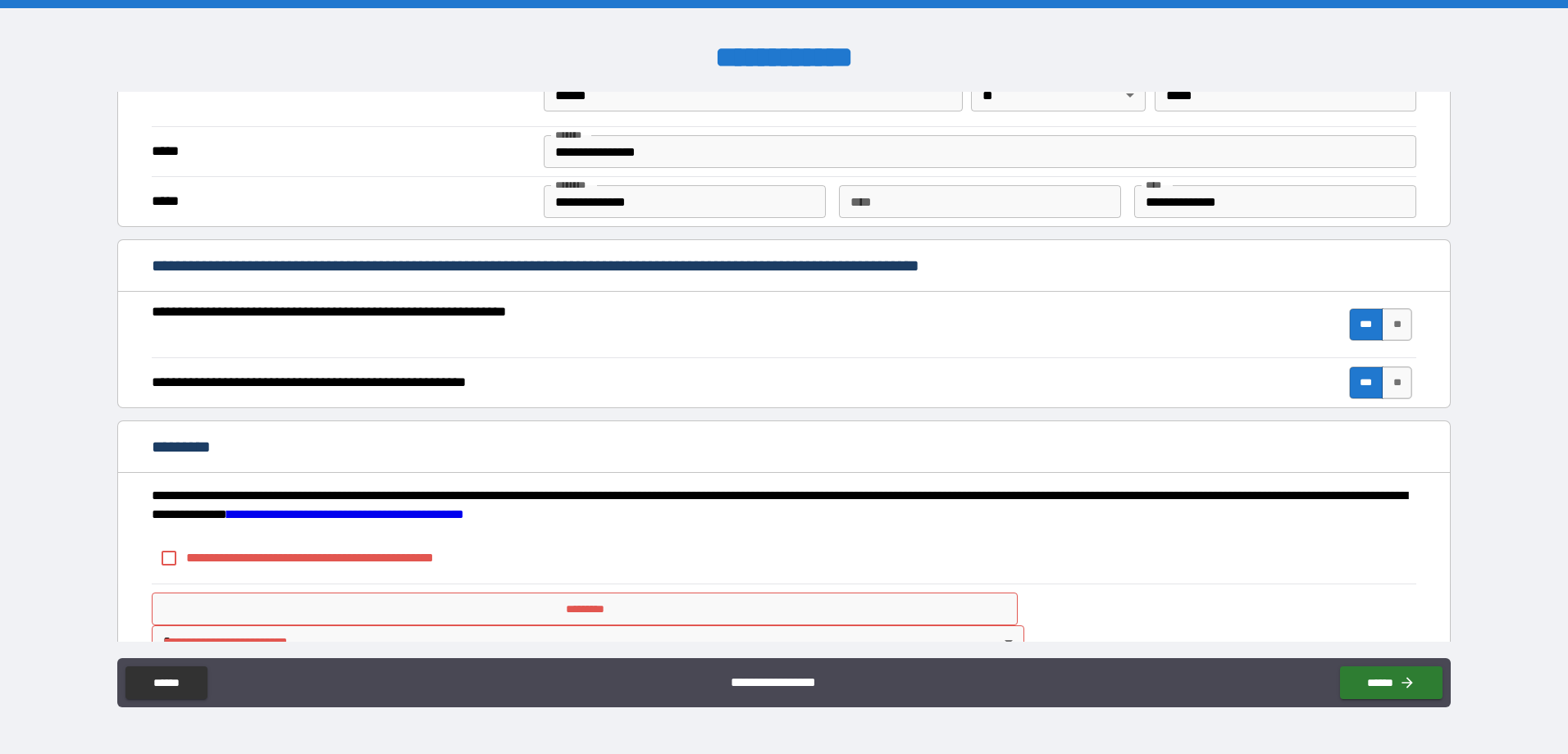 scroll, scrollTop: 1353, scrollLeft: 0, axis: vertical 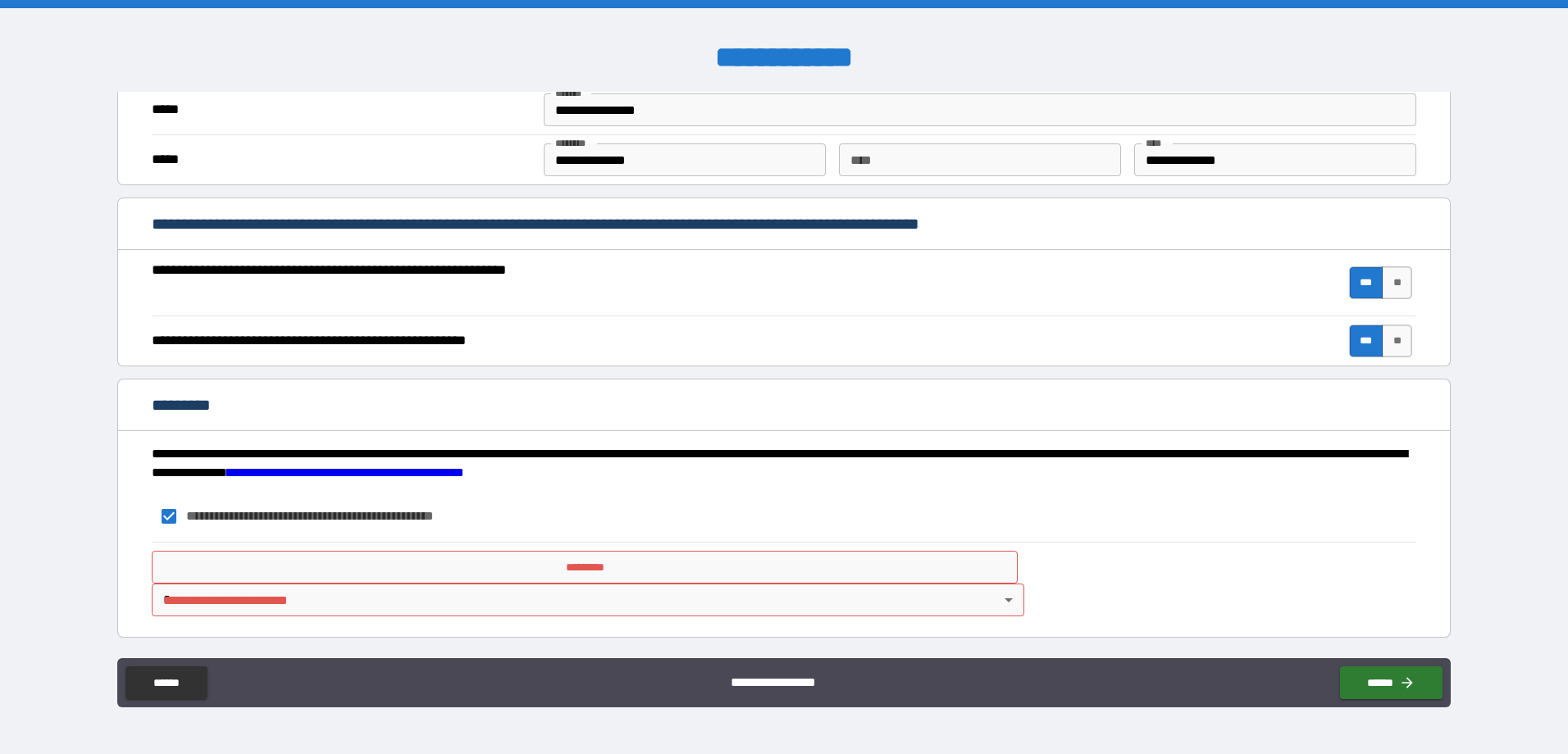 click on "**********" at bounding box center [784, 377] 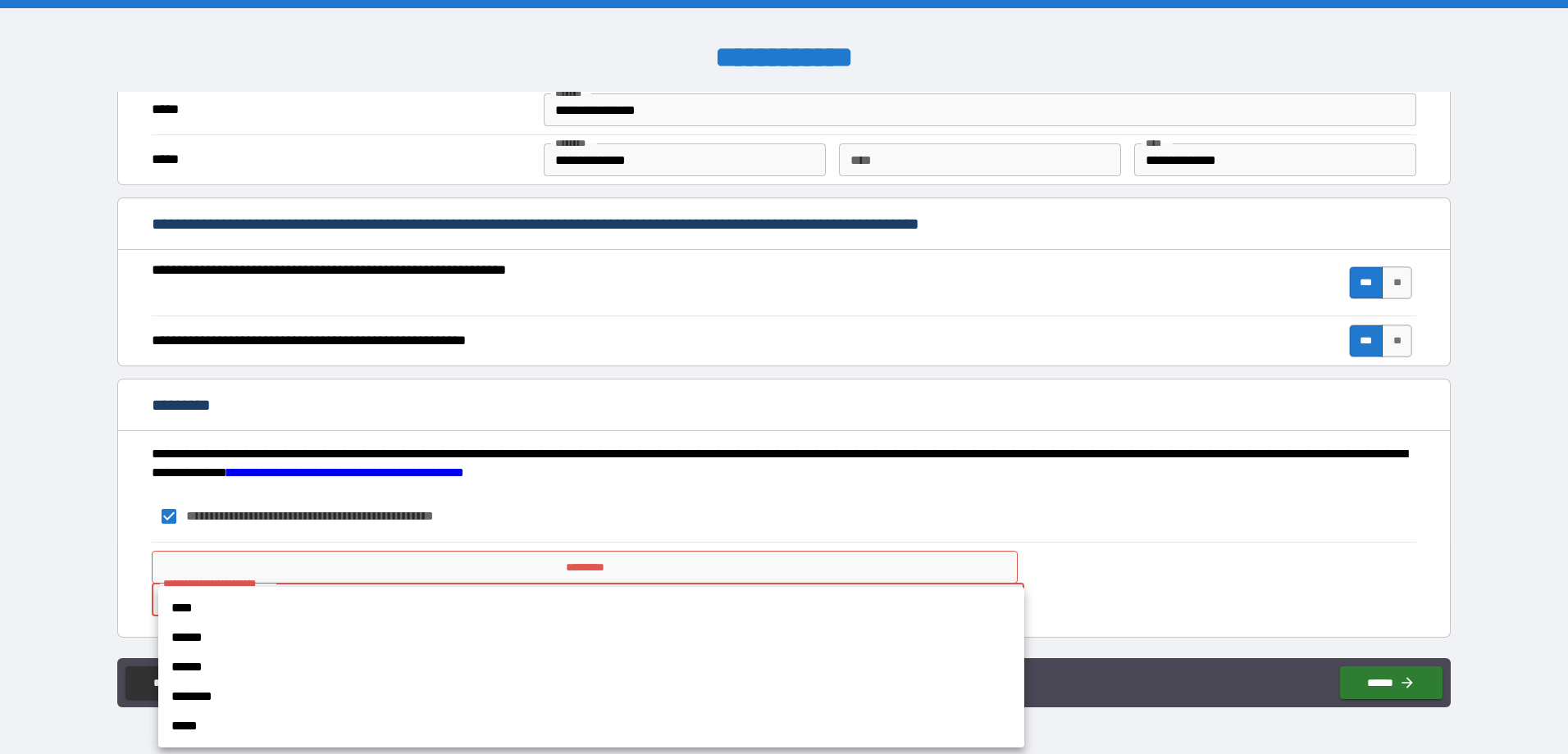 click on "****" at bounding box center (591, 608) 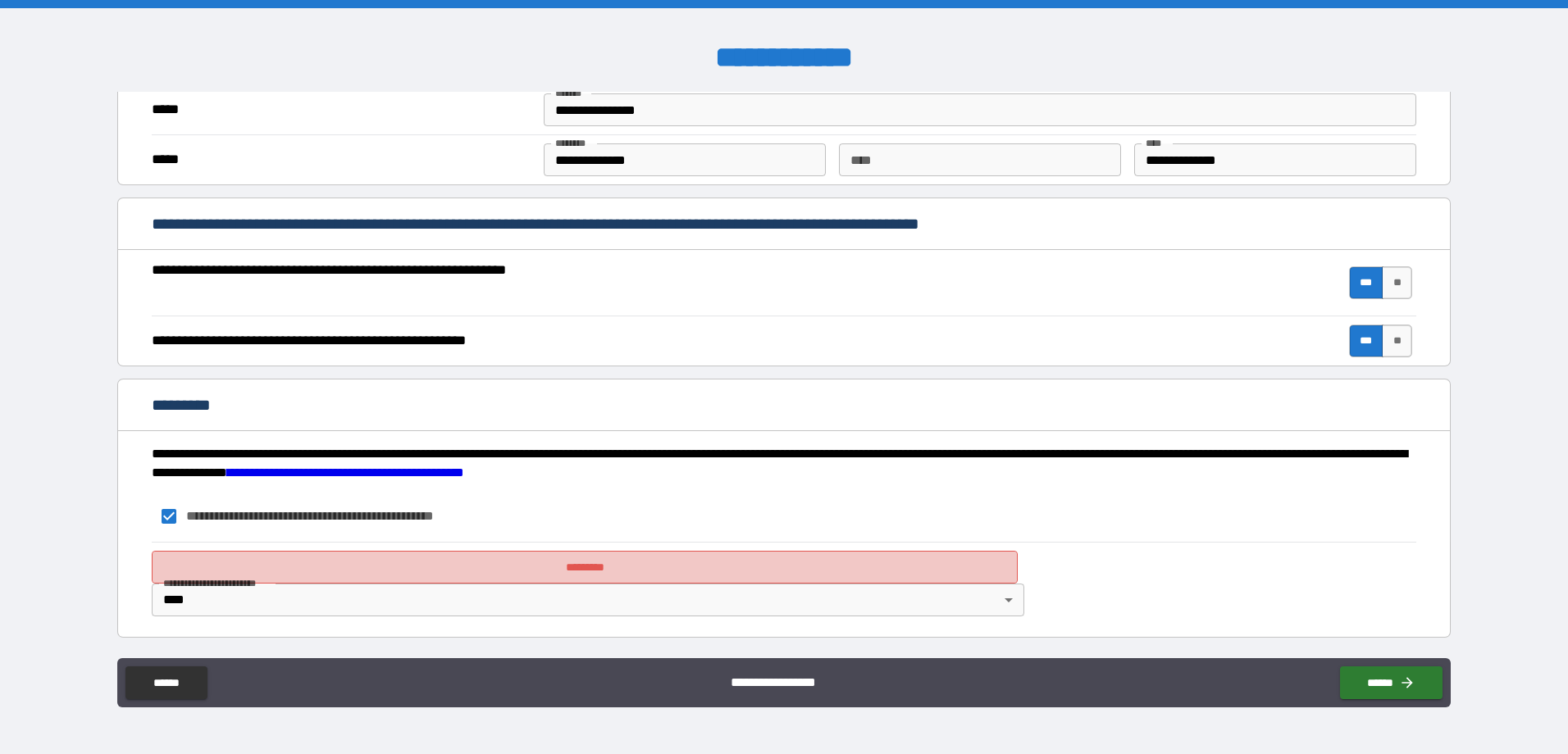 click on "*********" at bounding box center (585, 567) 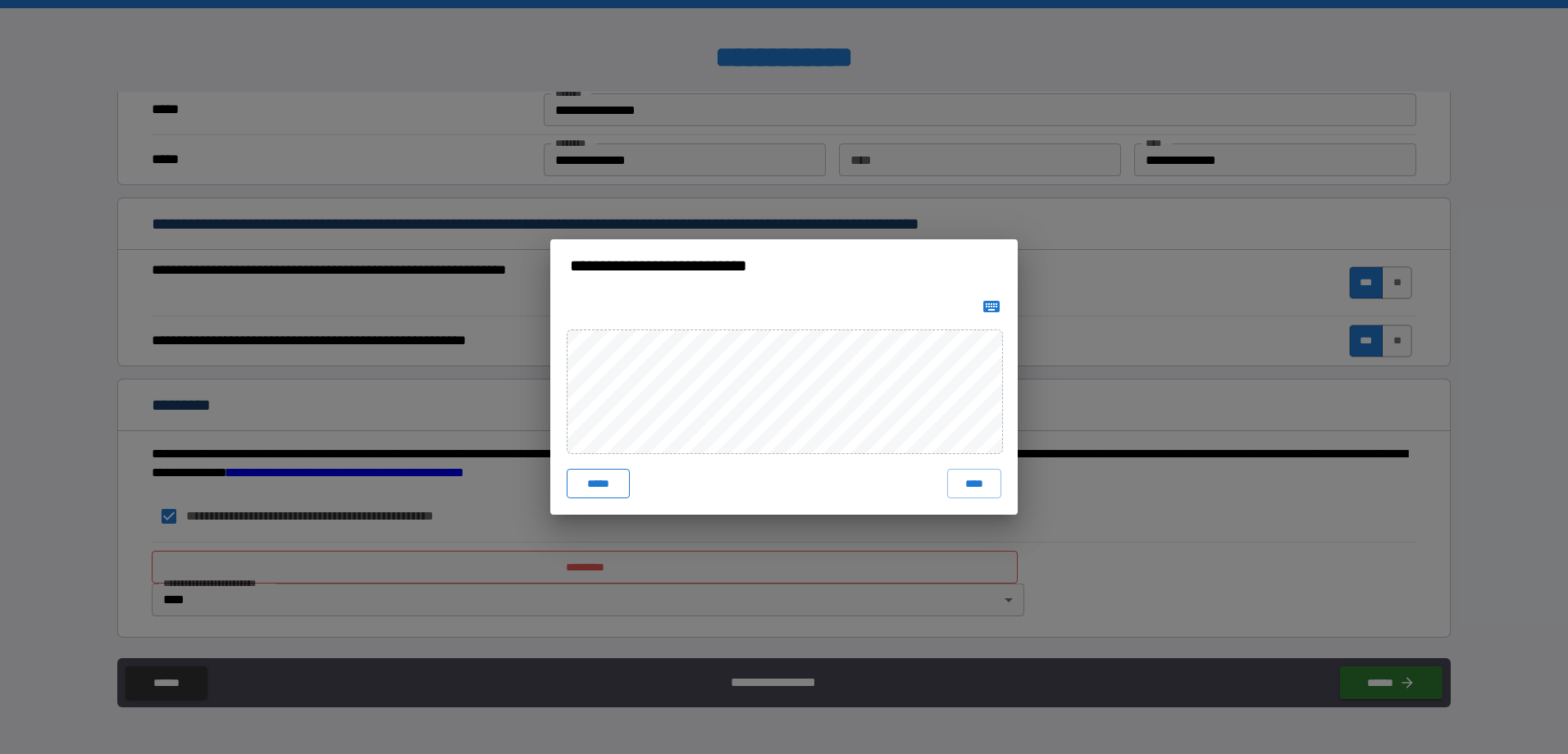 click on "*****" at bounding box center [598, 484] 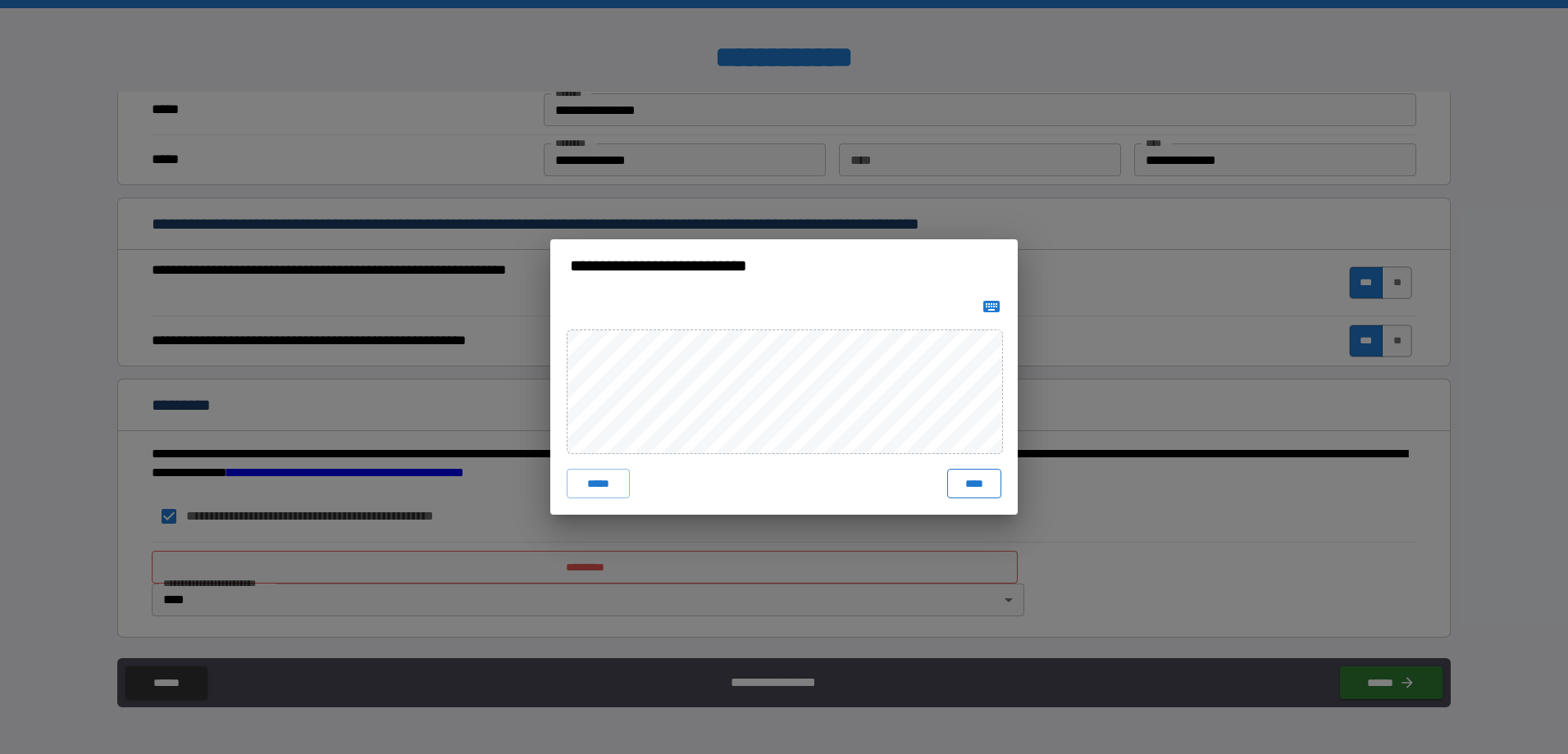 click on "****" at bounding box center [974, 484] 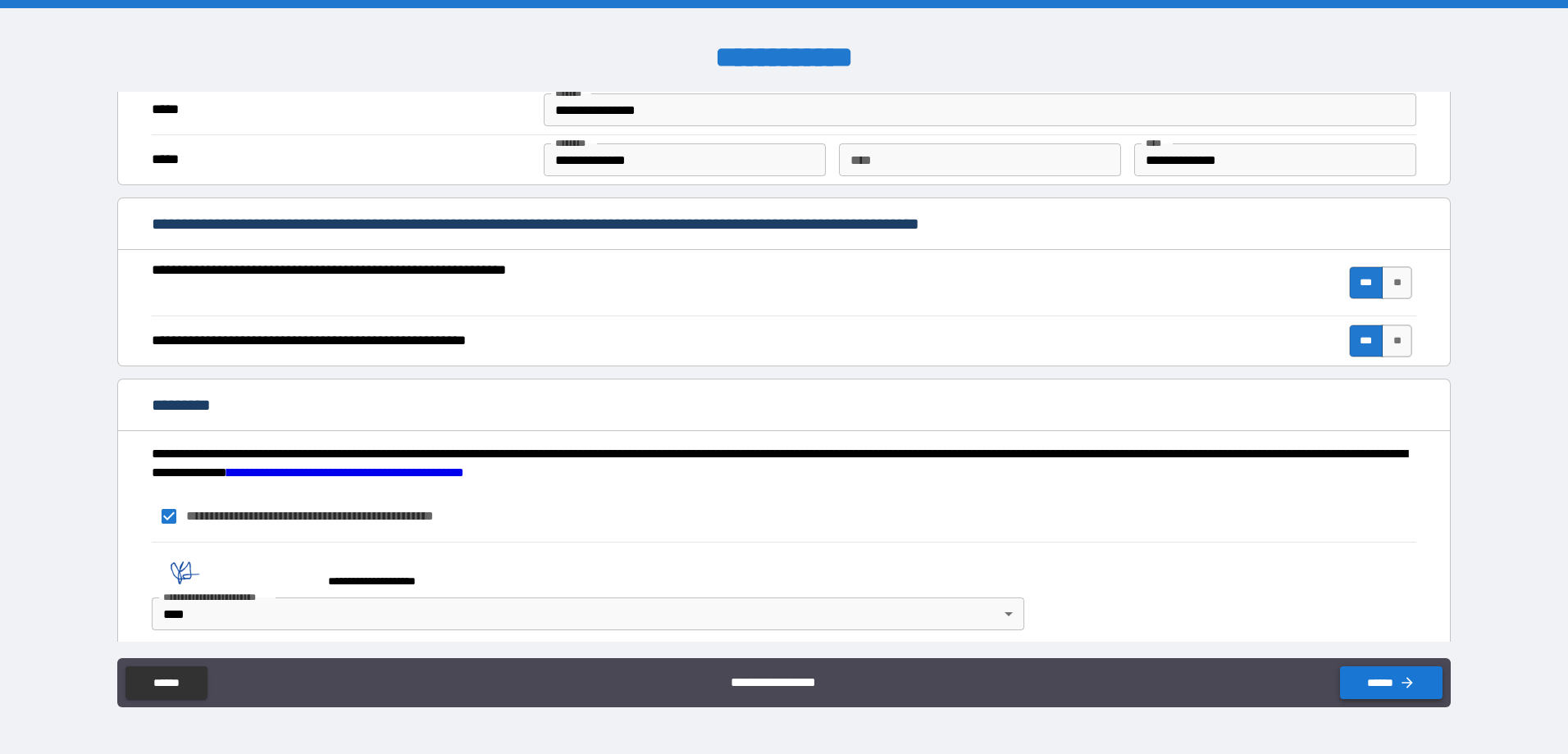 click on "******" at bounding box center (1391, 683) 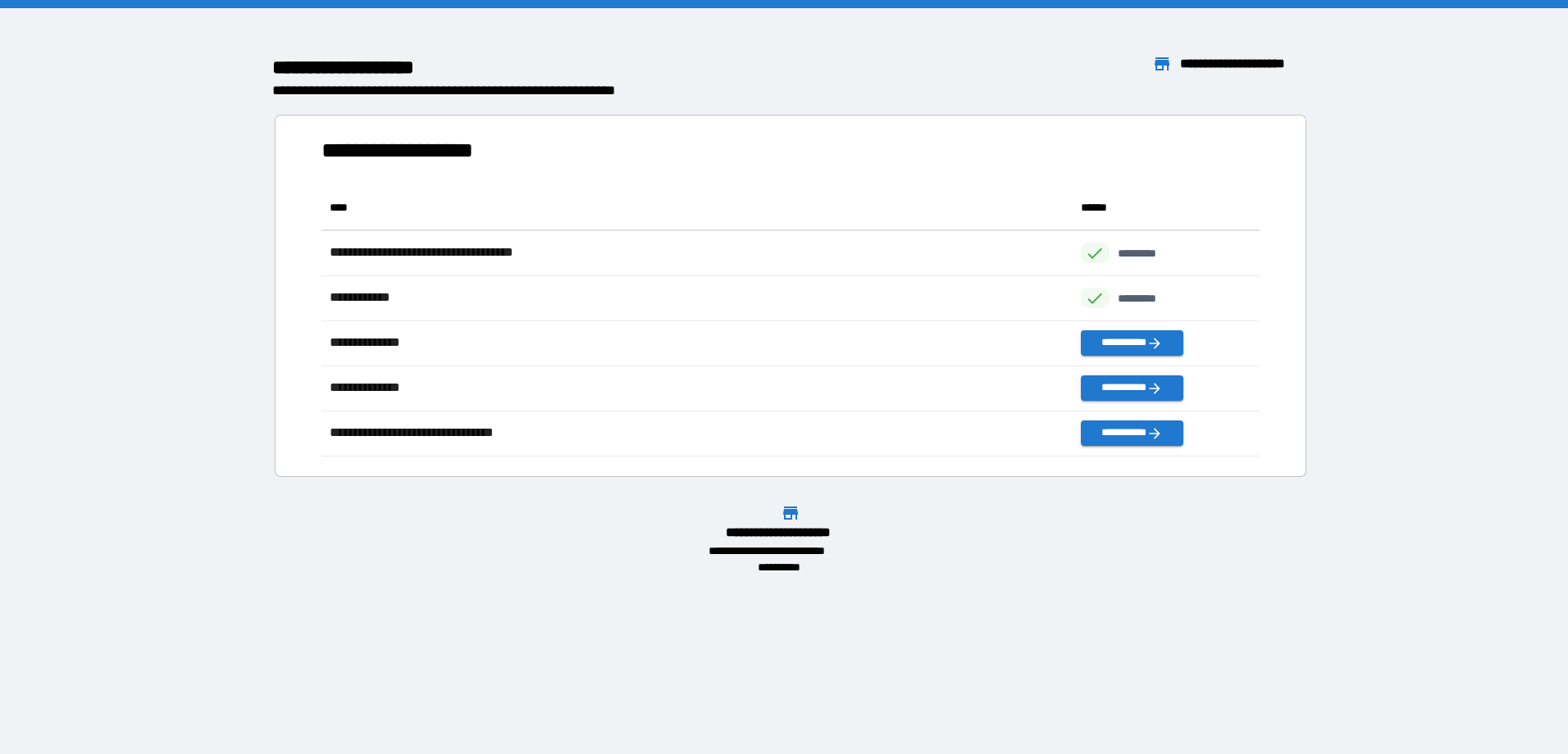 scroll, scrollTop: 13, scrollLeft: 13, axis: both 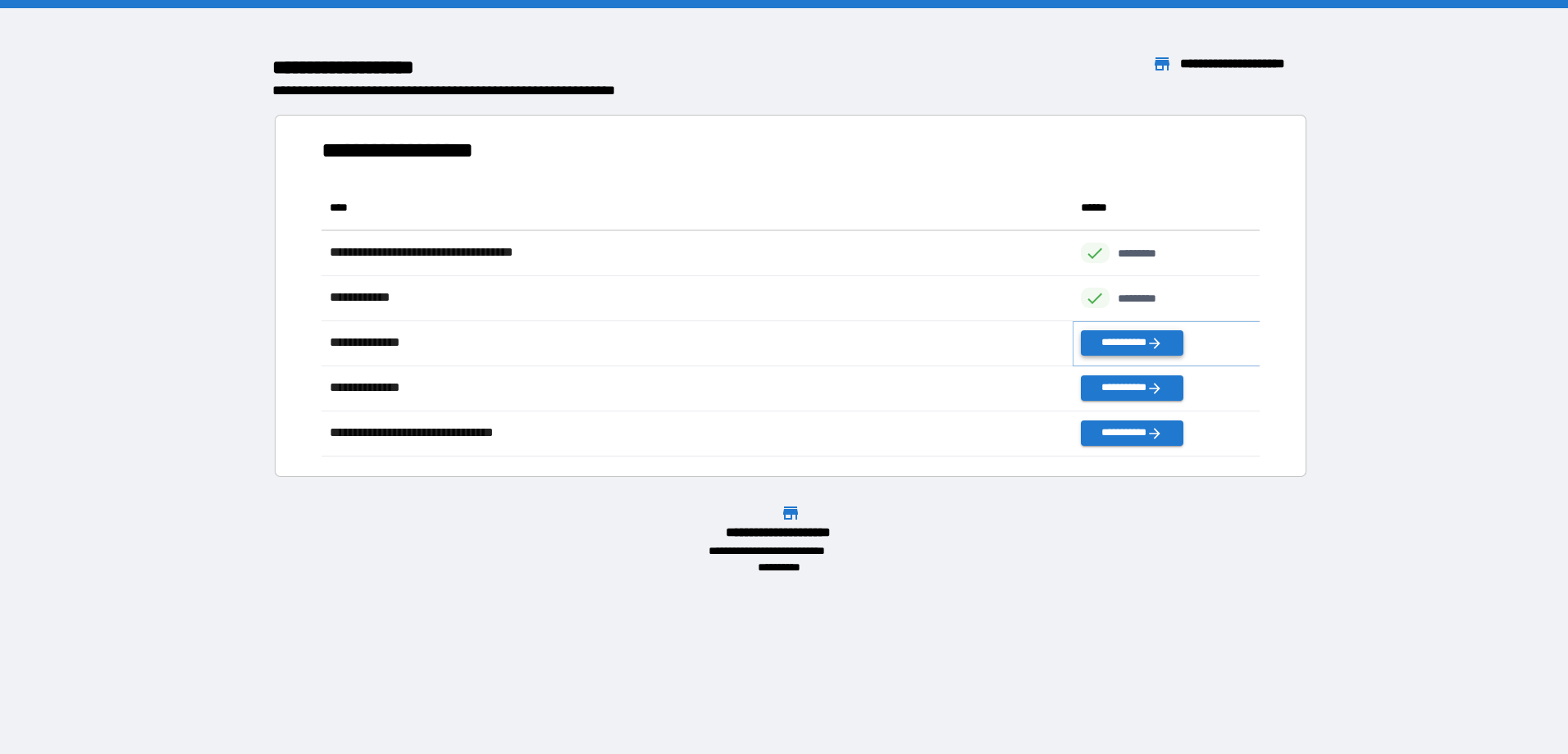 click on "**********" at bounding box center [1132, 343] 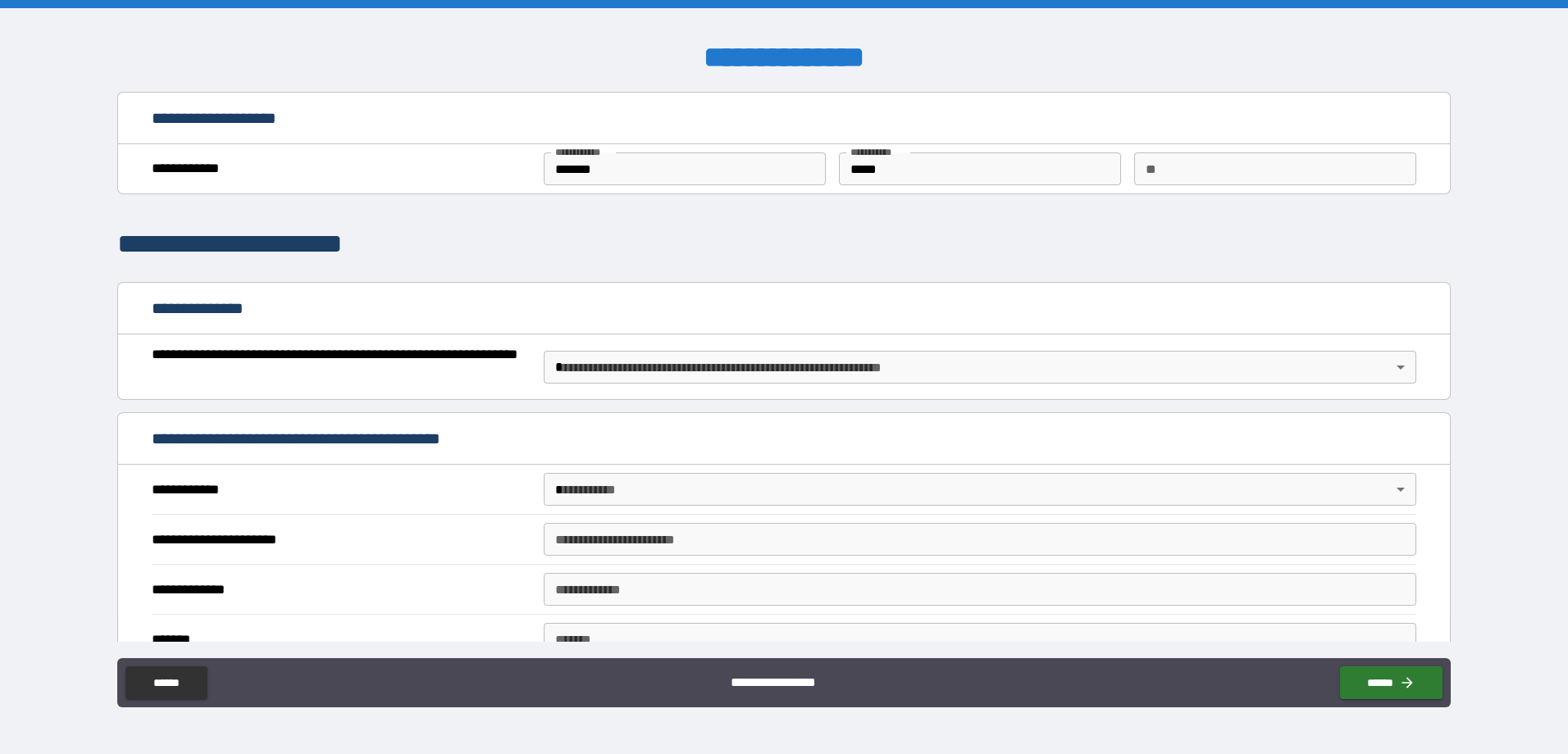 click on "**********" at bounding box center (980, 367) 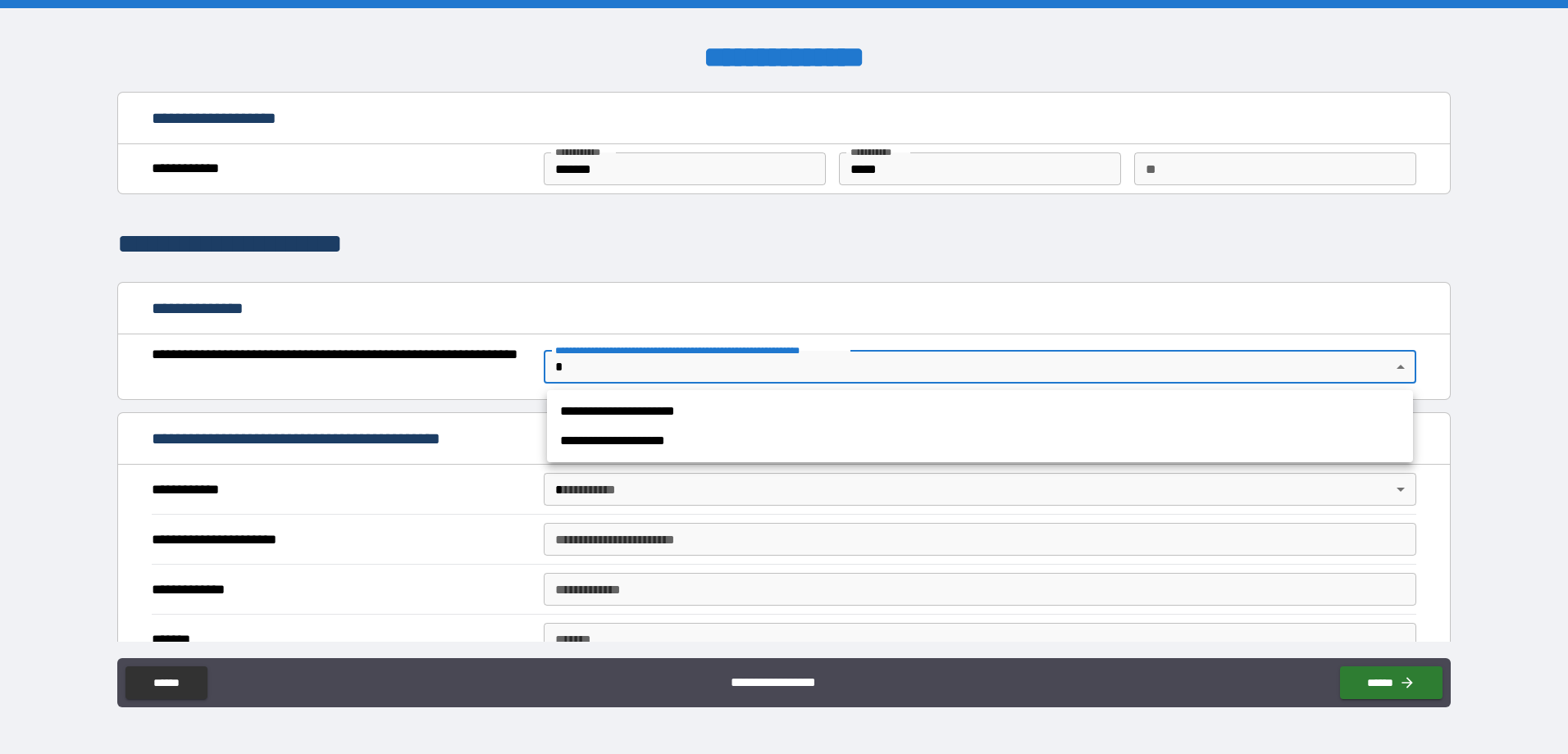 click on "**********" at bounding box center [980, 411] 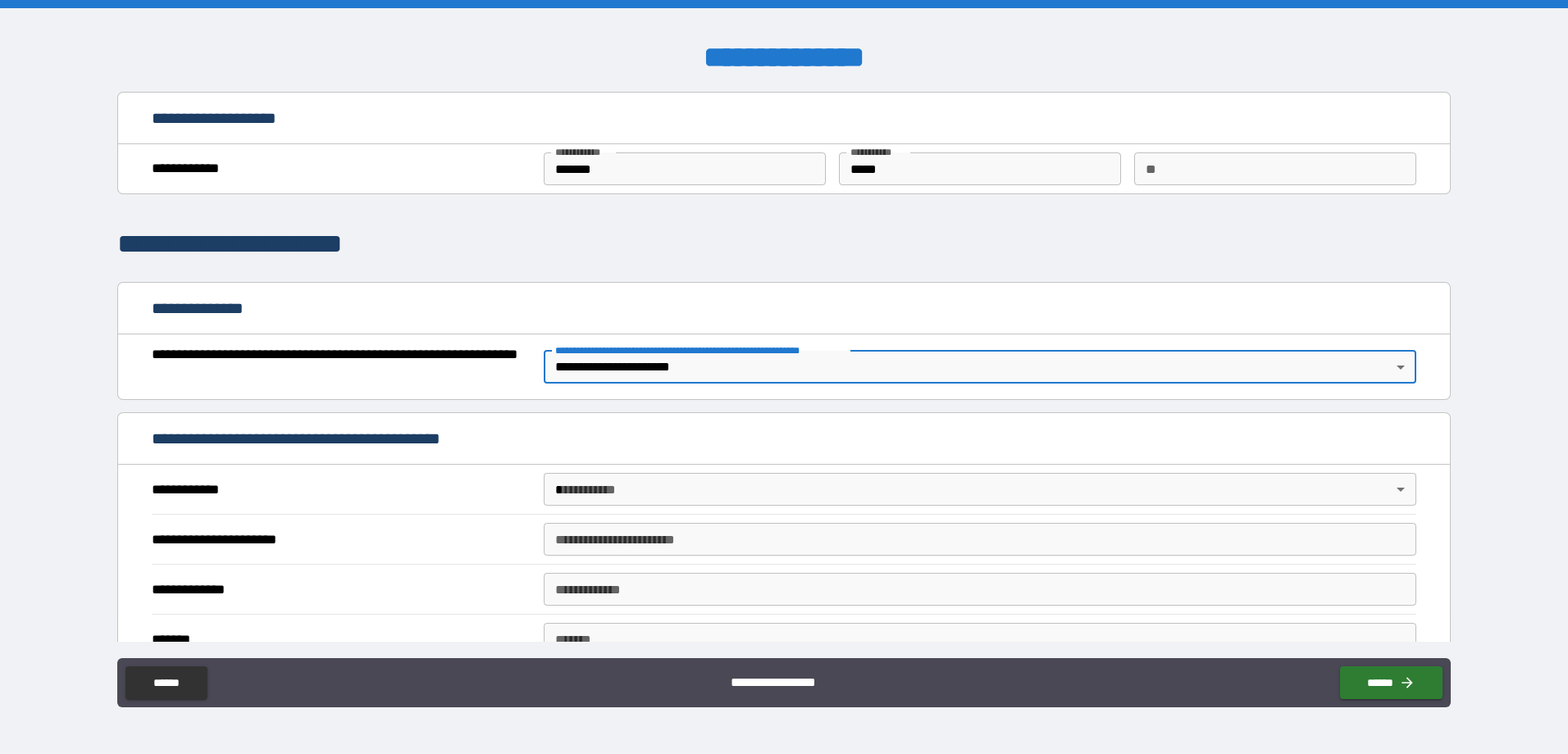 click on "**********" at bounding box center [784, 377] 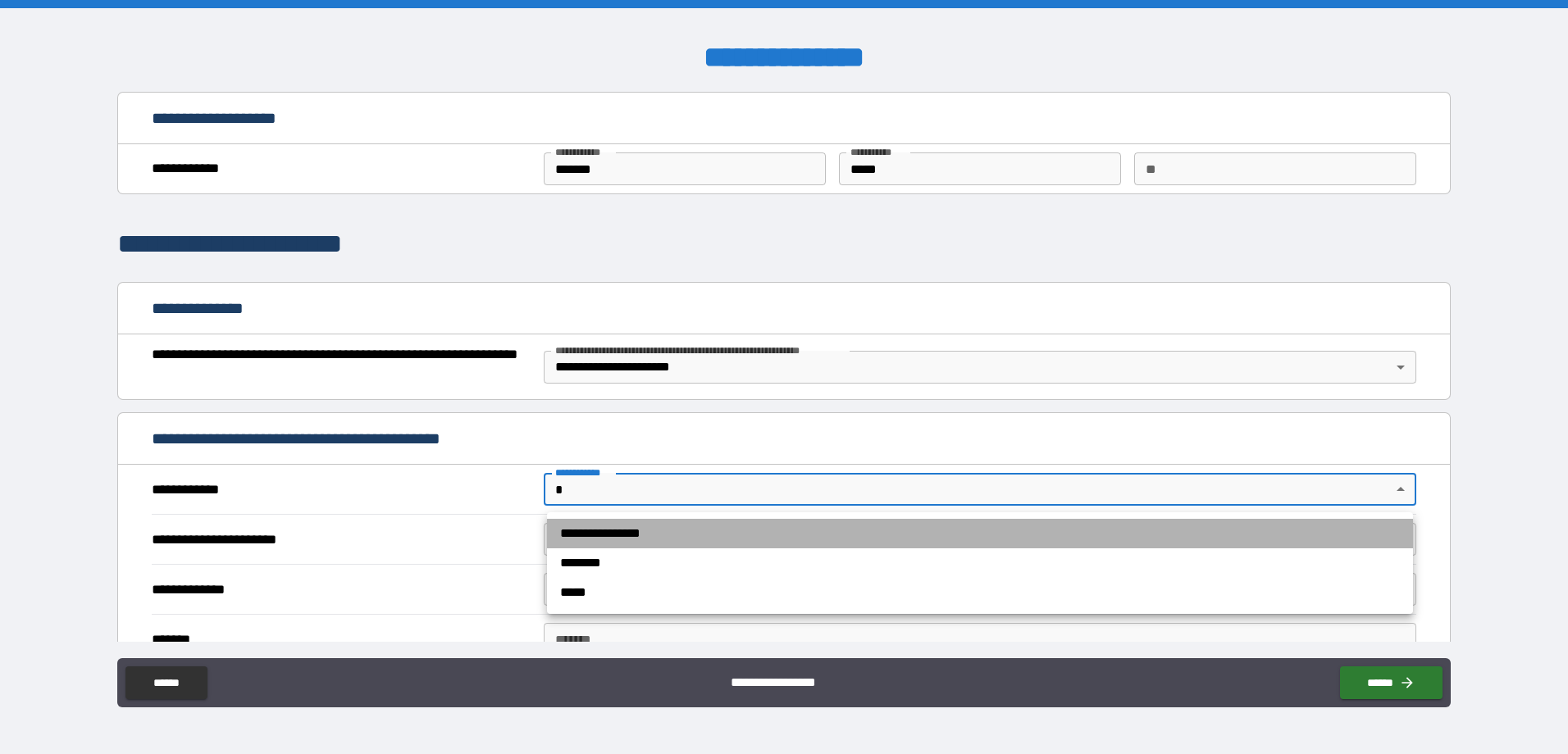 click on "**********" at bounding box center (980, 534) 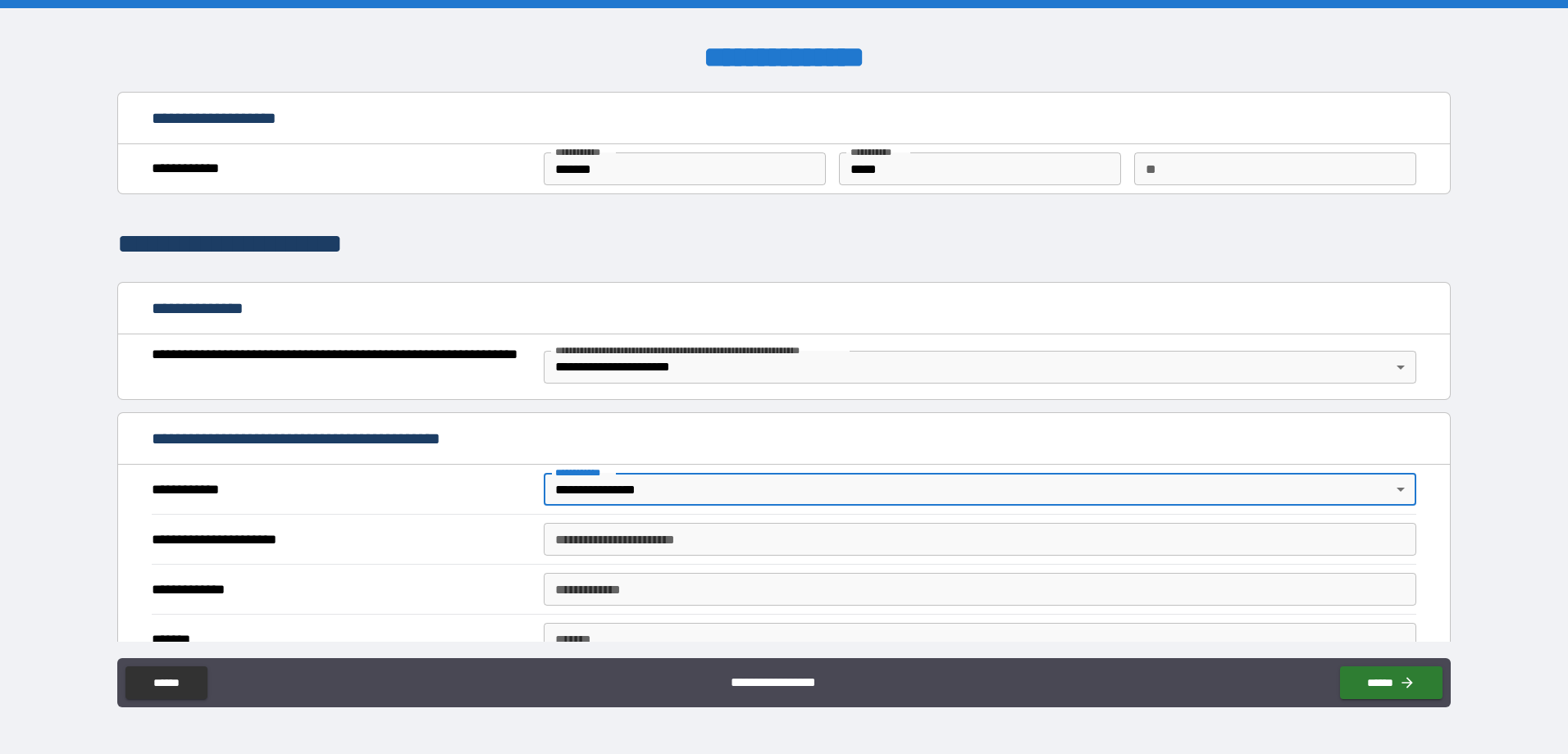 click on "**********" at bounding box center [980, 539] 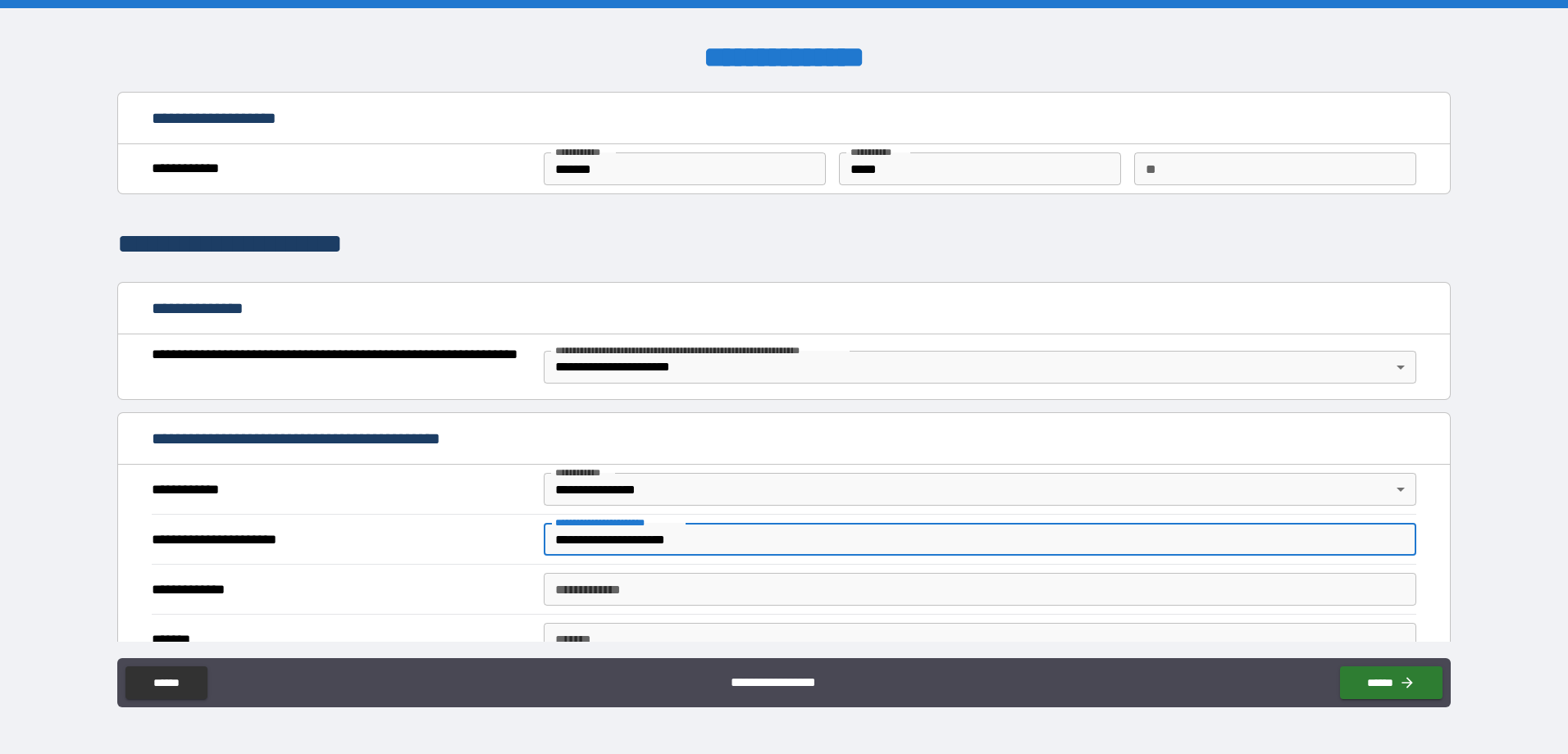 type on "**********" 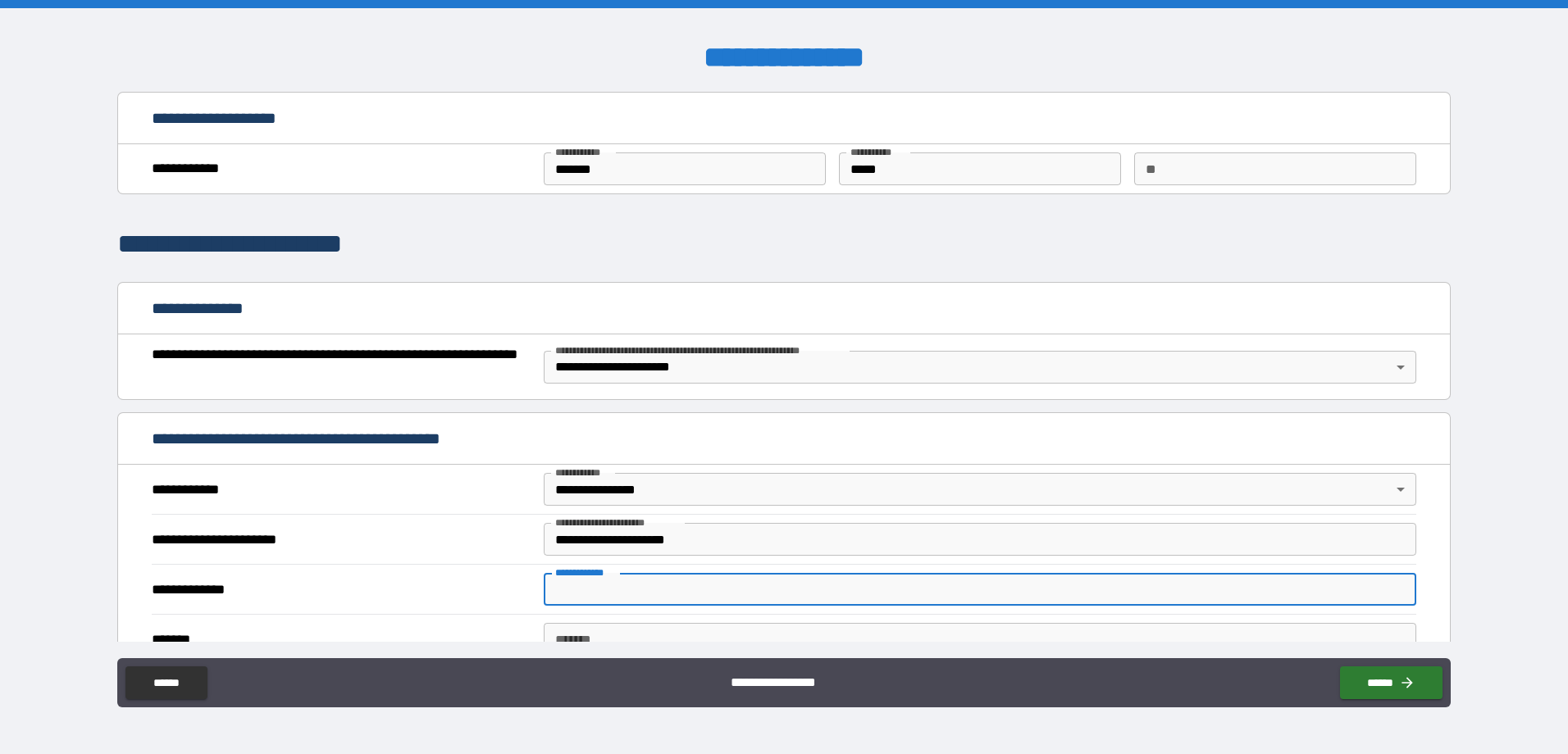 click on "**********" at bounding box center (980, 589) 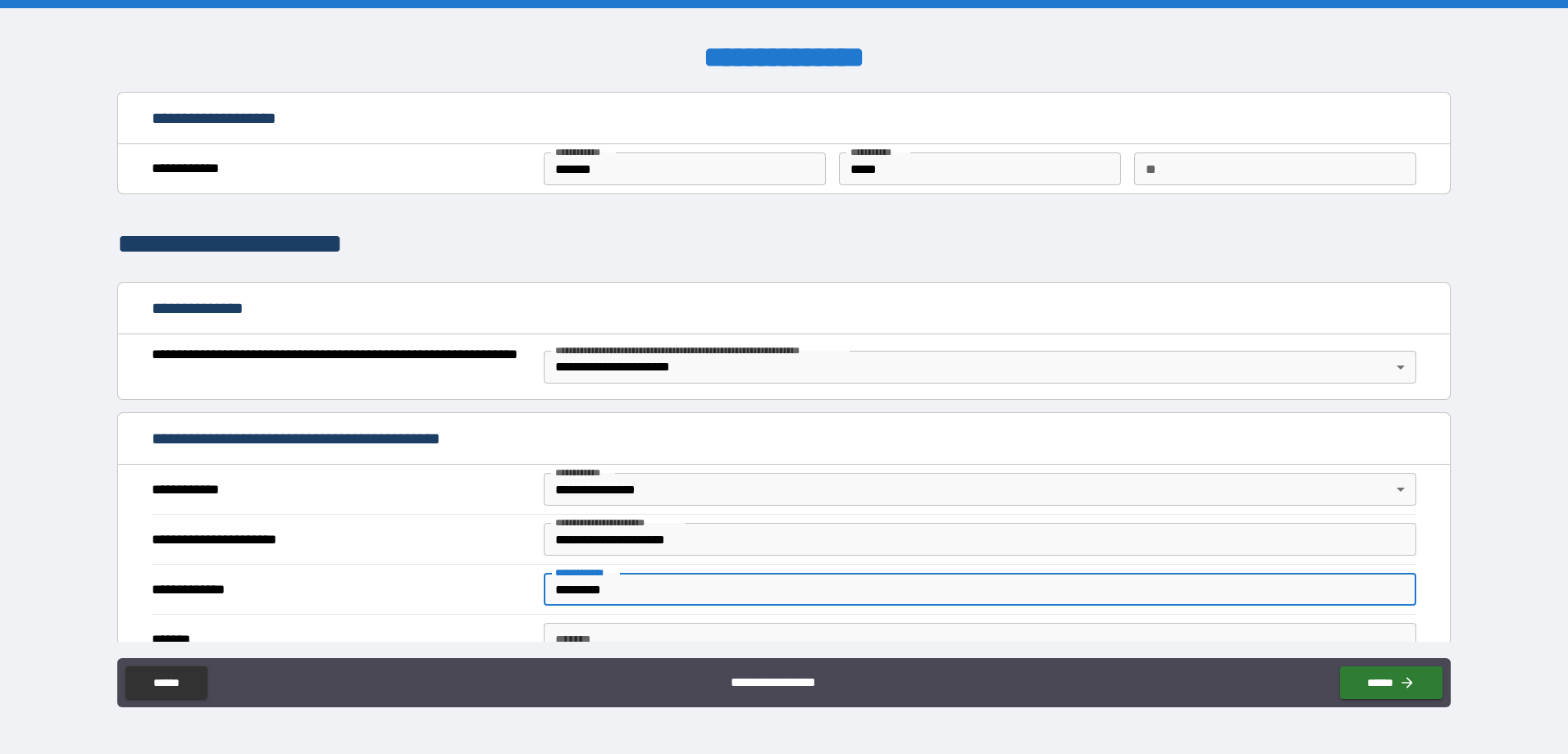 type on "*********" 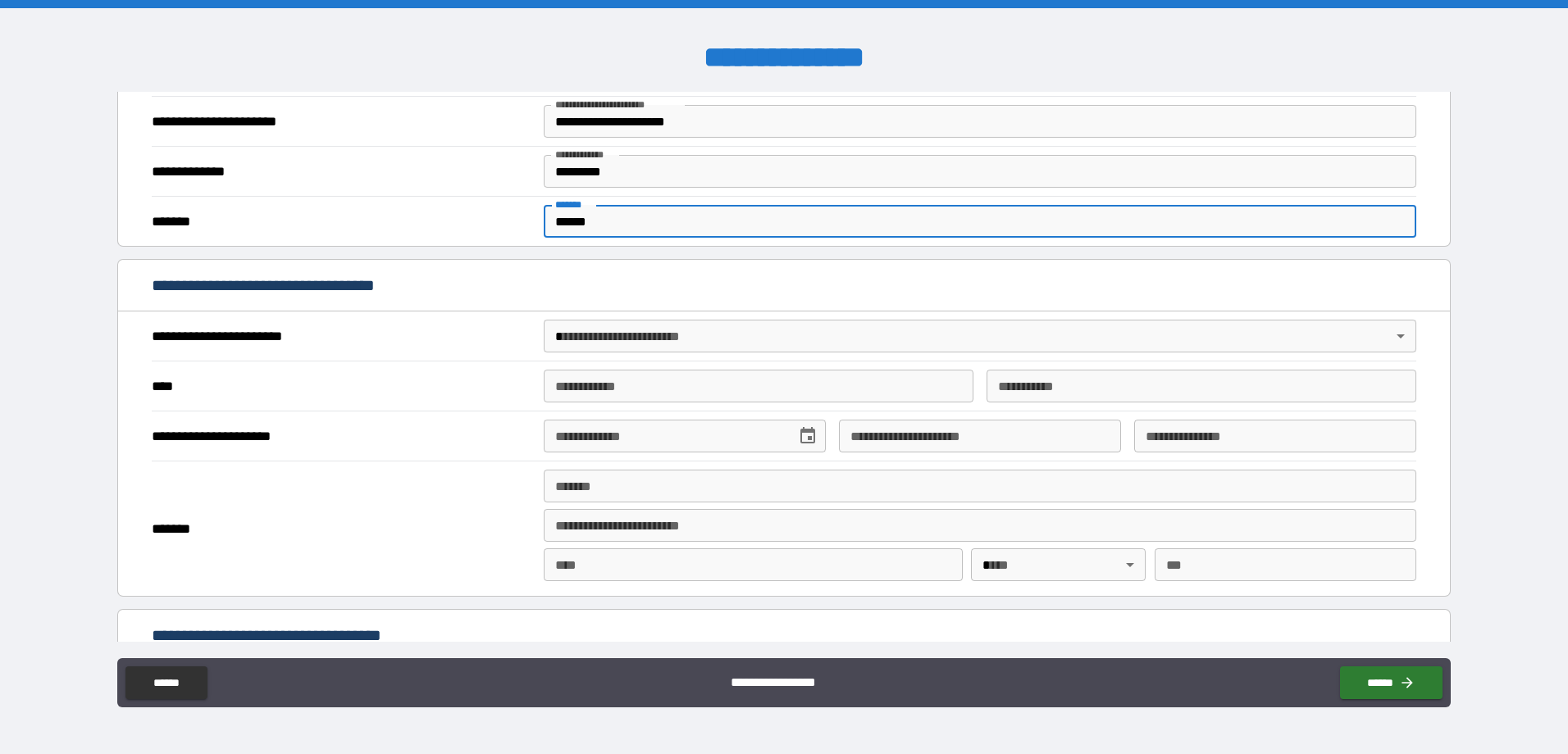 scroll, scrollTop: 425, scrollLeft: 0, axis: vertical 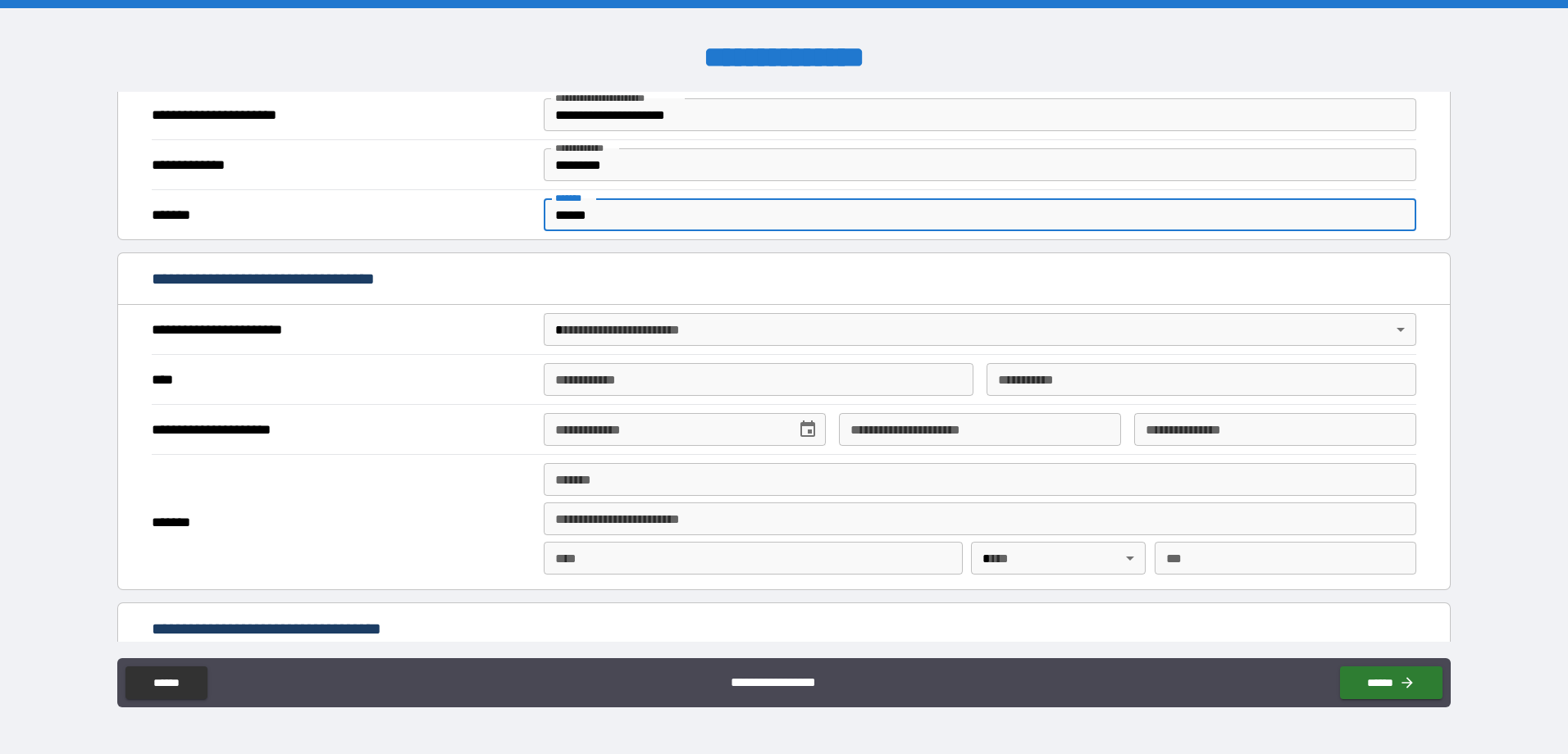 type on "******" 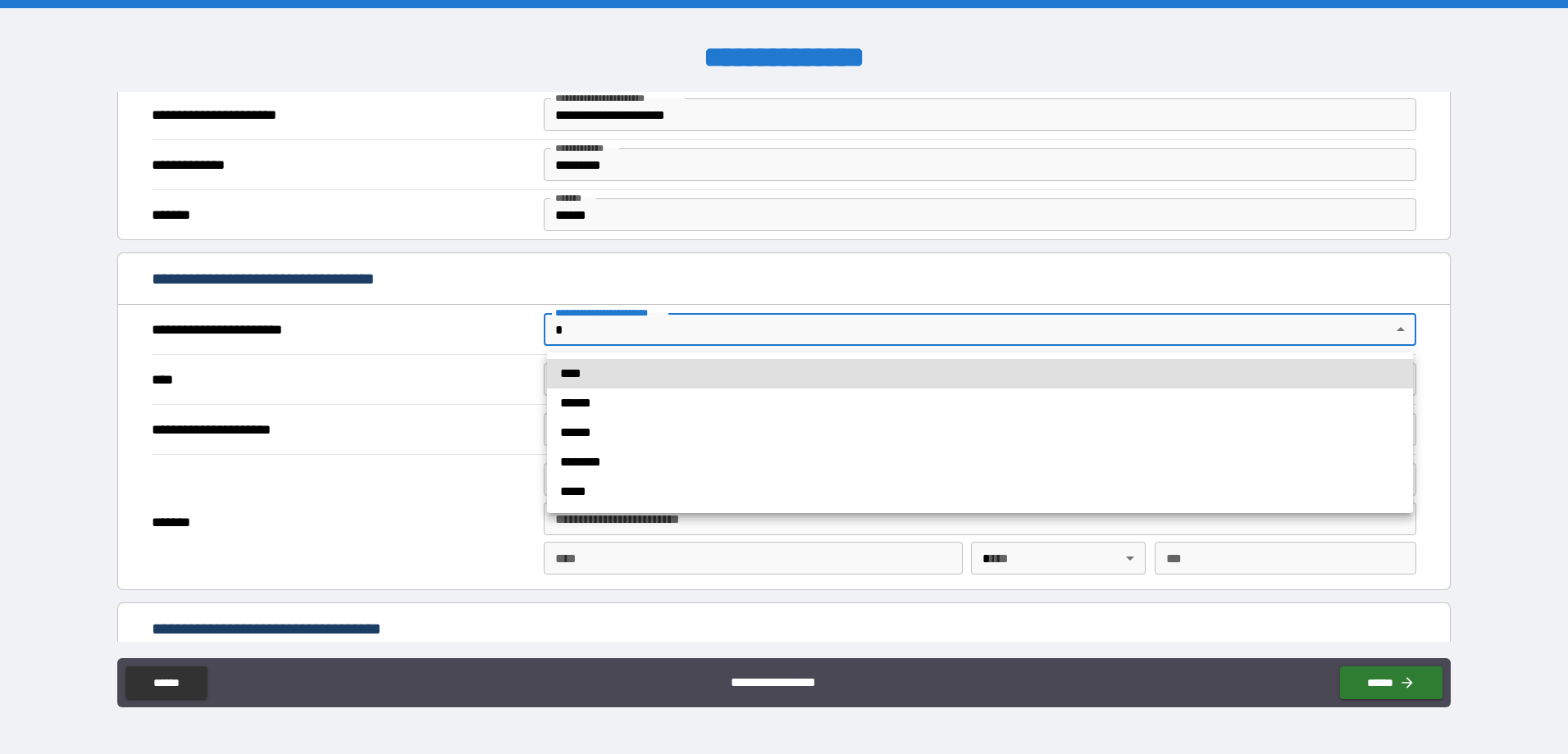 click on "****" at bounding box center [980, 374] 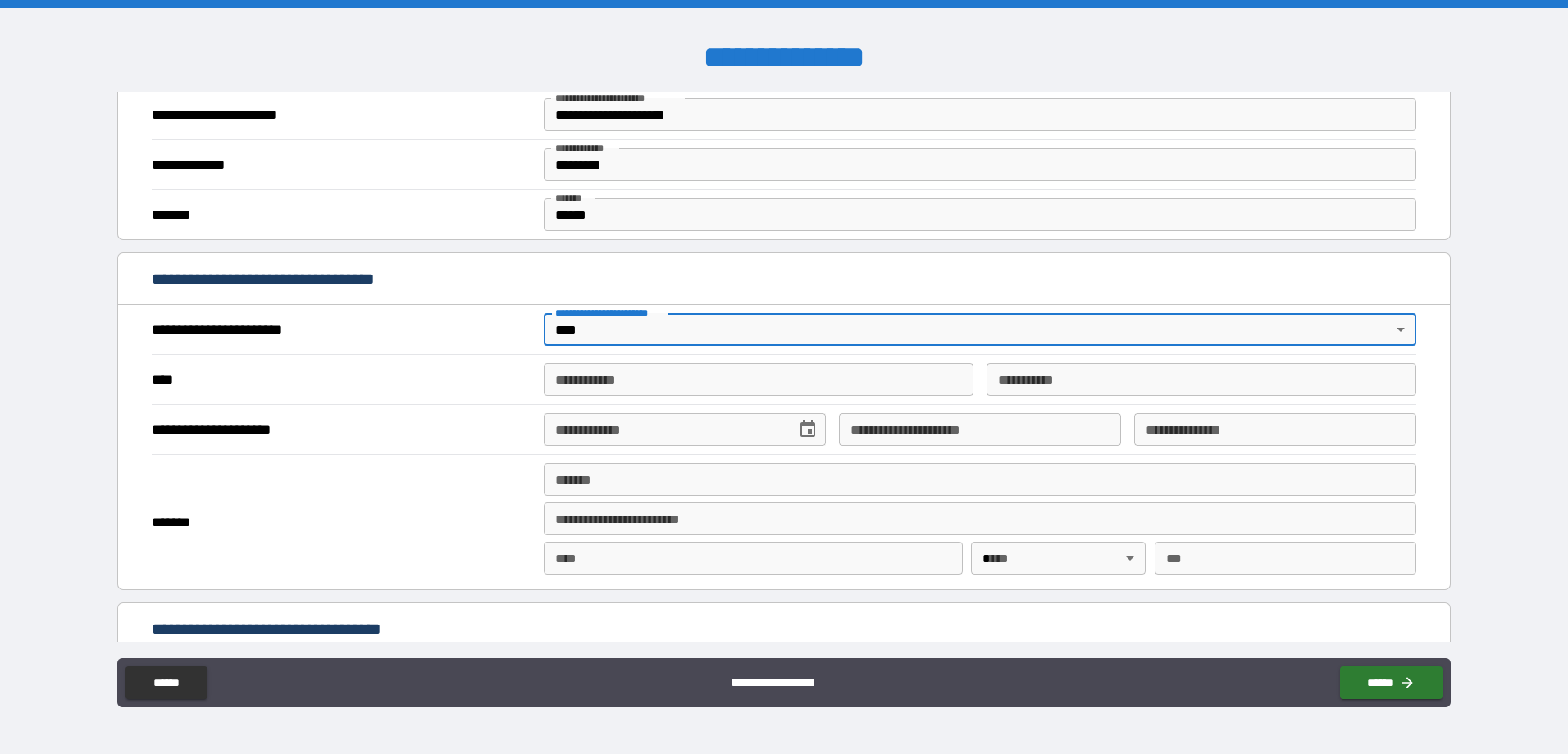 click on "**********" at bounding box center [759, 379] 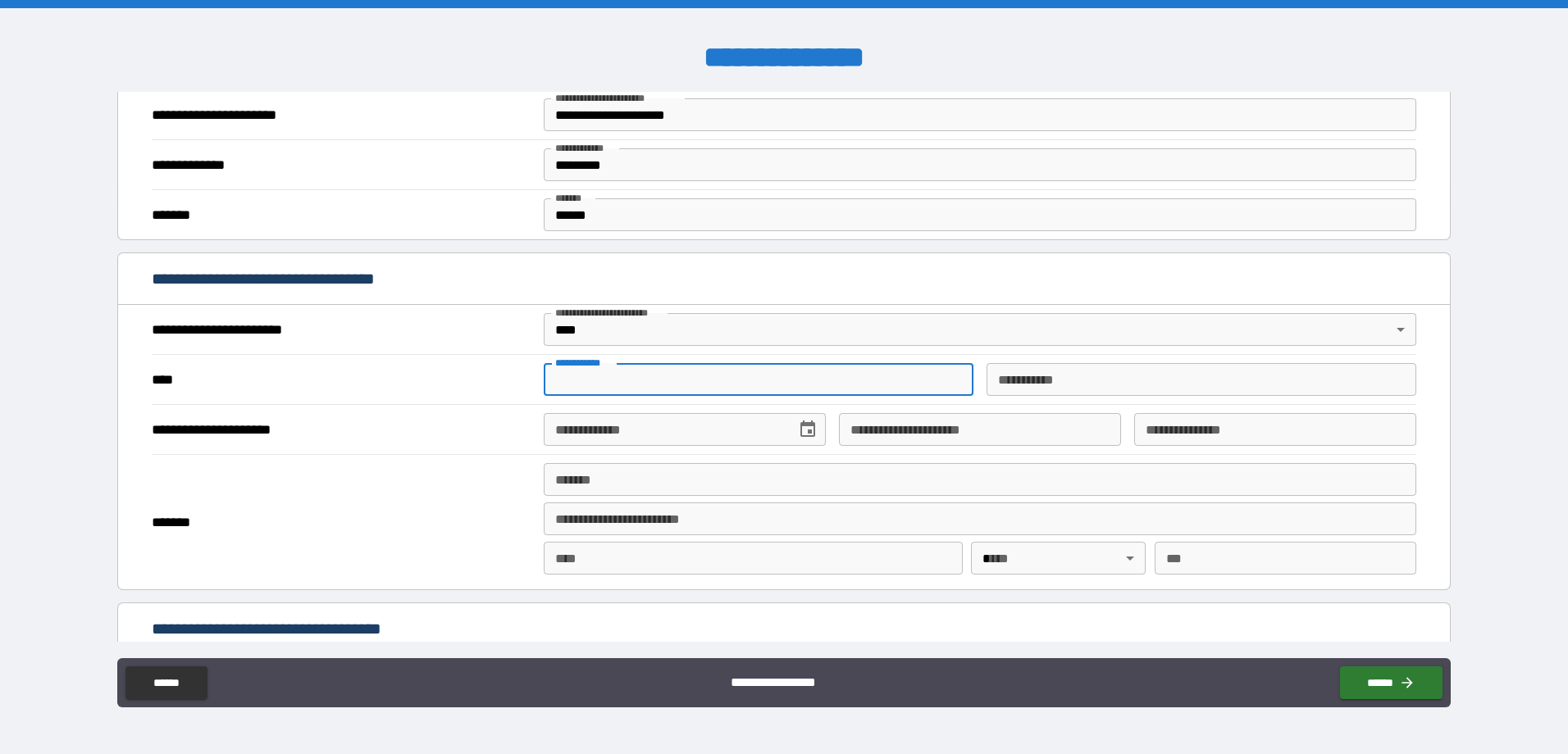 type on "*******" 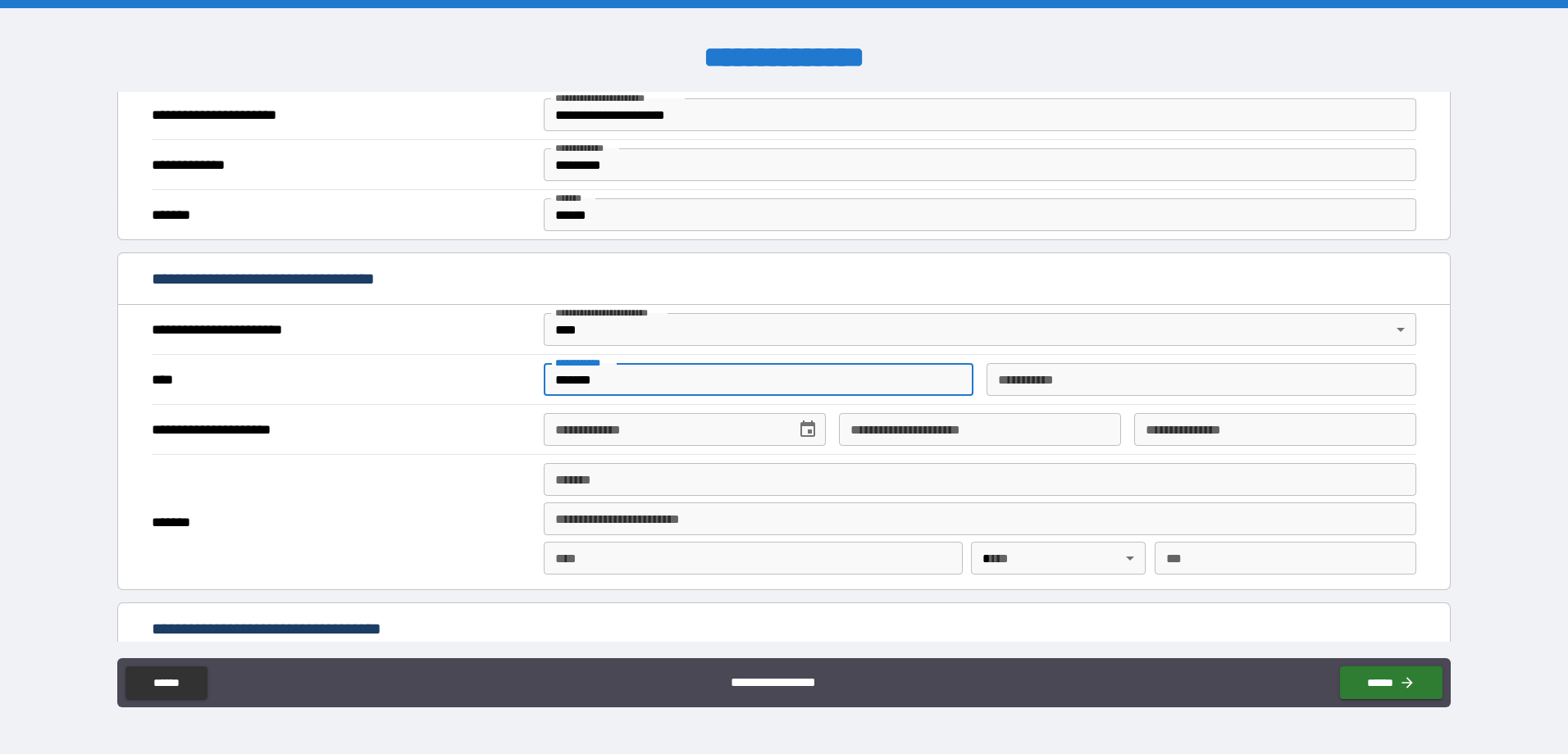 type on "*****" 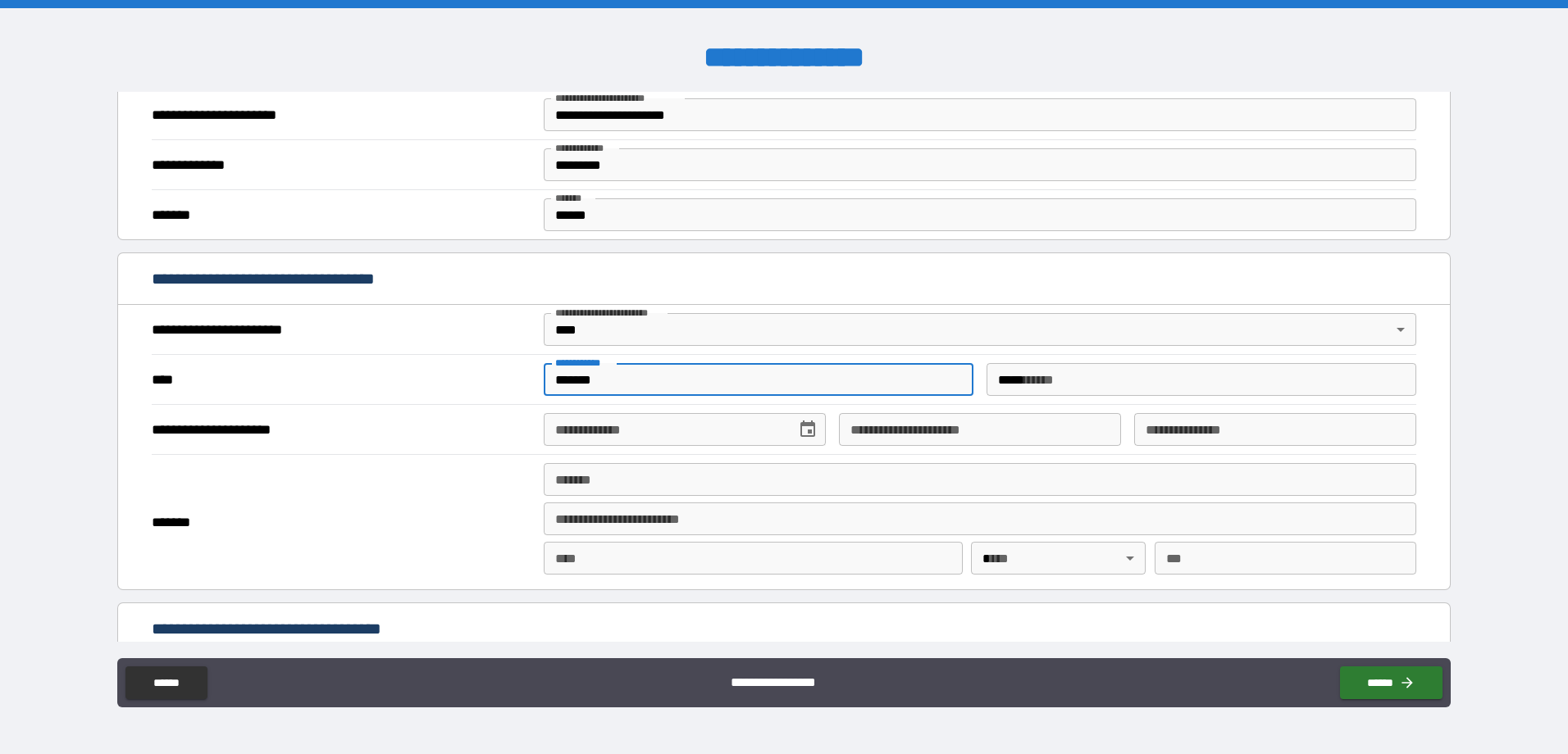 type on "**********" 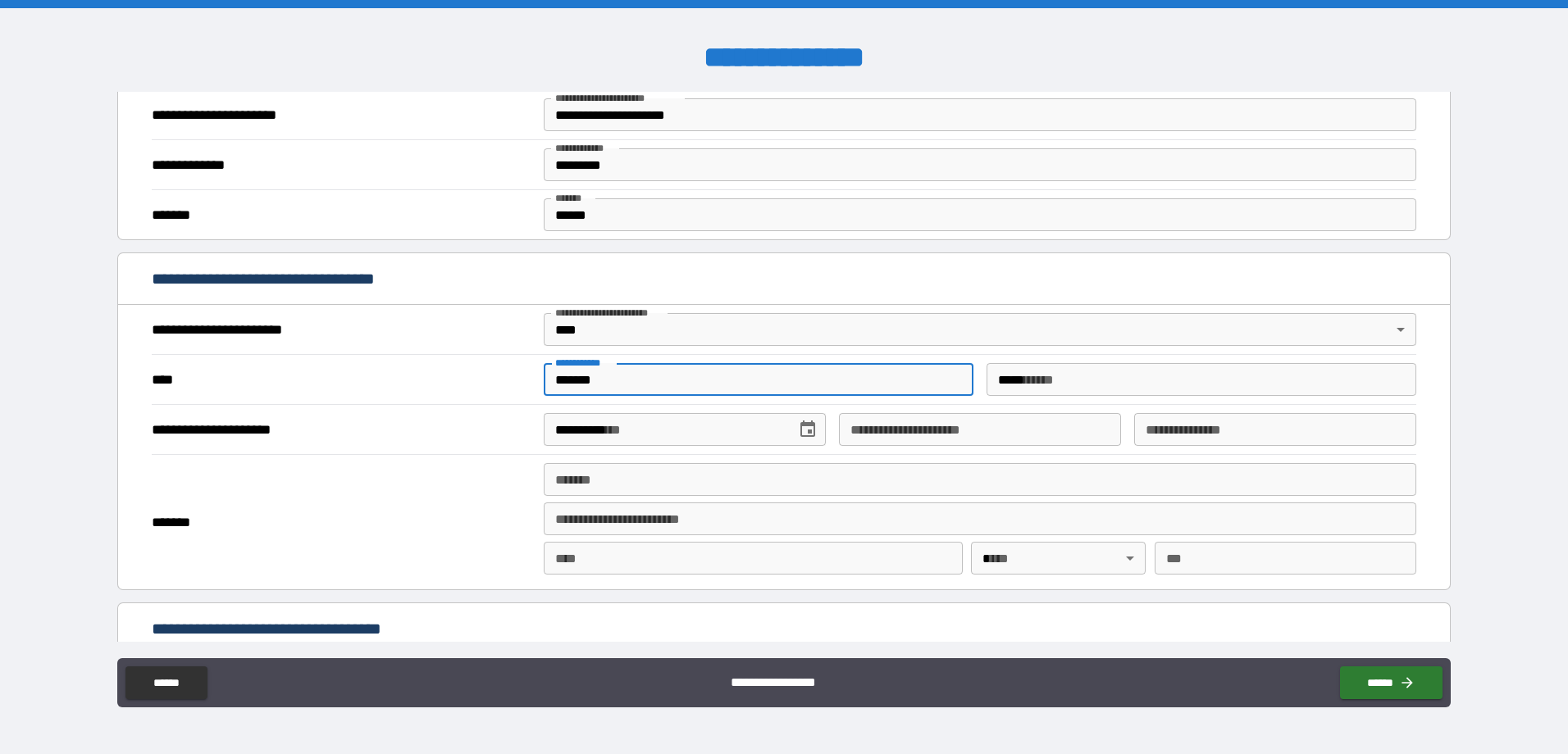 type on "**********" 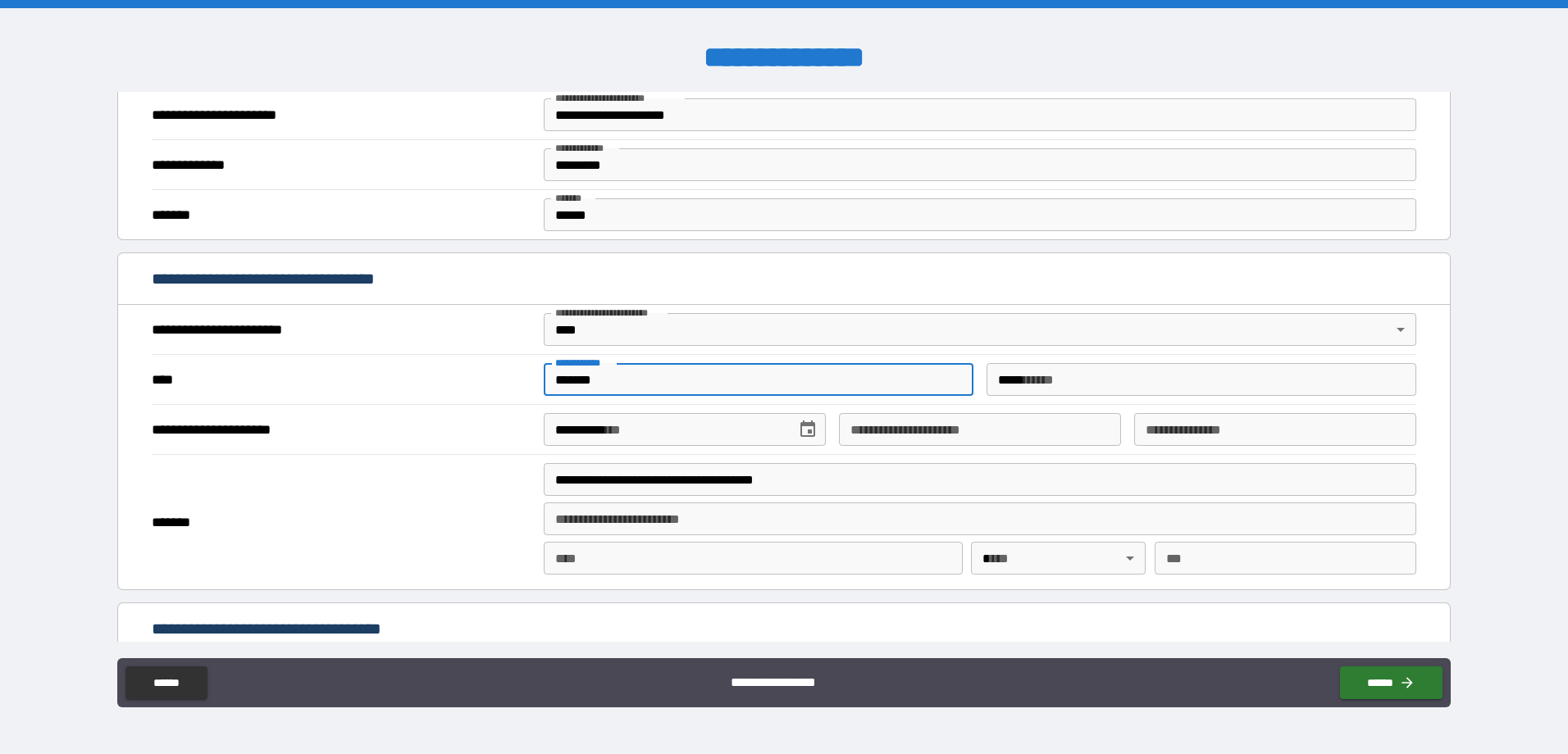 type on "******" 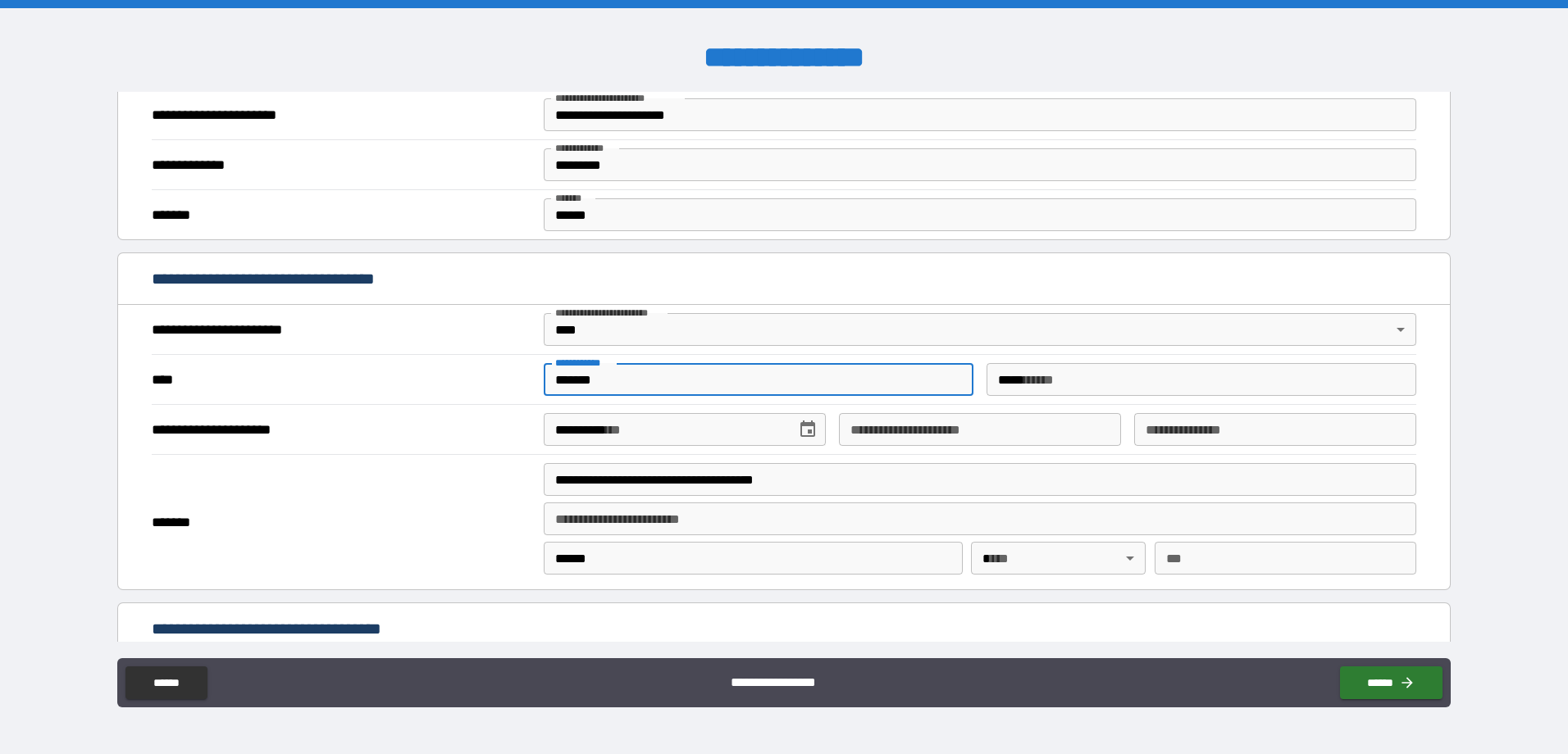 type on "**" 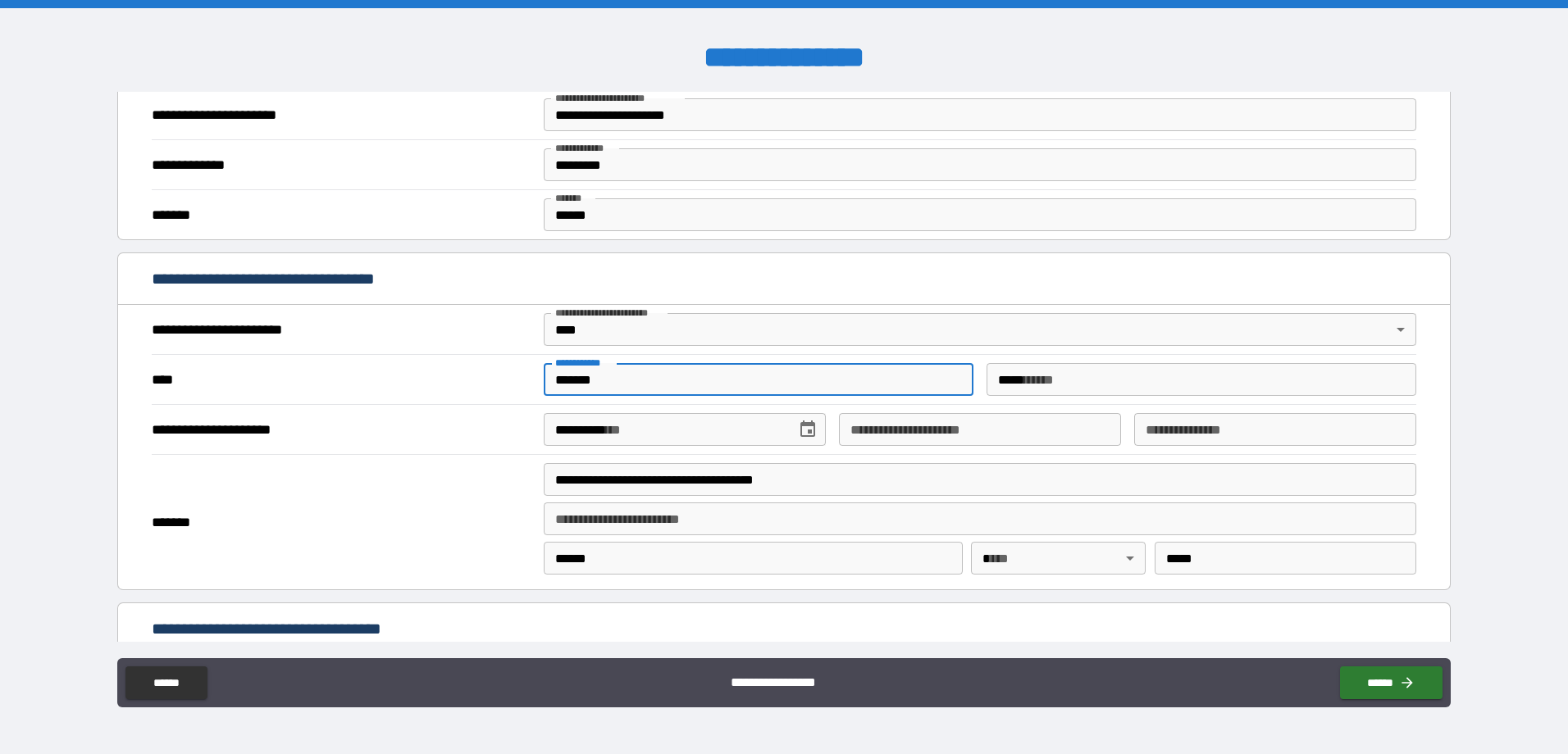 type on "**********" 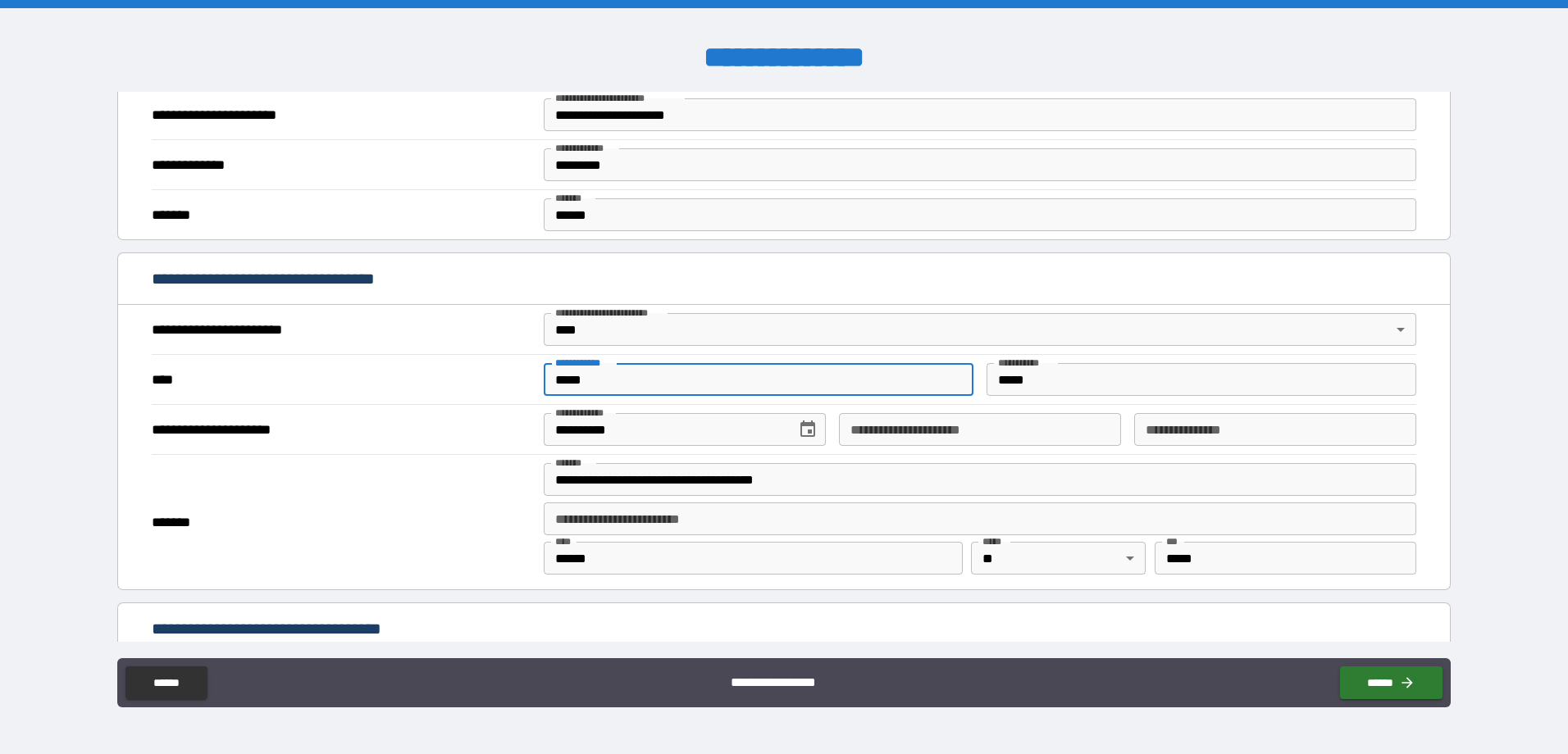 drag, startPoint x: 612, startPoint y: 381, endPoint x: 217, endPoint y: 366, distance: 395.28471 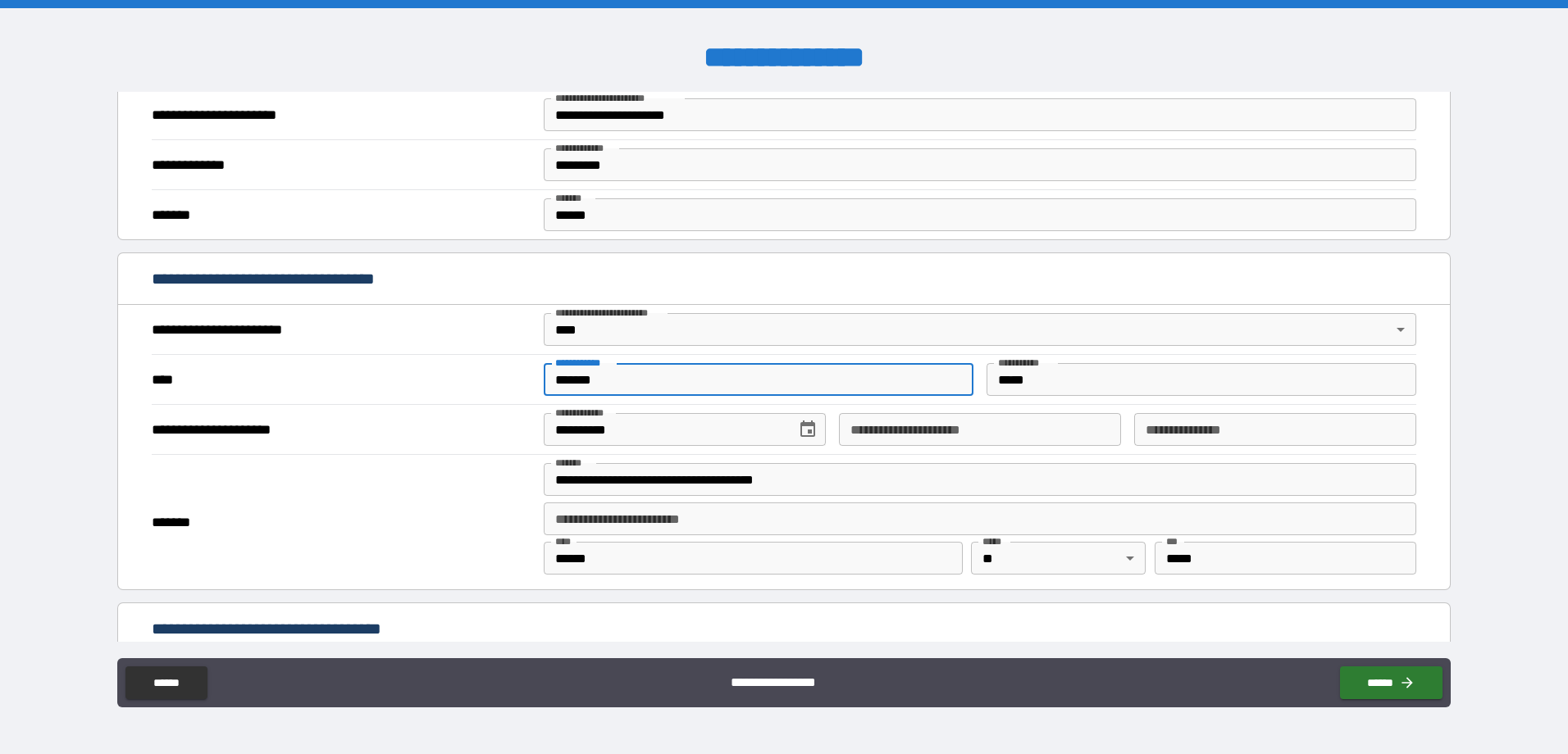 type on "*******" 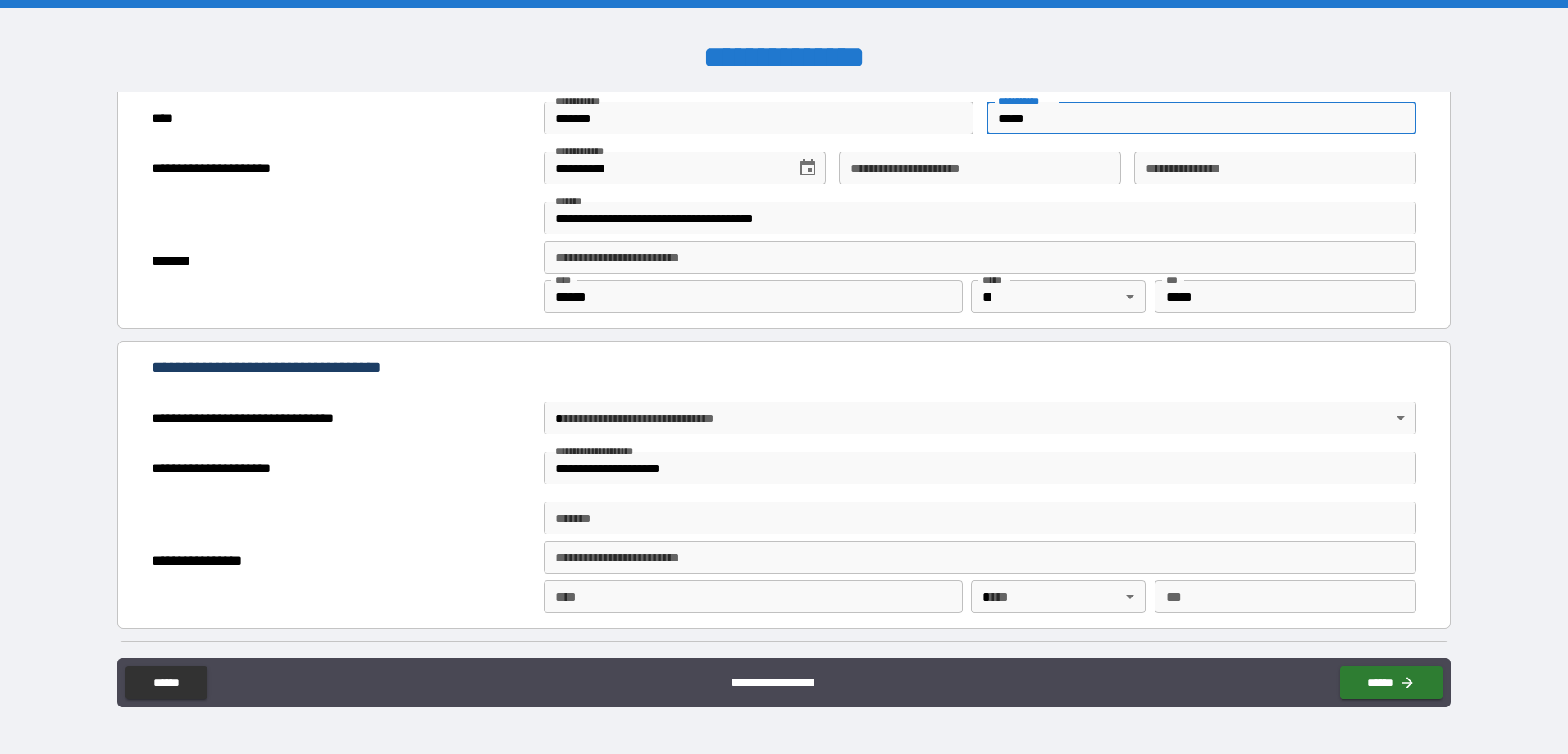 scroll, scrollTop: 752, scrollLeft: 0, axis: vertical 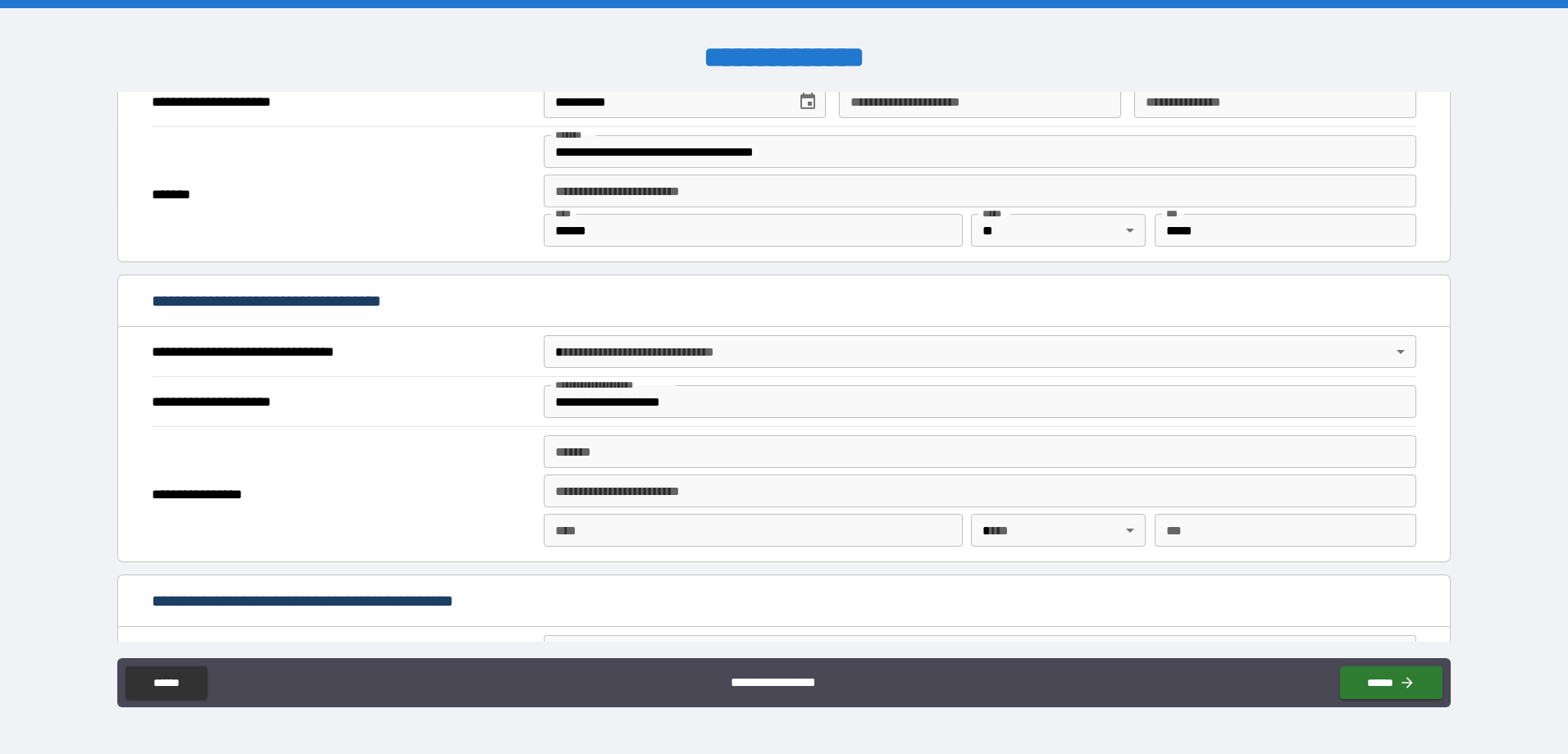 click on "*******" at bounding box center (980, 452) 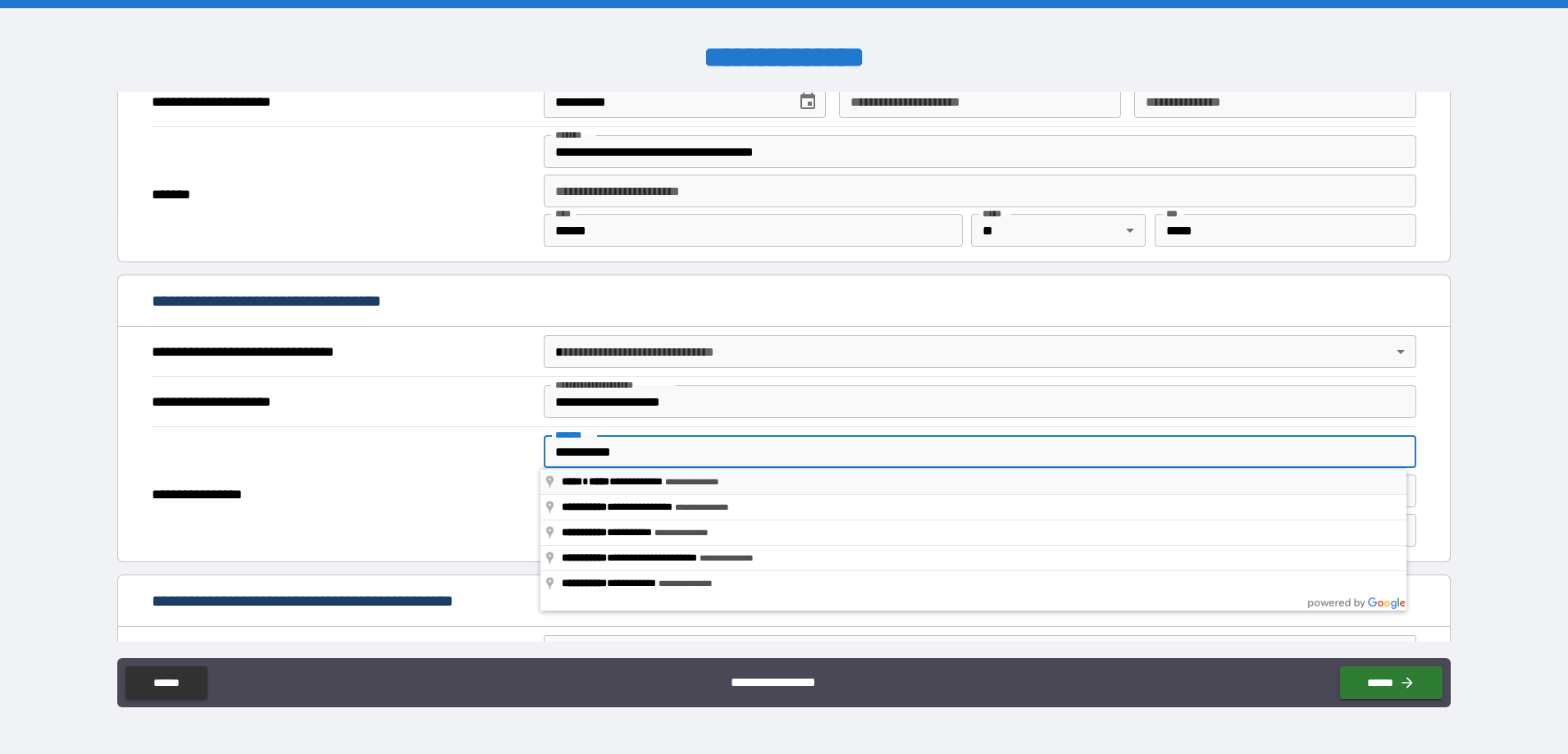 type on "**********" 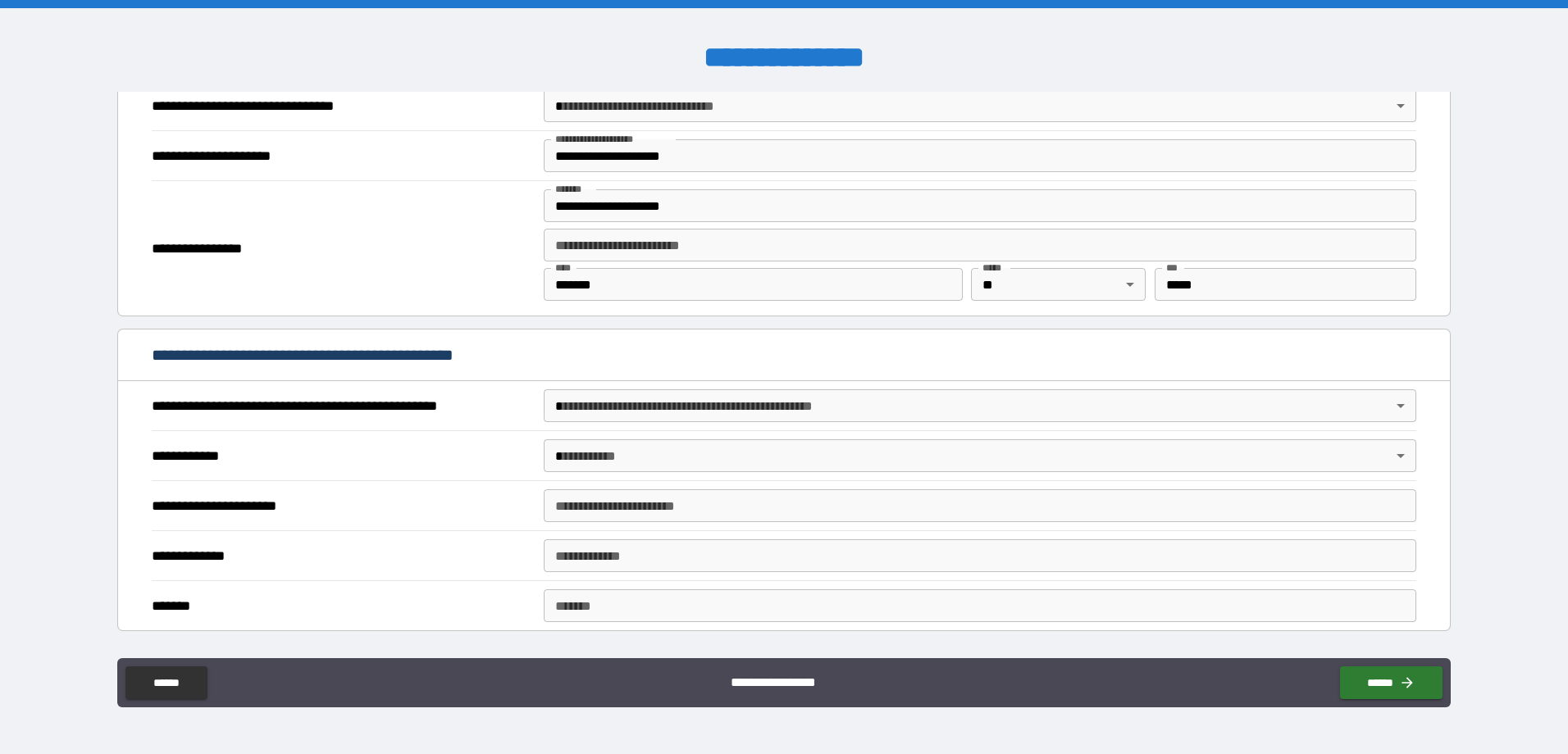 scroll, scrollTop: 1080, scrollLeft: 0, axis: vertical 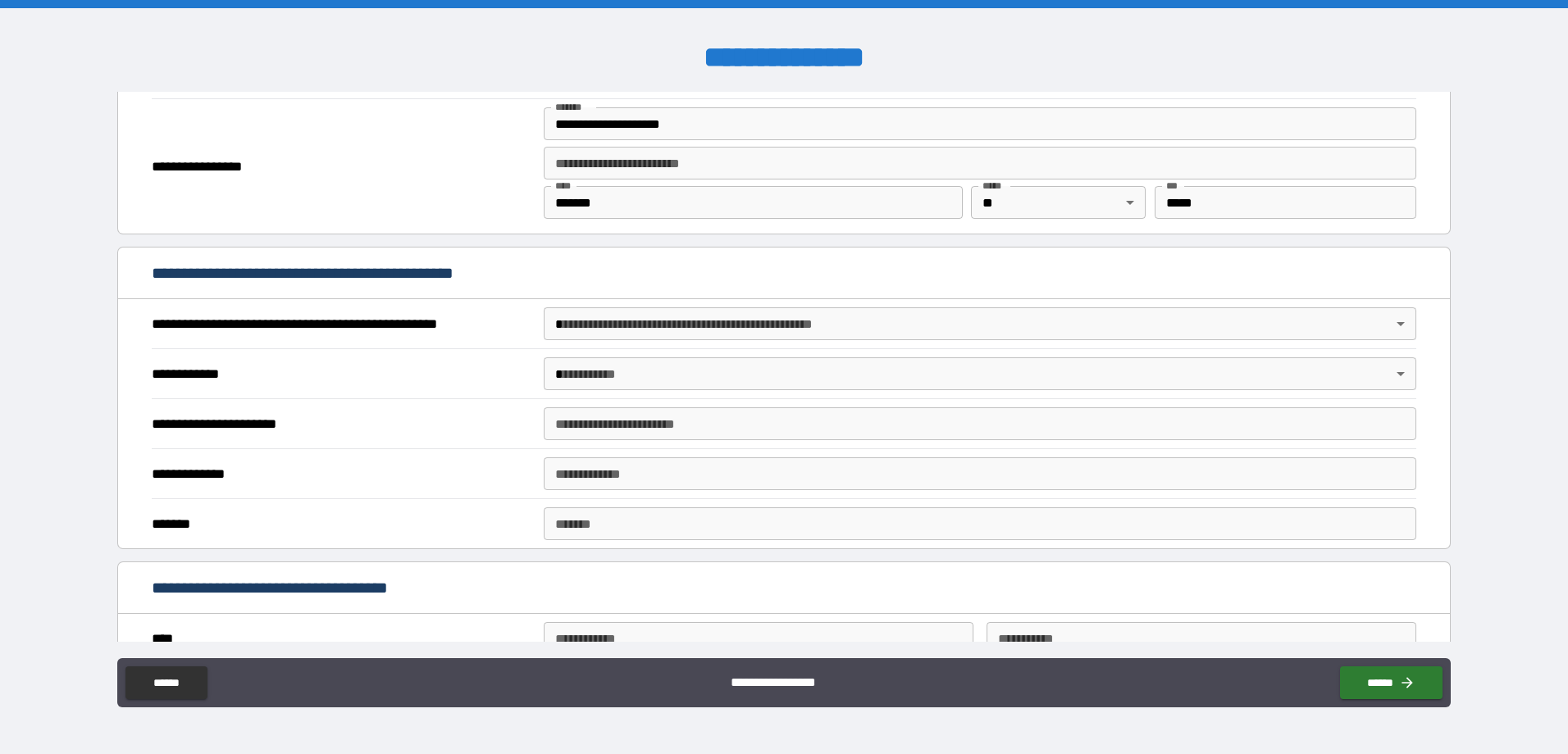 click on "**********" at bounding box center [784, 377] 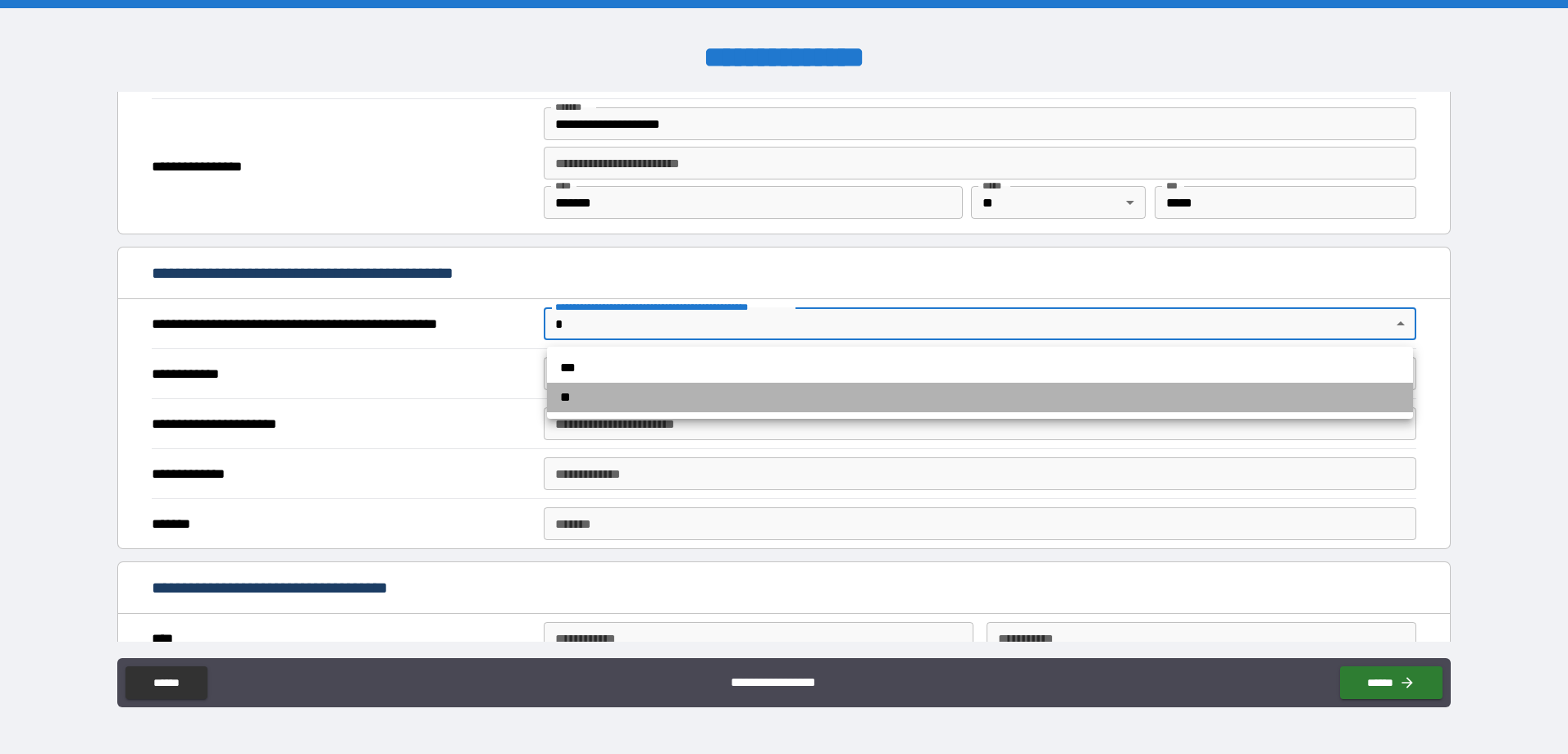 click on "**" at bounding box center (980, 397) 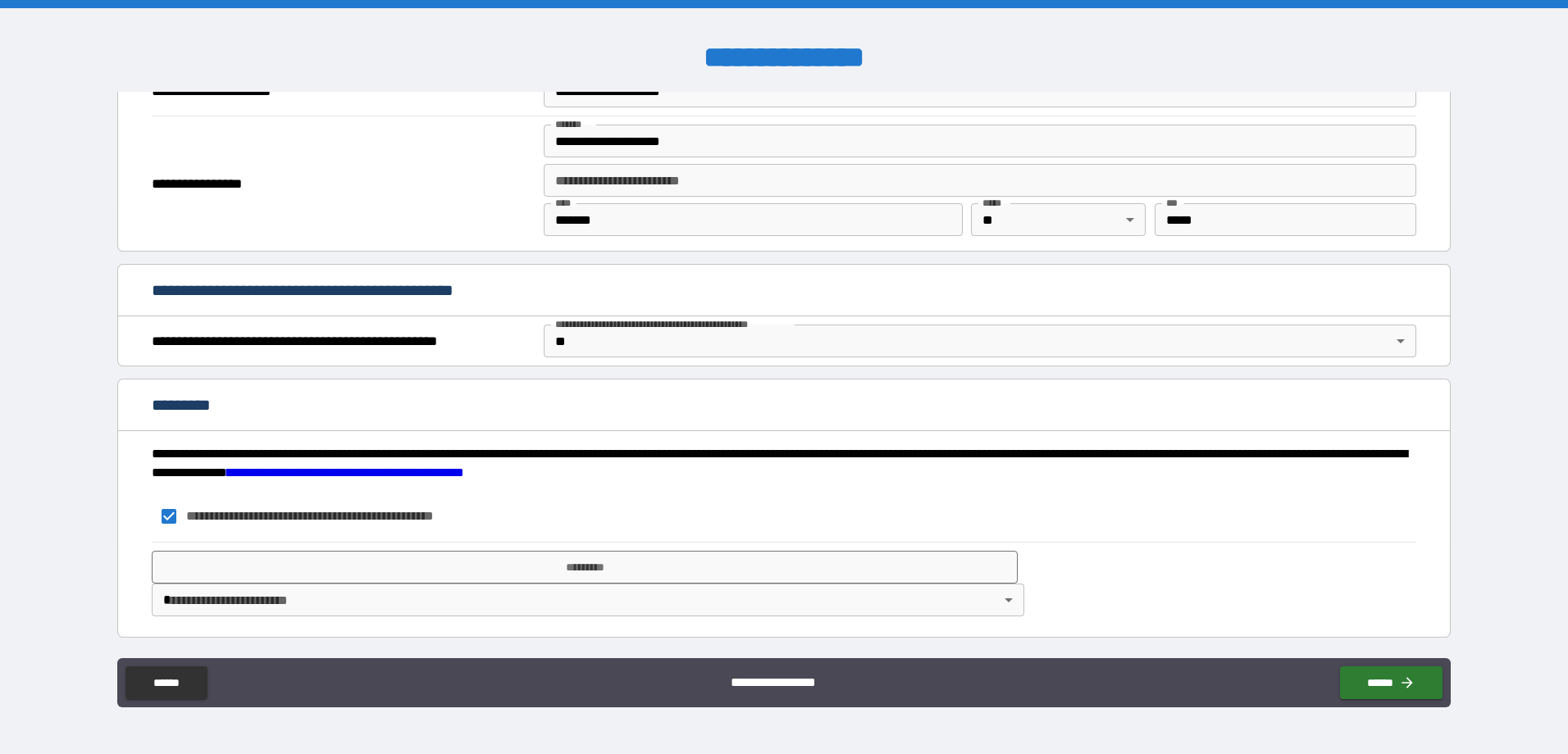click on "**********" at bounding box center [784, 377] 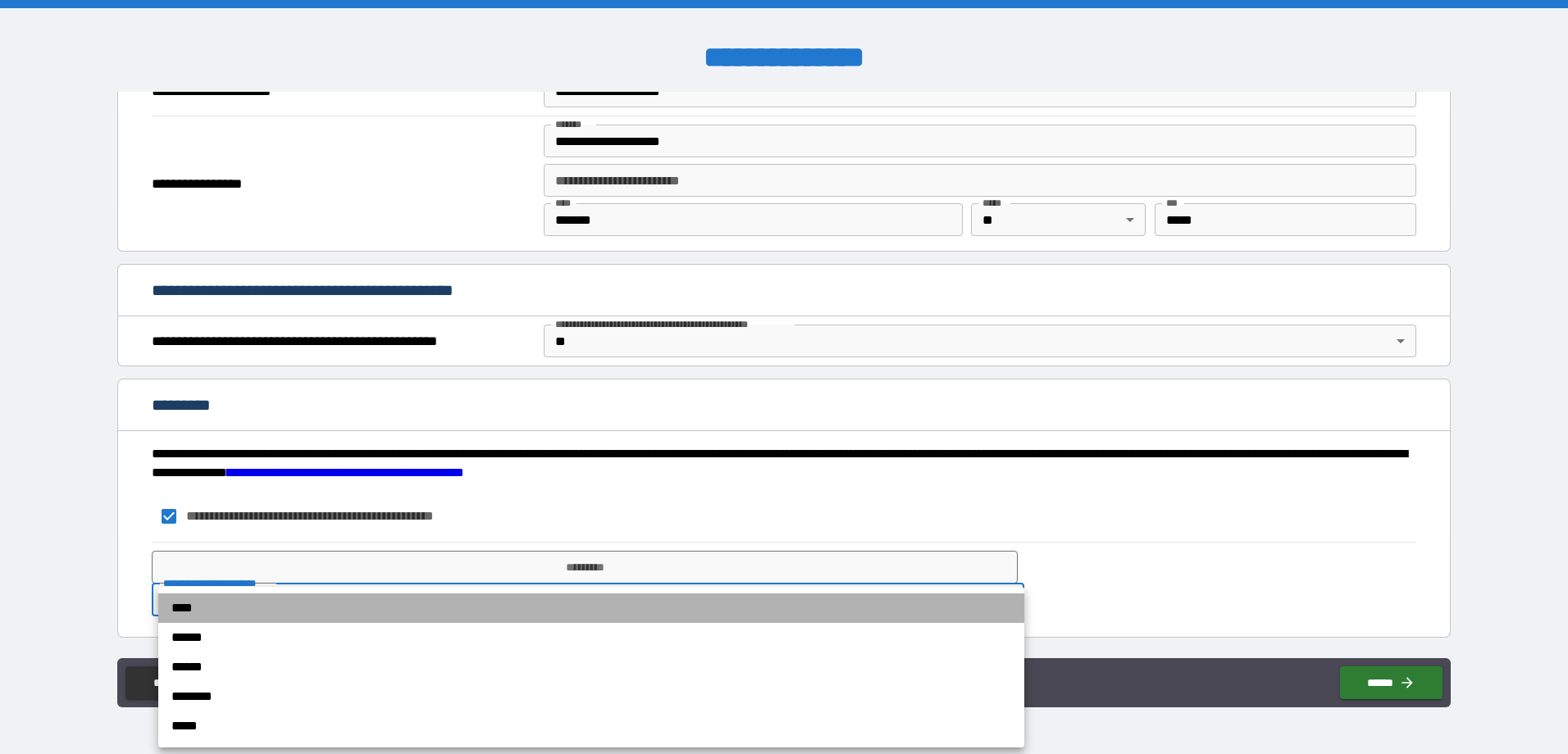 click on "****" at bounding box center (591, 608) 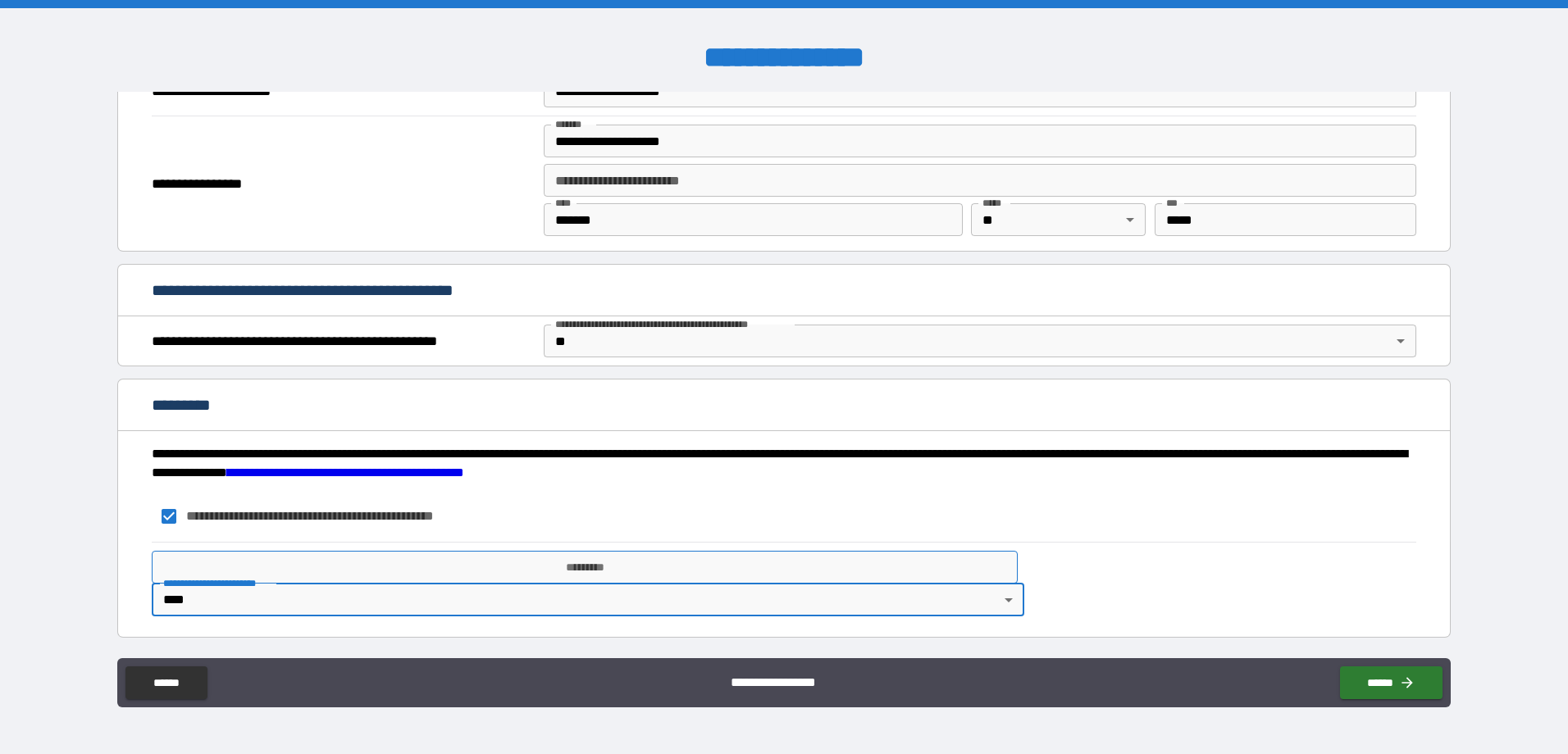 click on "*********" at bounding box center (585, 567) 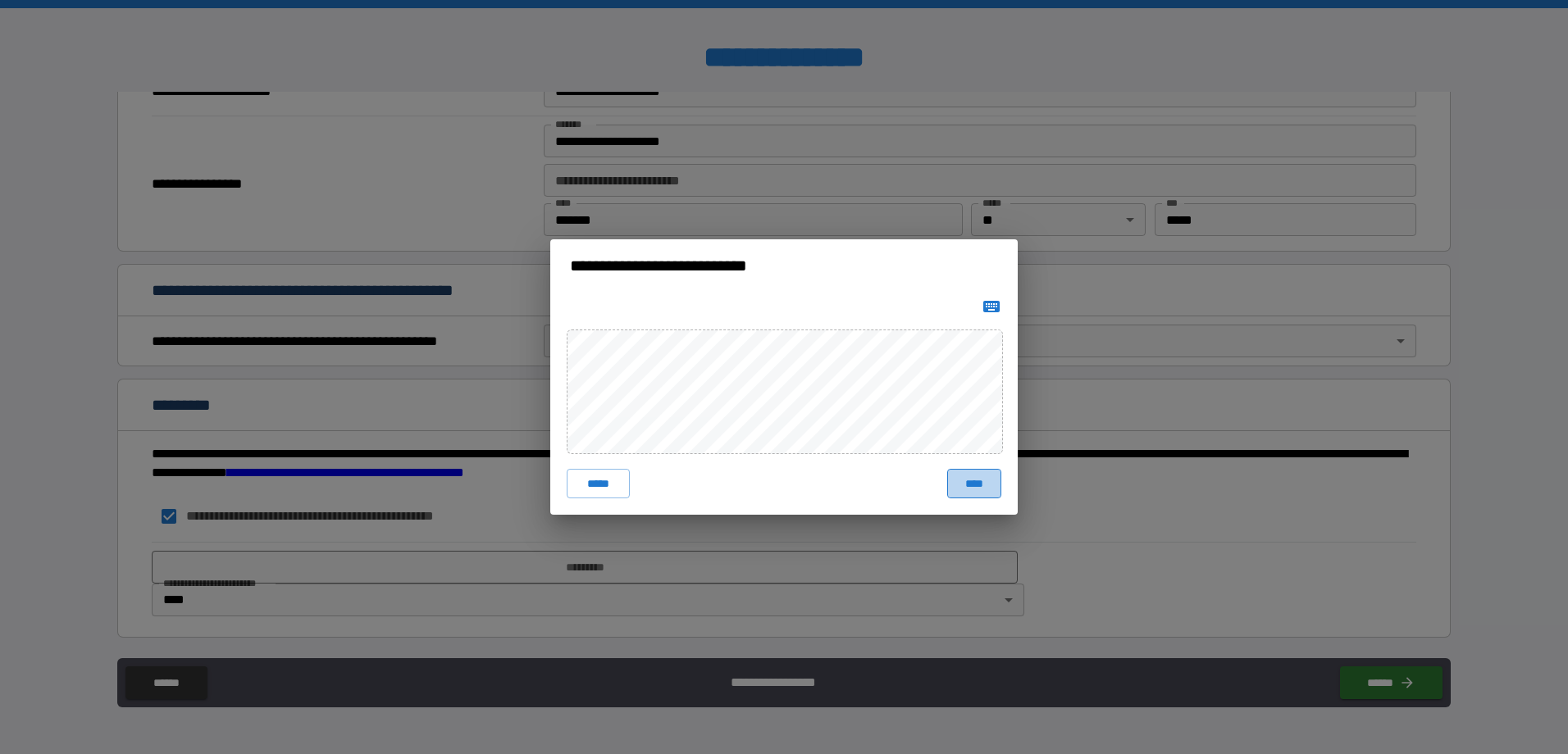 click on "****" at bounding box center [974, 484] 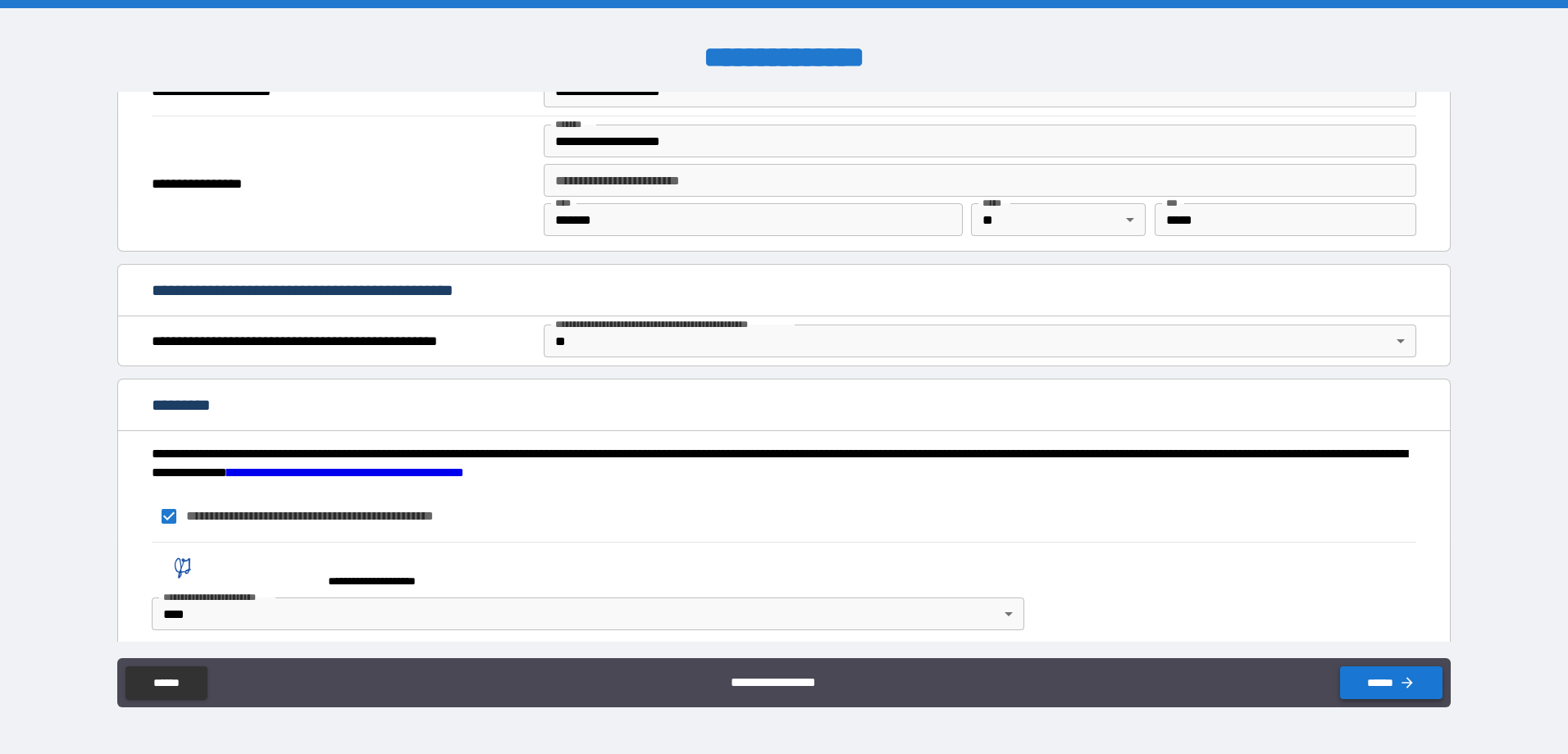 click on "******" at bounding box center [1391, 683] 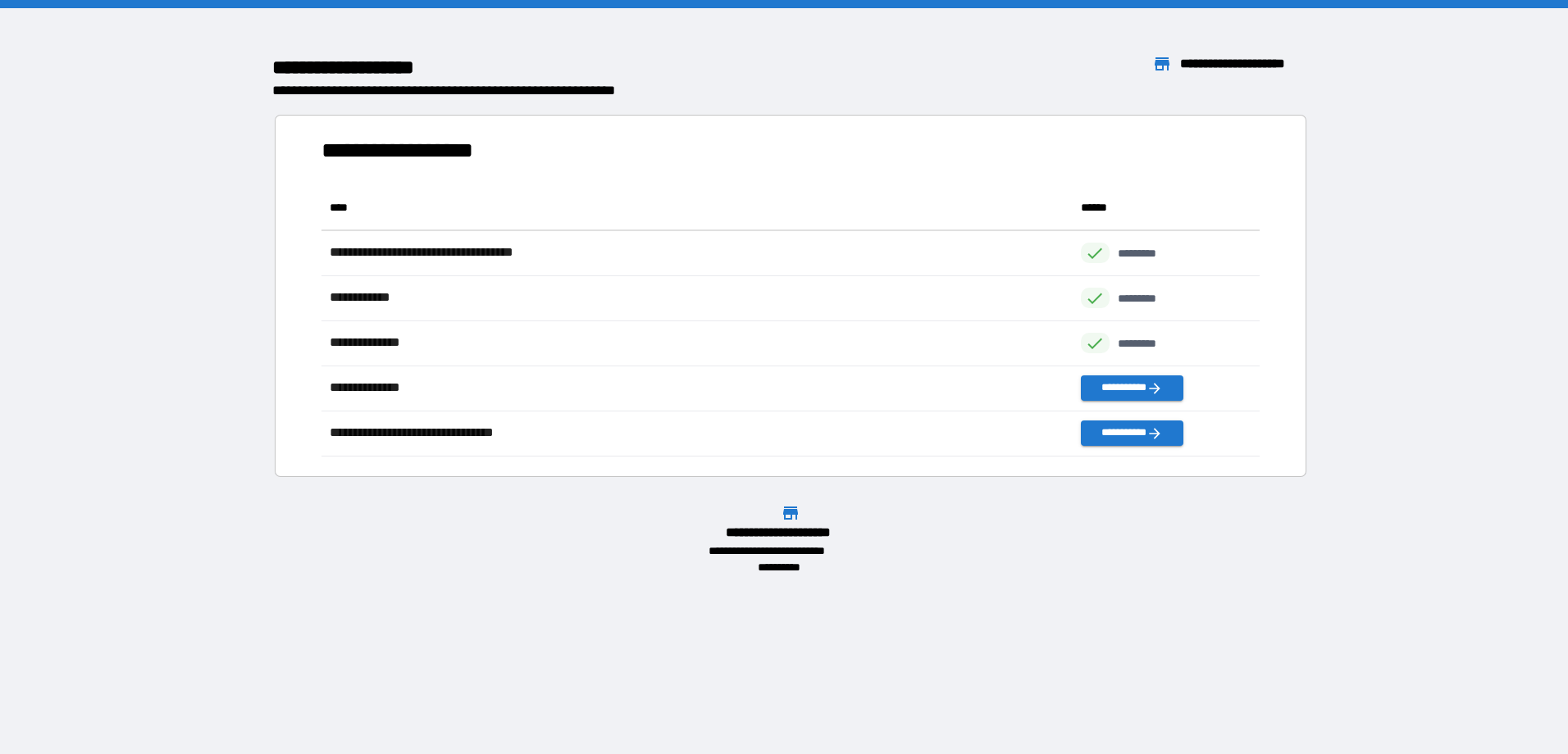 scroll, scrollTop: 13, scrollLeft: 13, axis: both 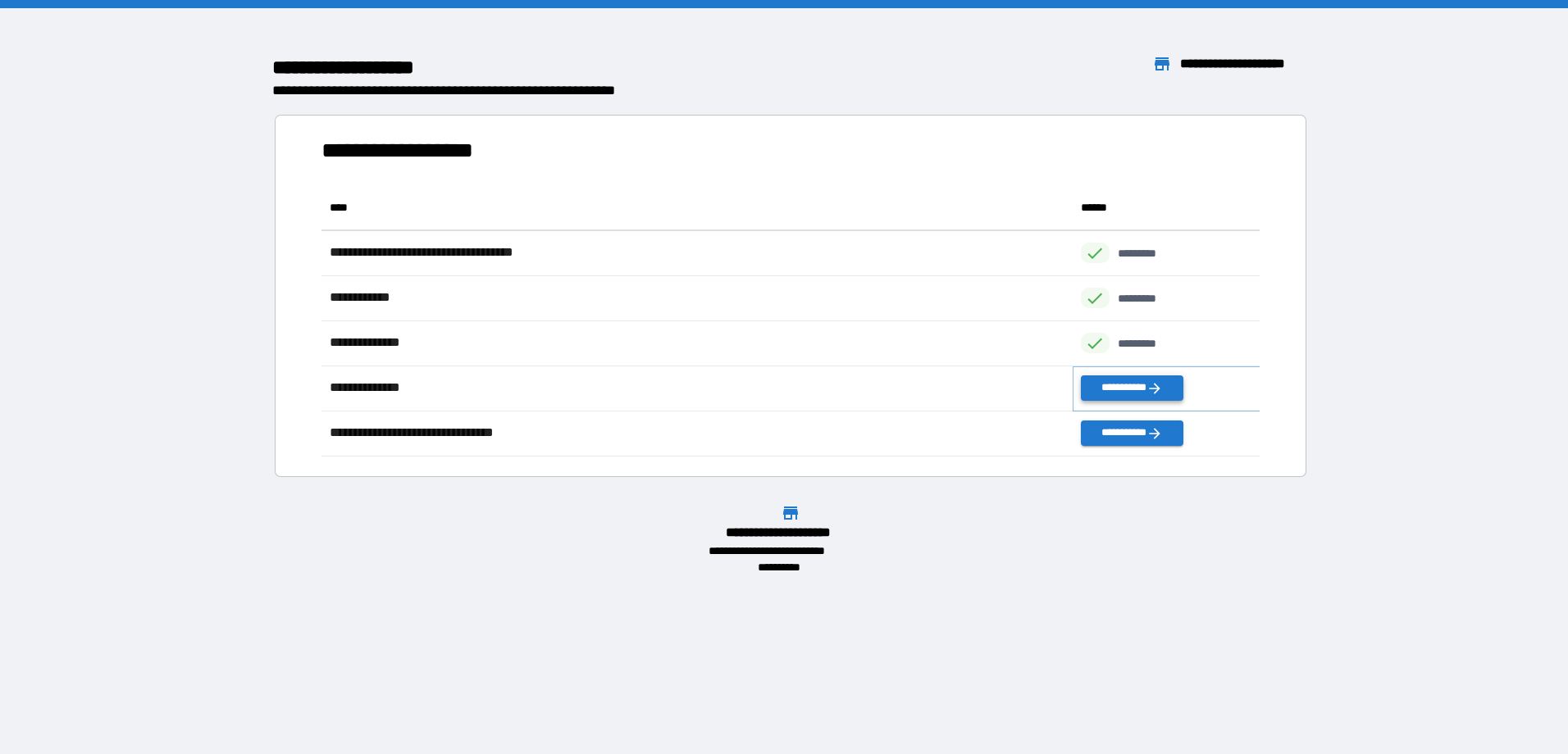 click on "**********" at bounding box center (1132, 388) 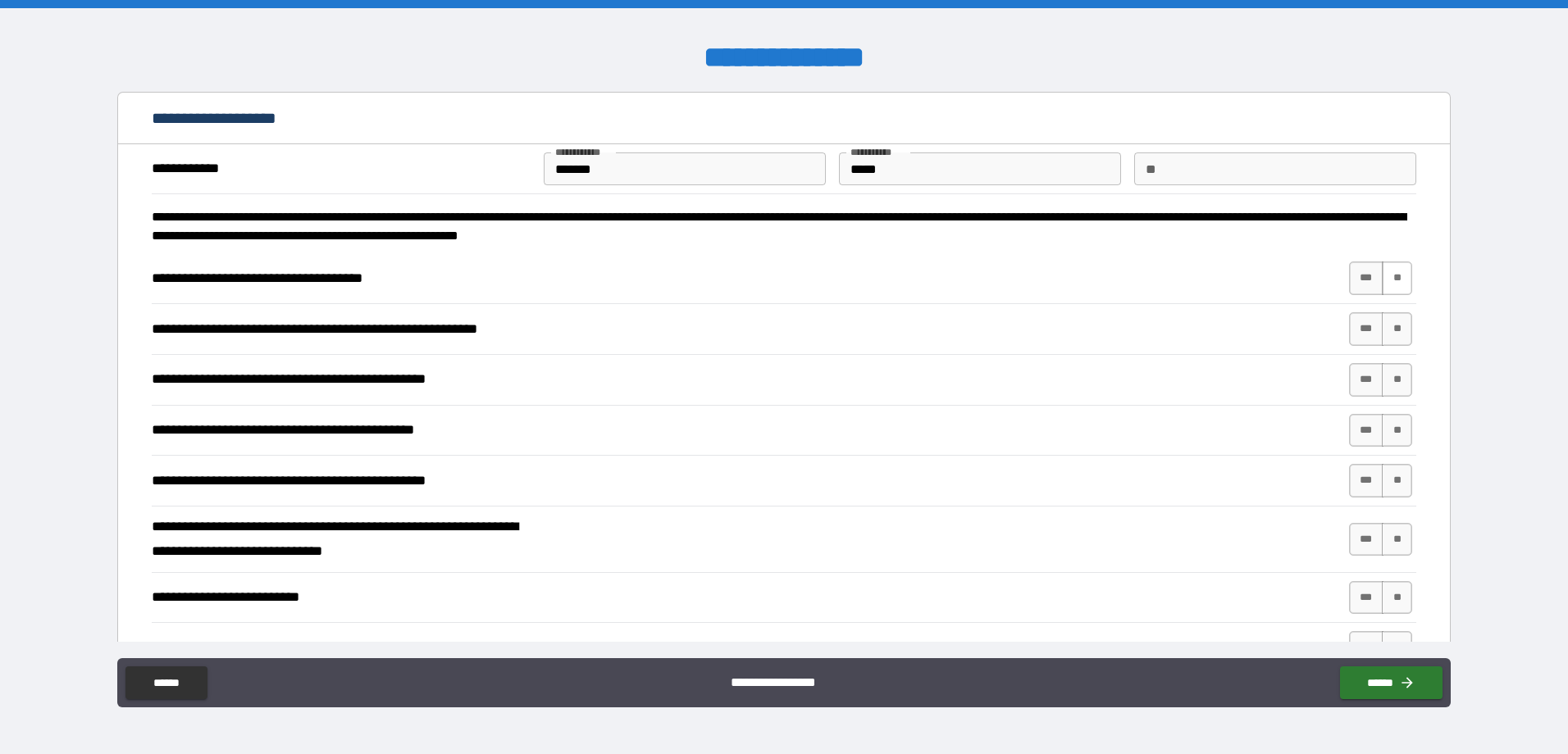 click on "**" at bounding box center (1397, 278) 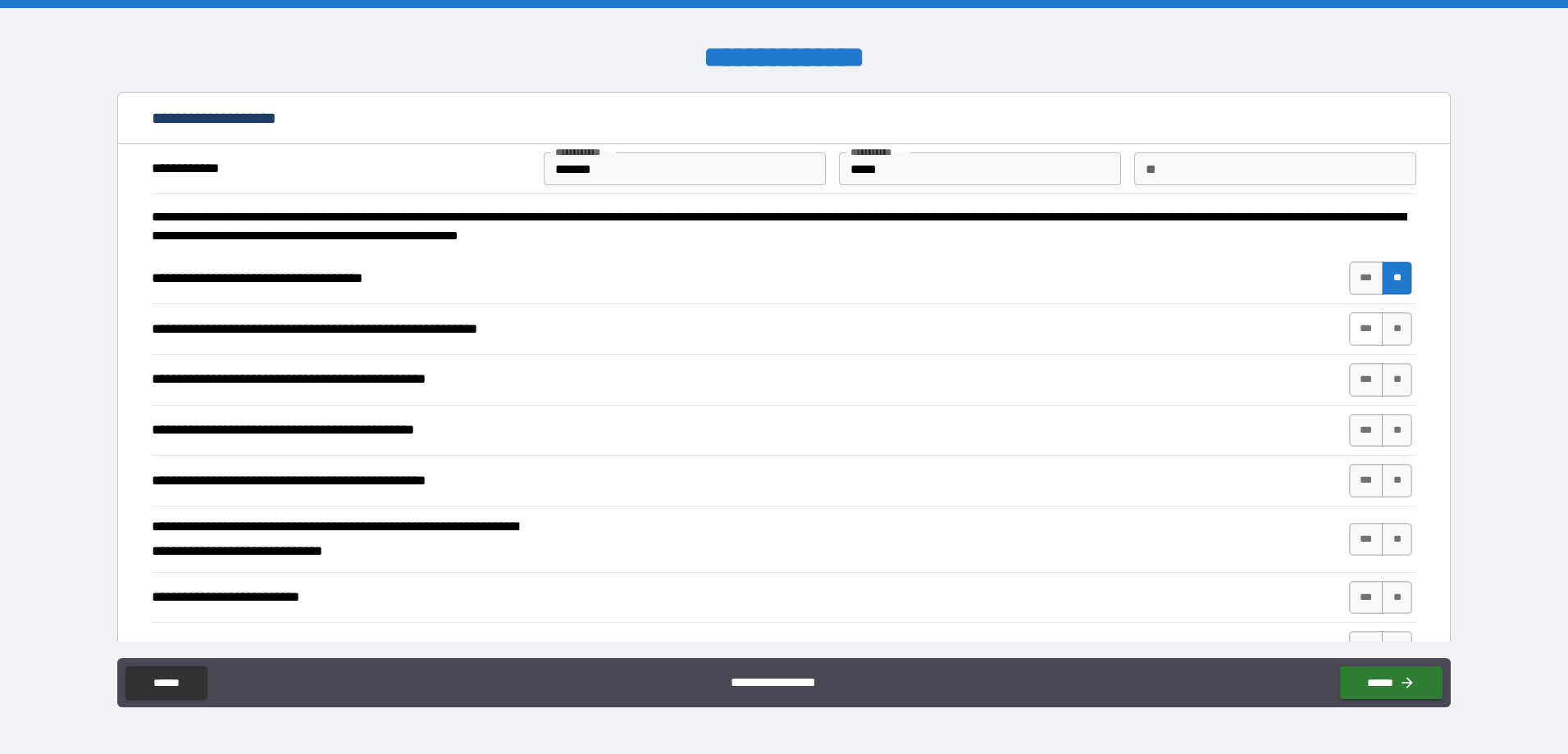 click on "***" at bounding box center (1366, 329) 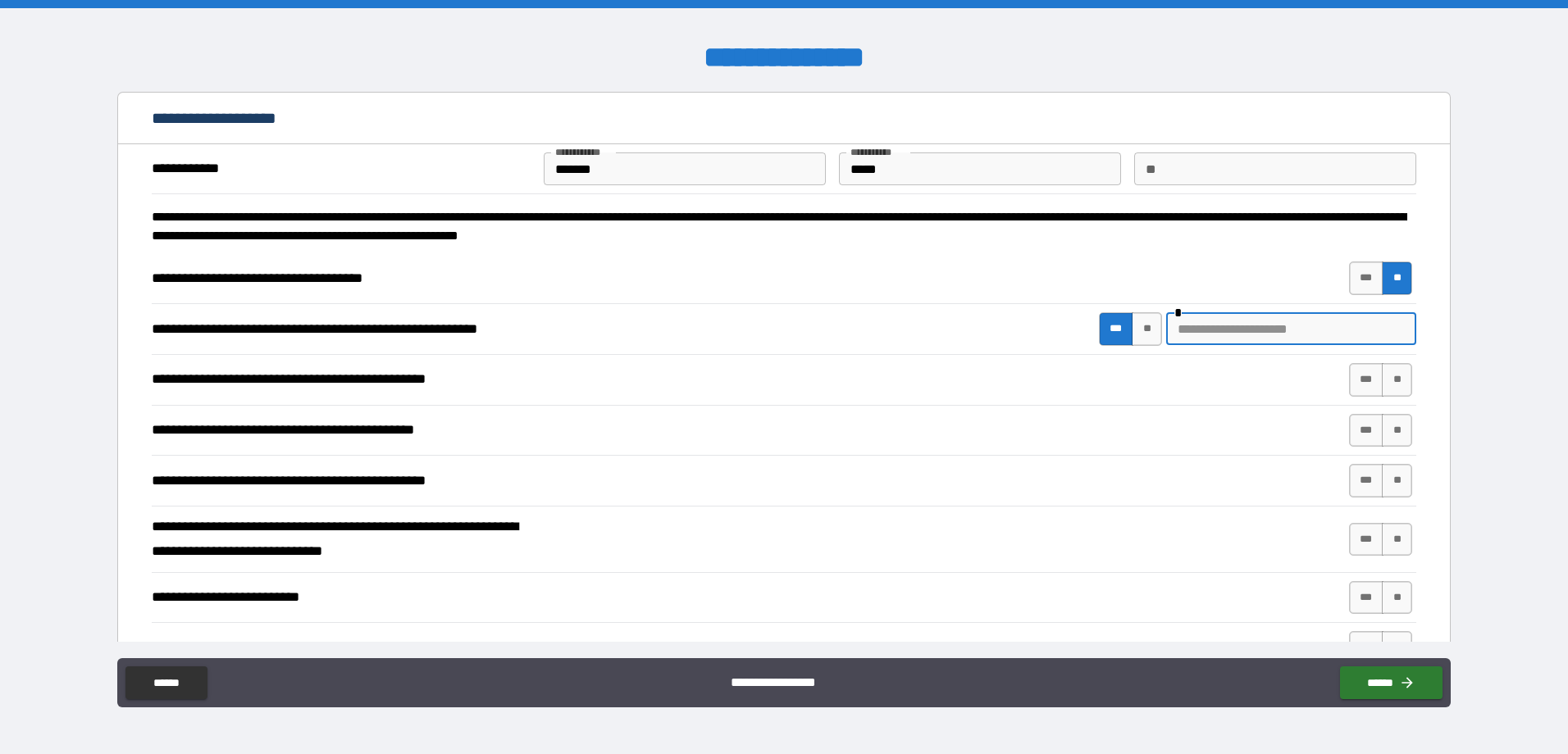 click at bounding box center [1291, 329] 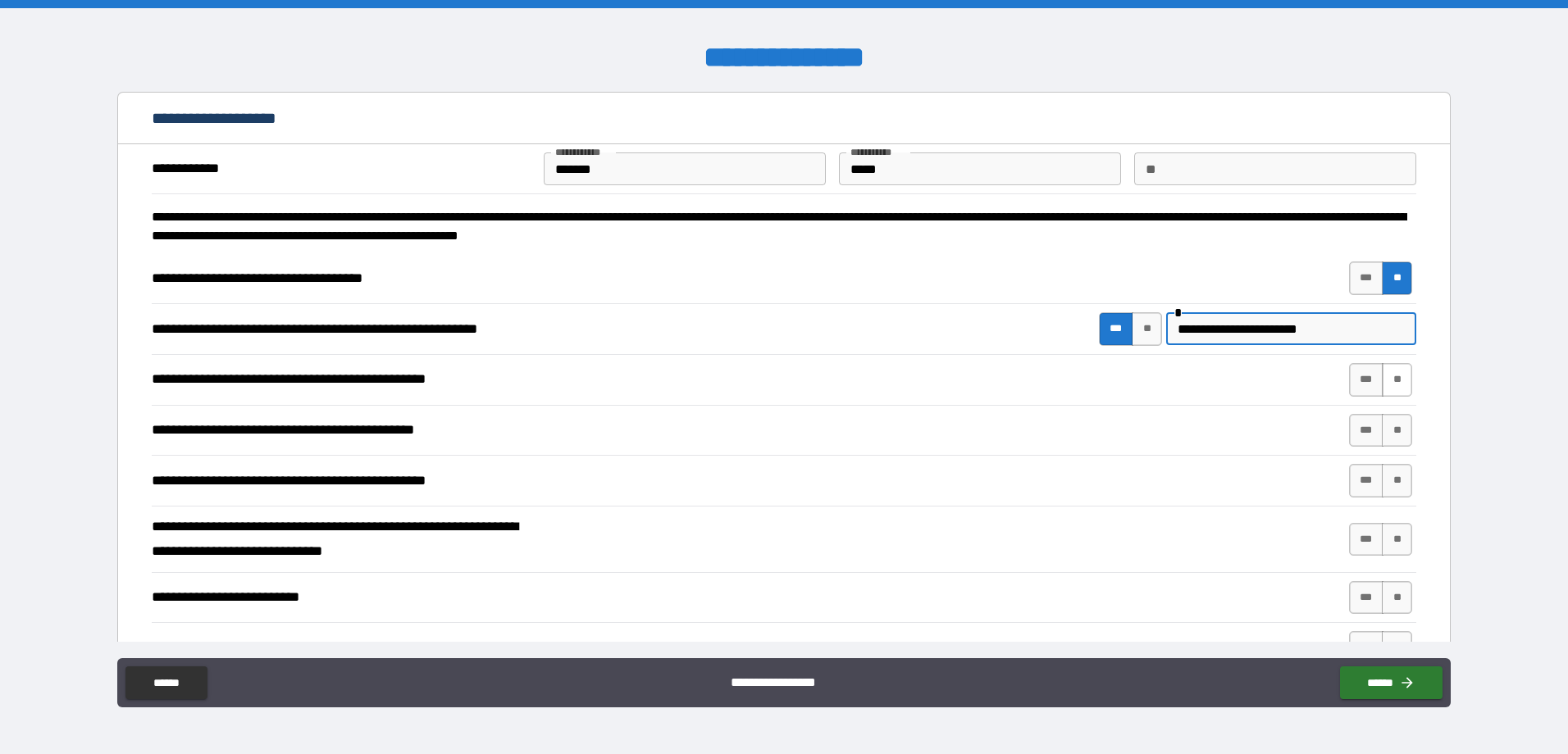 type on "**********" 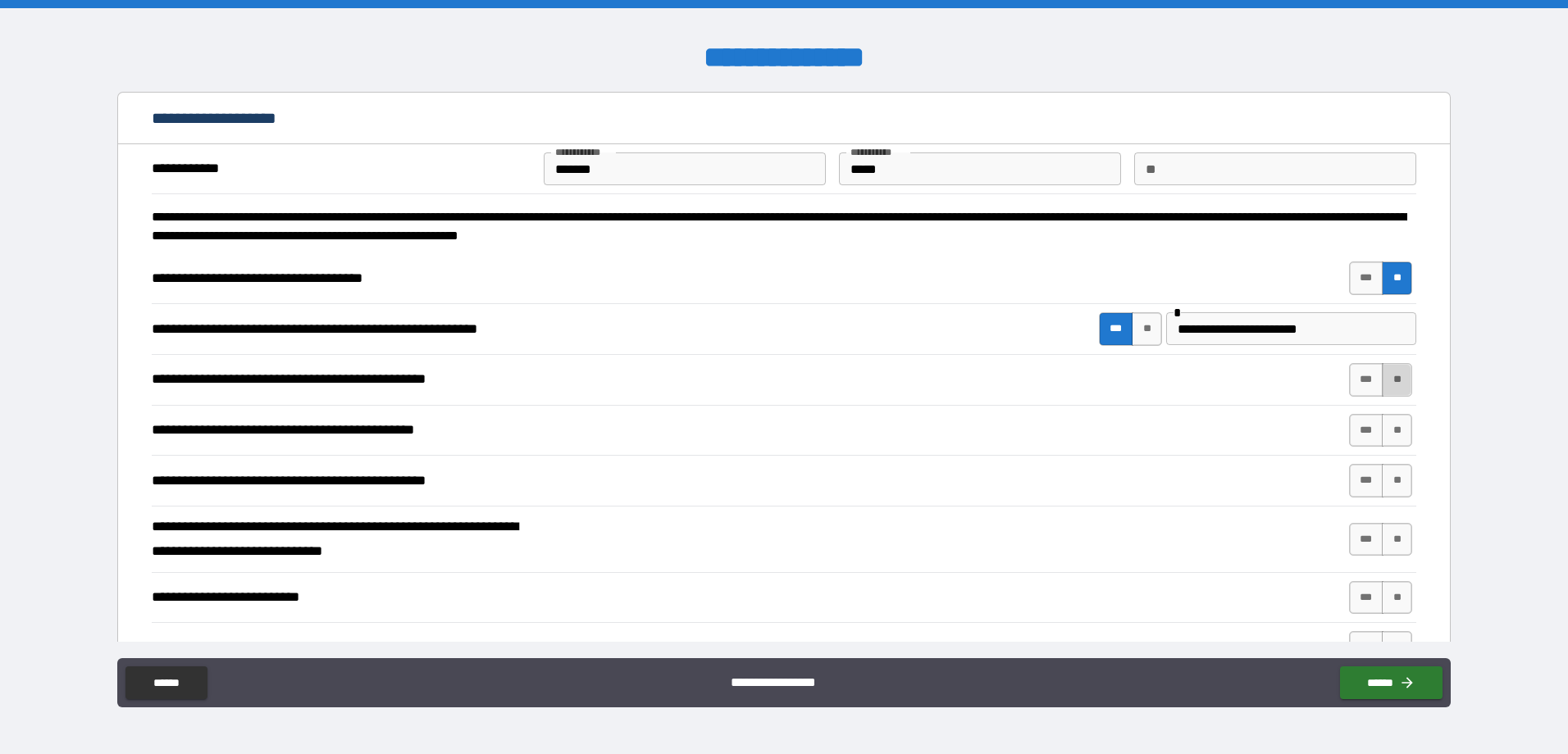 click on "**" at bounding box center (1397, 379) 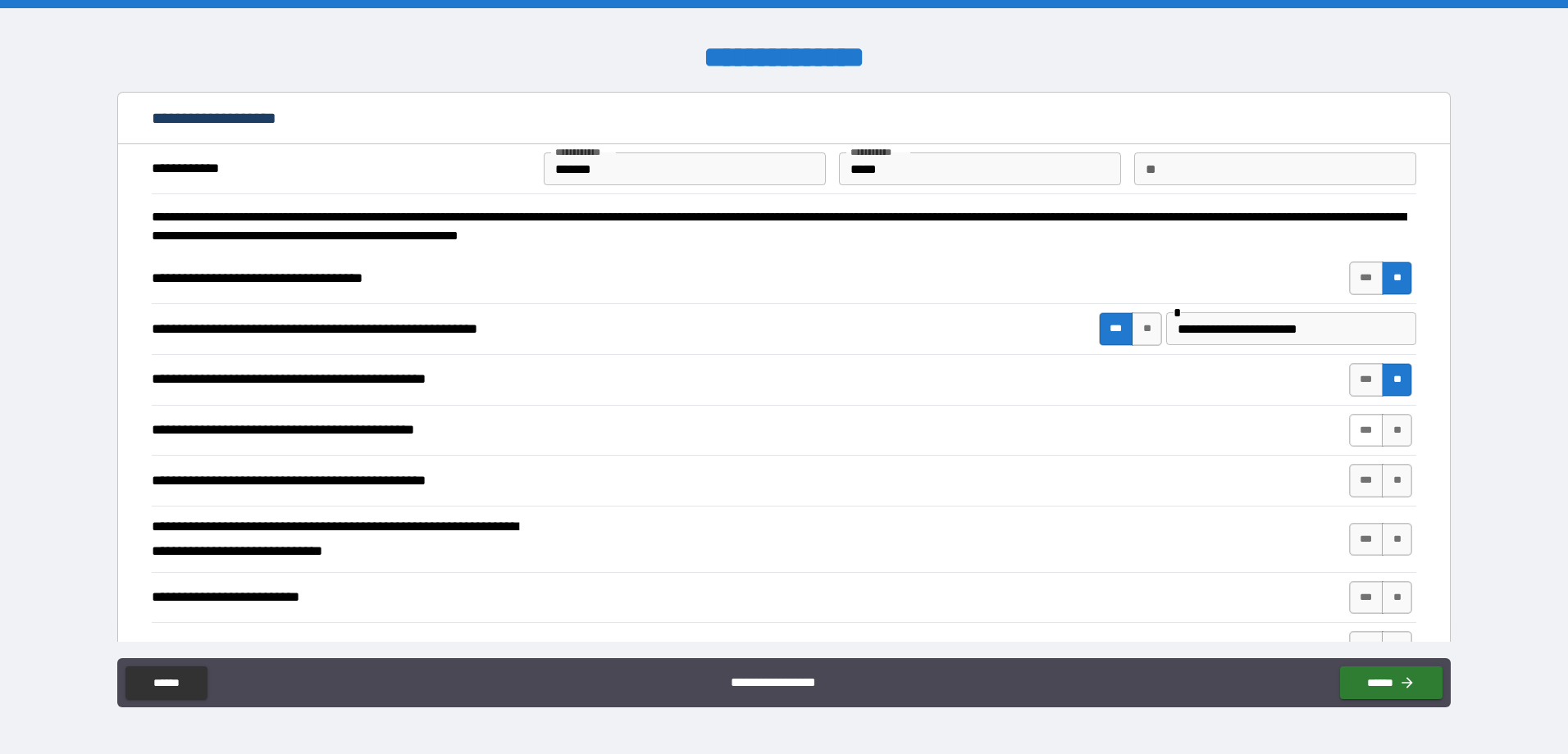 click on "***" at bounding box center (1366, 430) 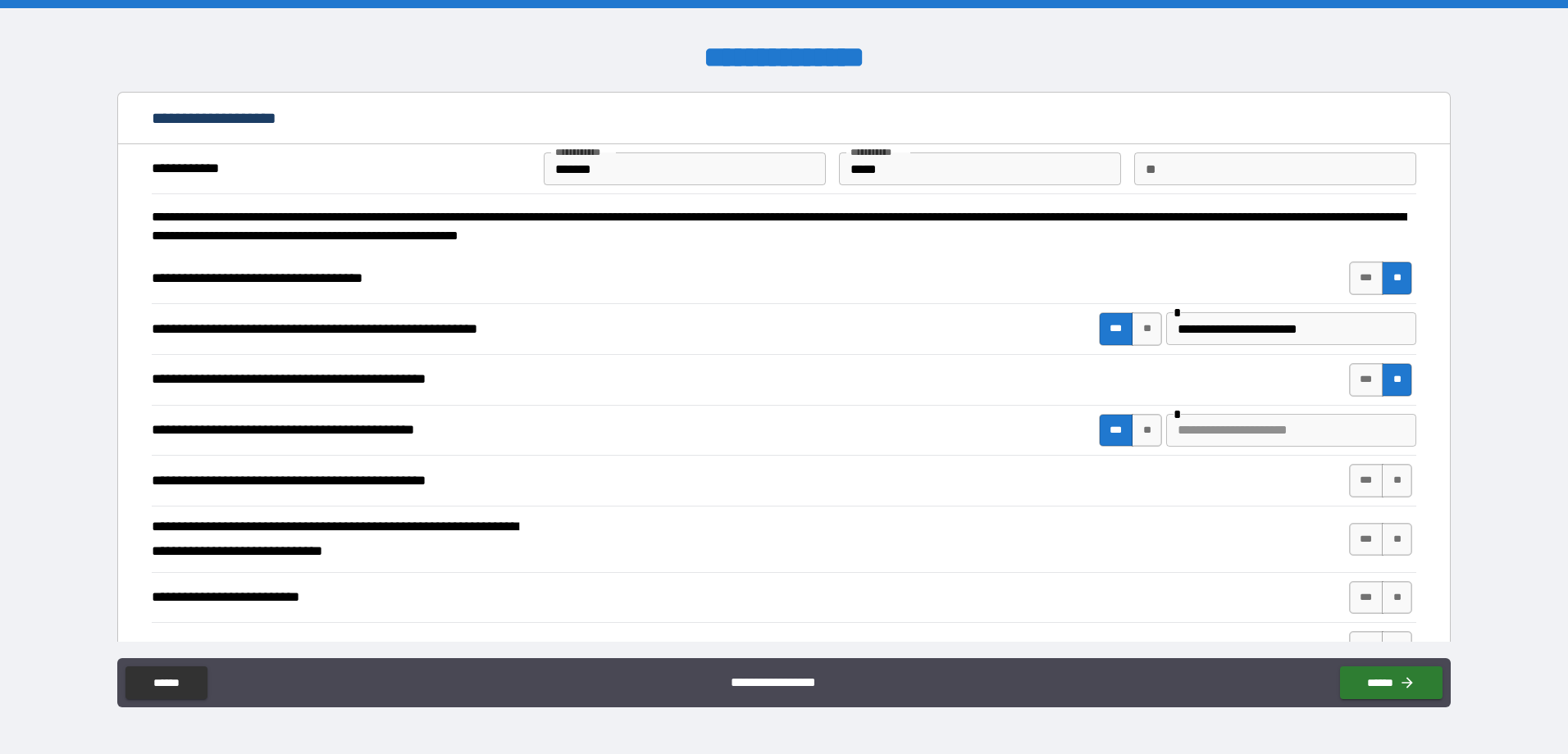 click at bounding box center (1291, 430) 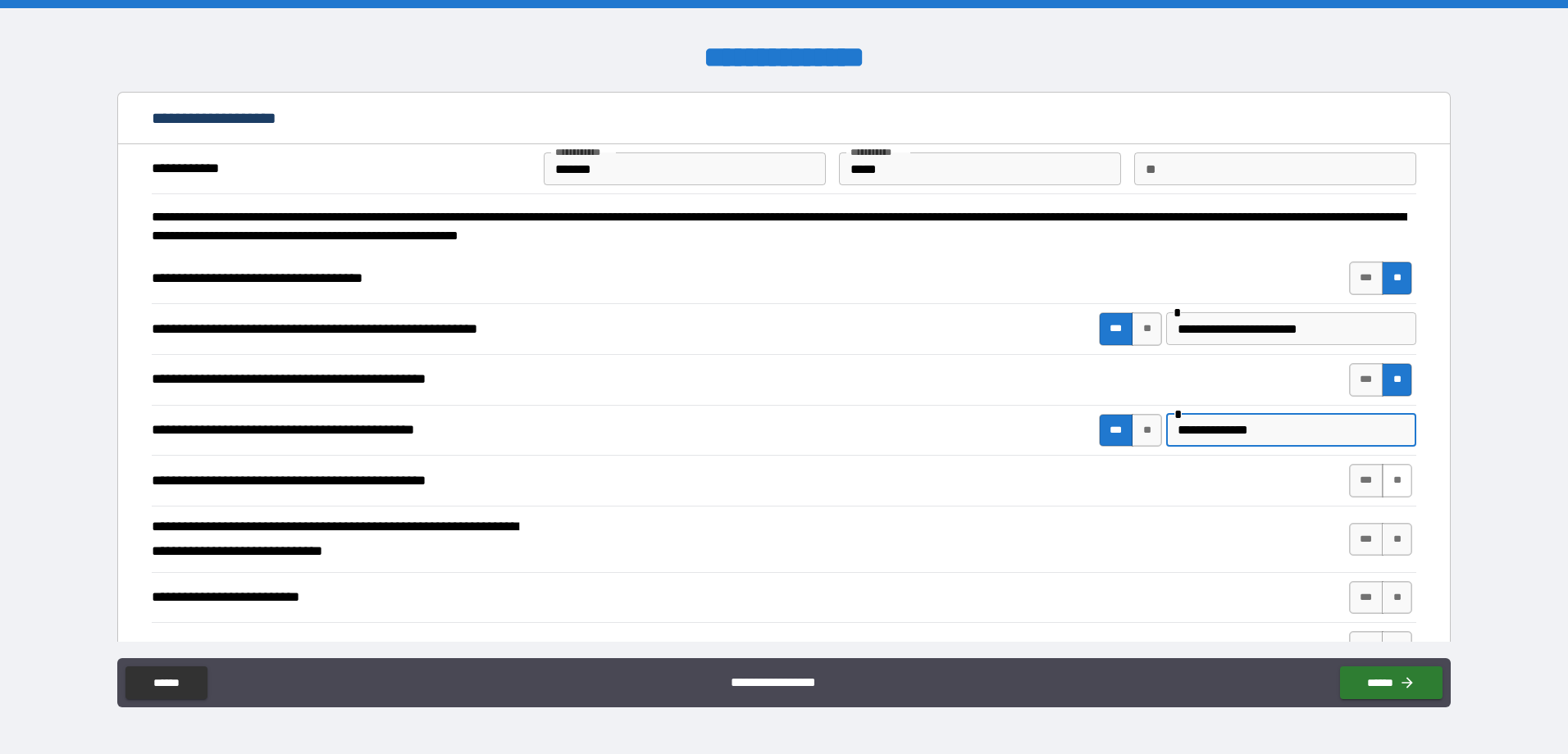 type on "**********" 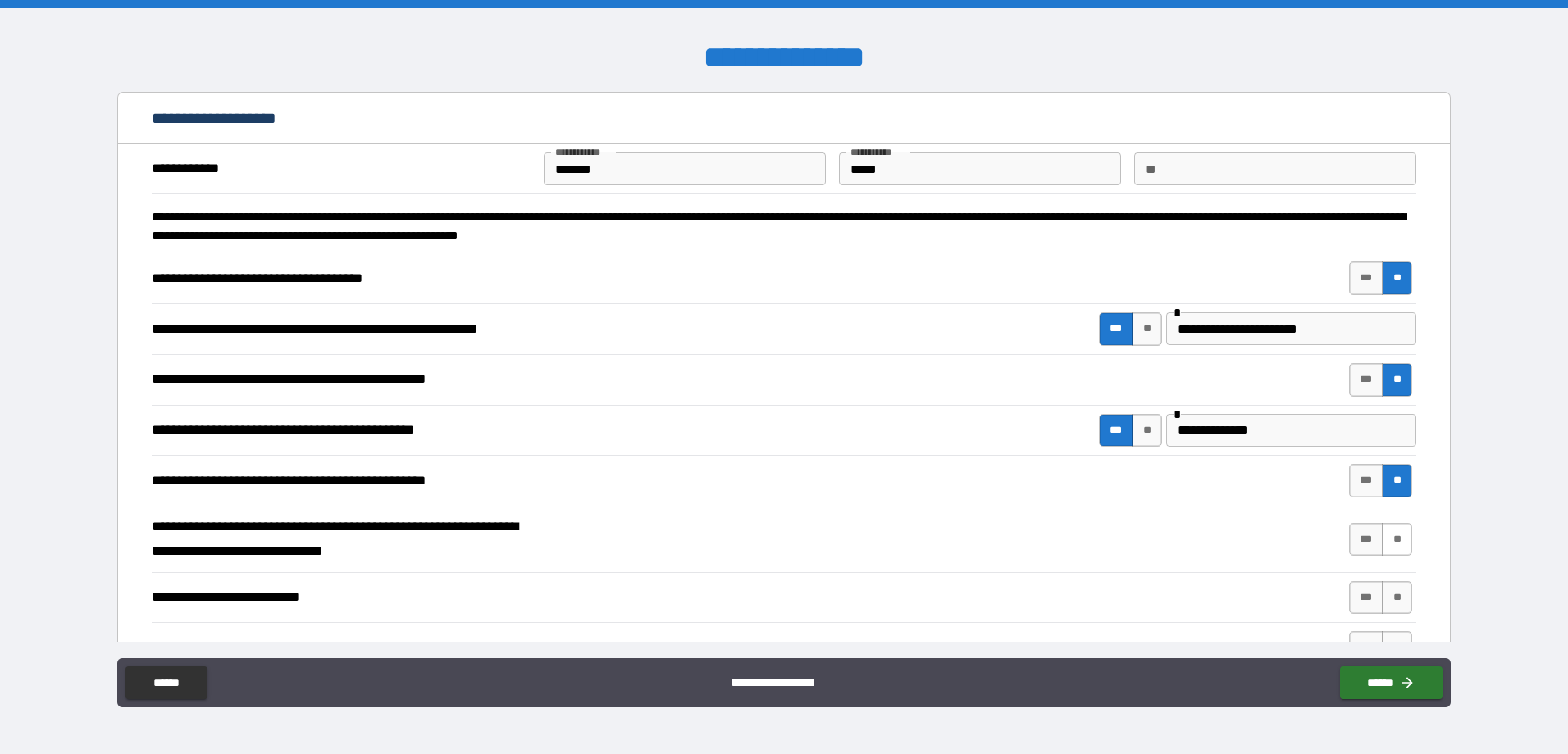 click on "**" at bounding box center [1397, 539] 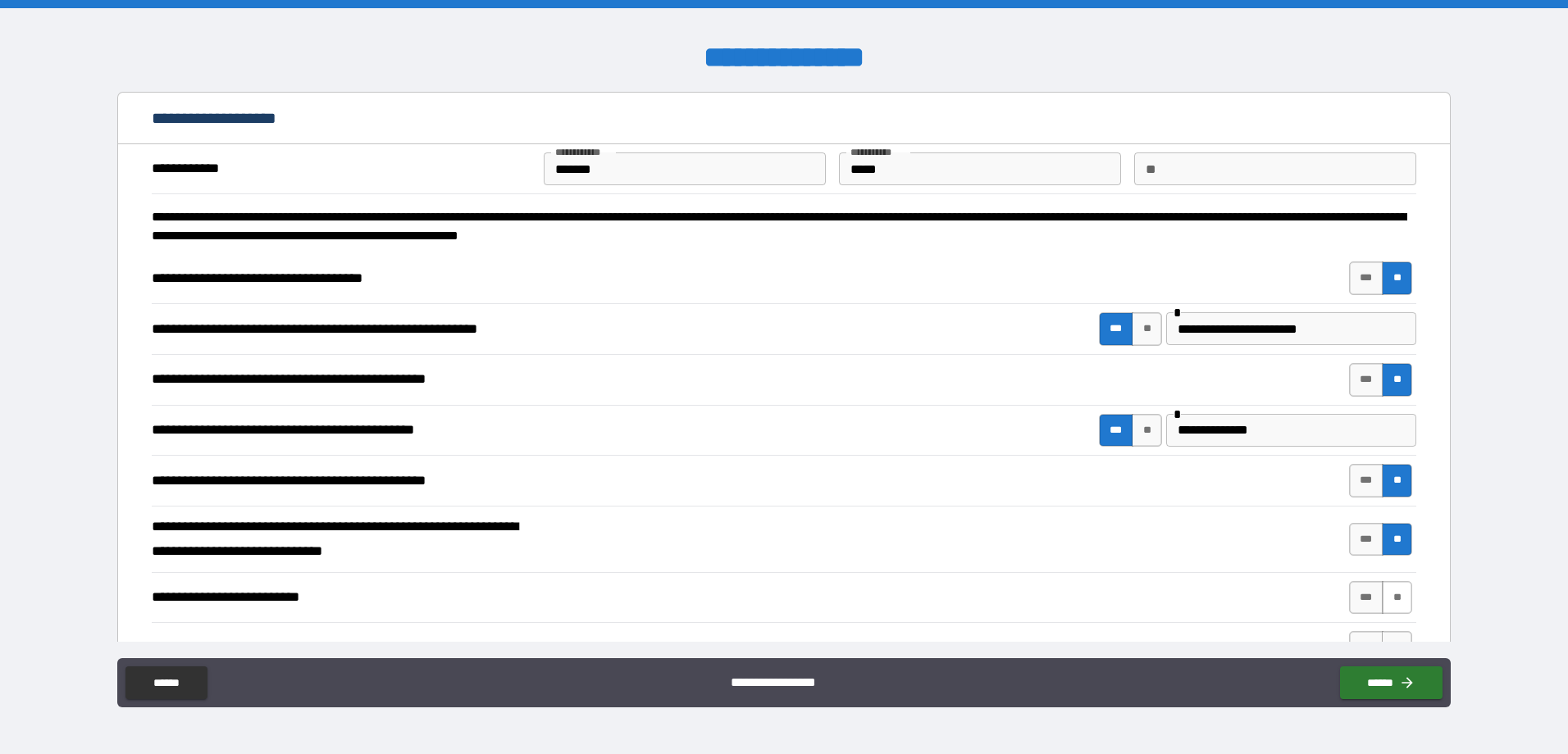 click on "**" at bounding box center (1397, 597) 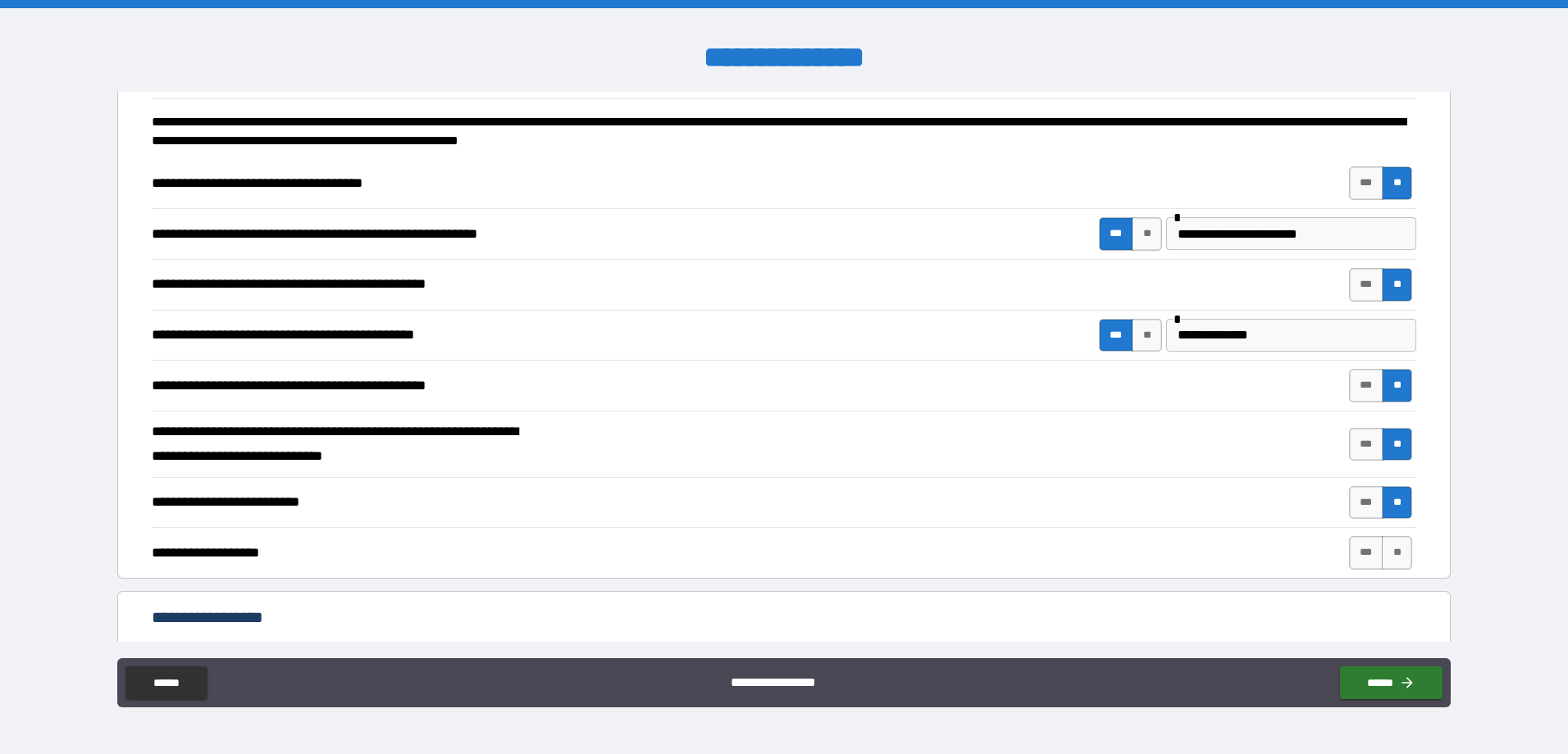 scroll, scrollTop: 328, scrollLeft: 0, axis: vertical 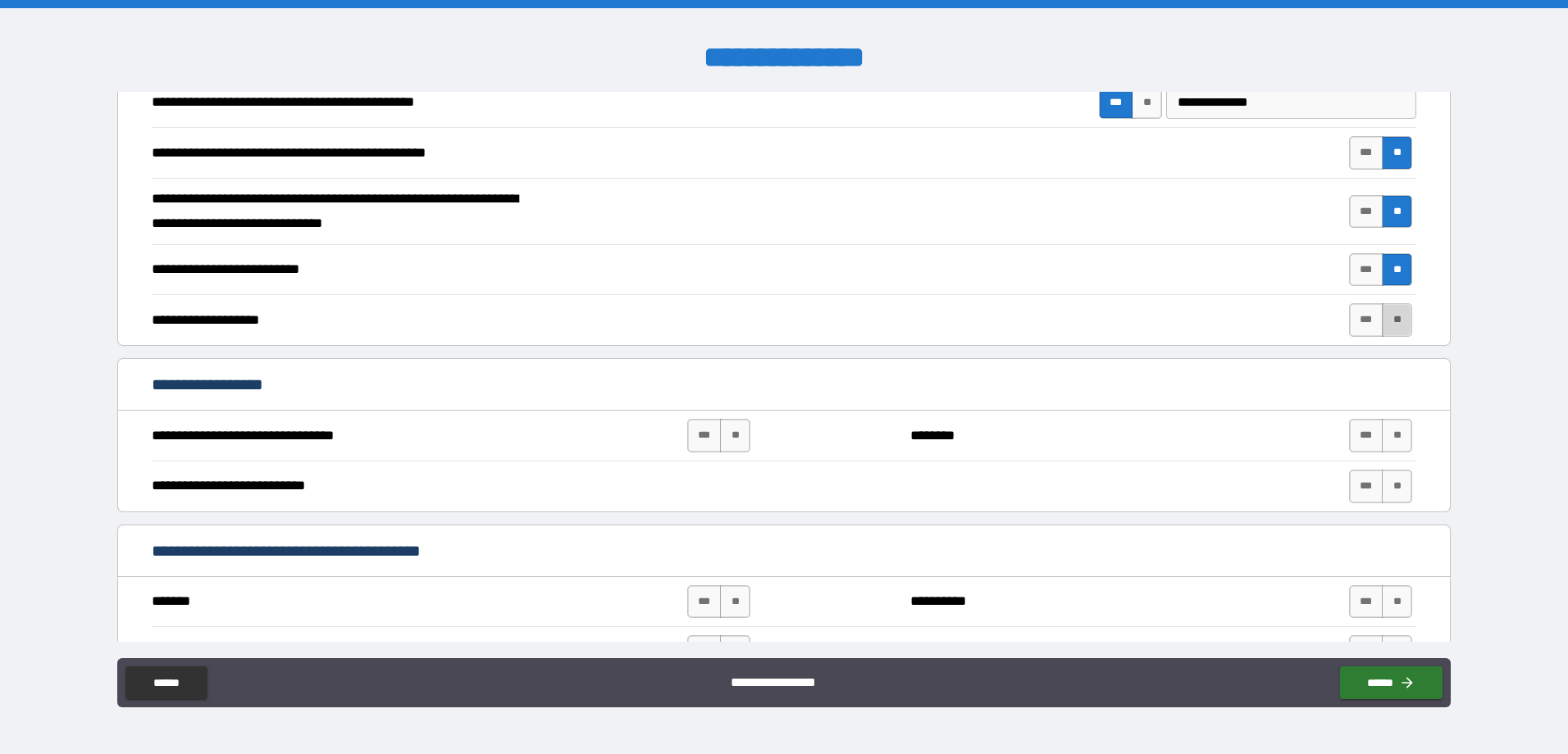 click on "**" at bounding box center [1397, 320] 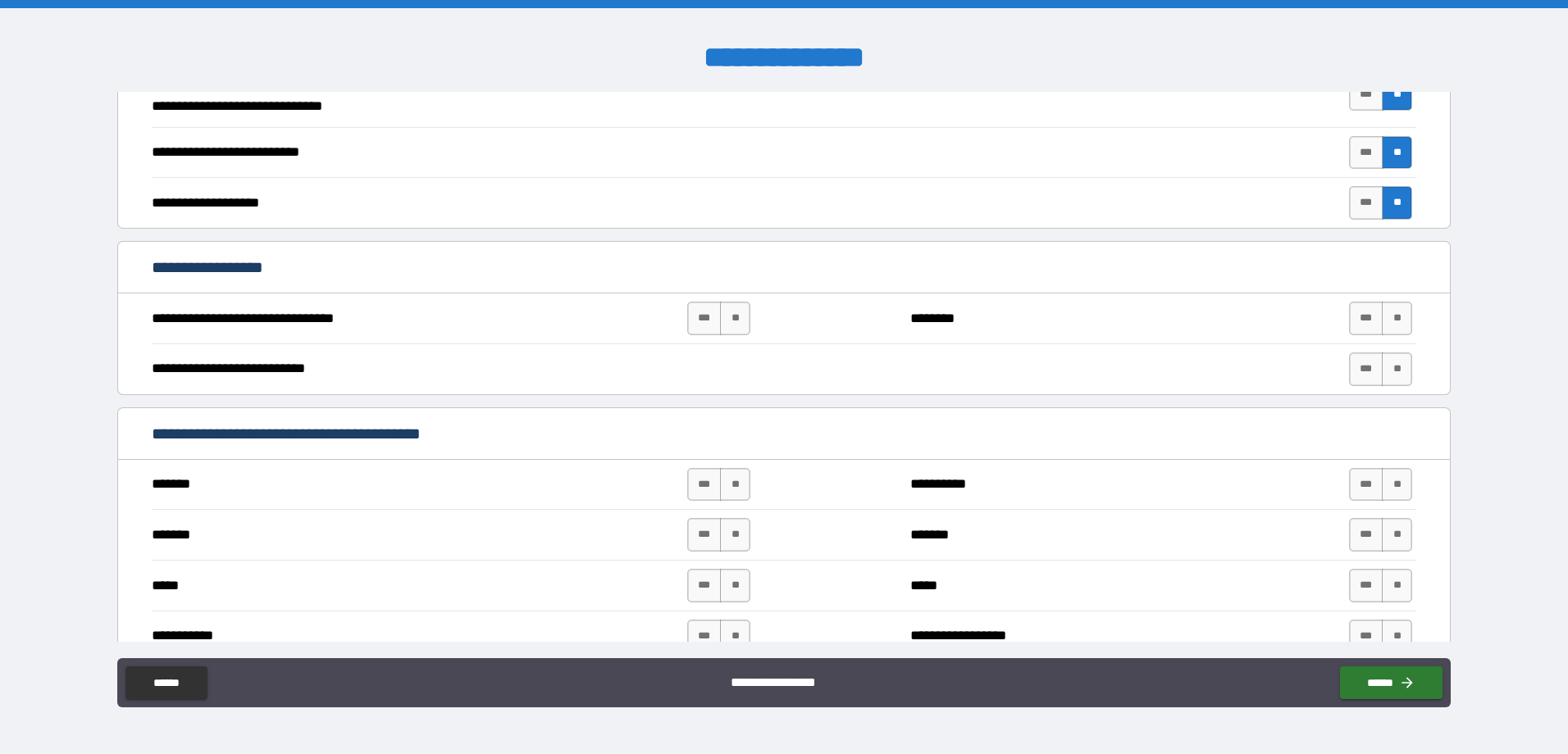scroll, scrollTop: 492, scrollLeft: 0, axis: vertical 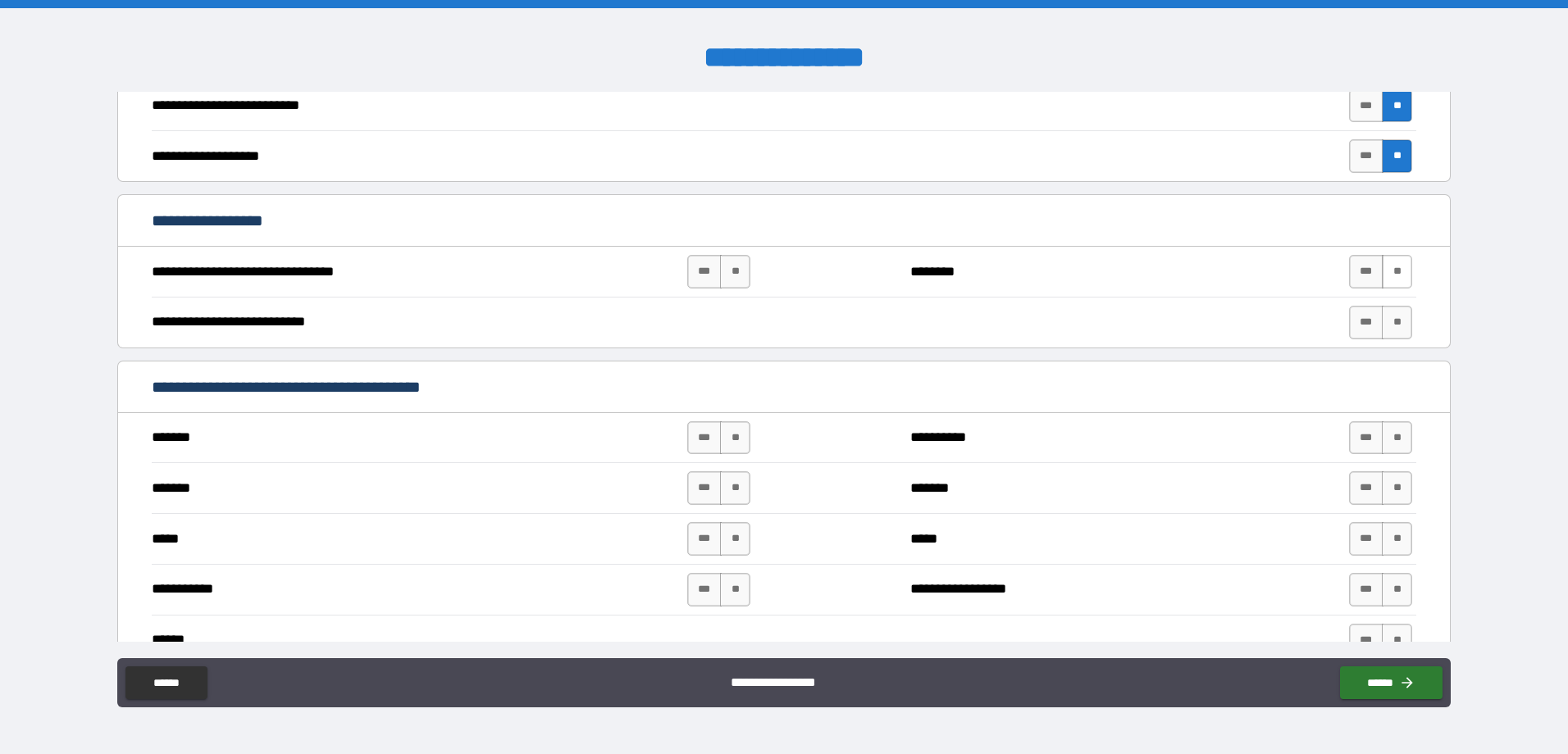 click on "**" at bounding box center (1397, 271) 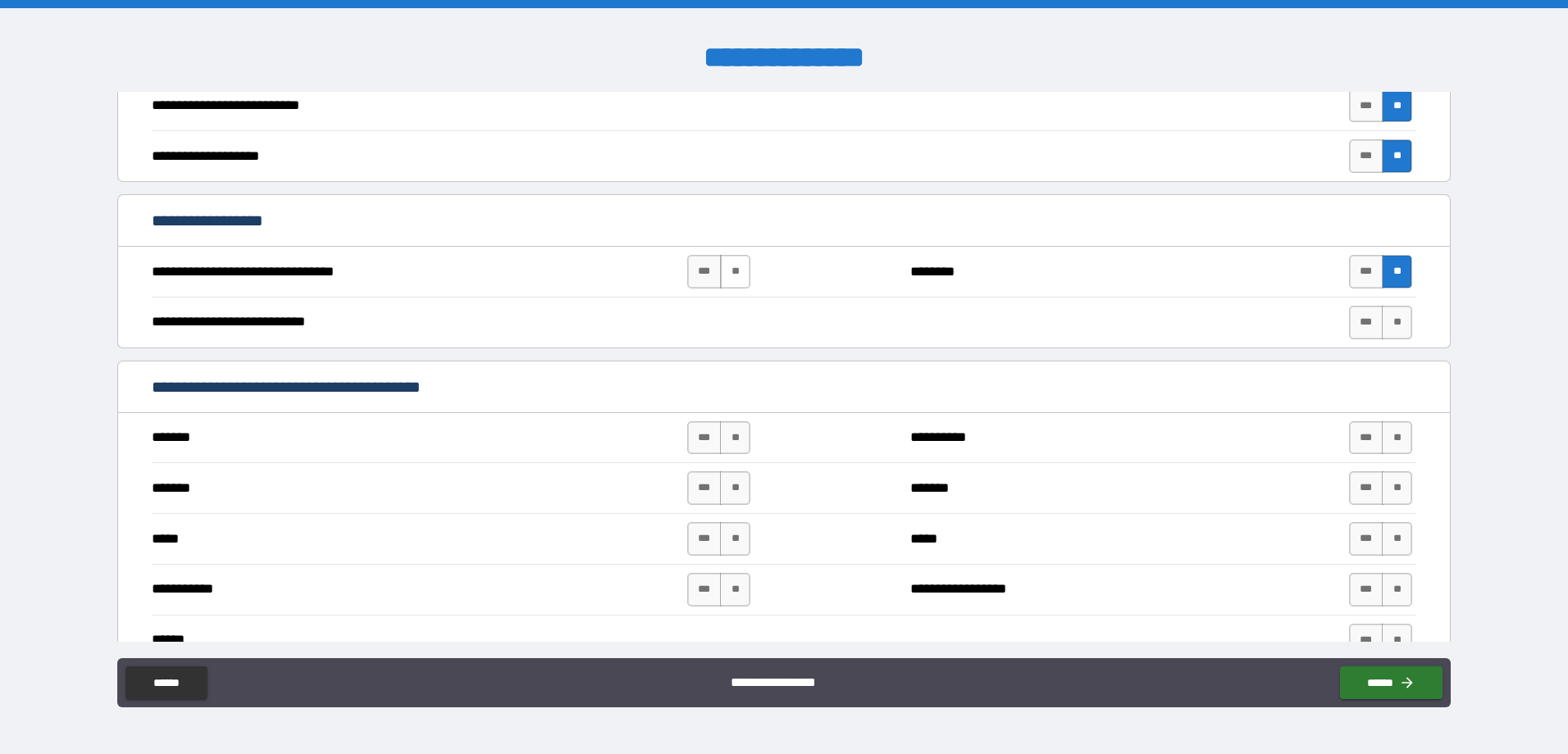 click on "**" at bounding box center (735, 271) 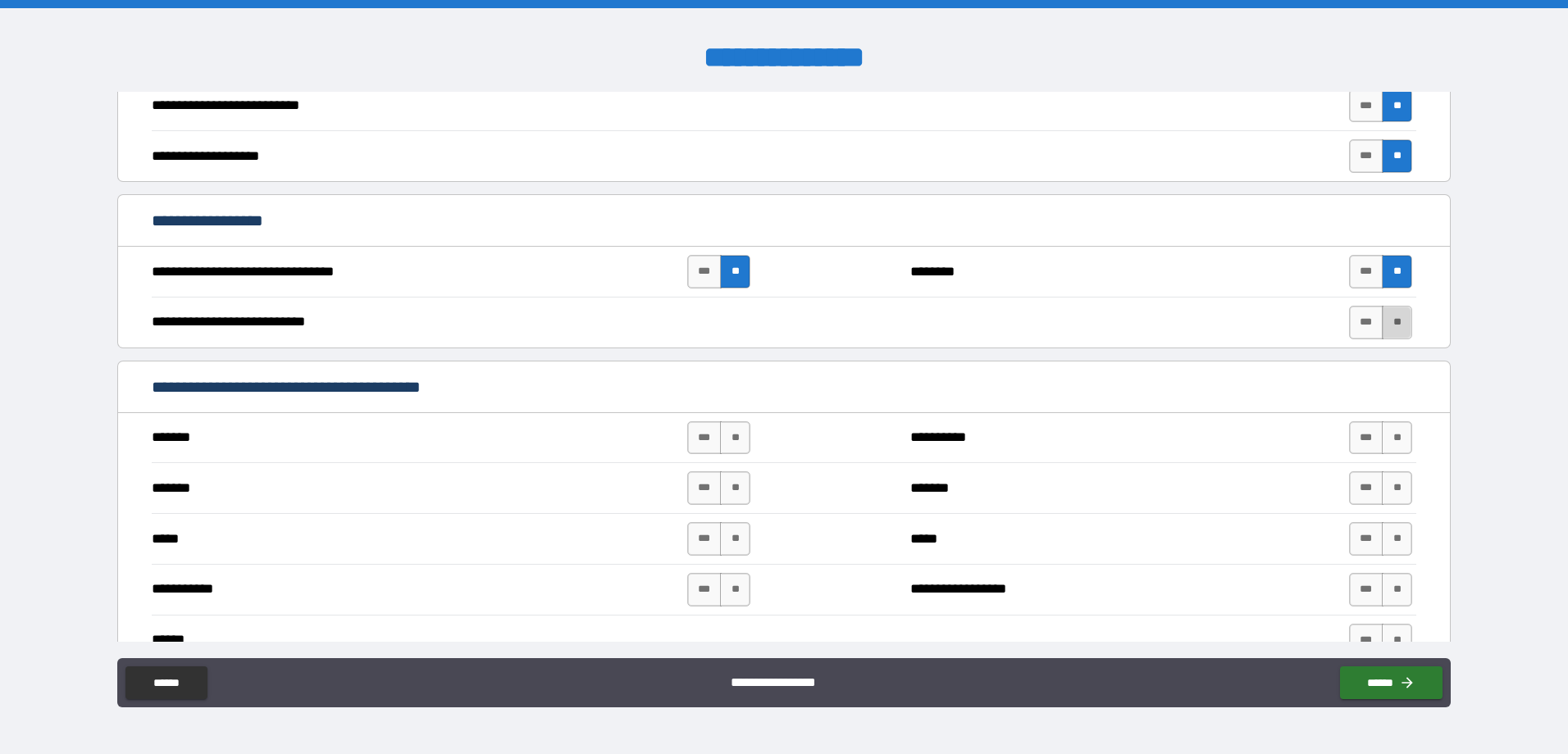 click on "**" at bounding box center (1397, 322) 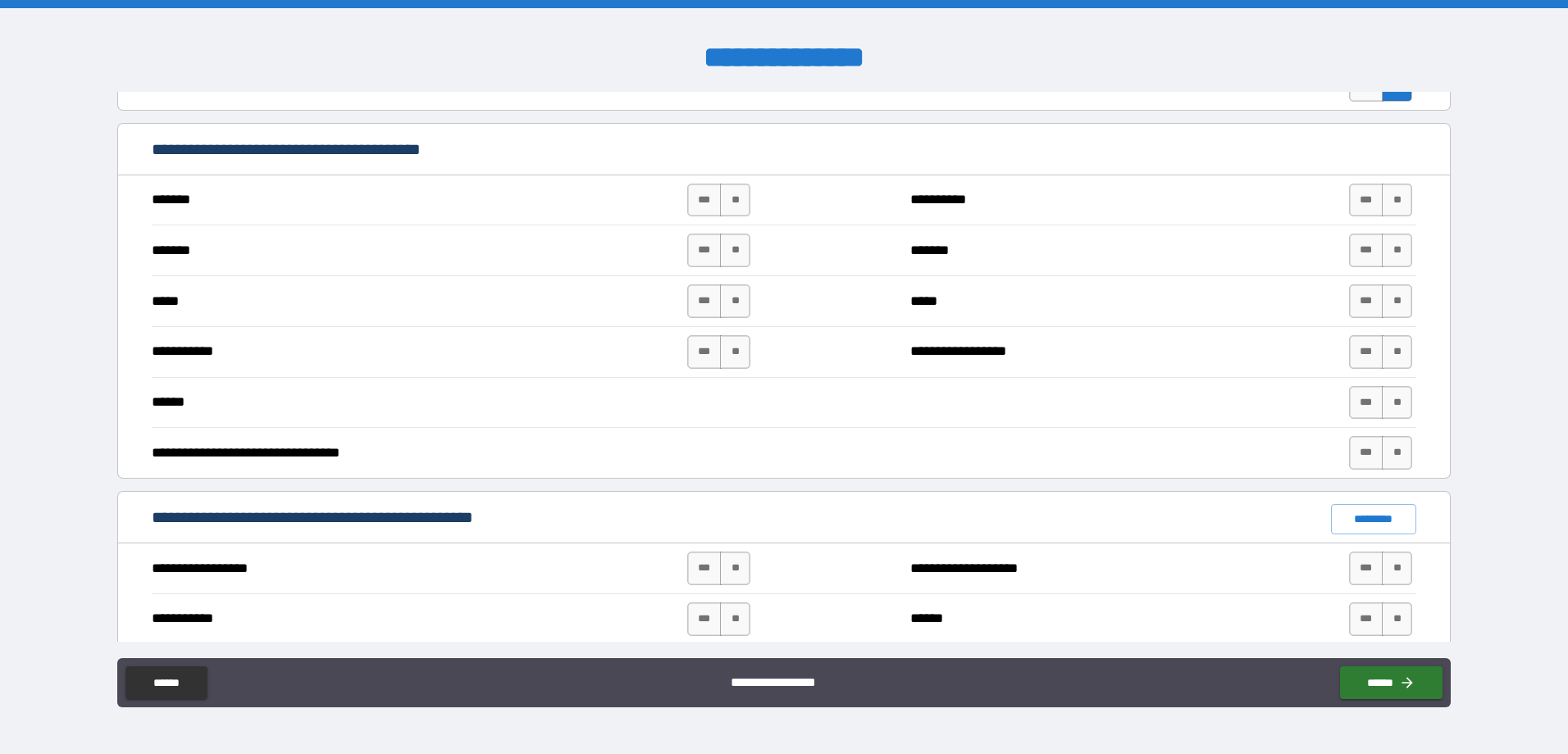 scroll, scrollTop: 738, scrollLeft: 0, axis: vertical 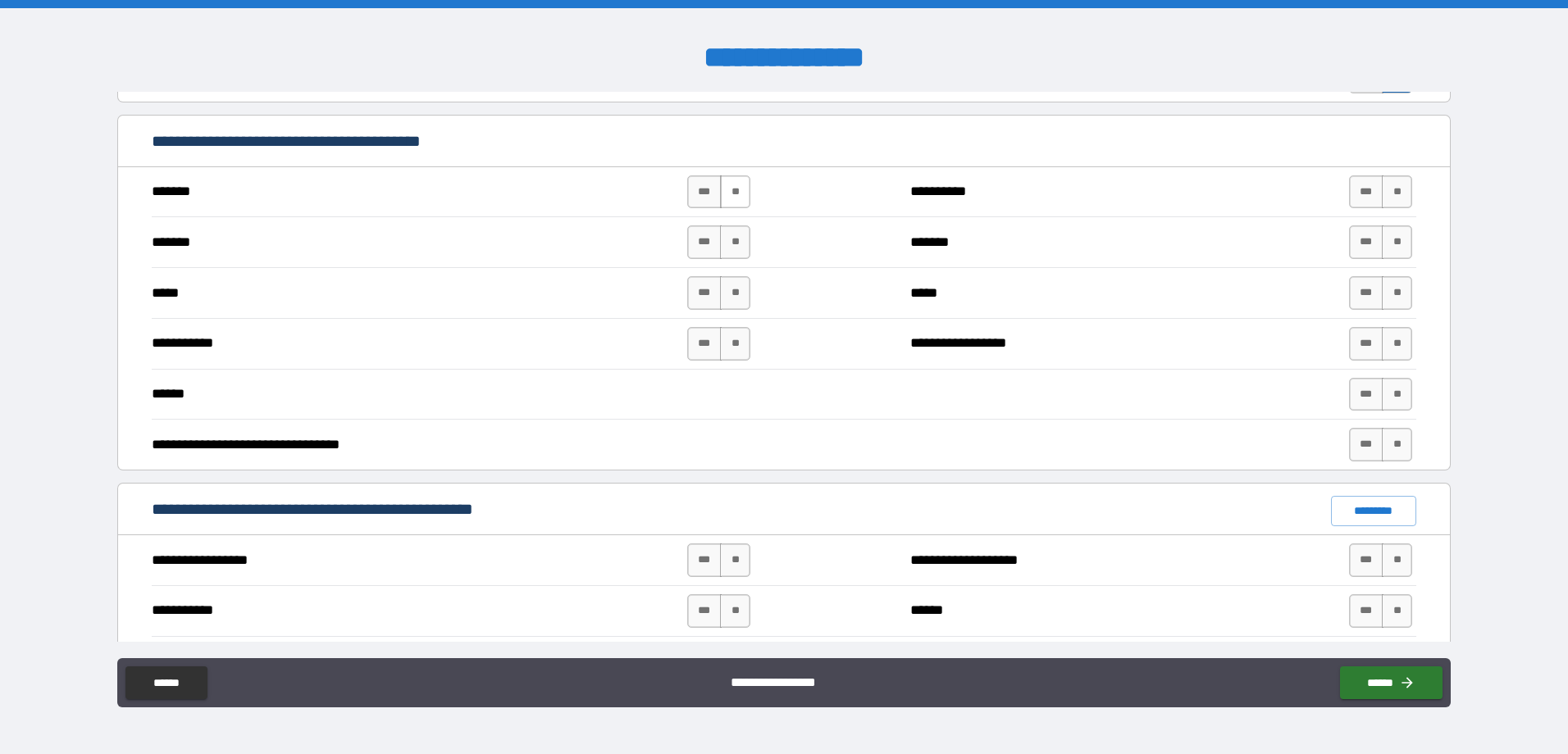 click on "**" at bounding box center [735, 192] 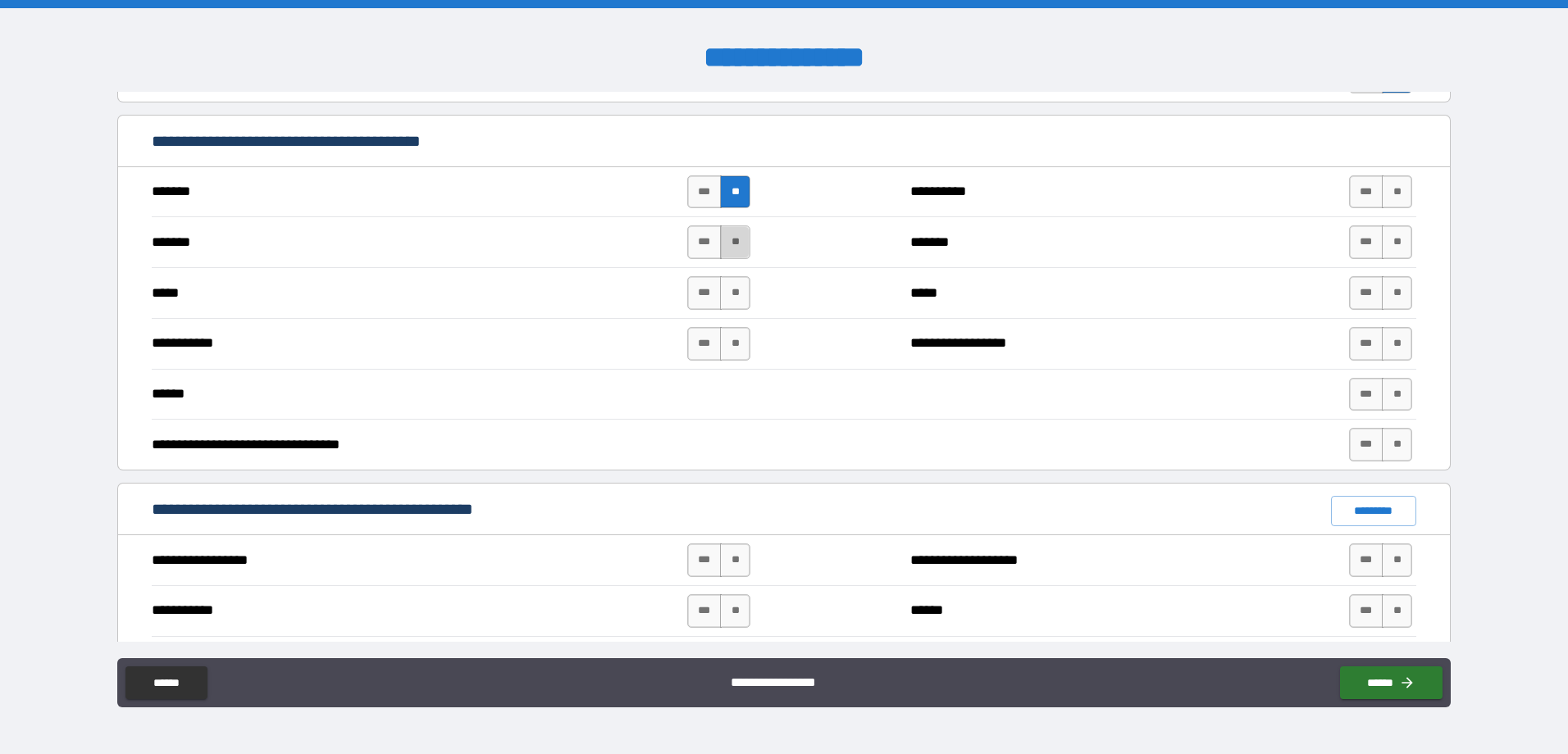 click on "**" at bounding box center (735, 242) 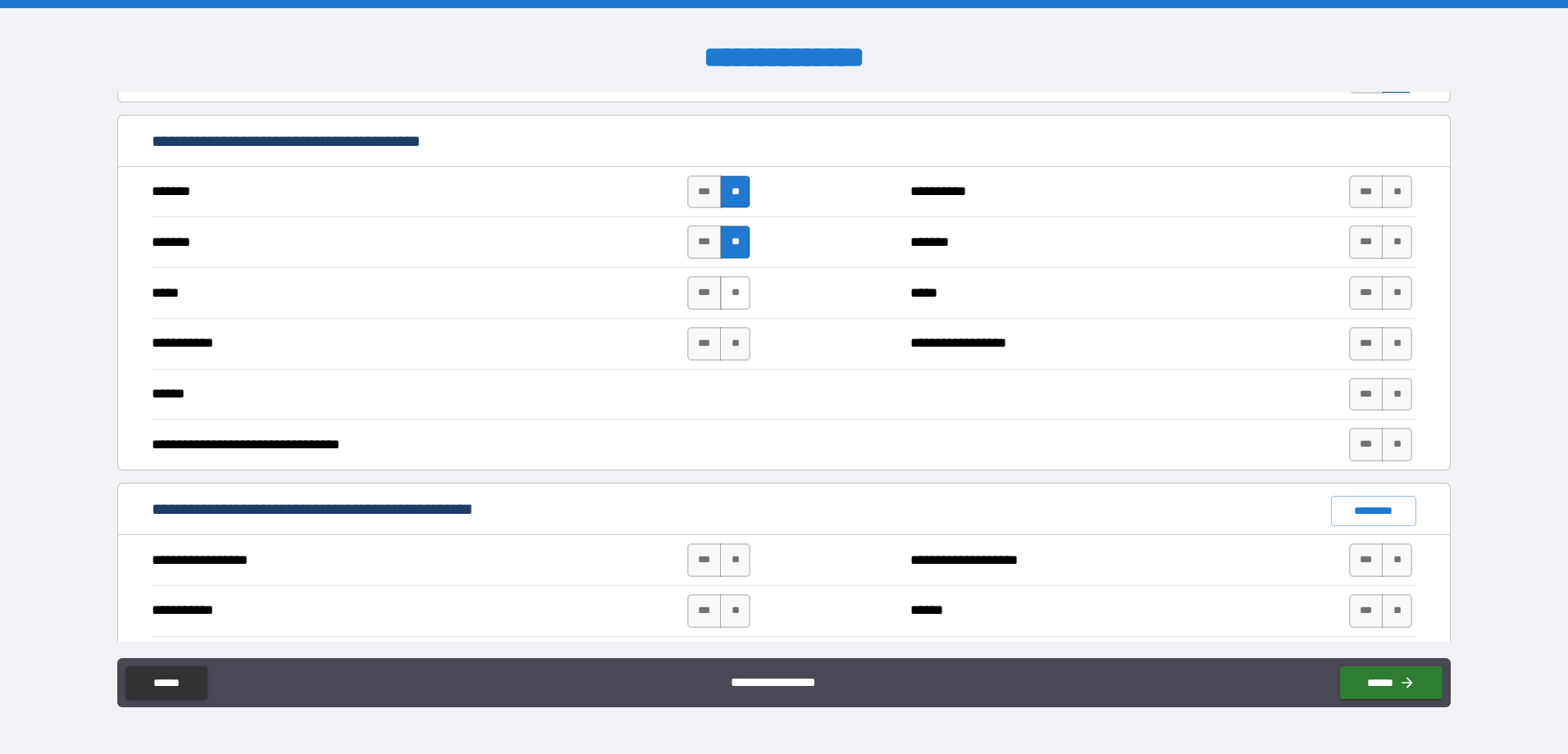 click on "**" at bounding box center (735, 293) 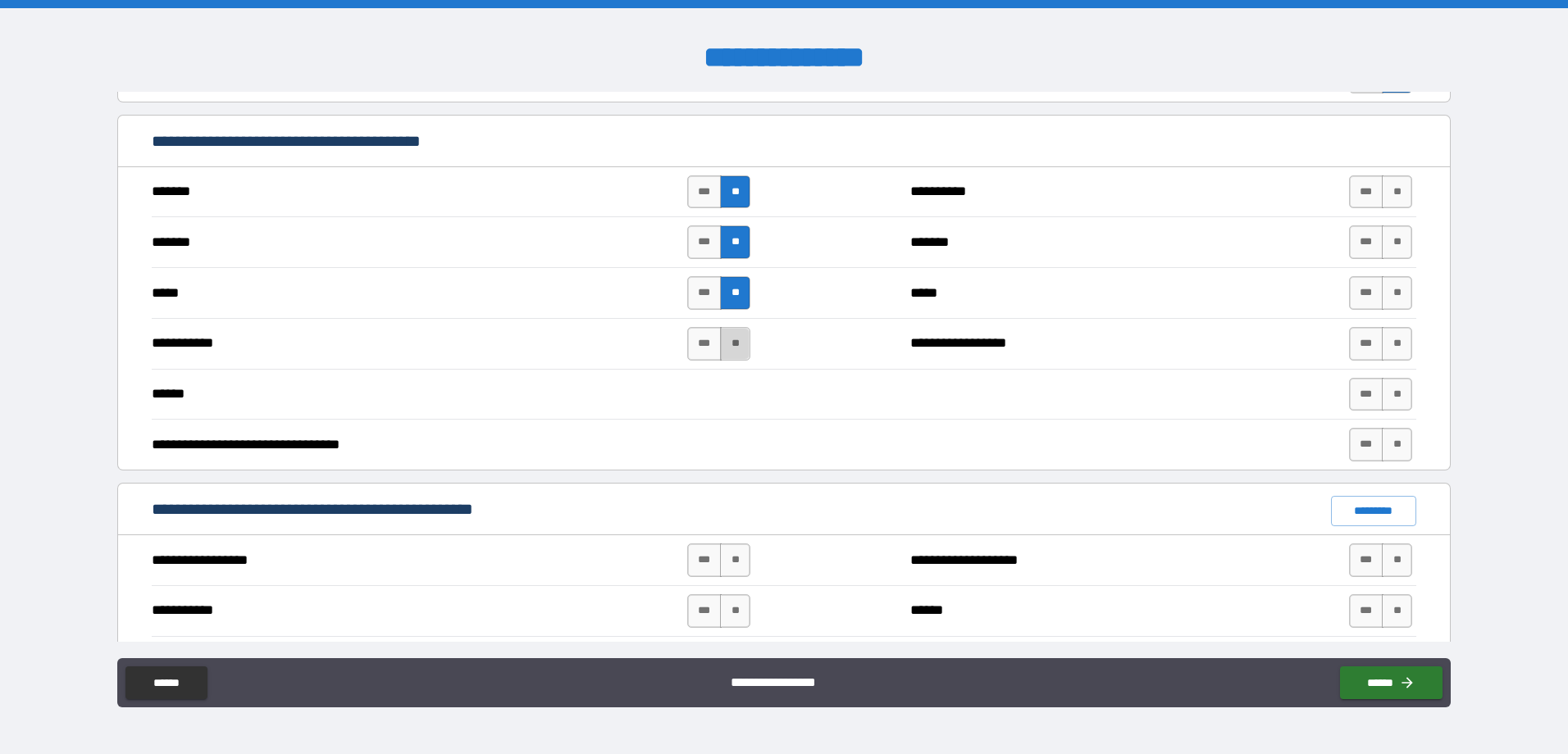 click on "**" at bounding box center (735, 343) 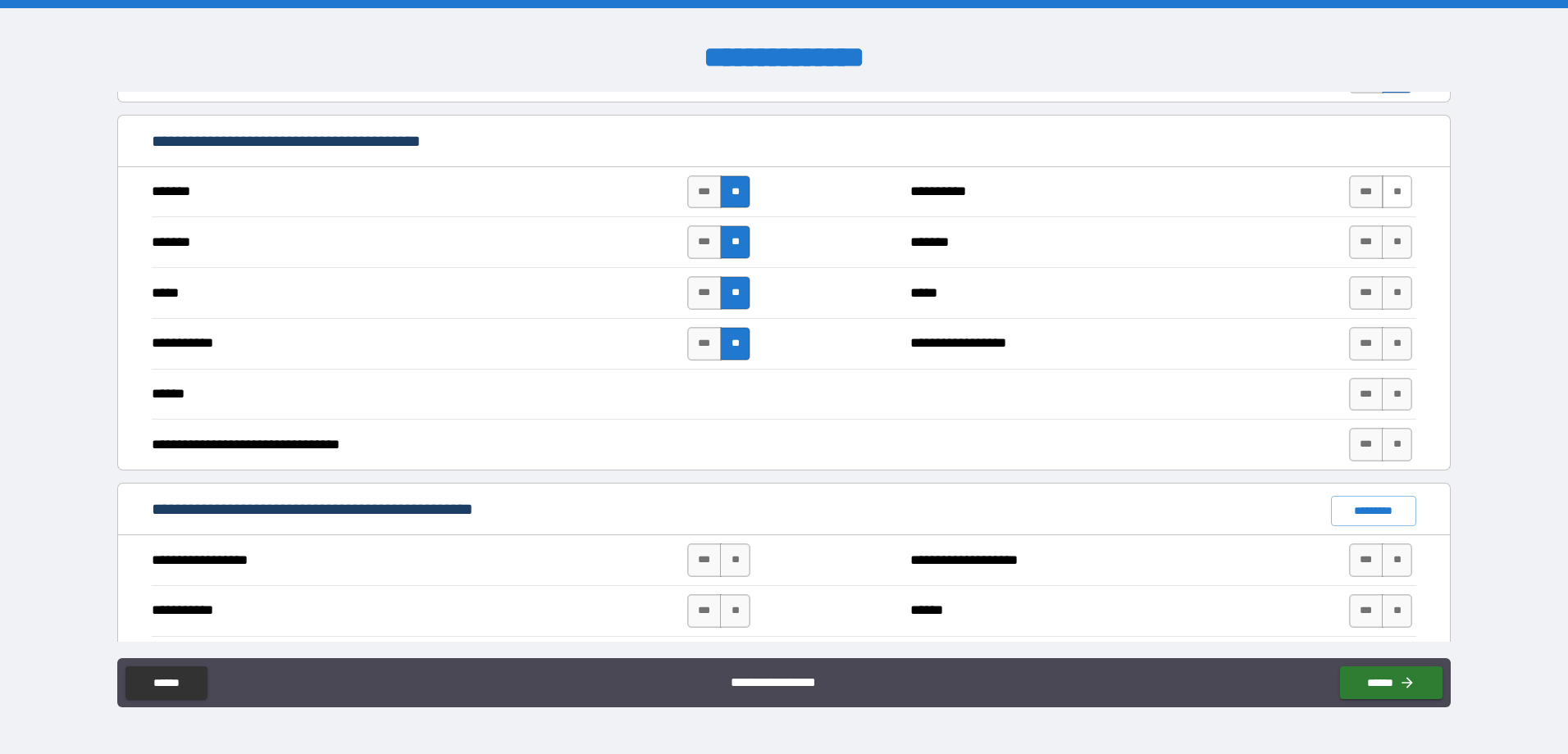 click on "**" at bounding box center [1397, 192] 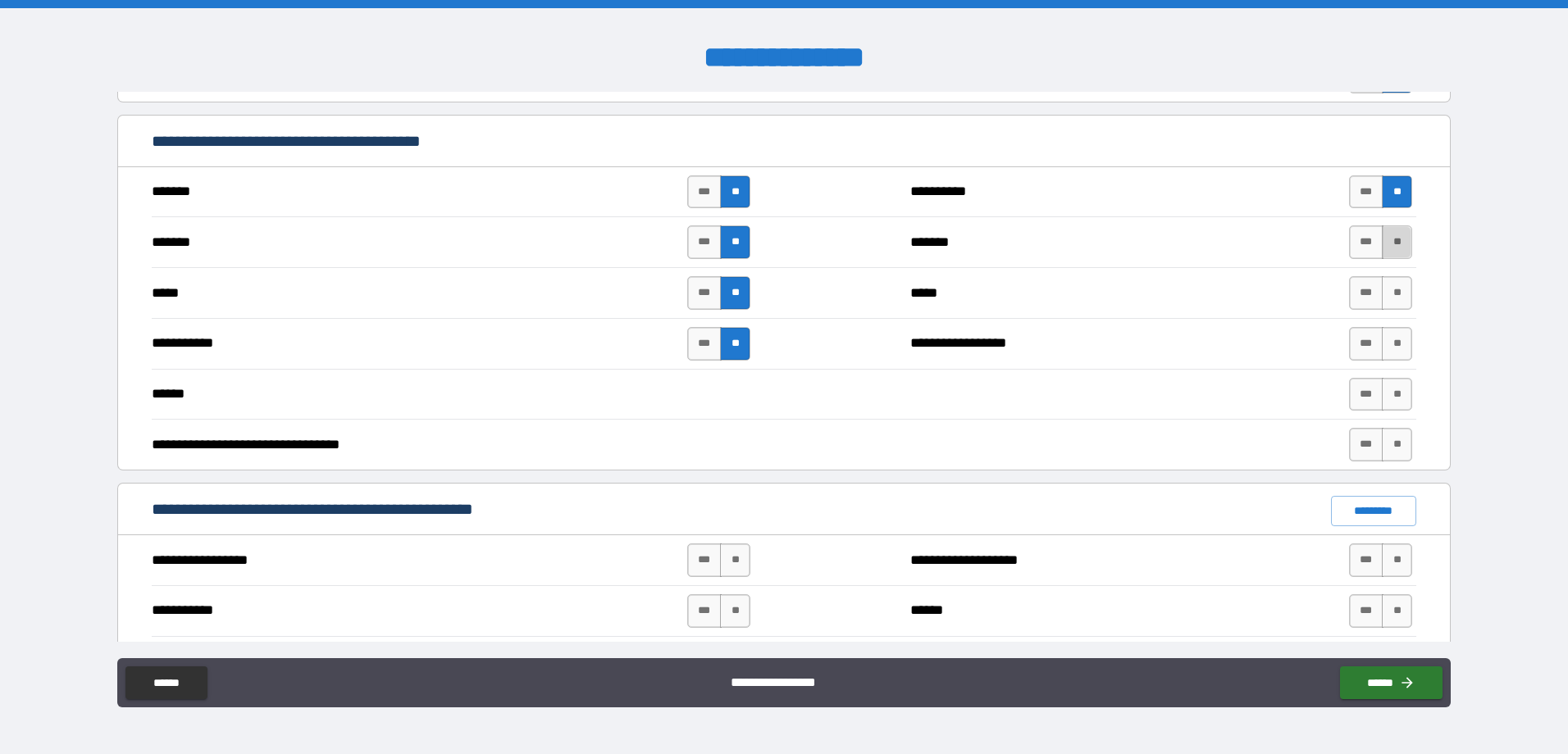 click on "**" at bounding box center [1397, 242] 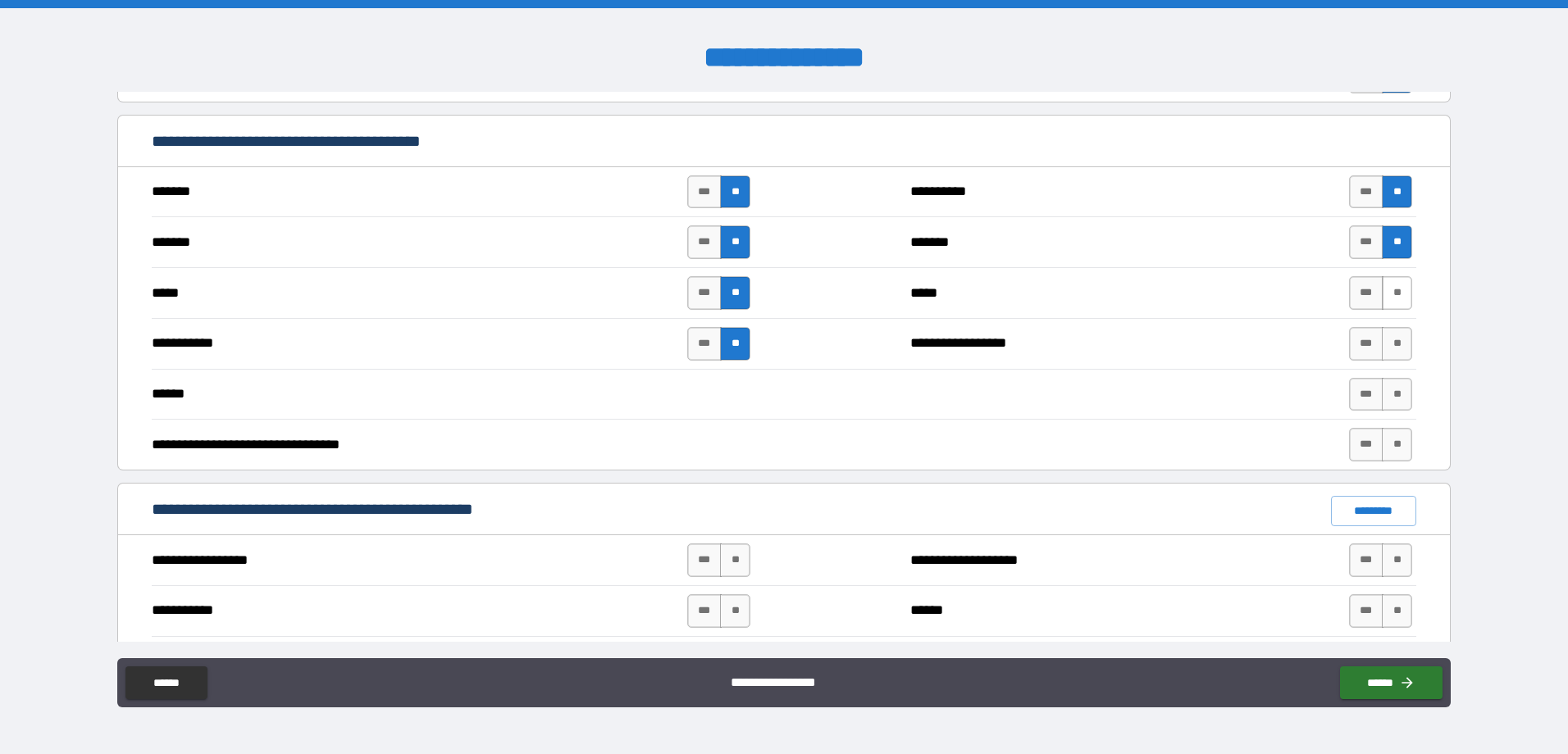 click on "**" at bounding box center [1397, 293] 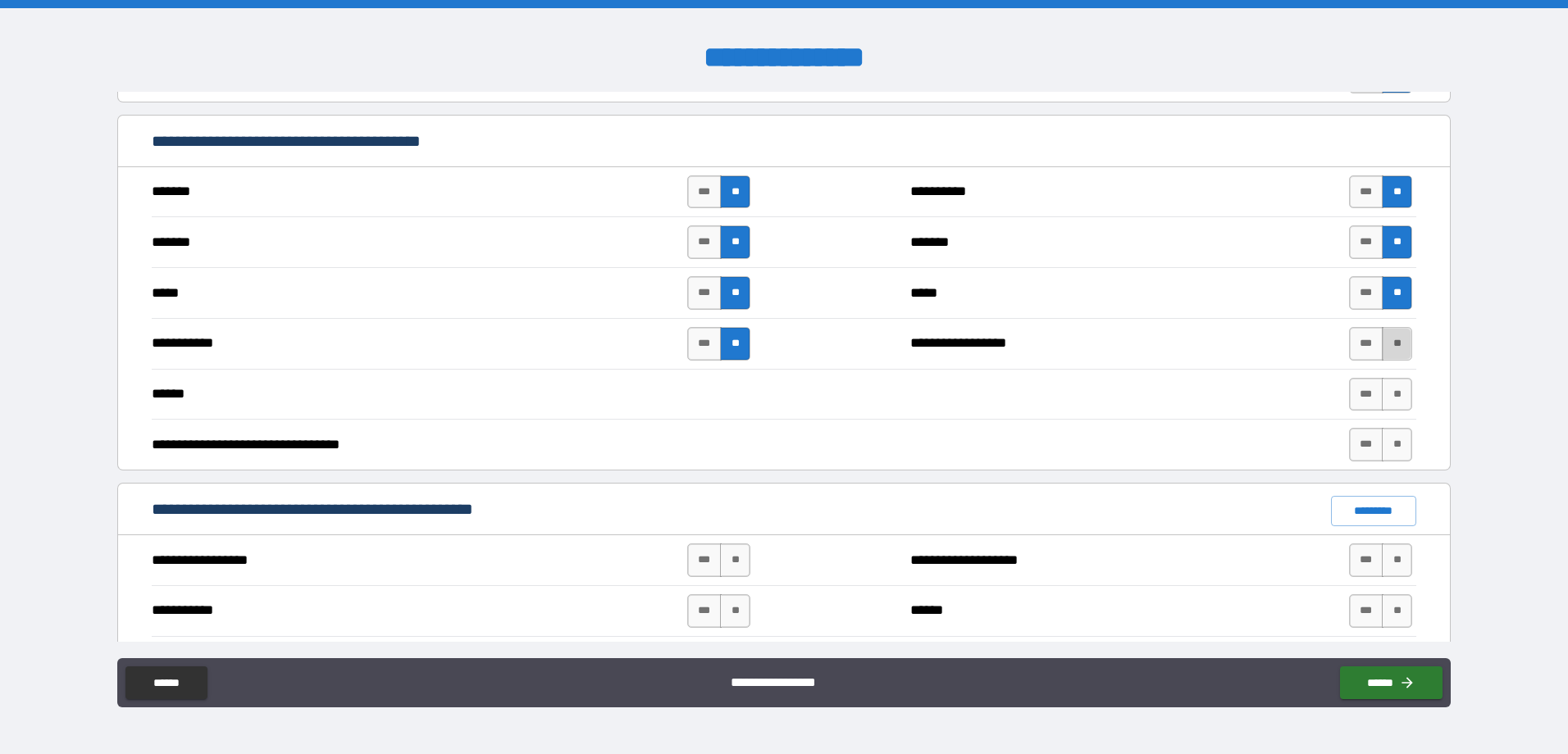 click on "**" at bounding box center (1397, 343) 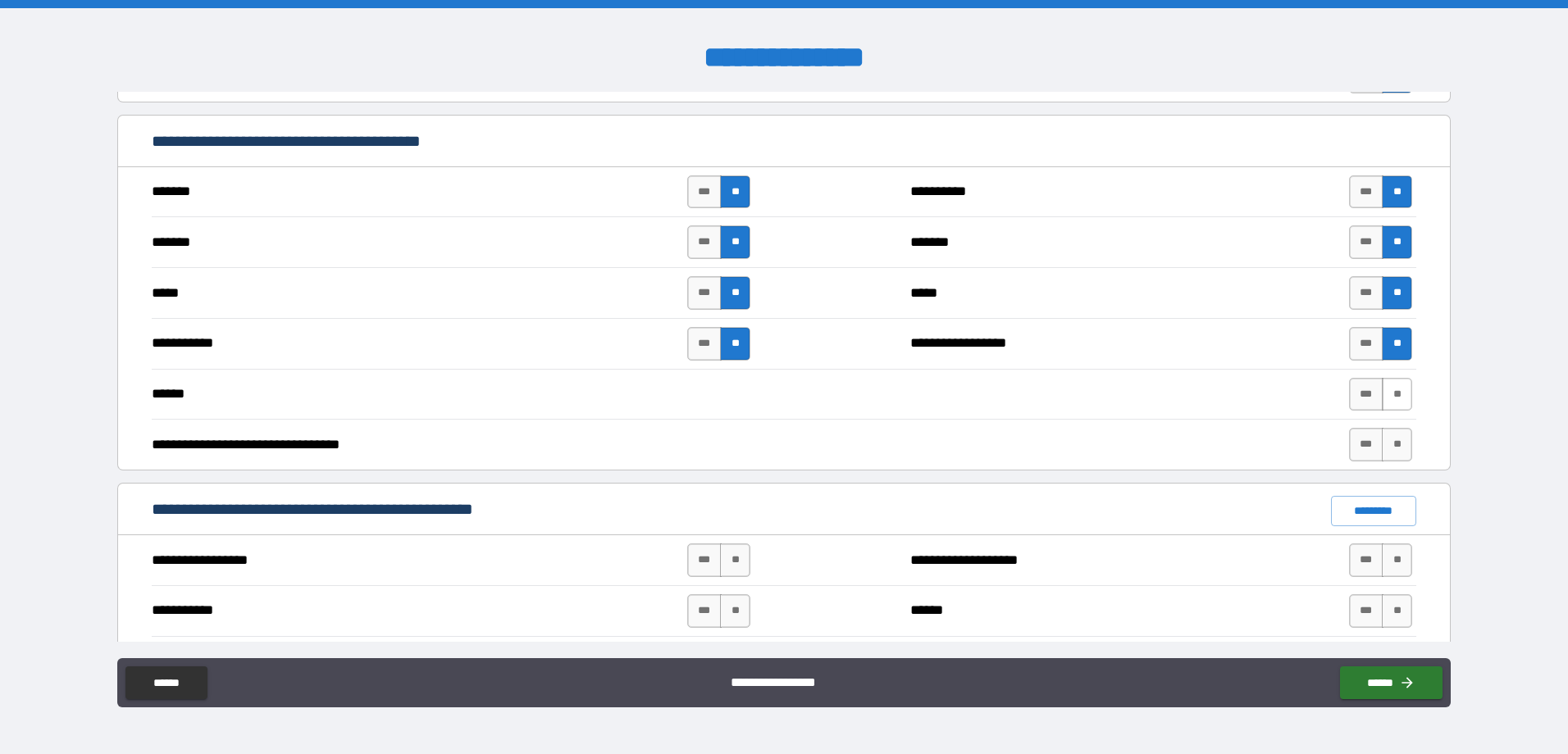 click on "**" at bounding box center (1397, 394) 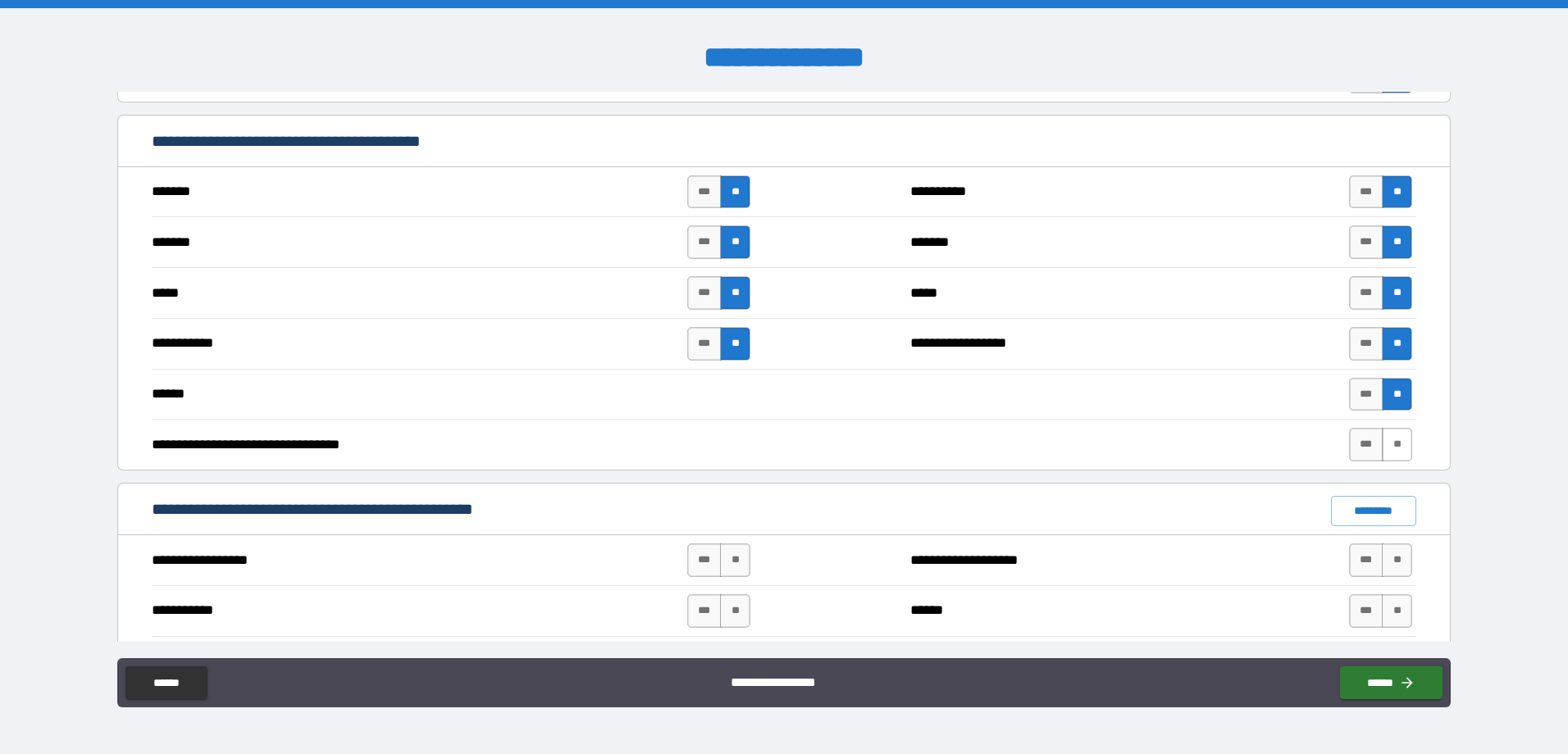 click on "**" at bounding box center [1397, 444] 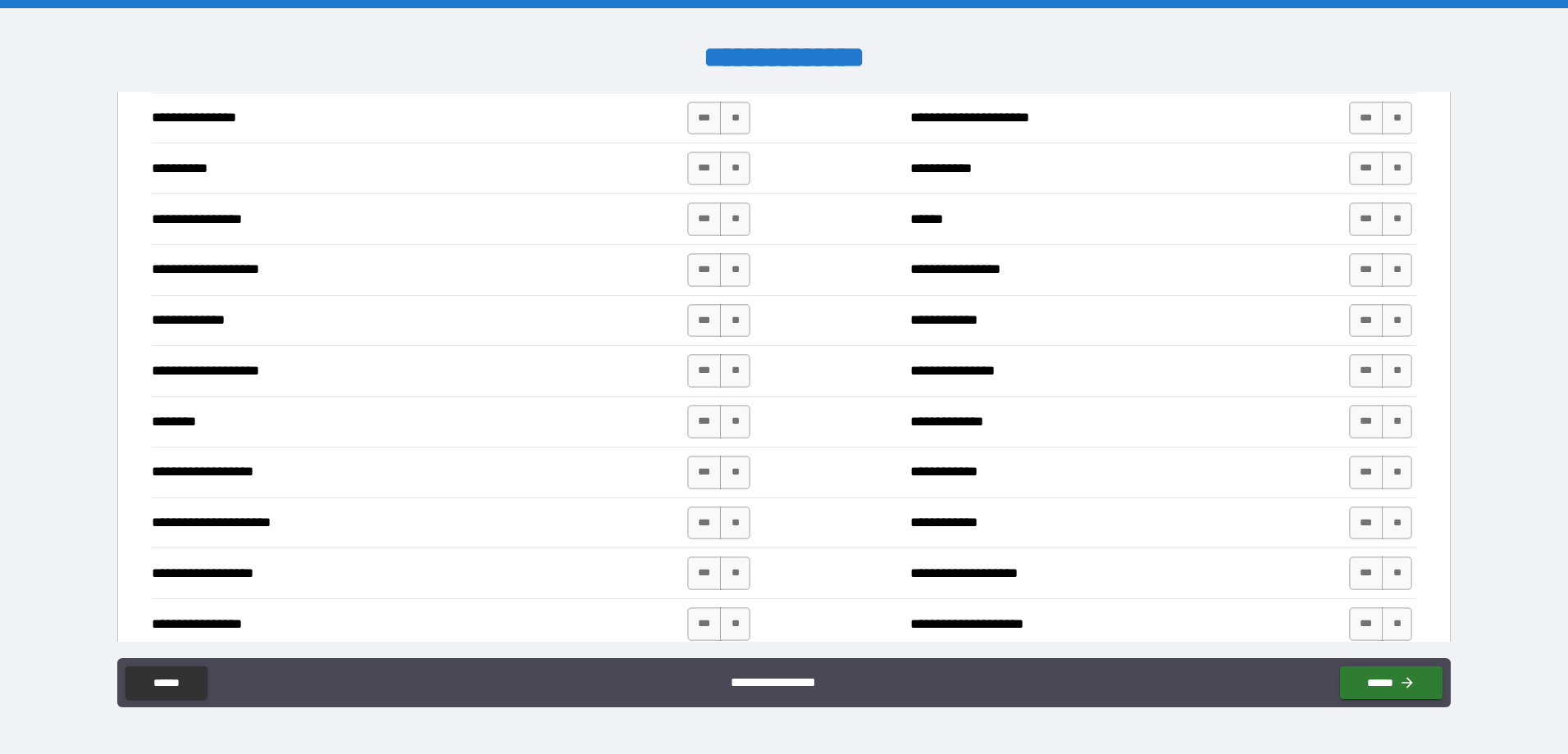scroll, scrollTop: 2131, scrollLeft: 0, axis: vertical 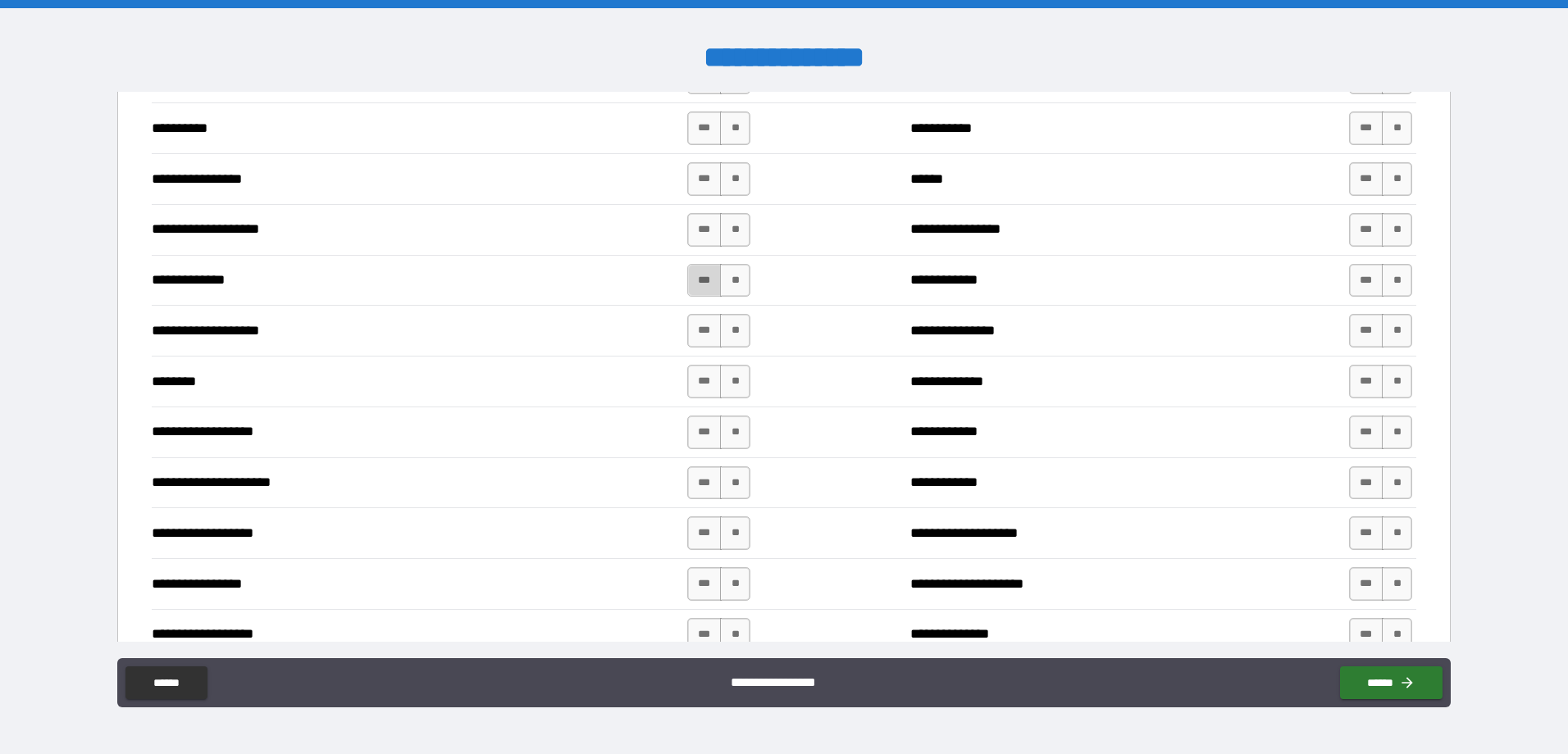 click on "***" at bounding box center (704, 280) 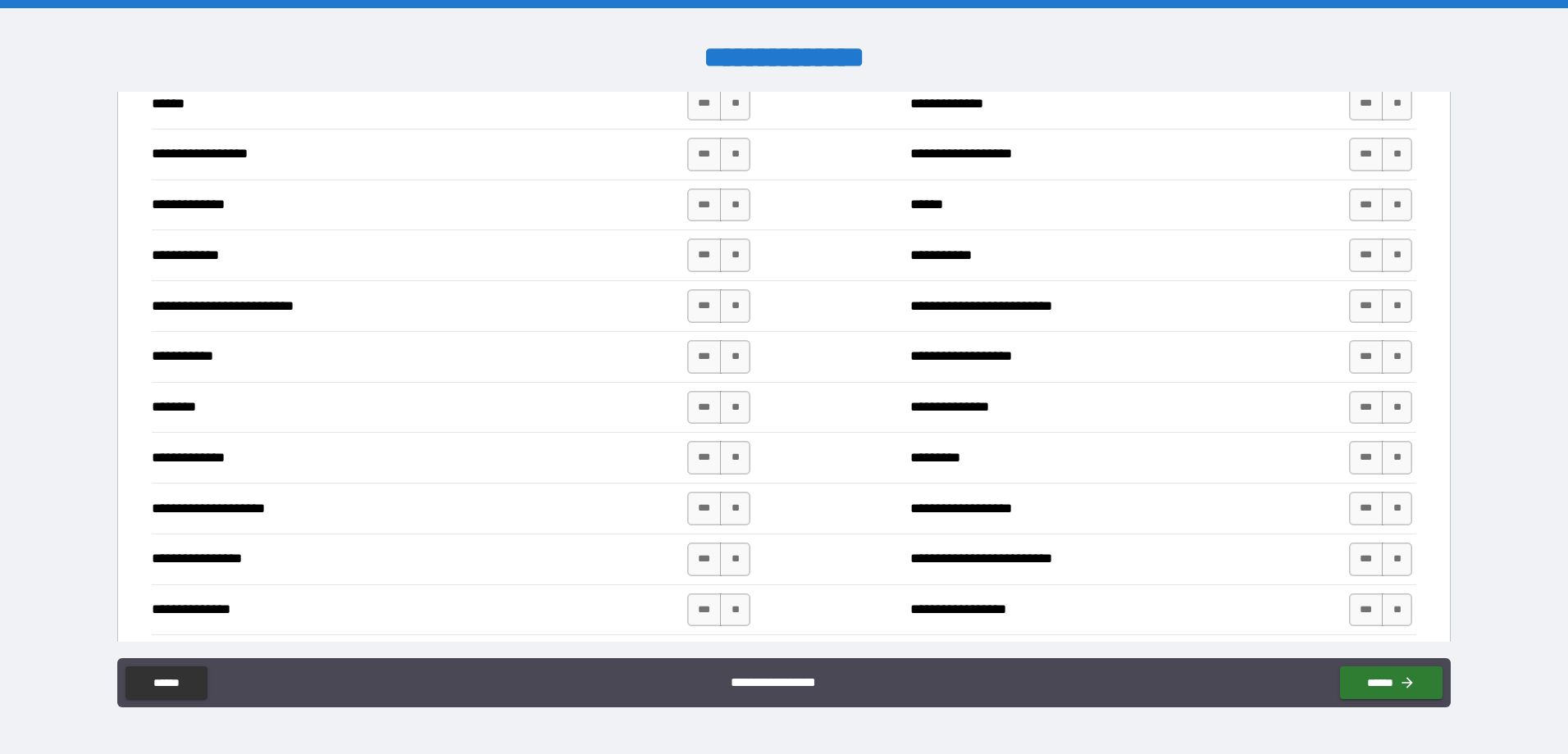 scroll, scrollTop: 1393, scrollLeft: 0, axis: vertical 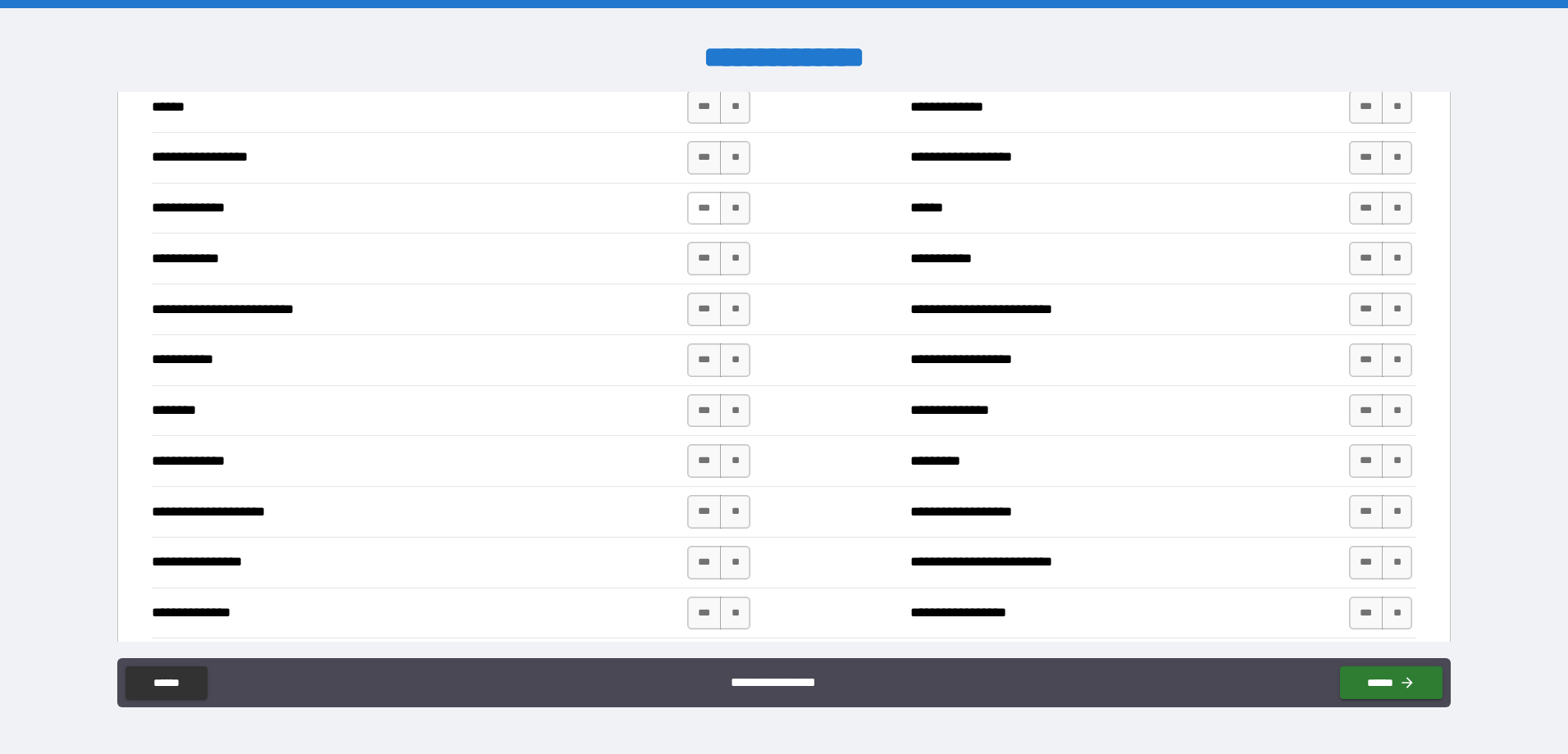 click on "***" at bounding box center (704, 208) 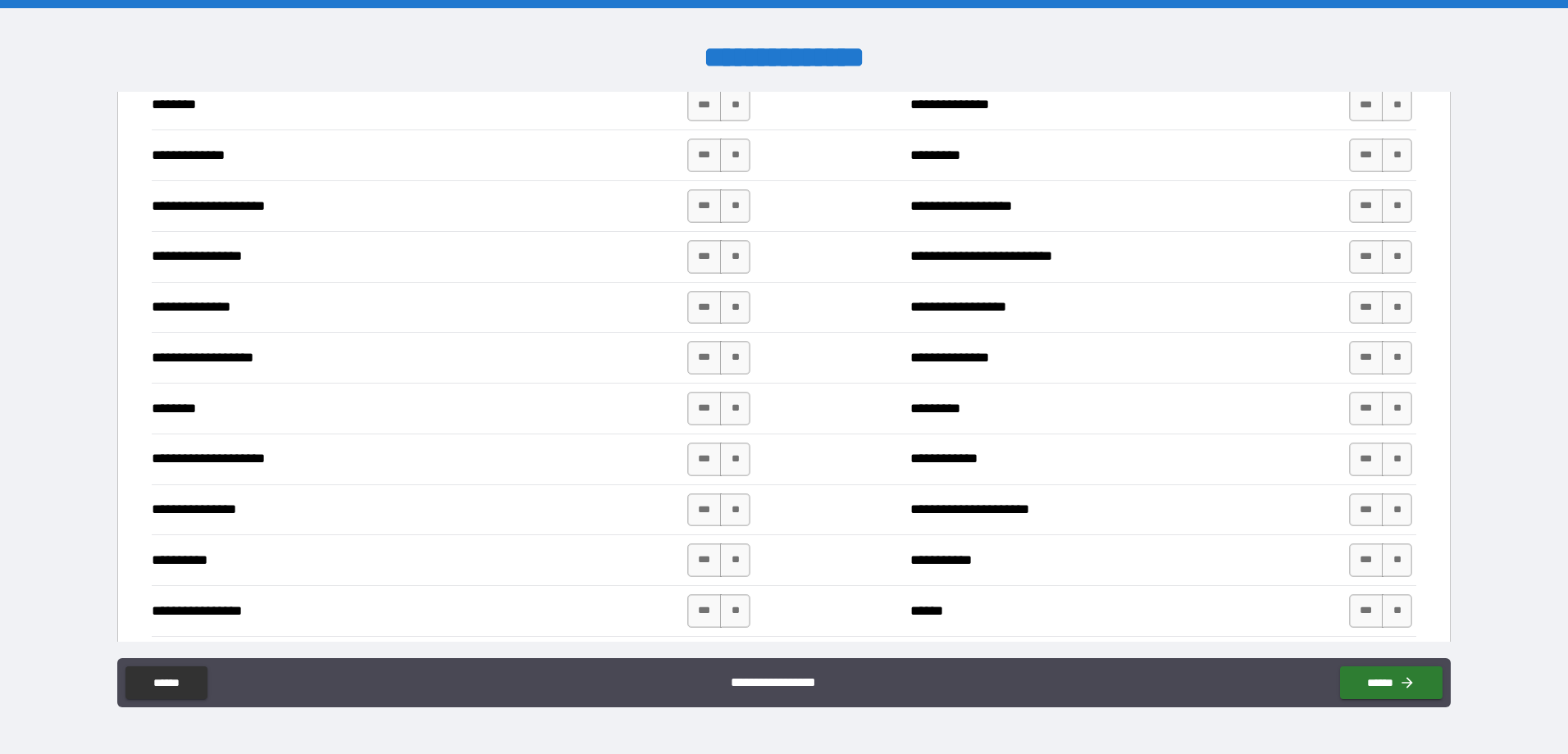 scroll, scrollTop: 1721, scrollLeft: 0, axis: vertical 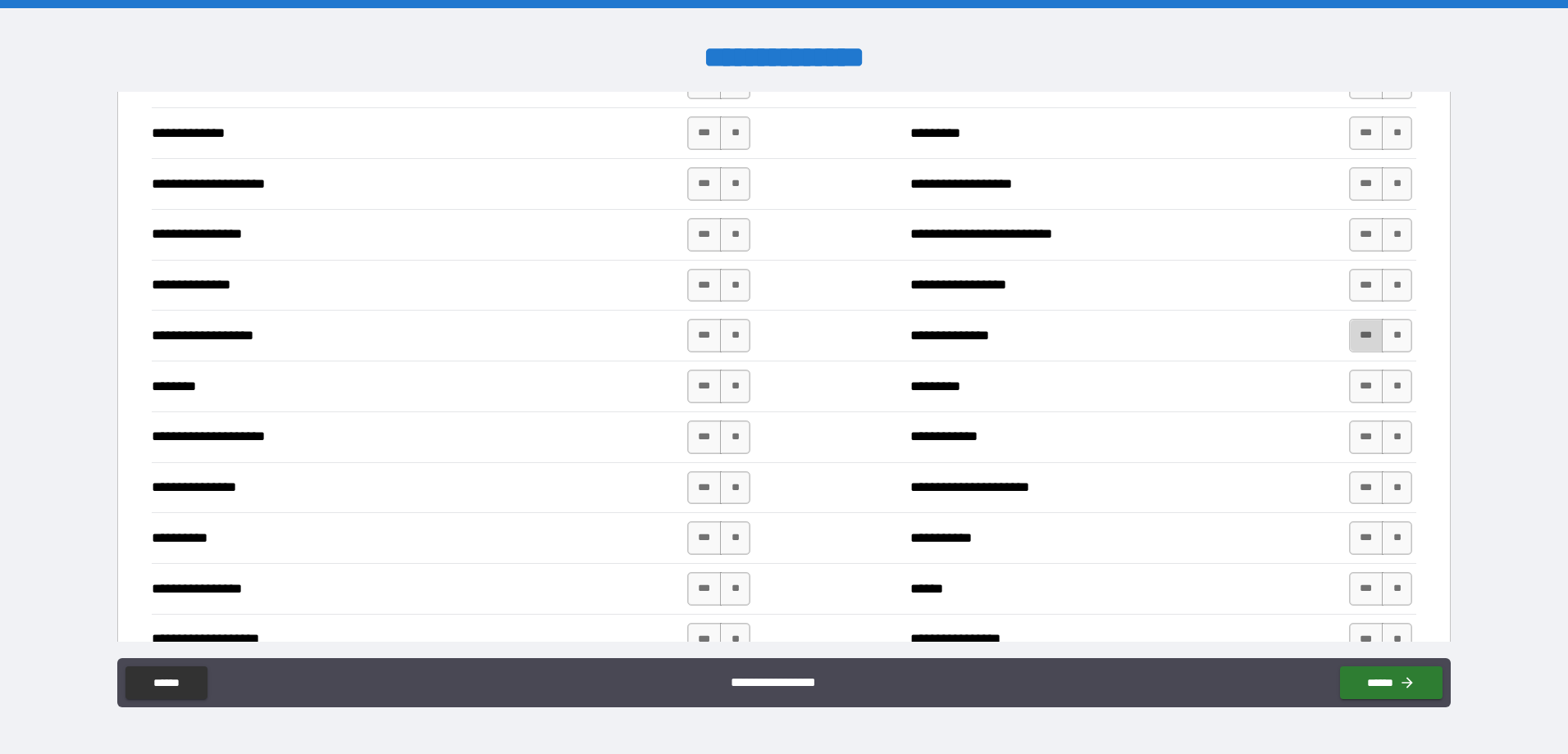 click on "***" at bounding box center (1366, 335) 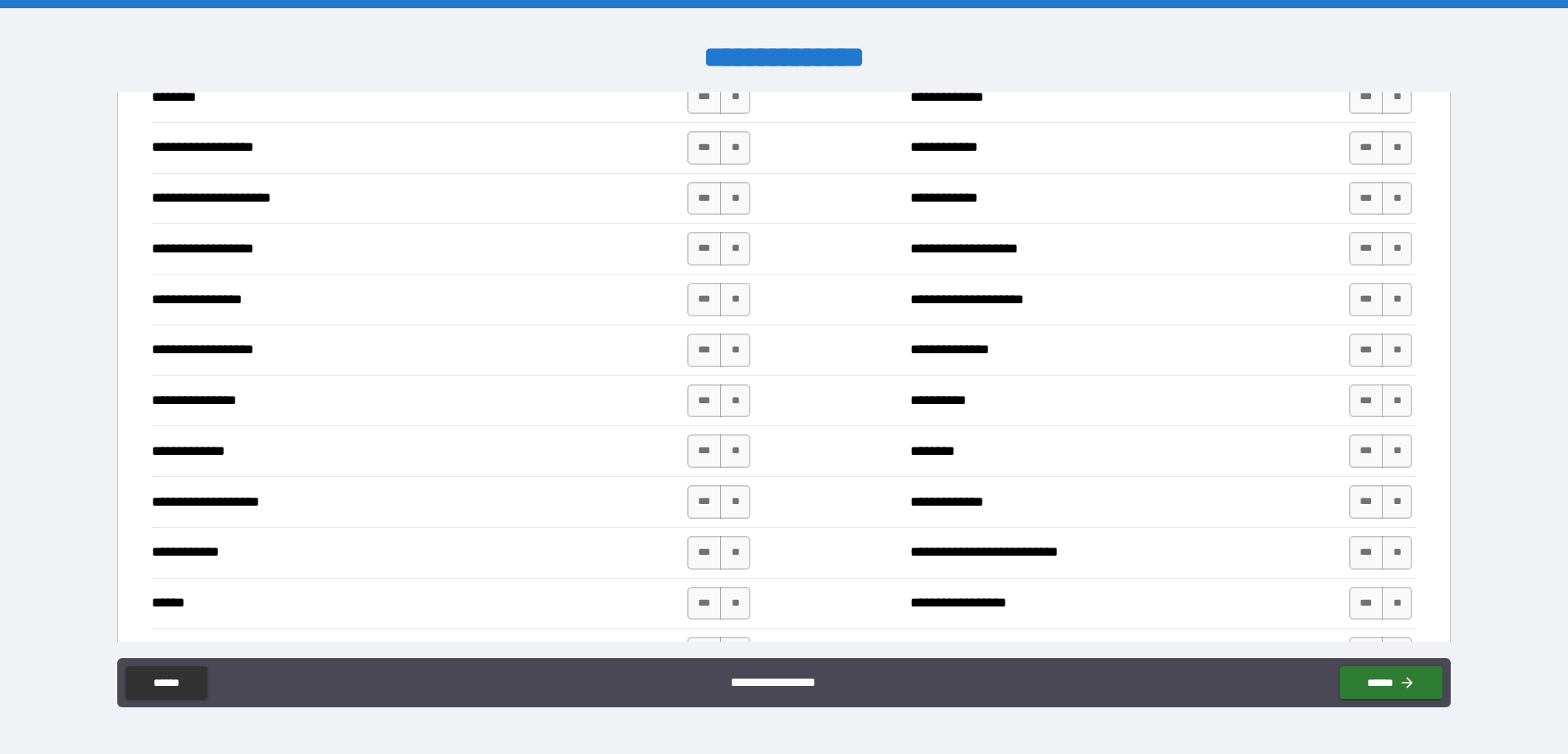 scroll, scrollTop: 2459, scrollLeft: 0, axis: vertical 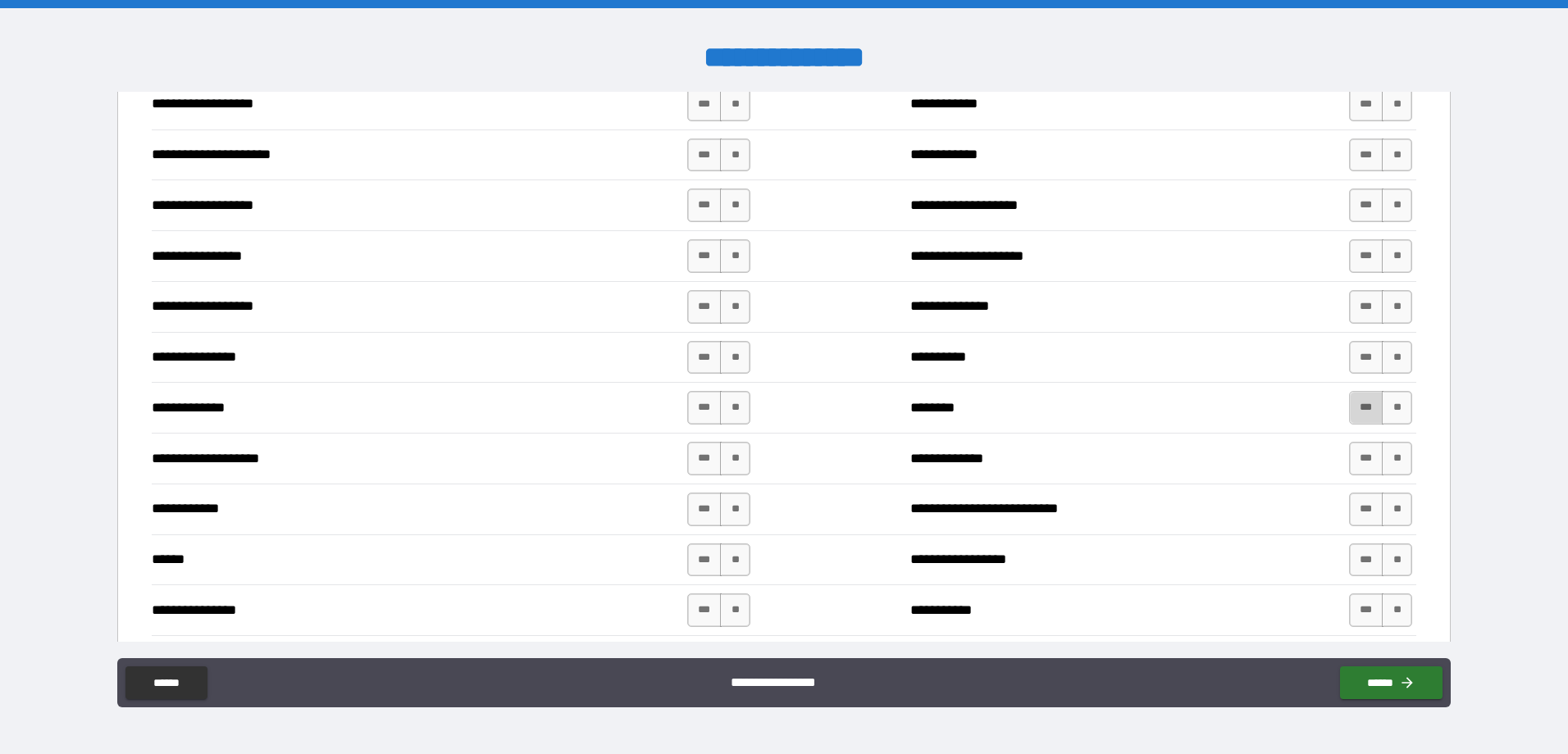 click on "***" at bounding box center (1366, 407) 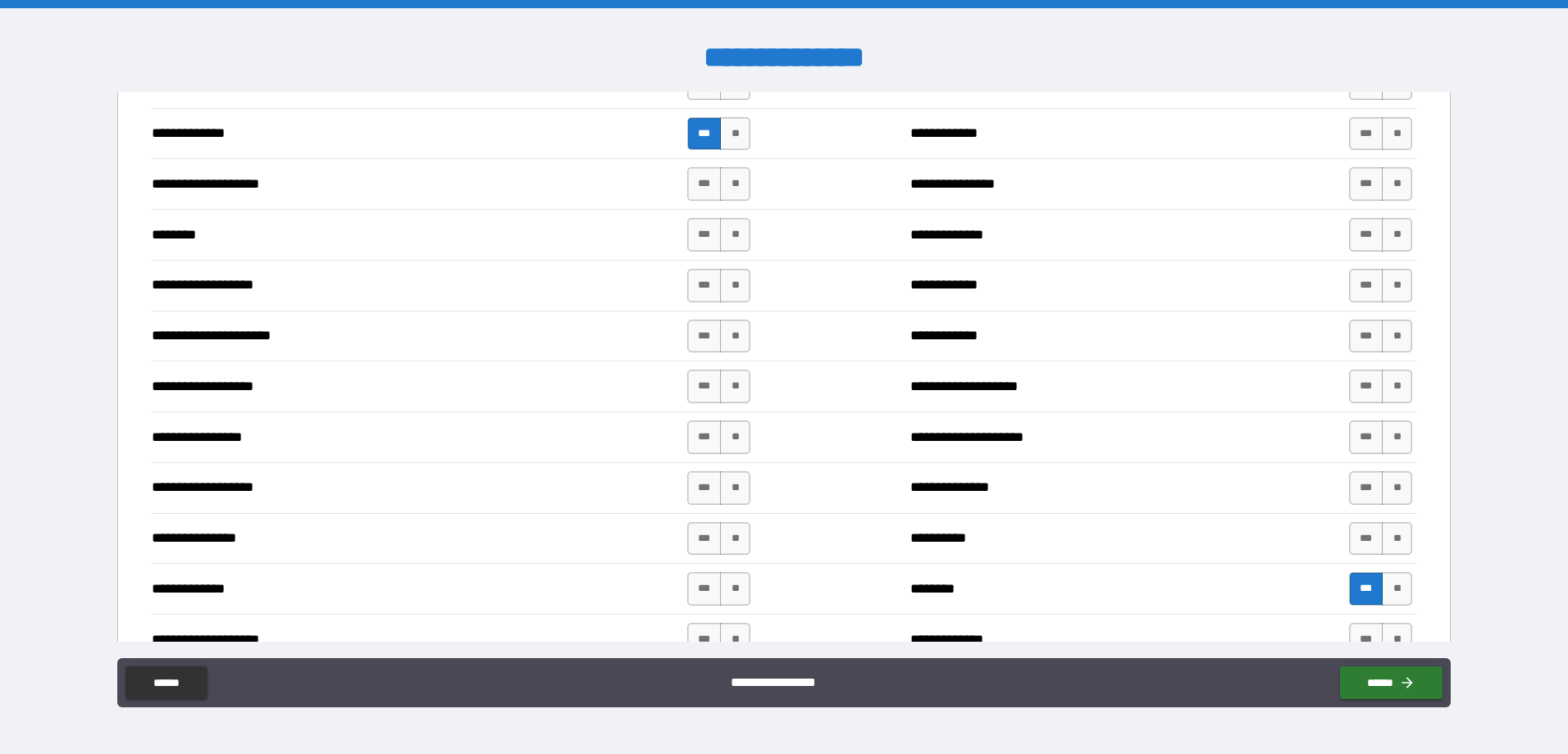 scroll, scrollTop: 2131, scrollLeft: 0, axis: vertical 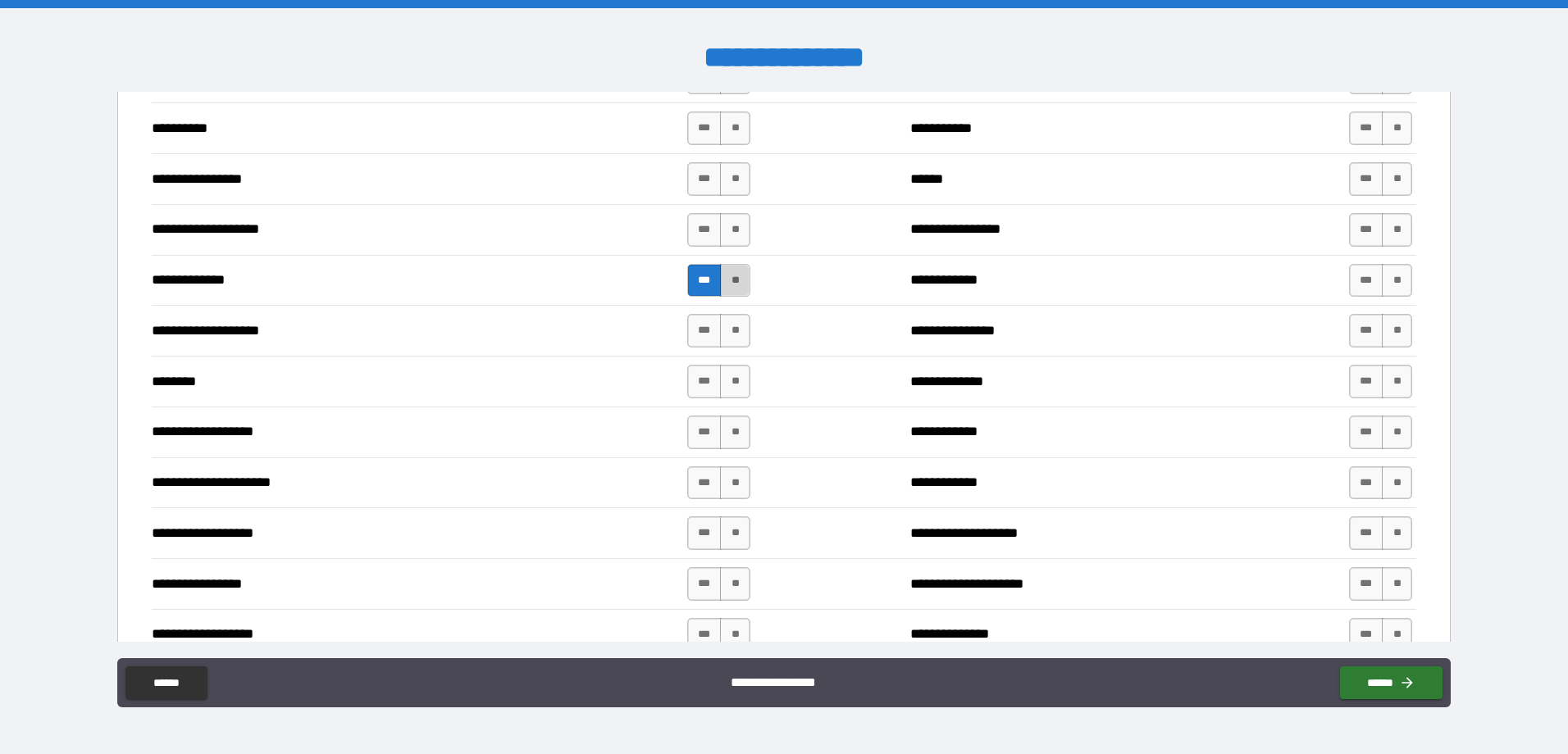 click on "**" at bounding box center (735, 280) 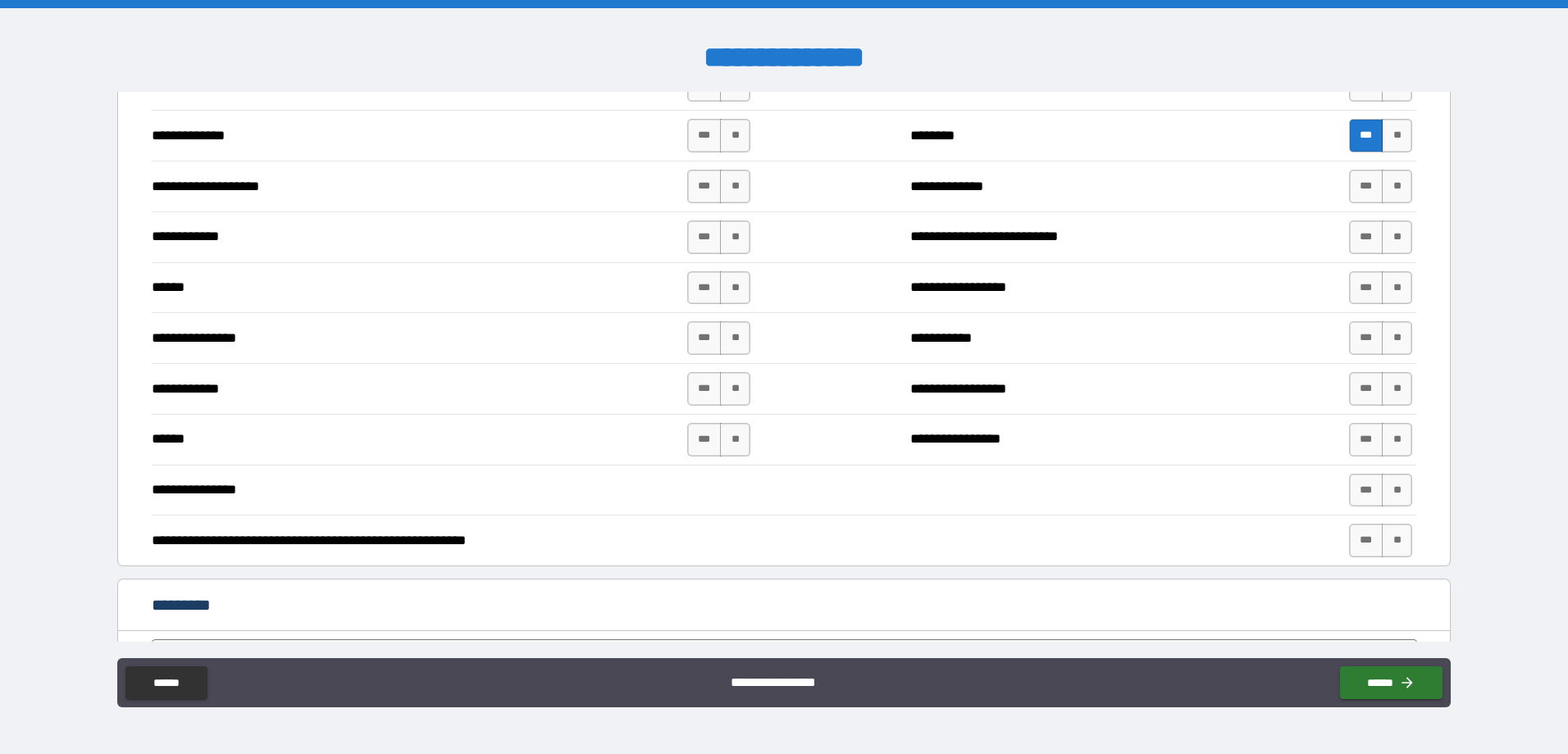 scroll, scrollTop: 2787, scrollLeft: 0, axis: vertical 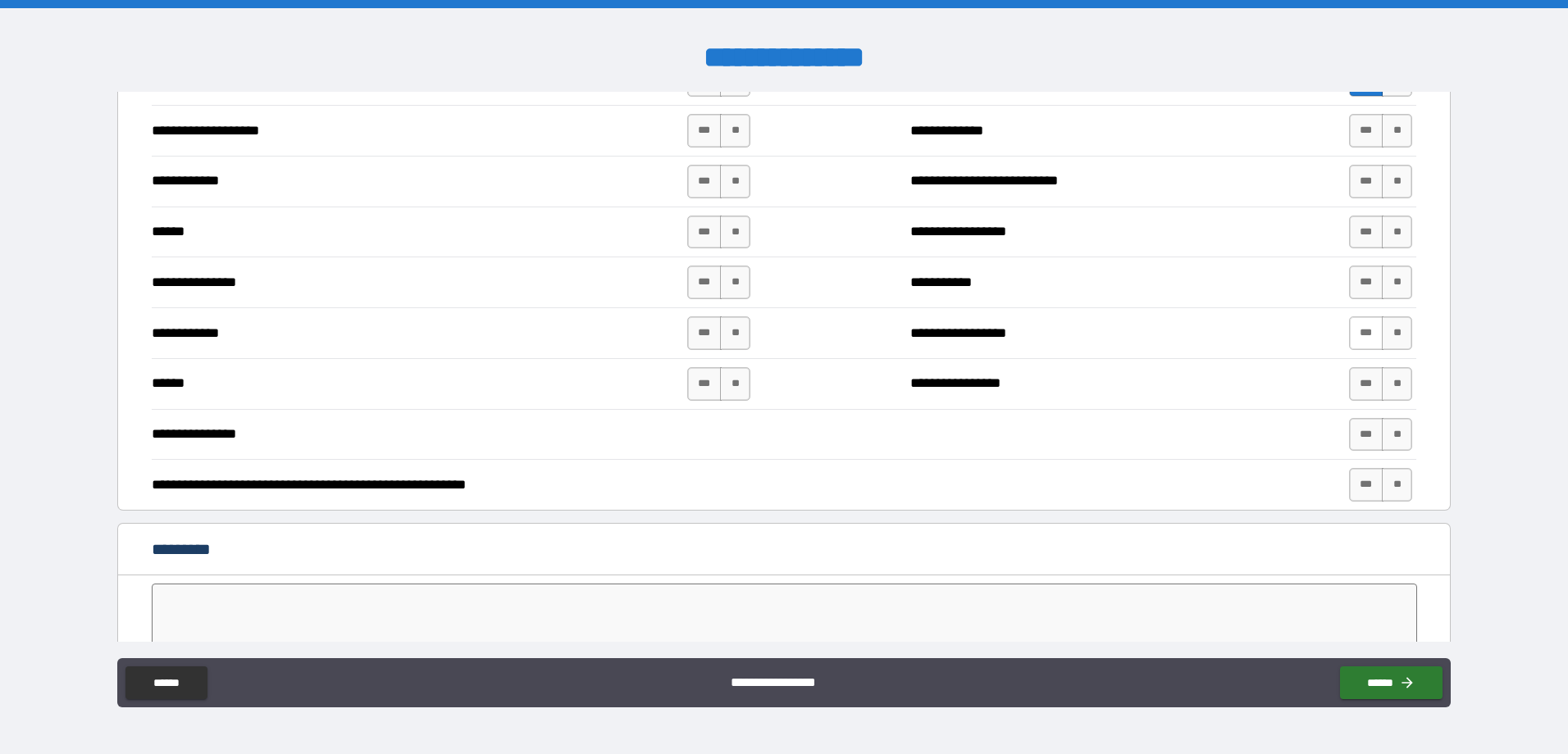 click on "***" at bounding box center (1366, 333) 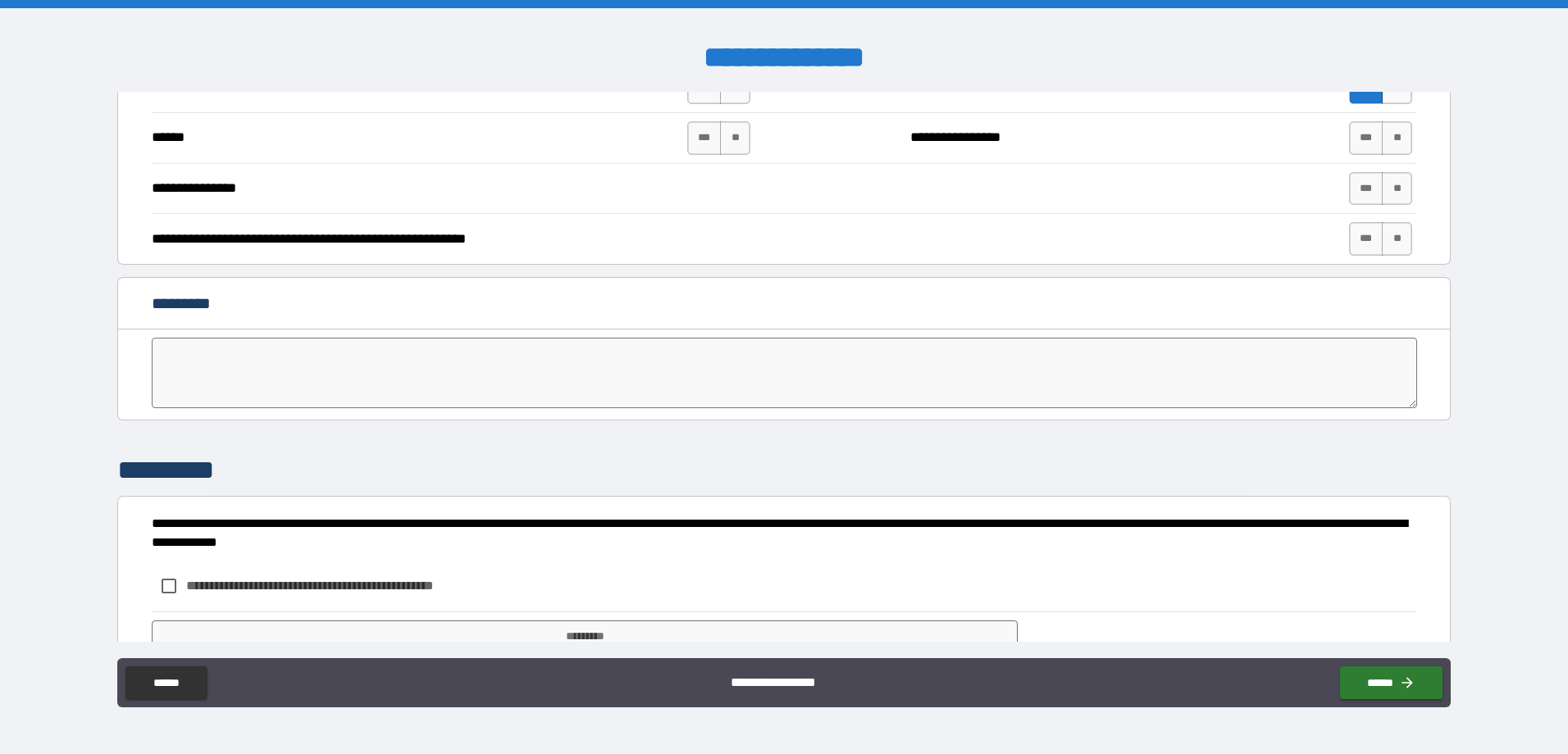 scroll, scrollTop: 3102, scrollLeft: 0, axis: vertical 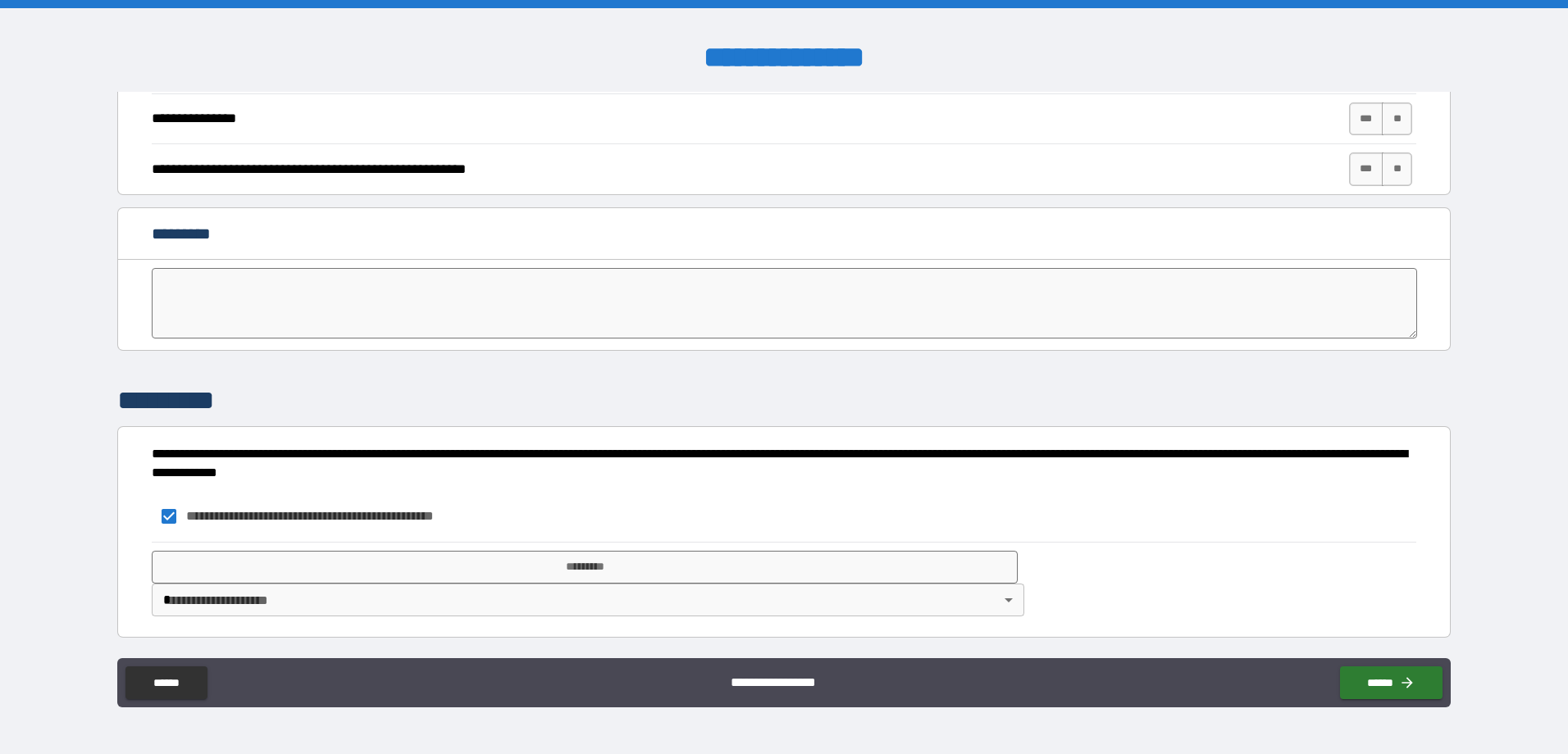 click on "**********" at bounding box center (784, 377) 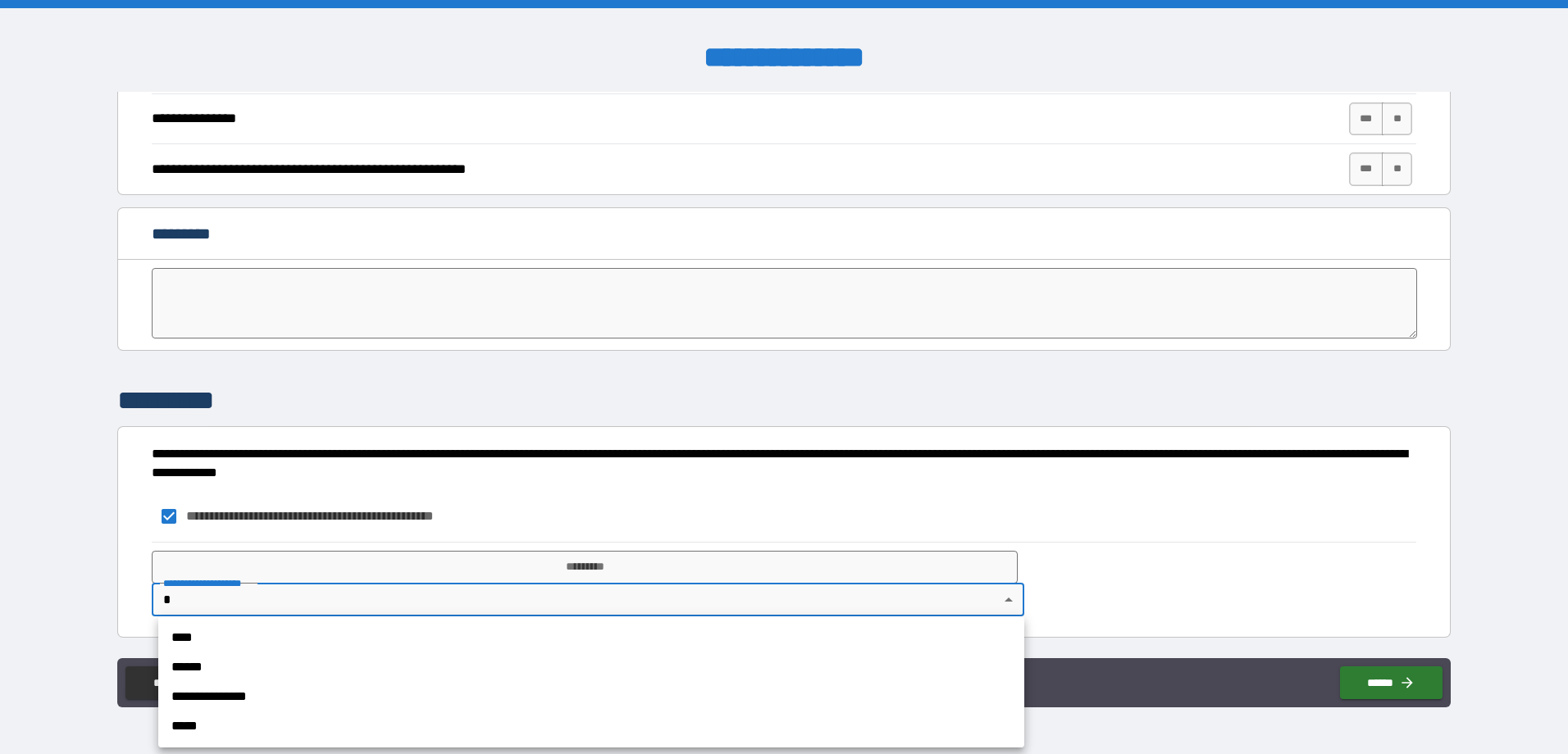 click on "****" at bounding box center [591, 638] 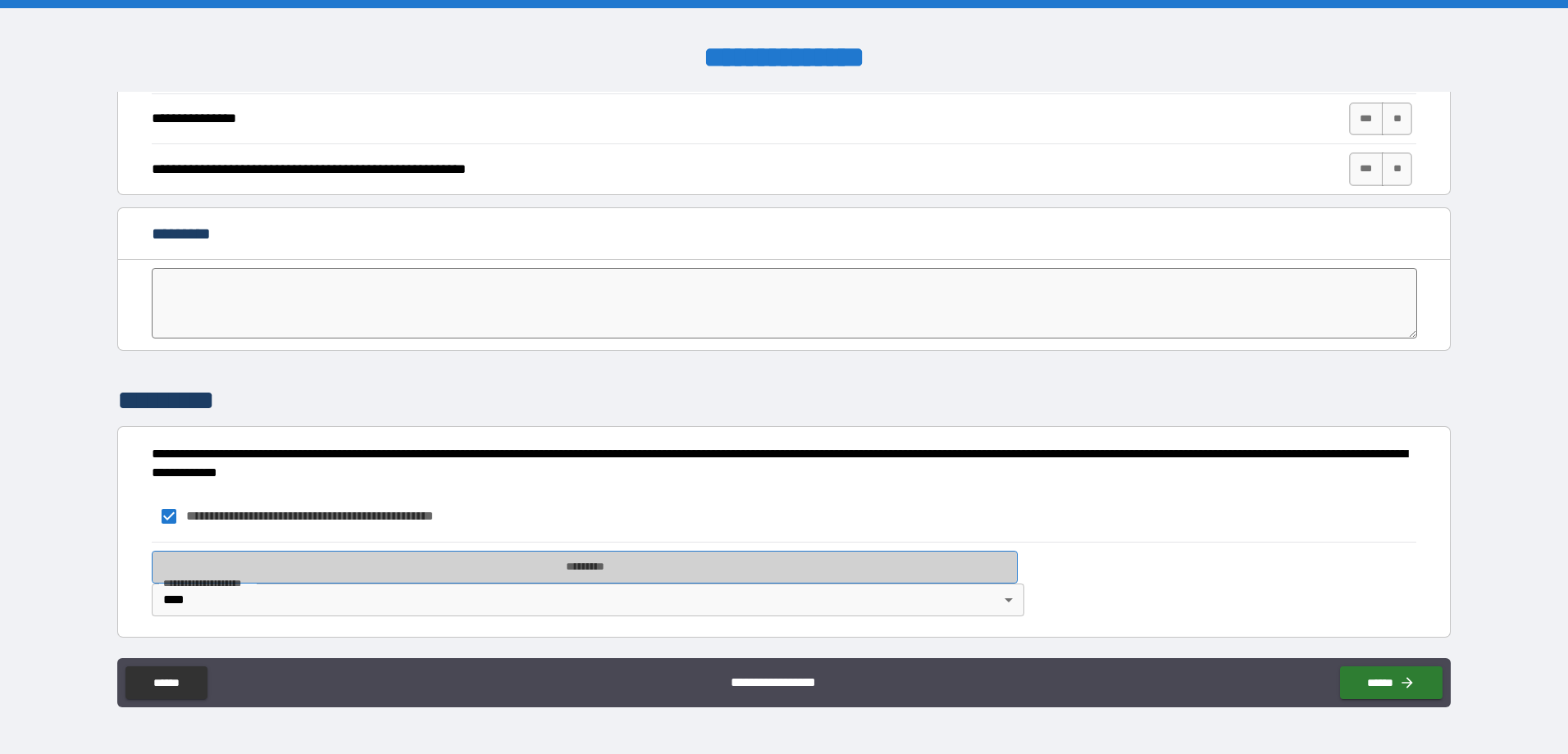 click on "*********" at bounding box center [585, 567] 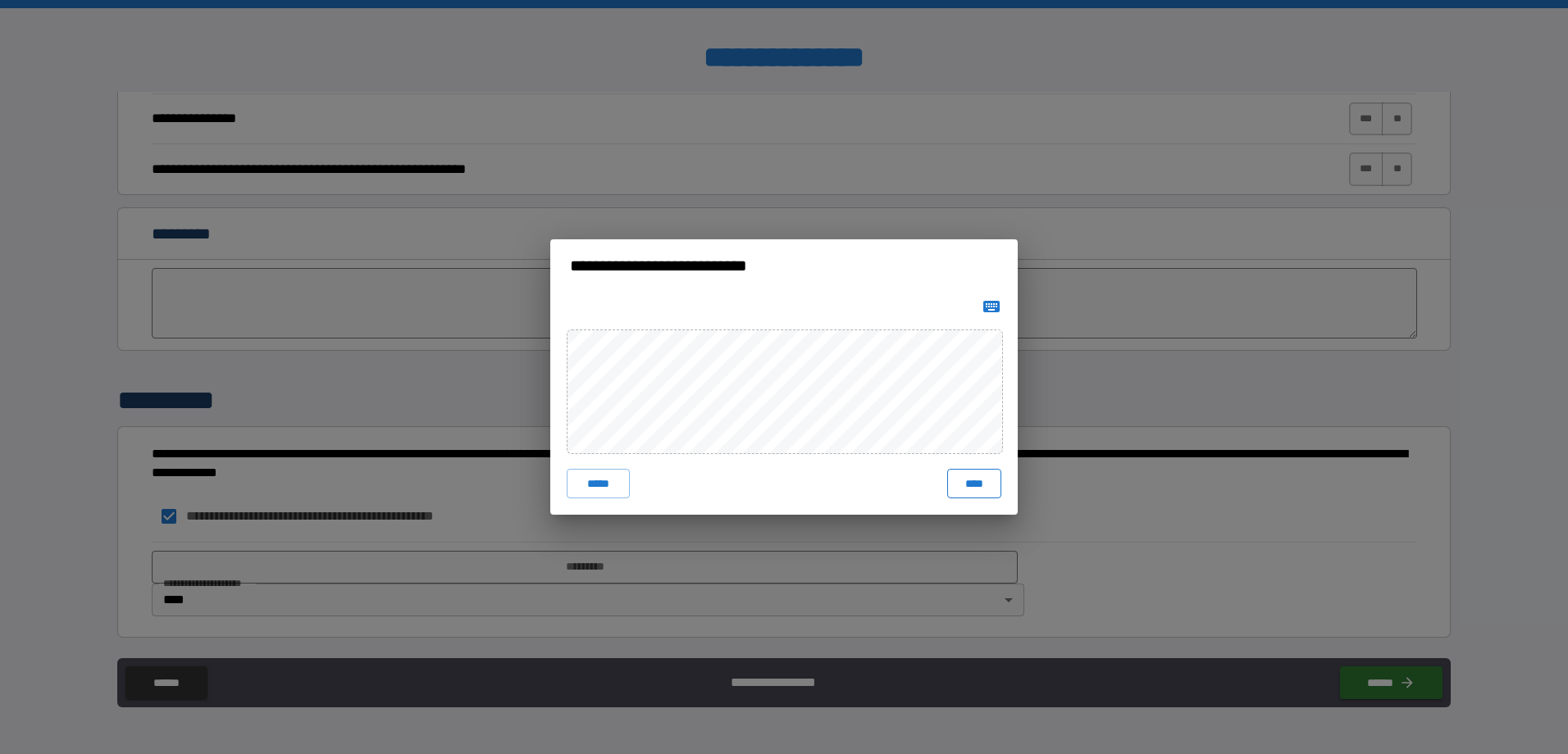 click on "****" at bounding box center (974, 484) 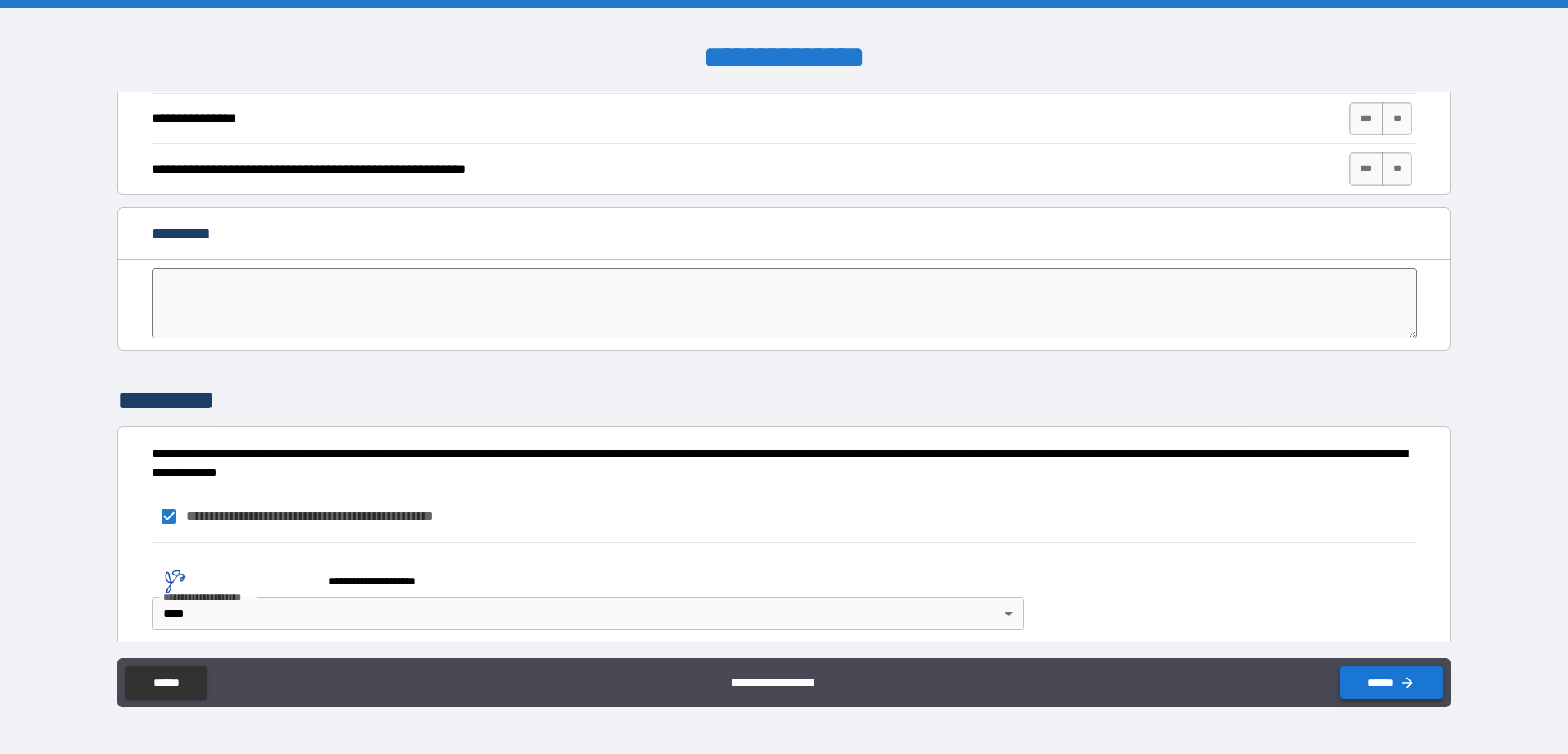 click on "******" at bounding box center (1391, 683) 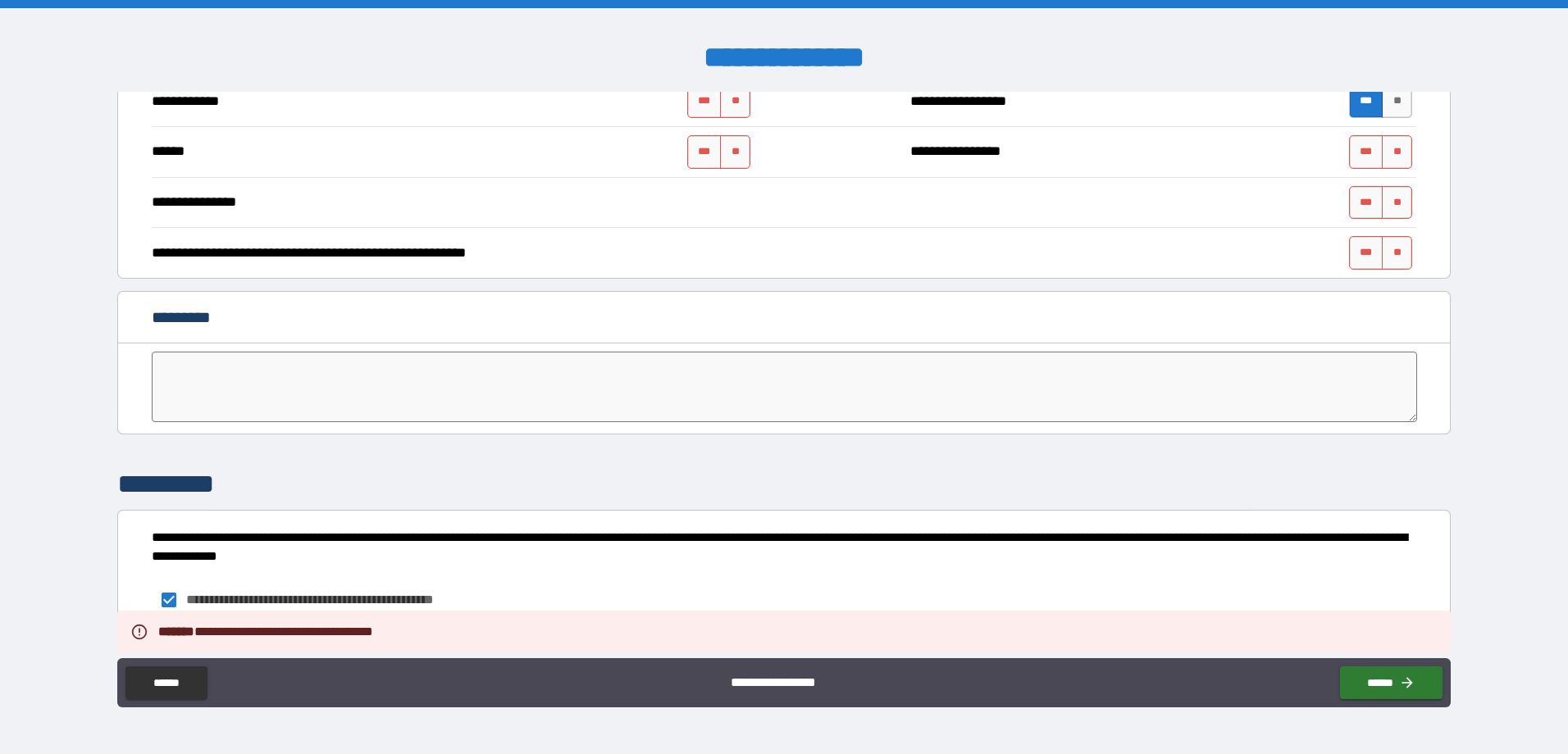 scroll, scrollTop: 2856, scrollLeft: 0, axis: vertical 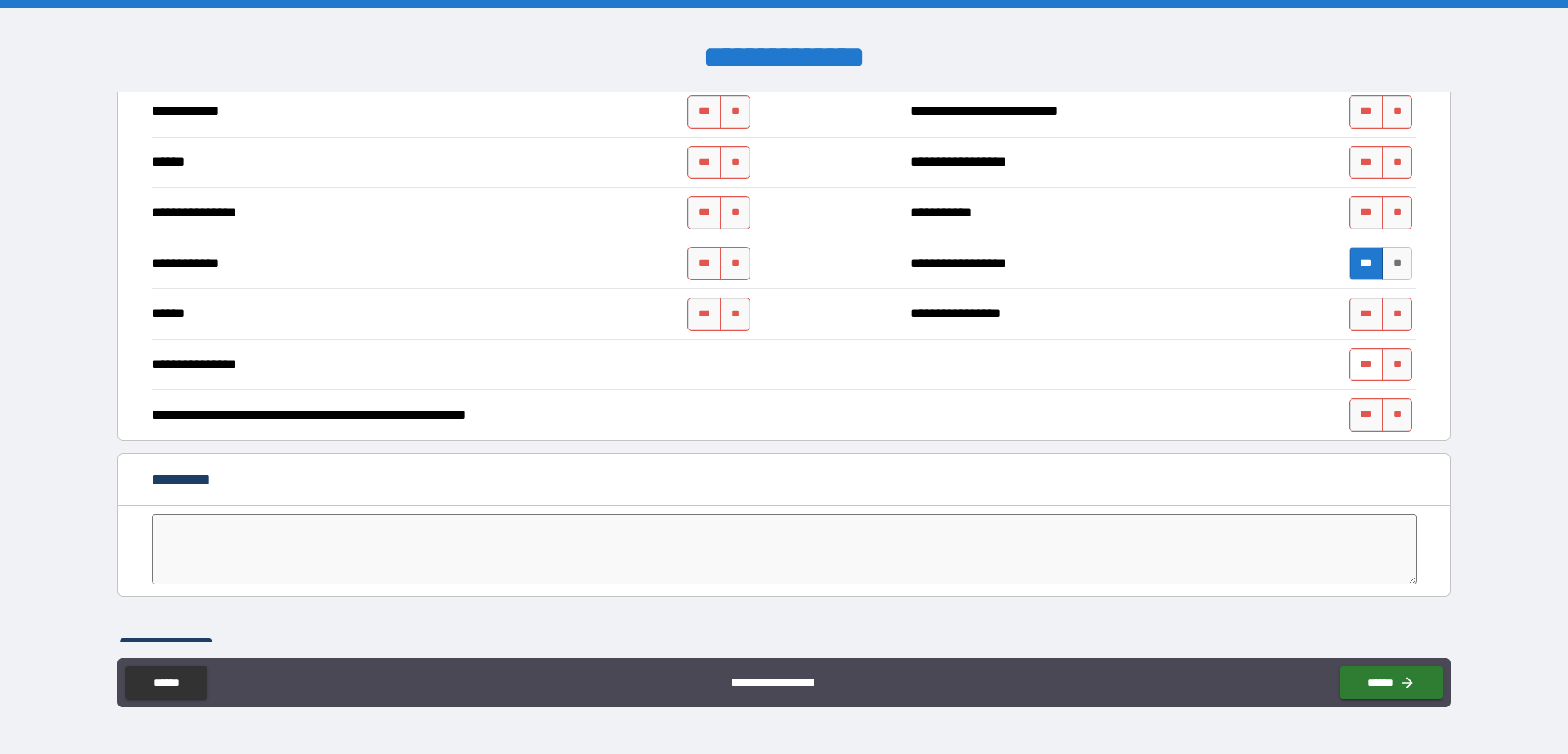 click on "***" at bounding box center [1366, 365] 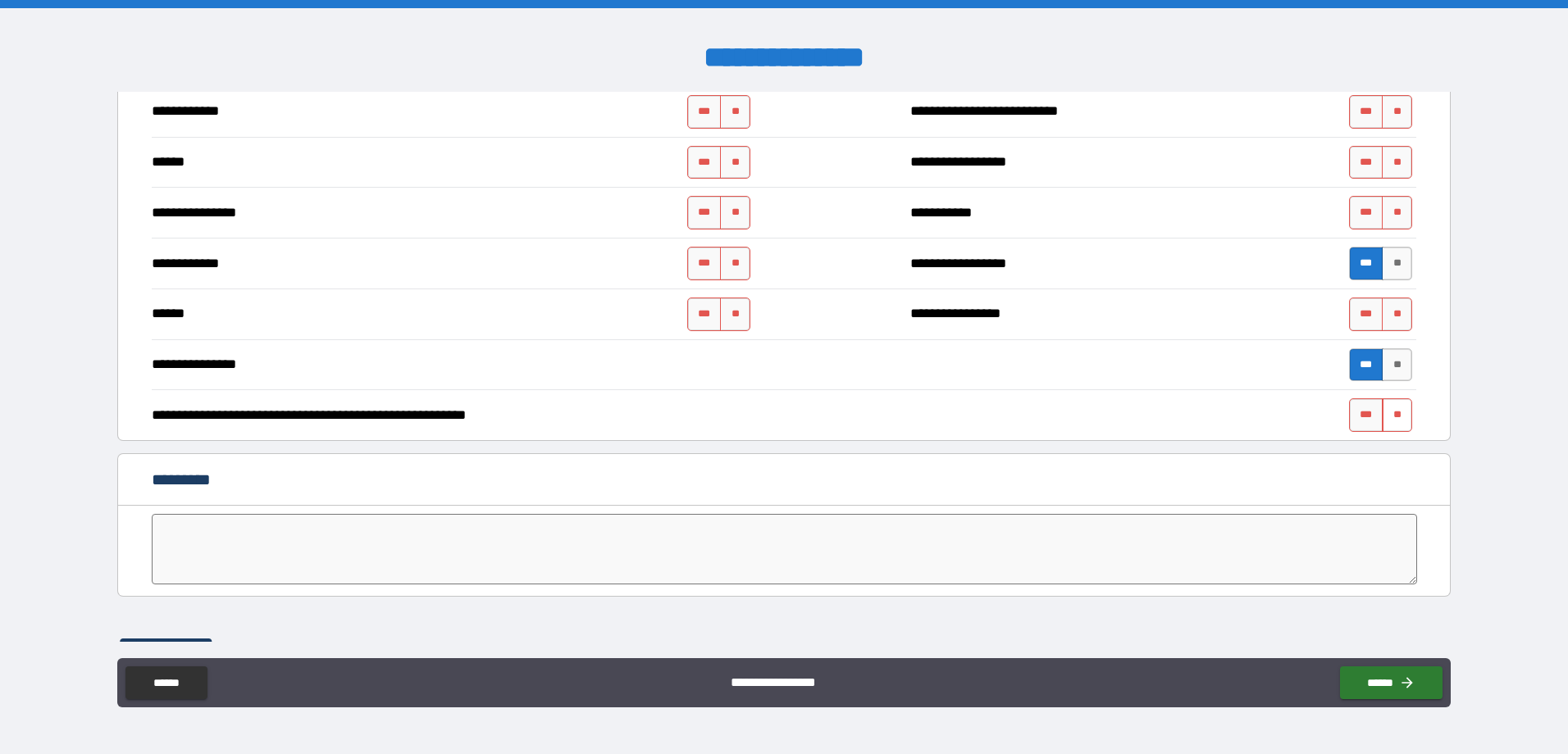 click on "**" at bounding box center [1397, 415] 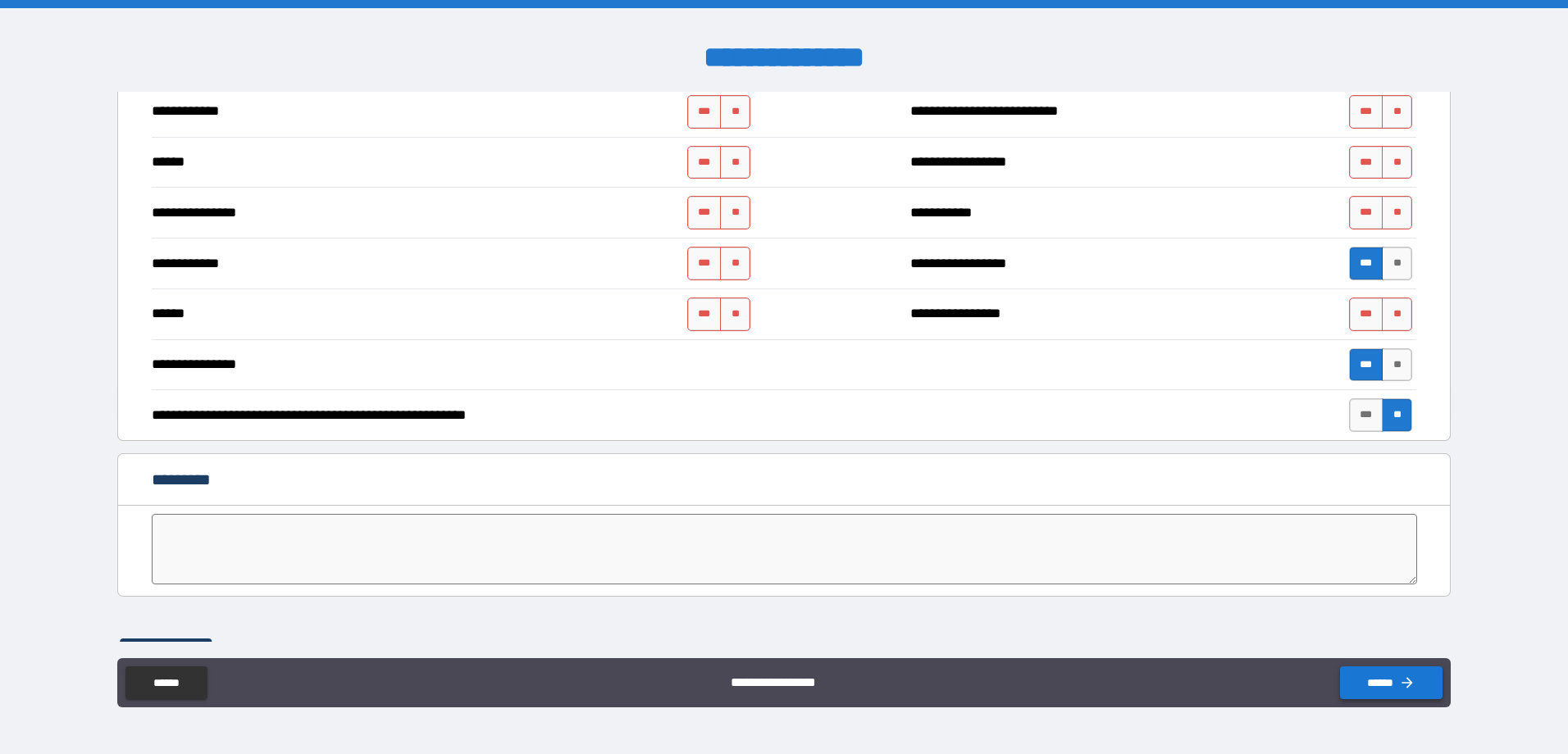 click on "******" at bounding box center [1391, 683] 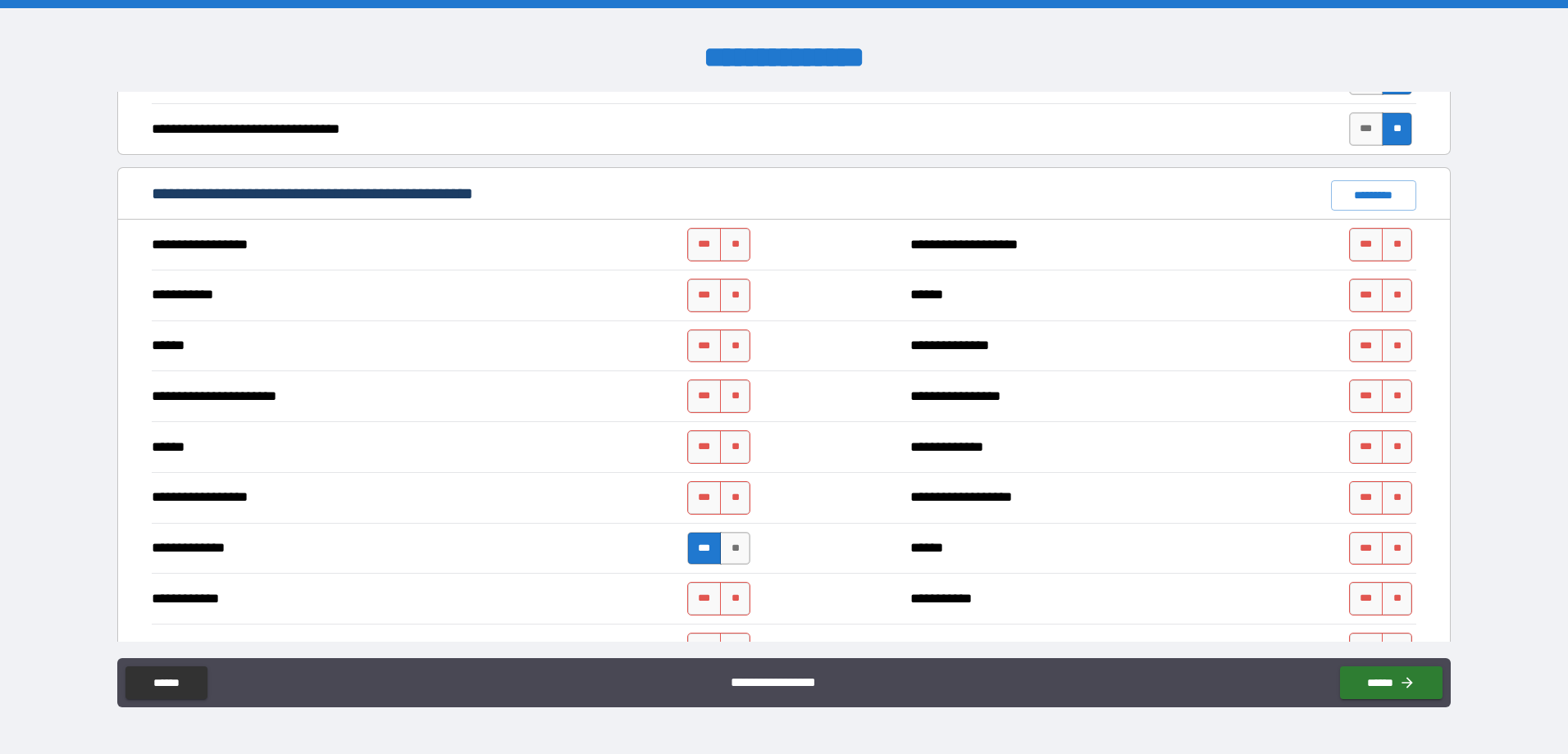 scroll, scrollTop: 1135, scrollLeft: 0, axis: vertical 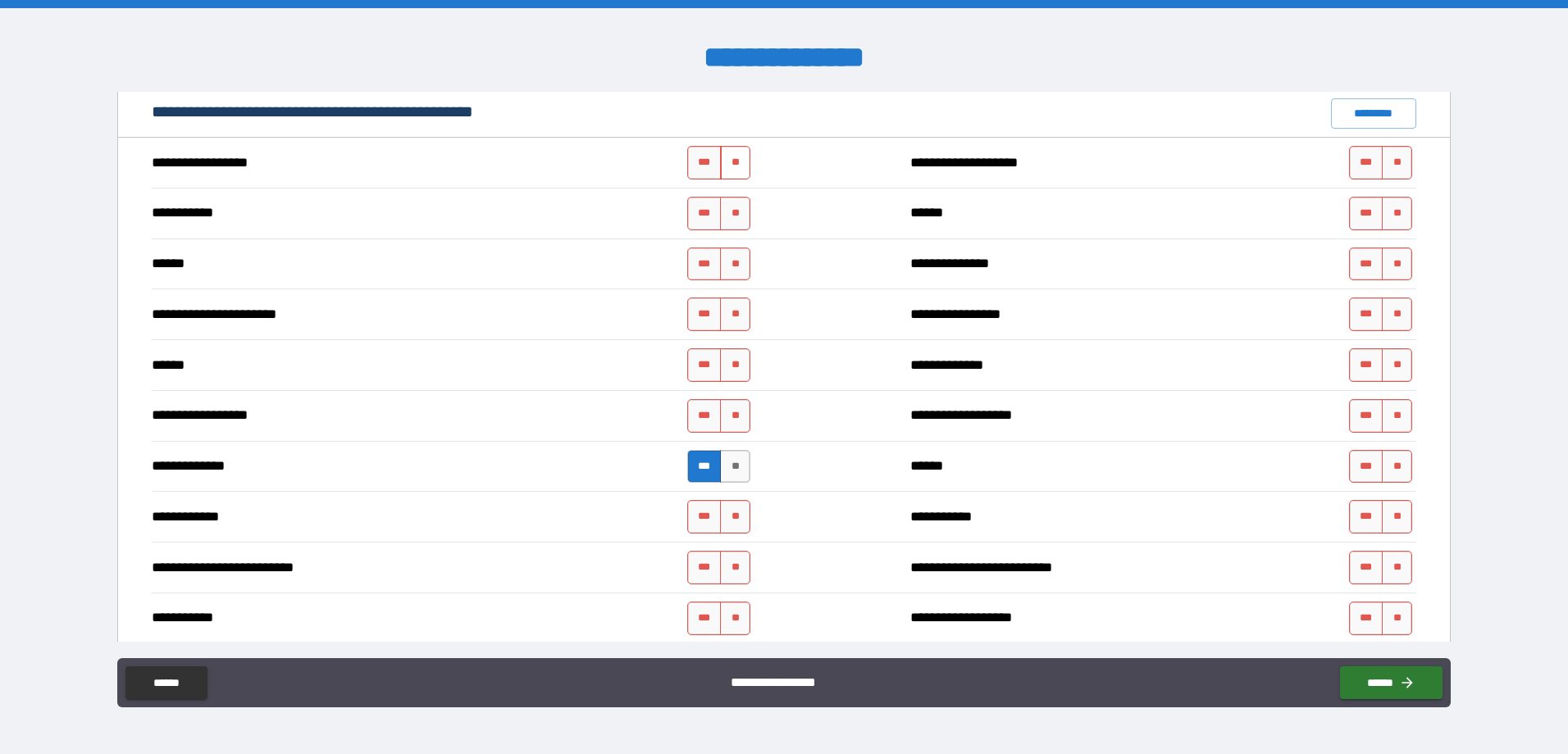 click on "**" at bounding box center [735, 162] 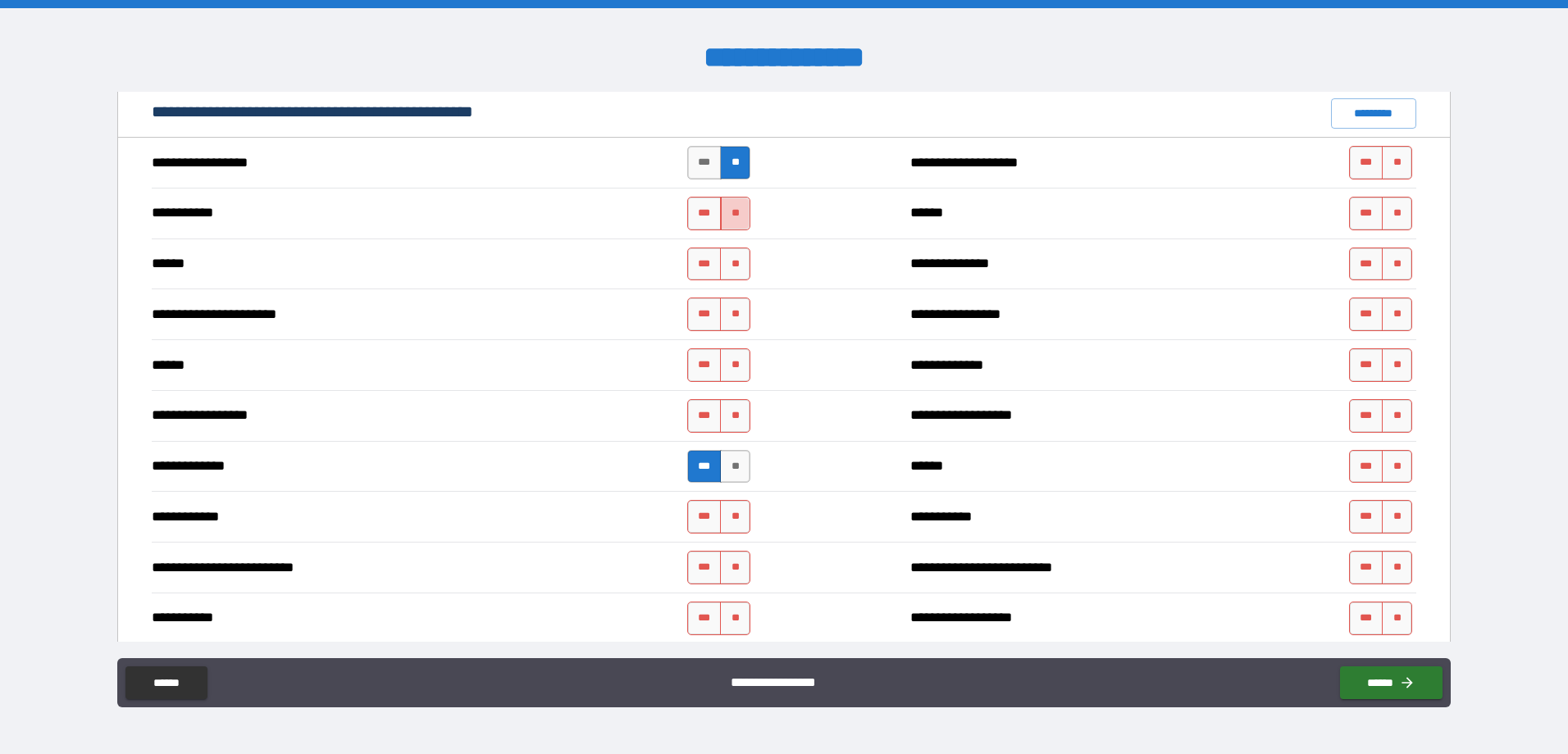 click on "**" at bounding box center [735, 213] 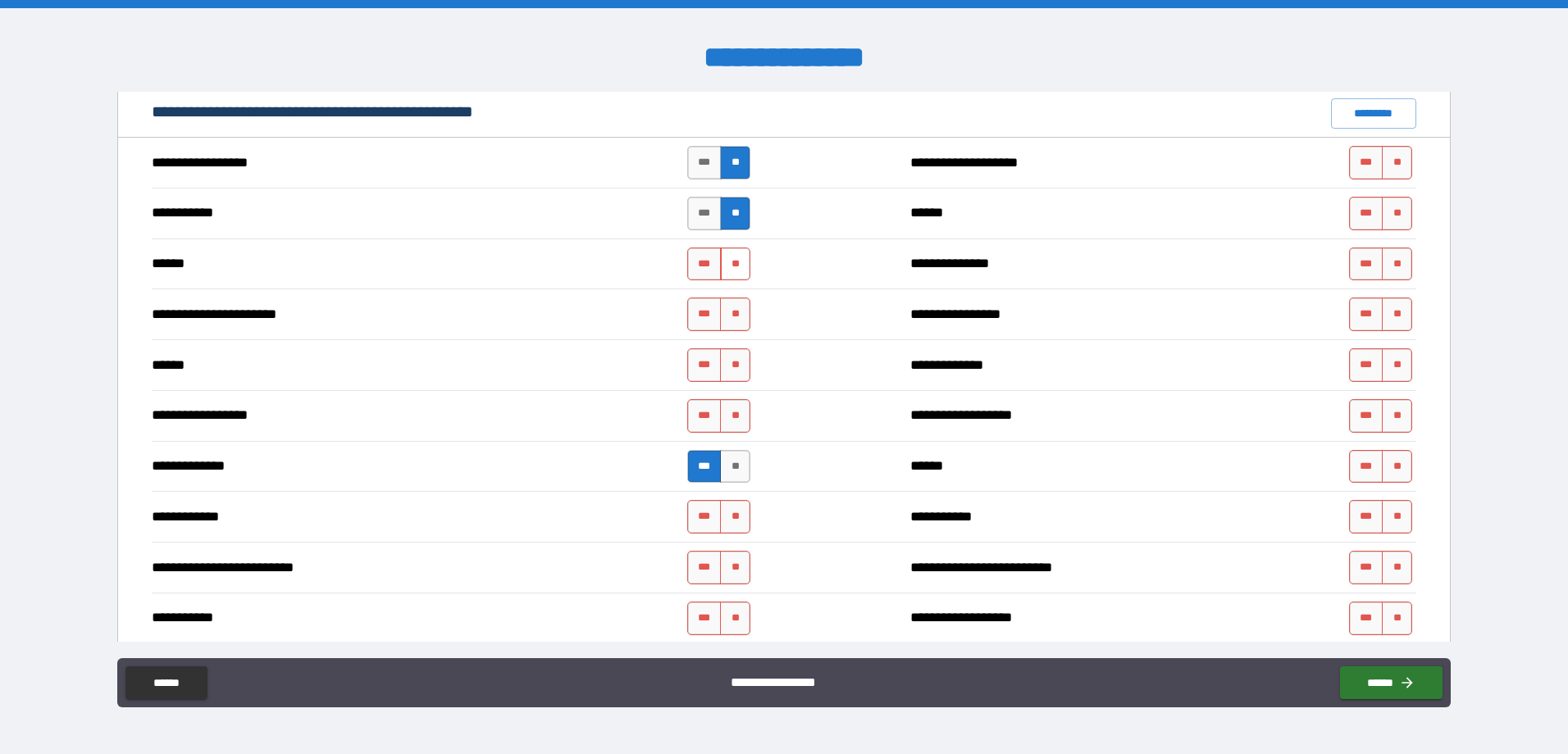 click on "**" at bounding box center [735, 264] 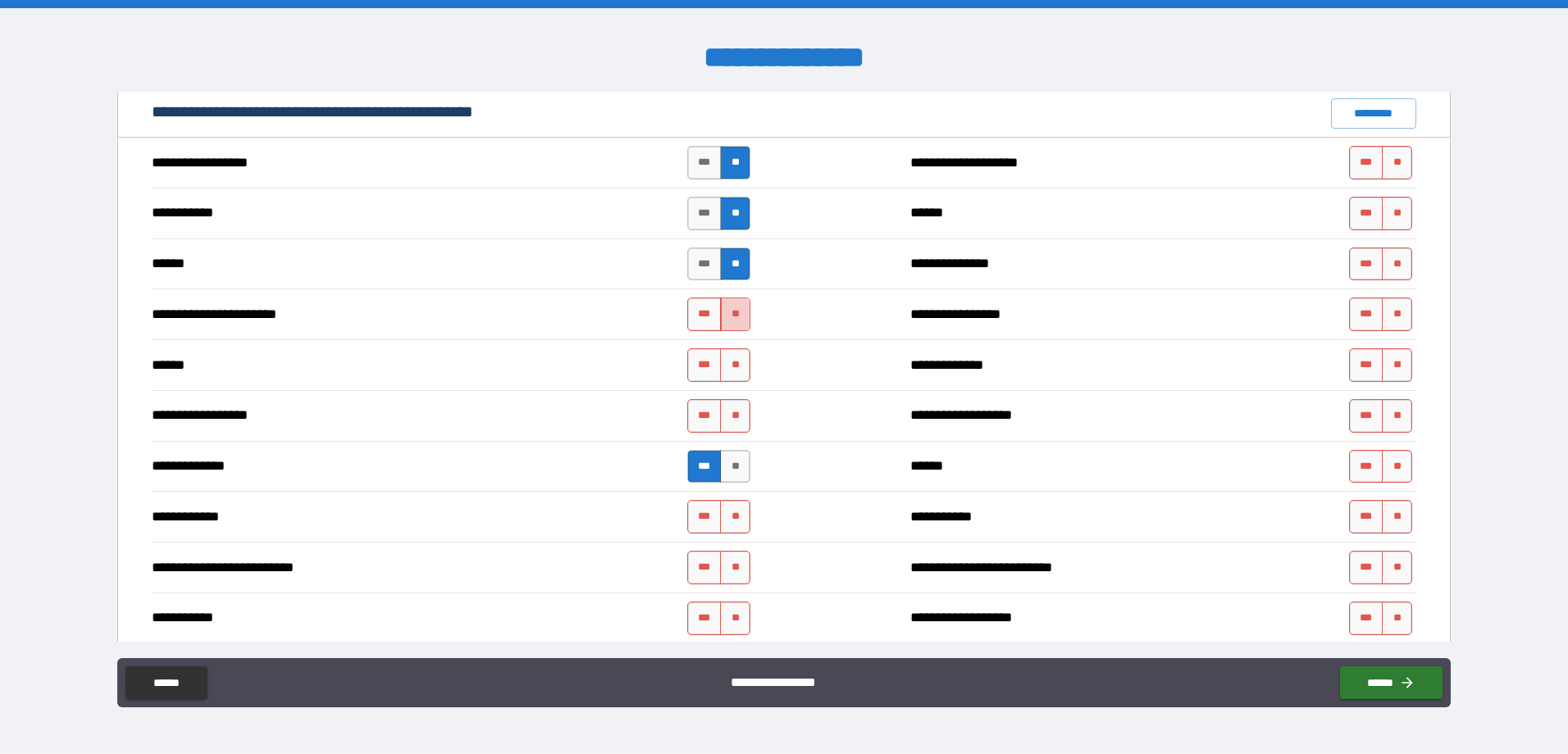 click on "**" at bounding box center [735, 314] 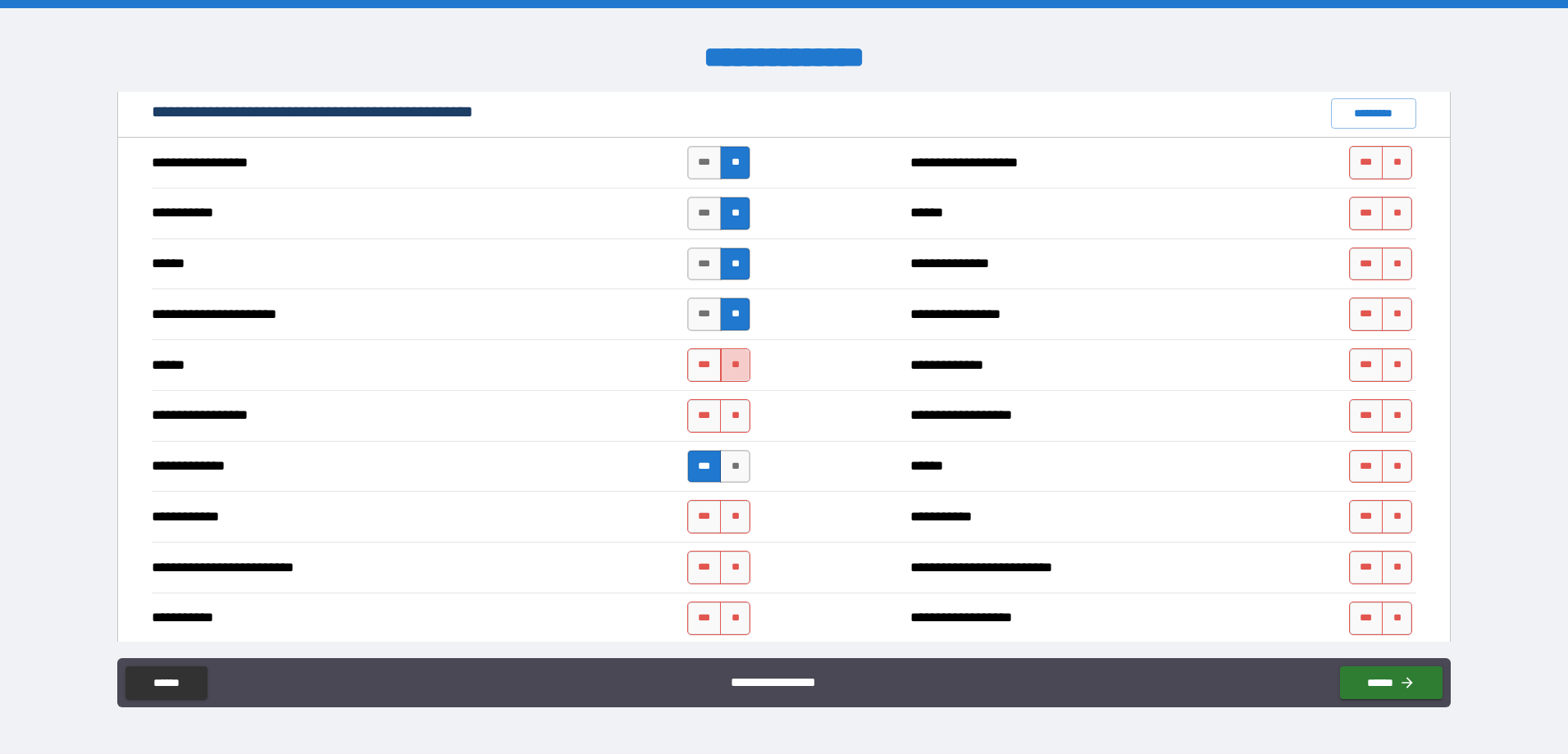 click on "**" at bounding box center (735, 365) 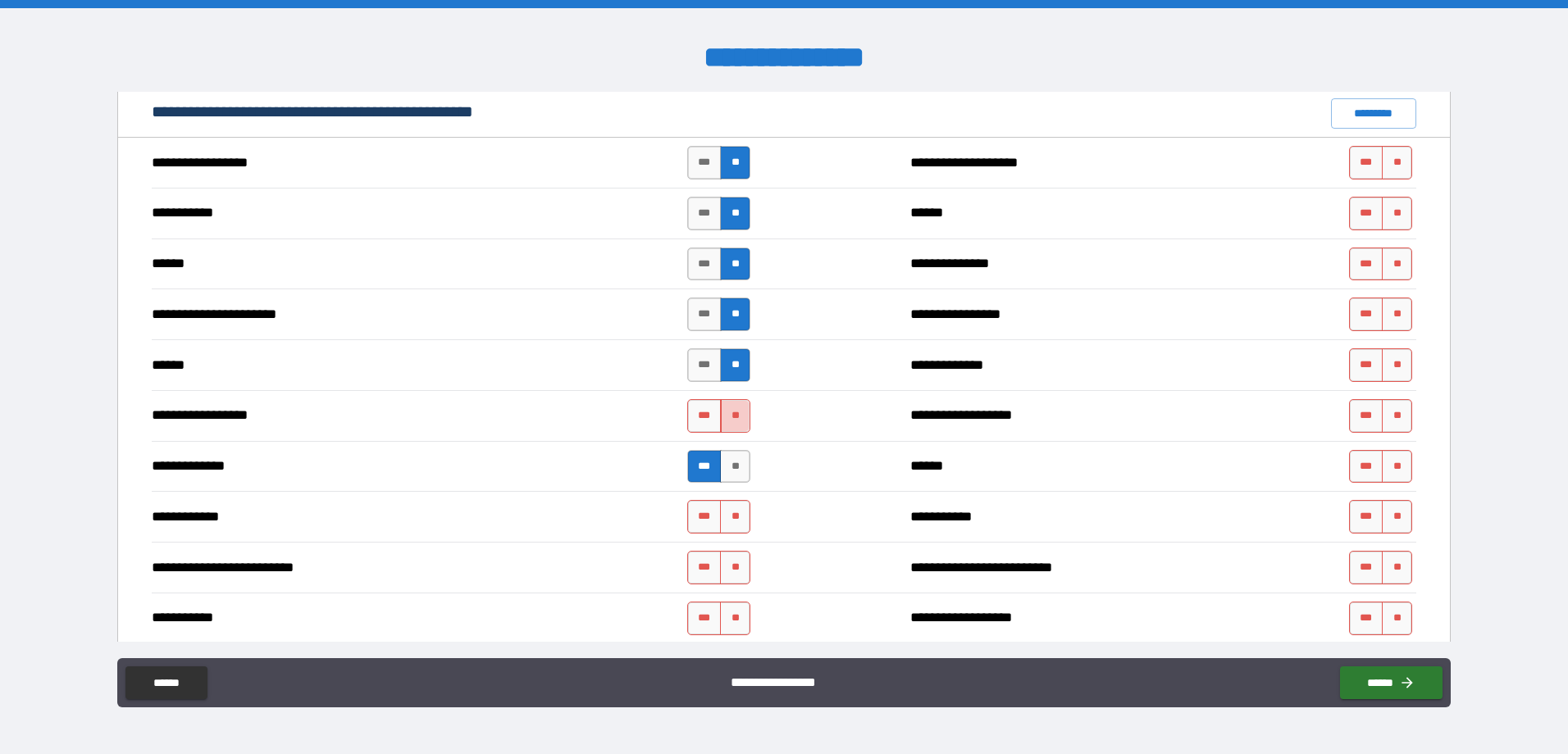 click on "**" at bounding box center [735, 416] 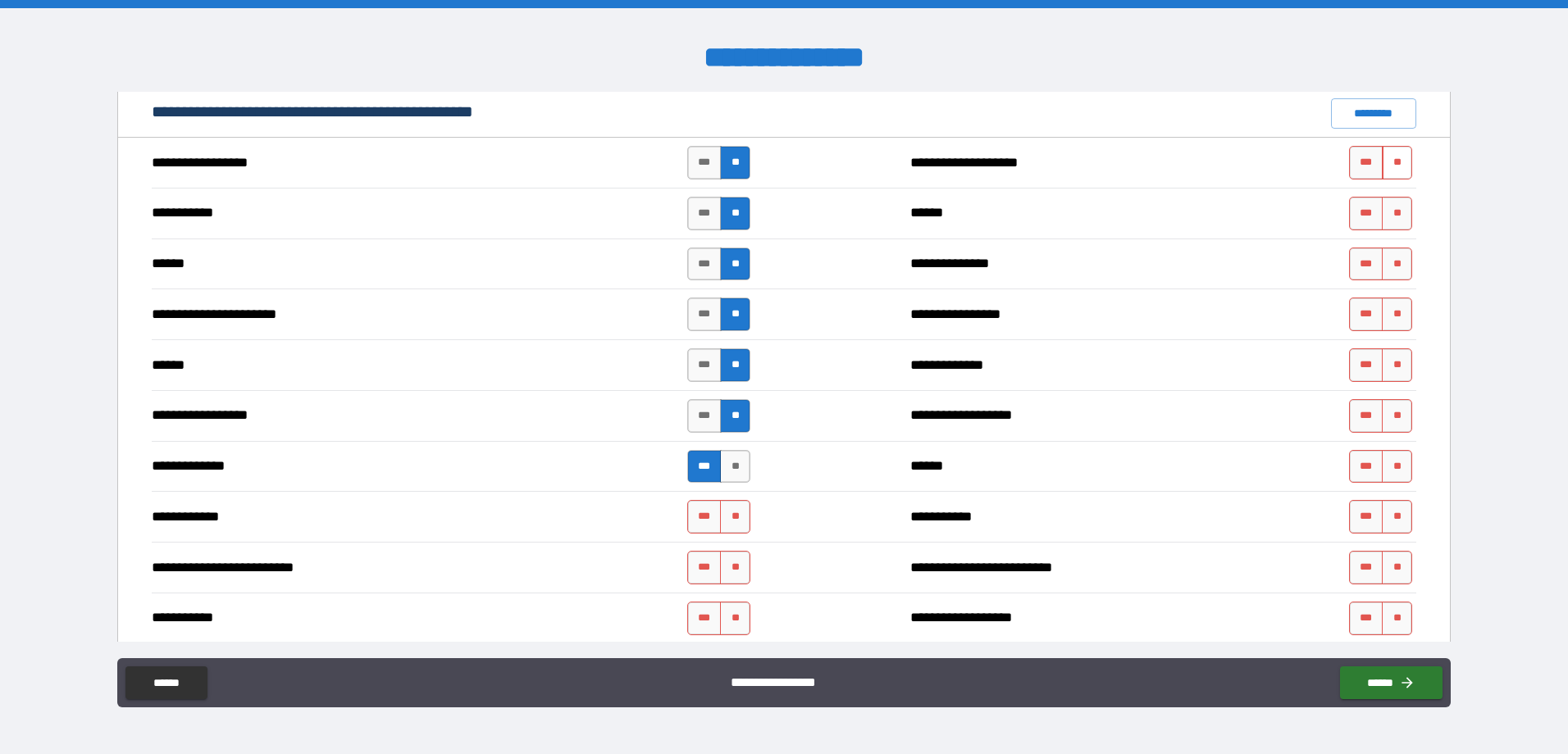 click on "**" at bounding box center [1397, 162] 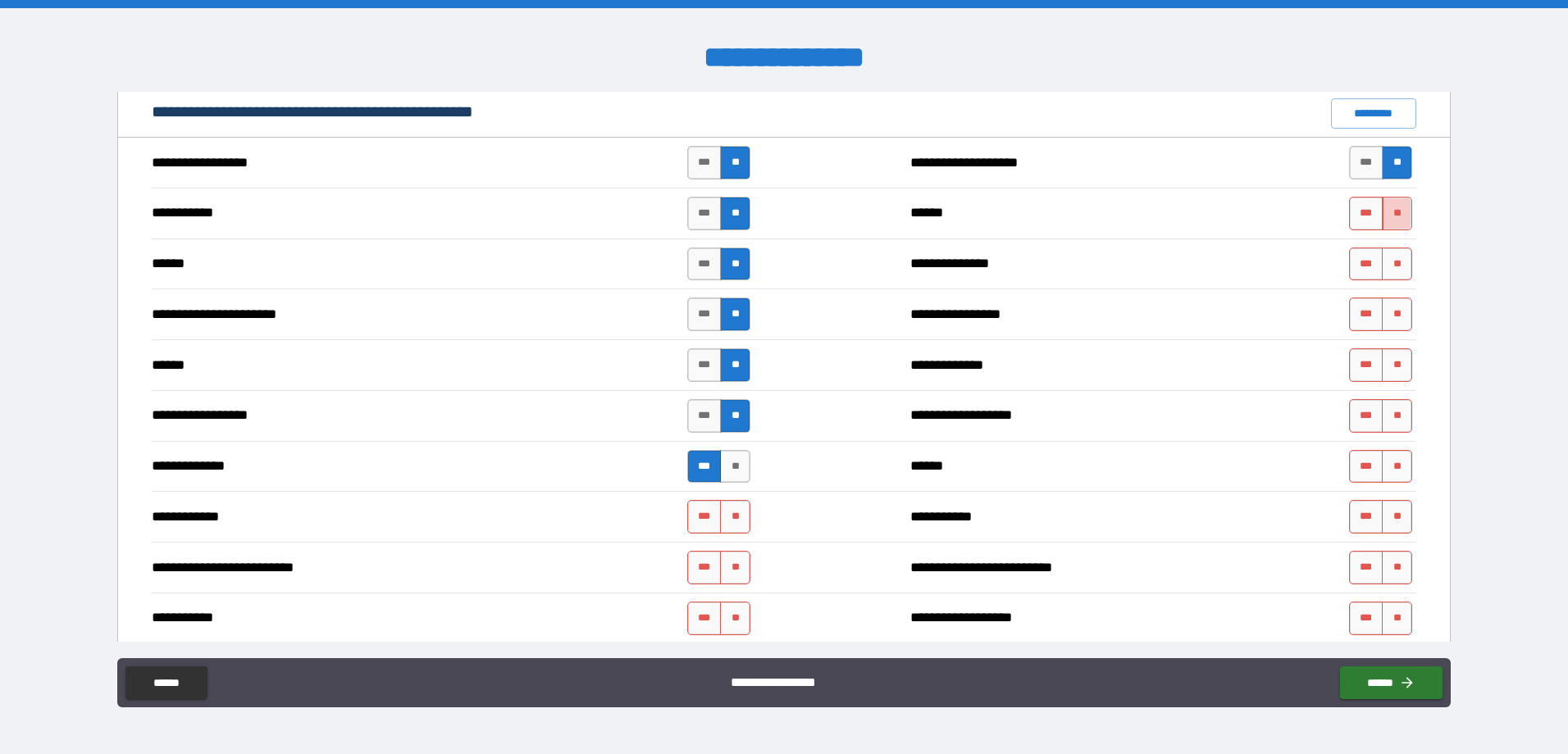click on "**" at bounding box center (1397, 213) 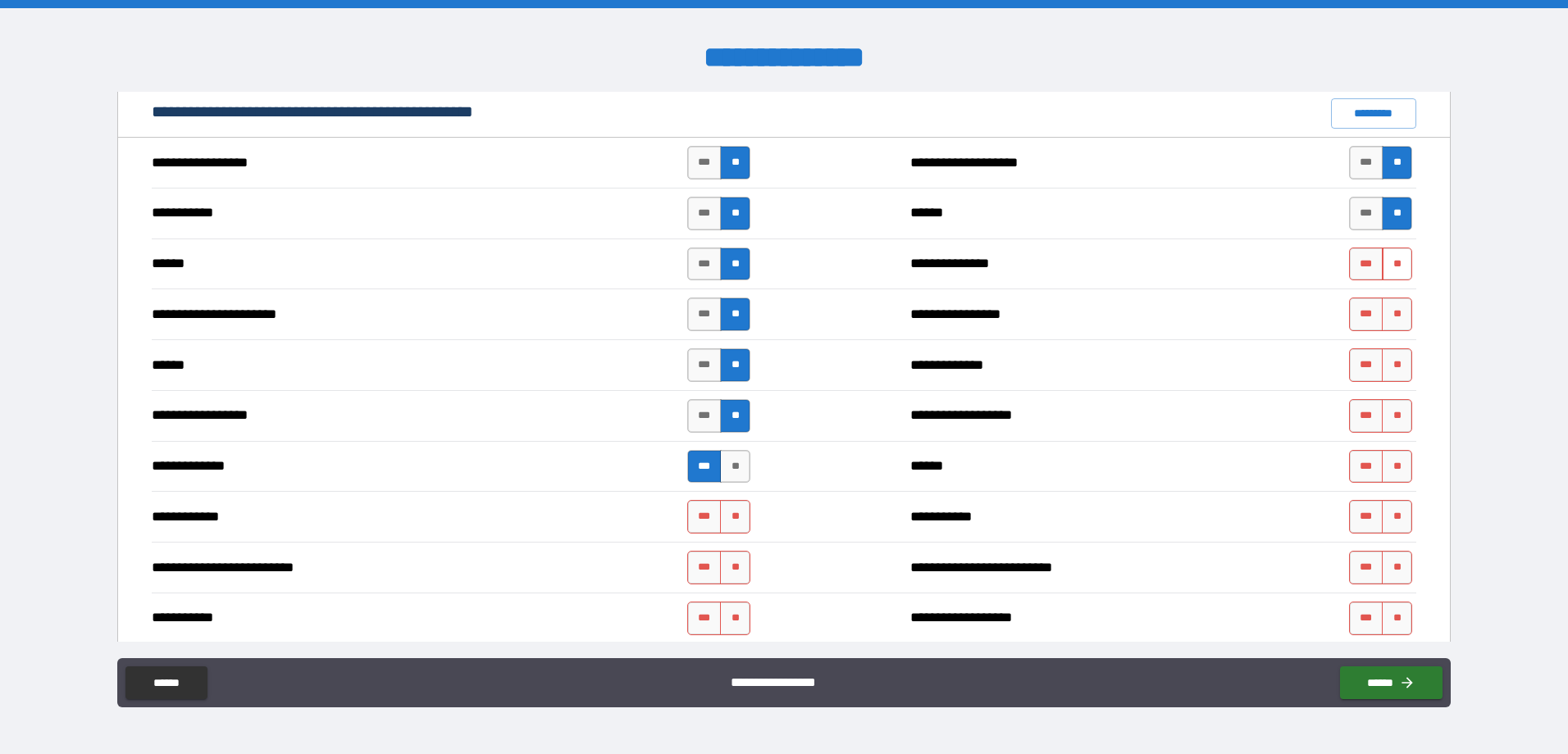 click on "**" at bounding box center (1397, 264) 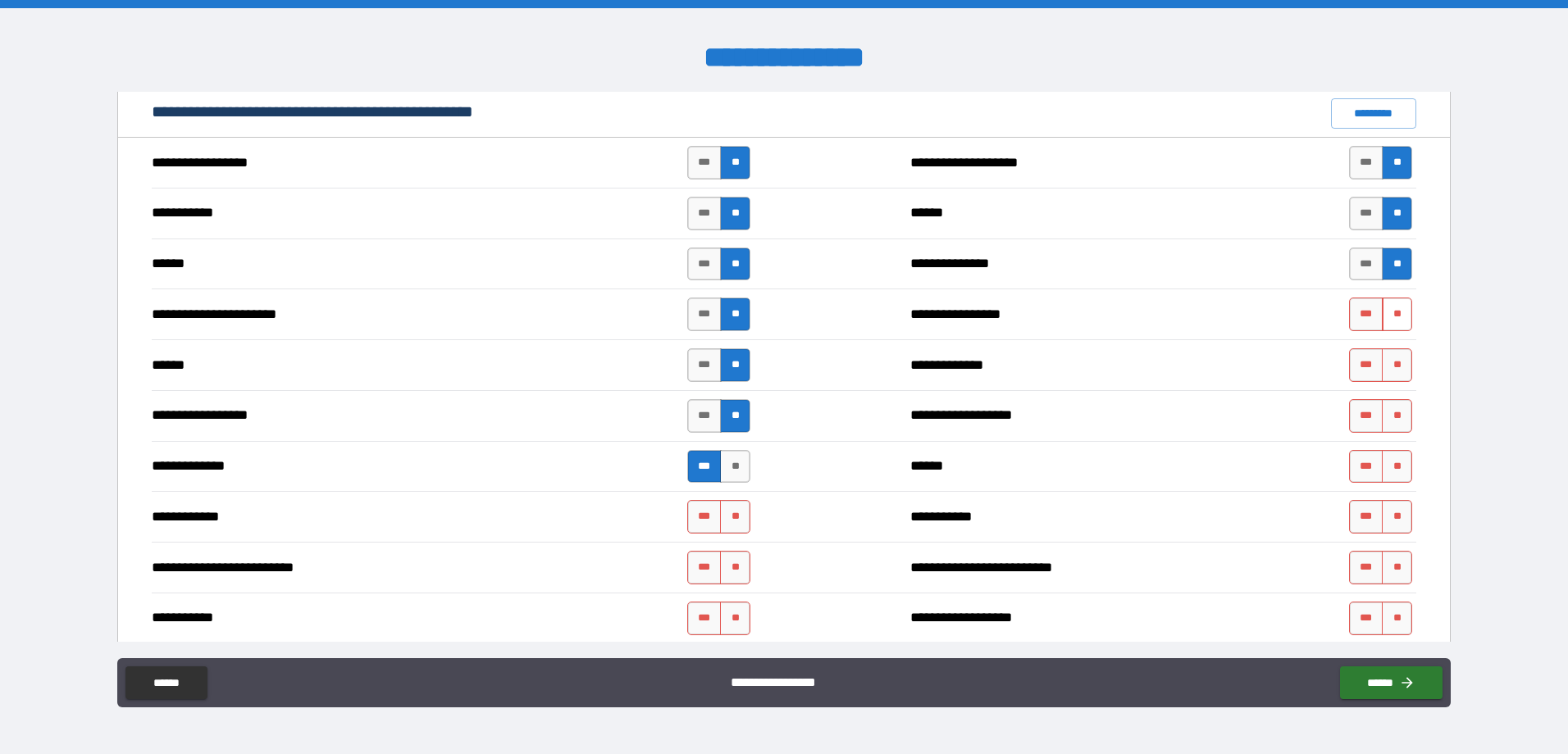 click on "**" at bounding box center [1397, 314] 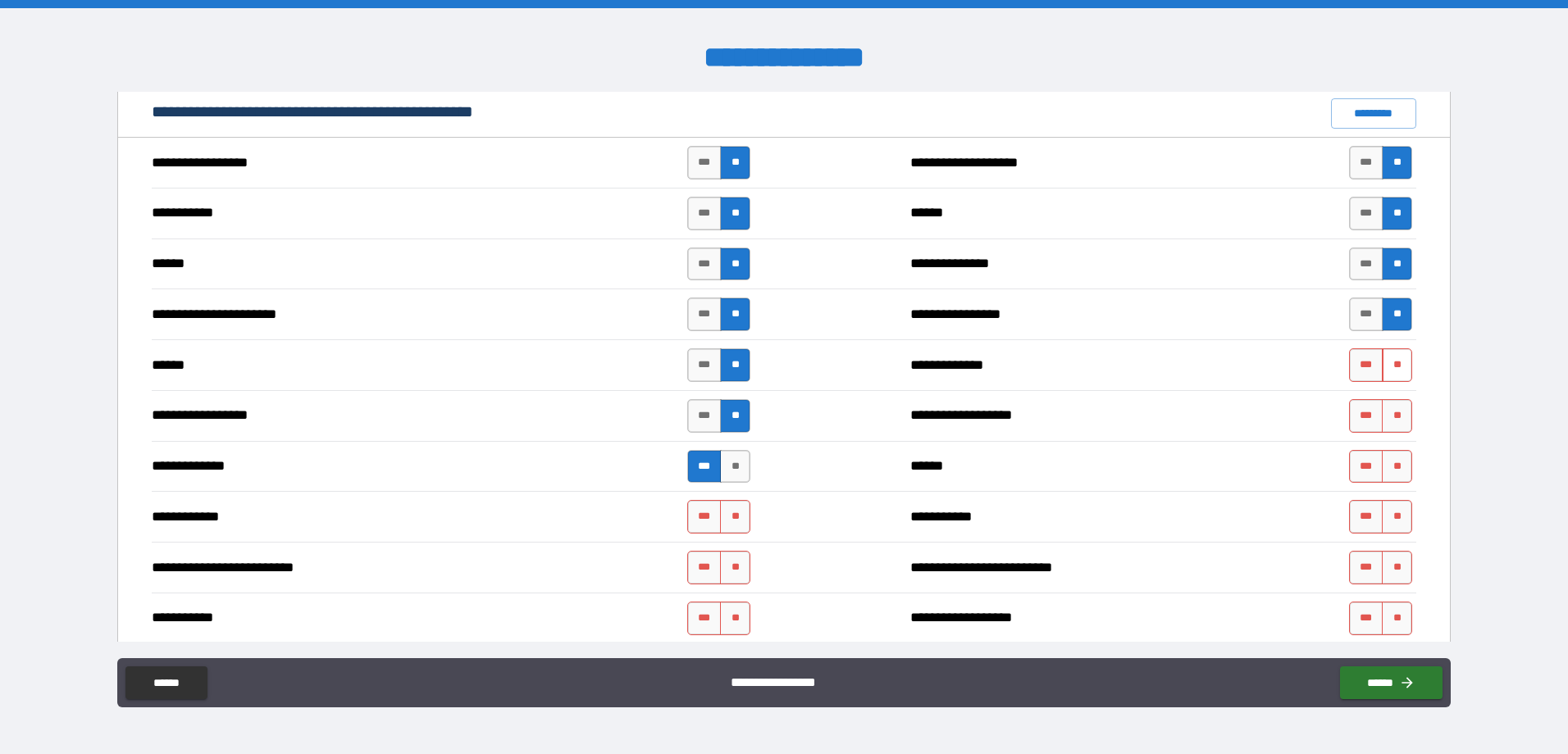 click on "**" at bounding box center [1397, 365] 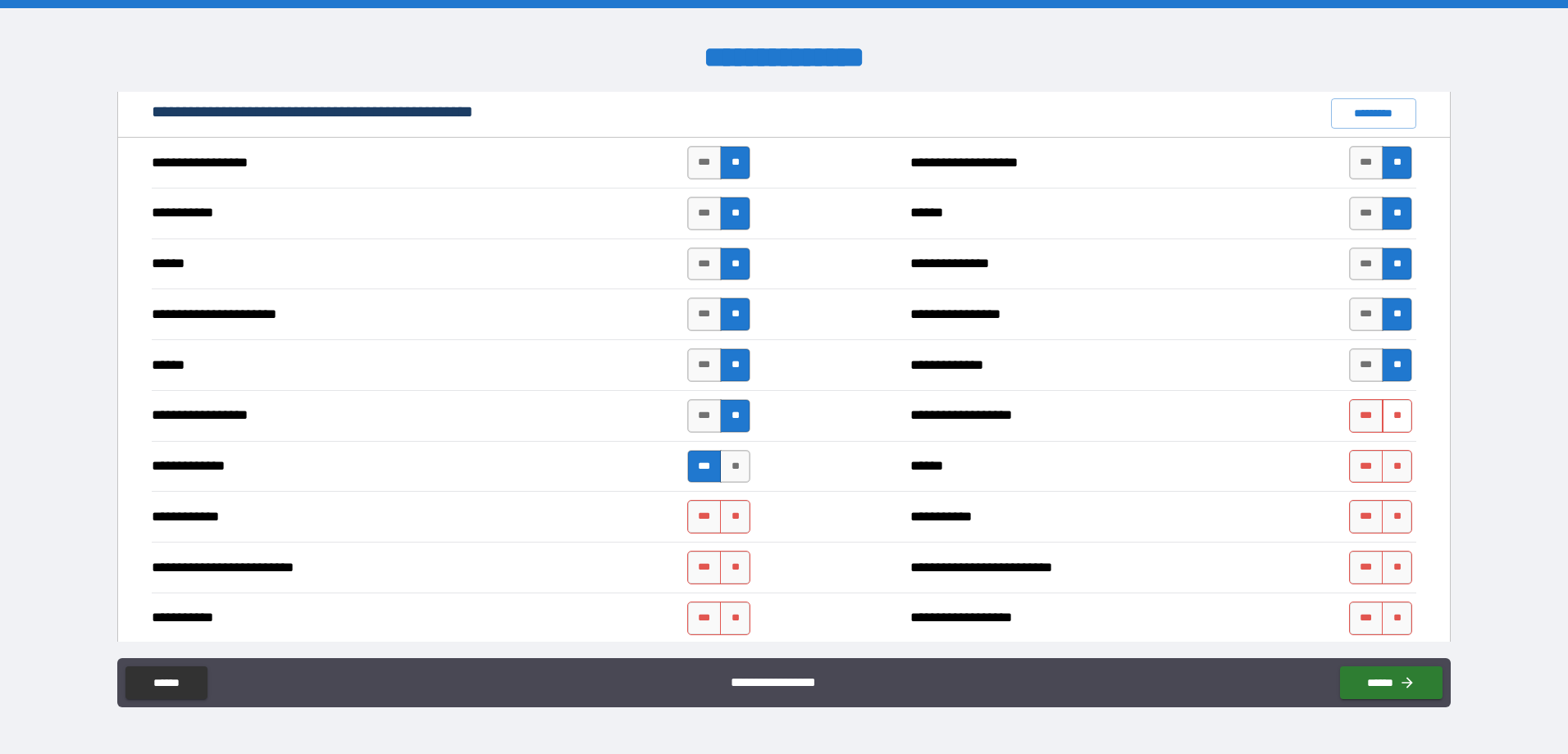 click on "**" at bounding box center (1397, 416) 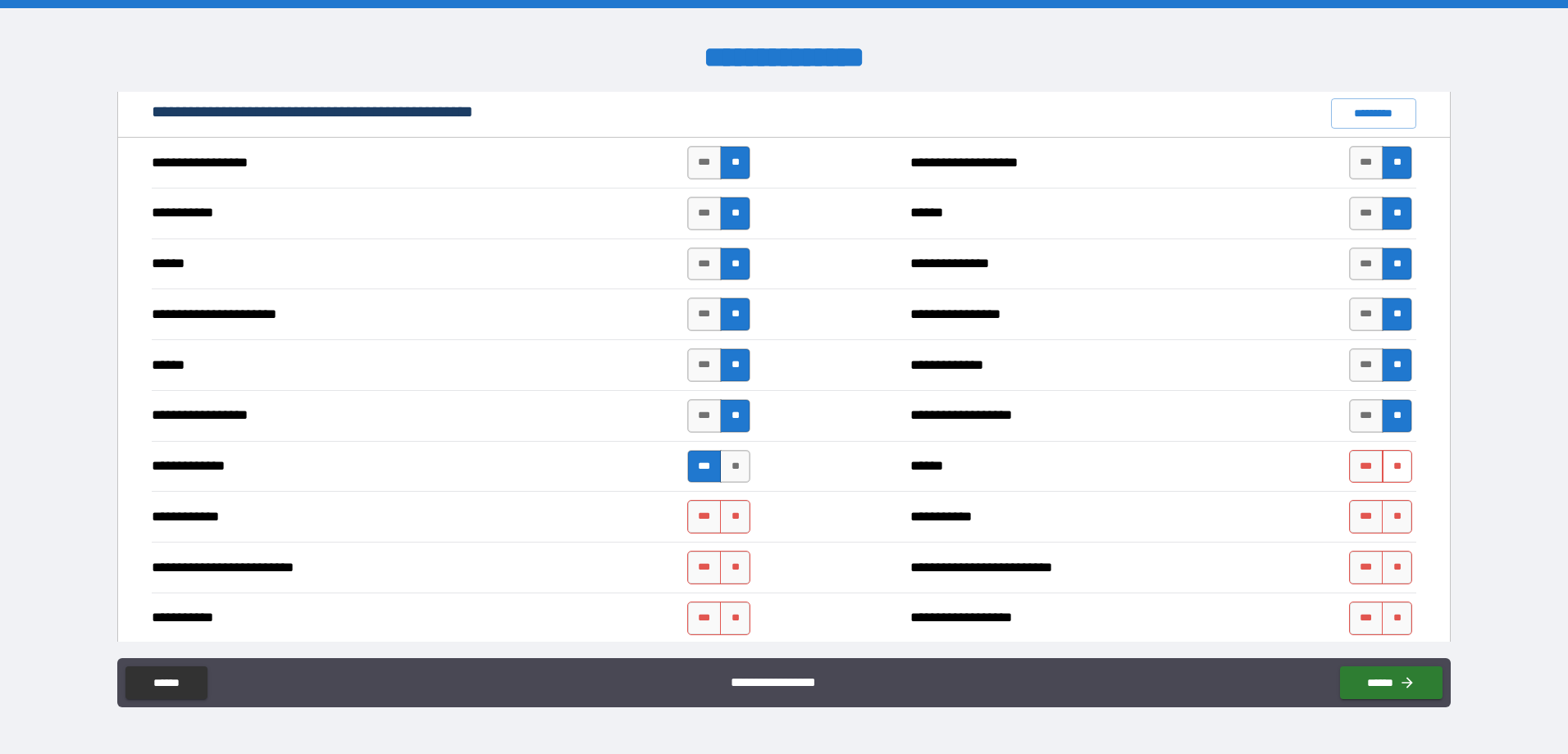 click on "**" at bounding box center (1397, 466) 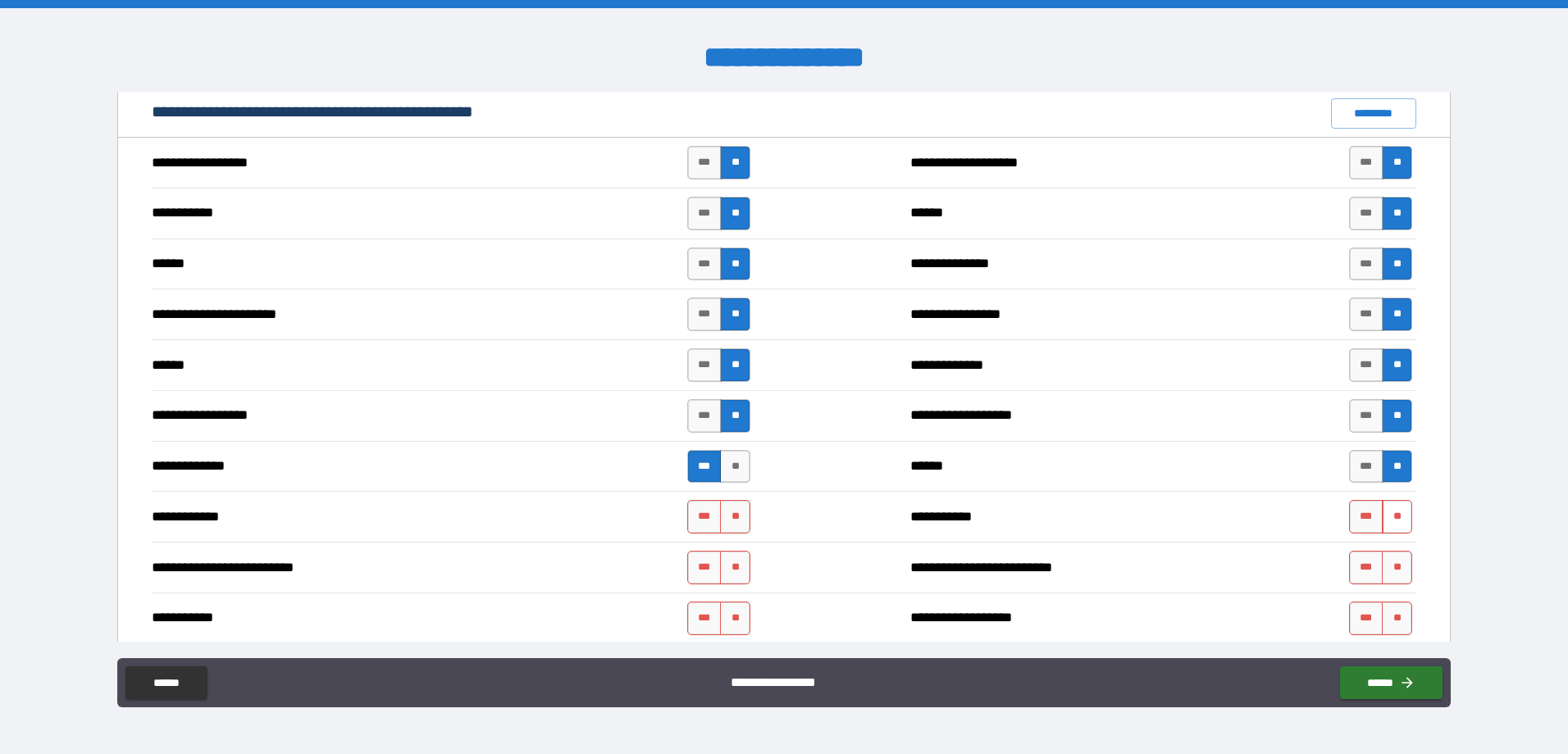 click on "**" at bounding box center (1397, 516) 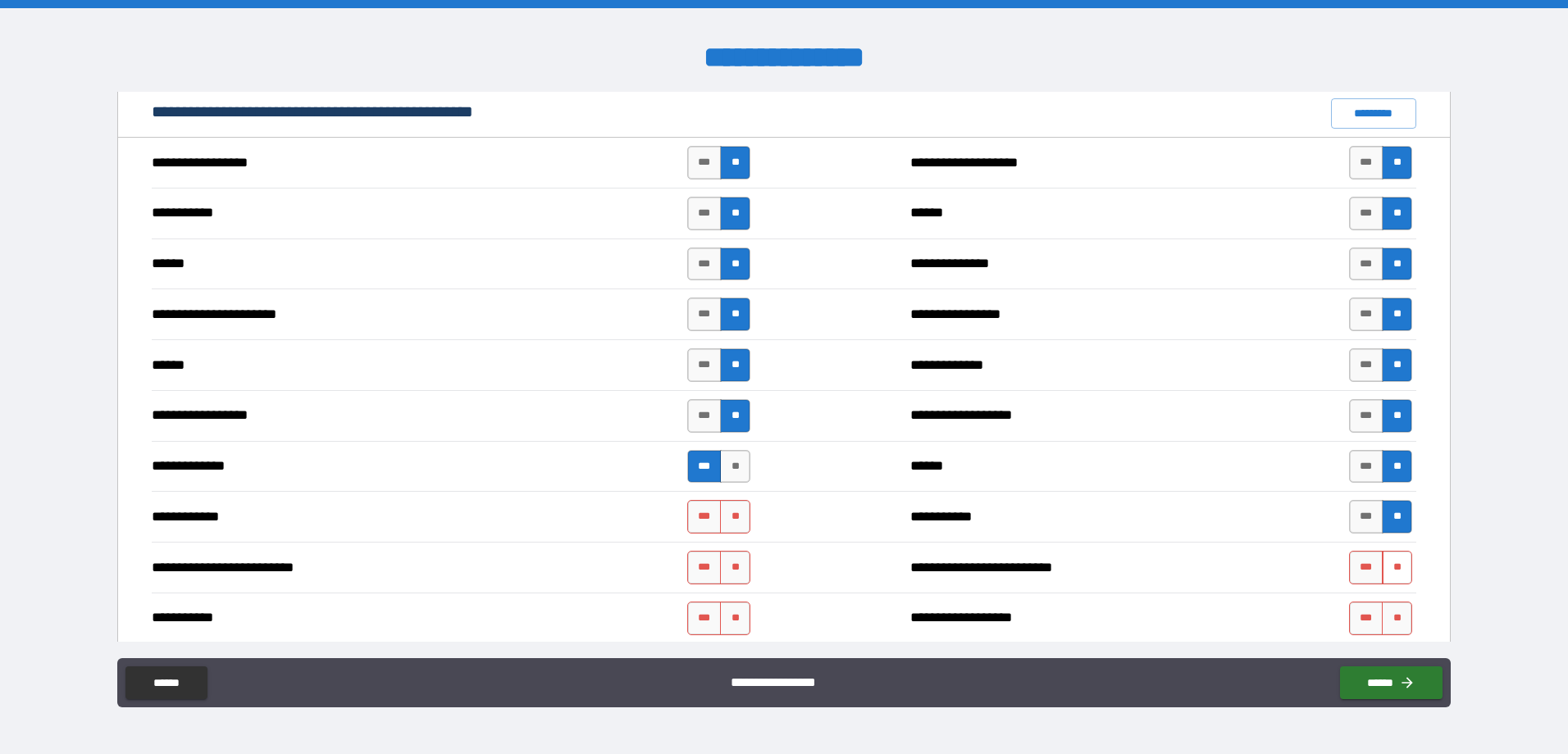 click on "**" at bounding box center [1397, 567] 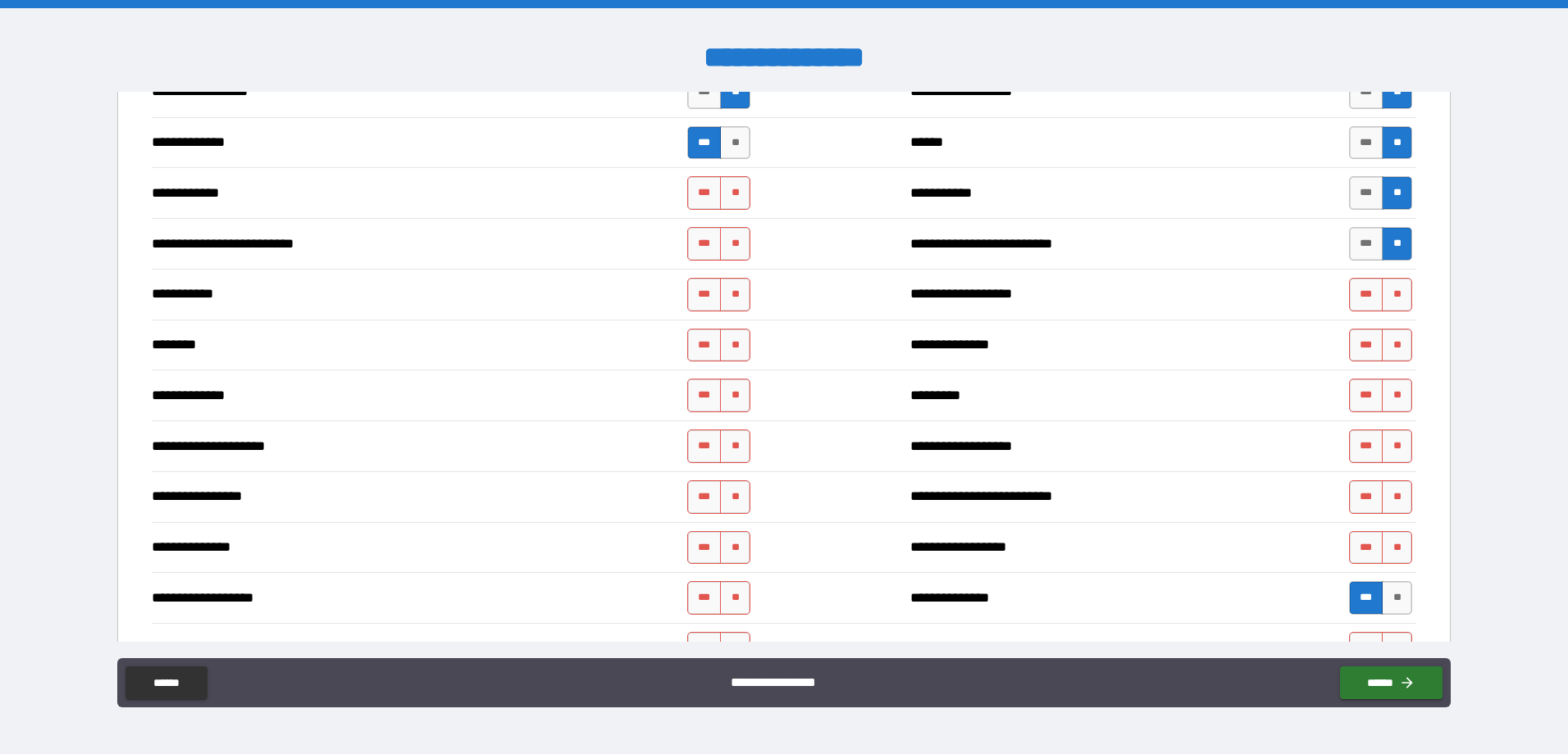 scroll, scrollTop: 1463, scrollLeft: 0, axis: vertical 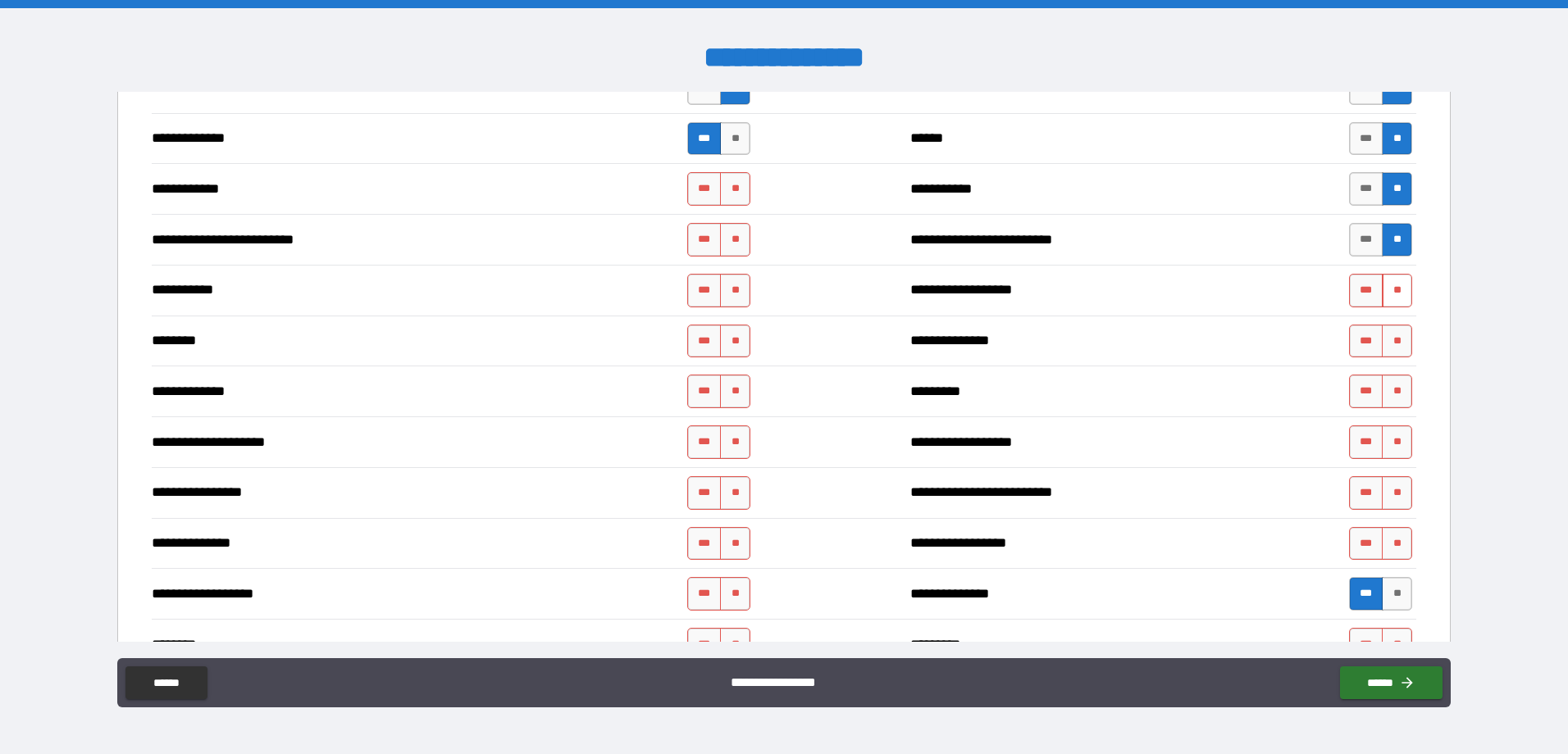 click on "**" at bounding box center (1397, 290) 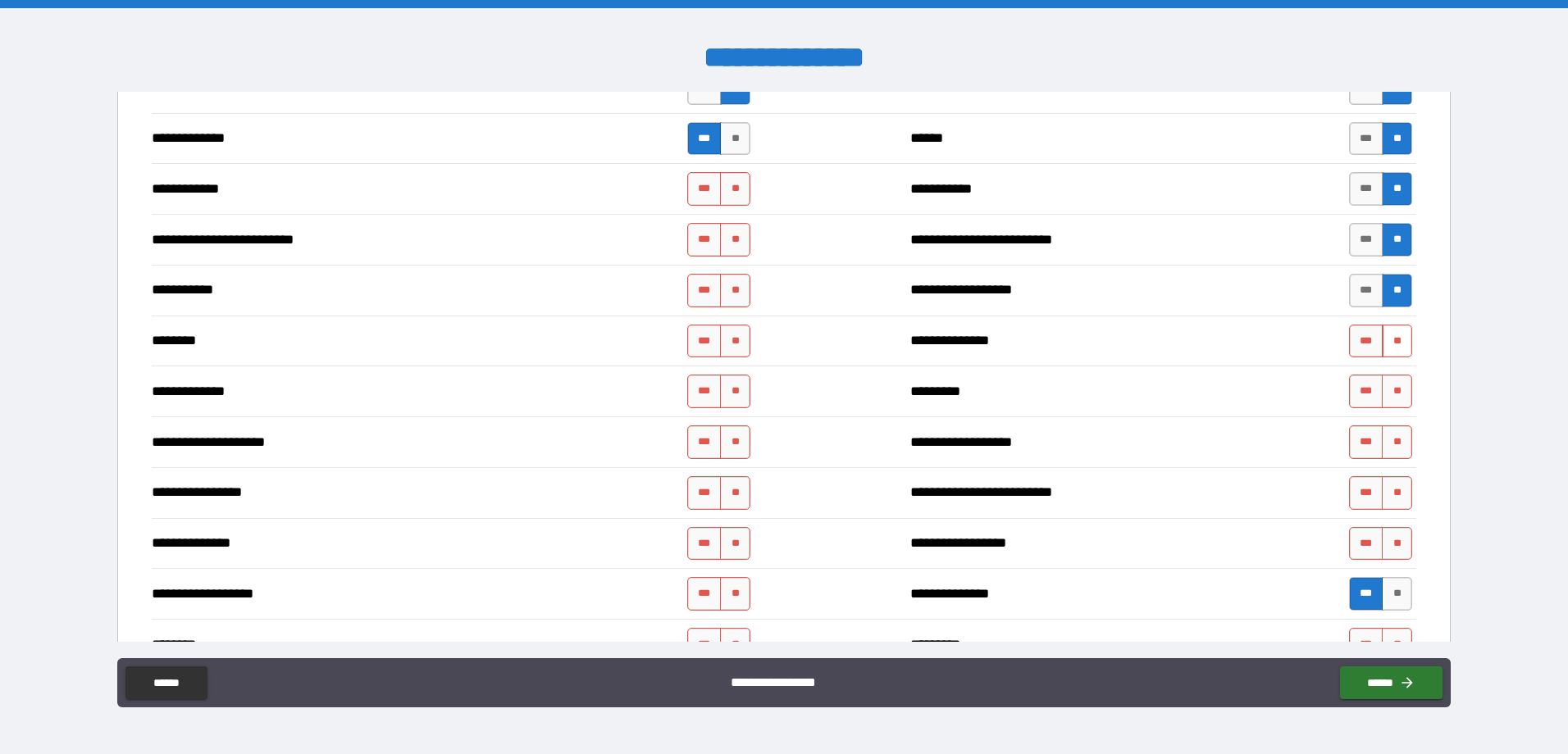 drag, startPoint x: 1389, startPoint y: 335, endPoint x: 1392, endPoint y: 349, distance: 14.317821 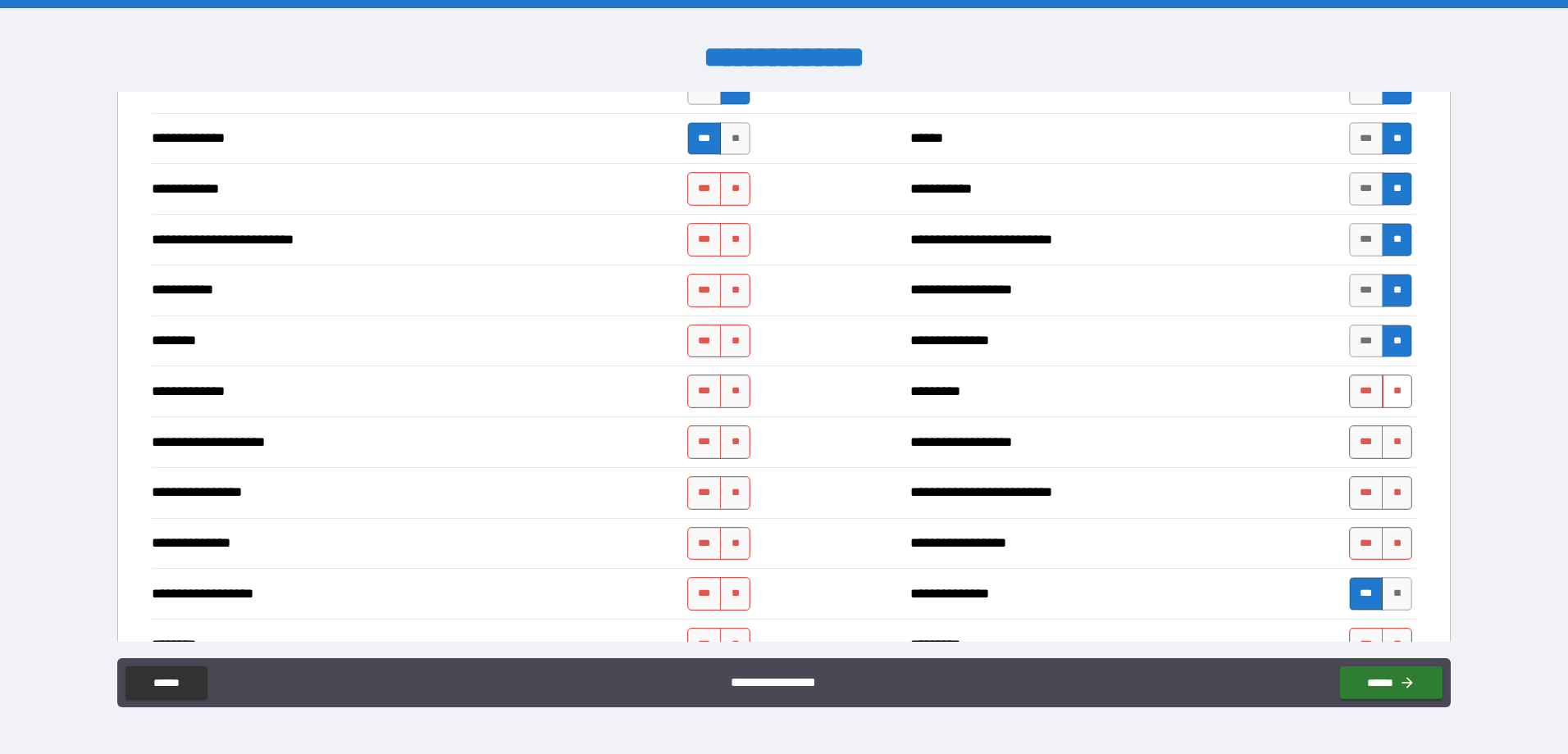 click on "**" at bounding box center [1397, 391] 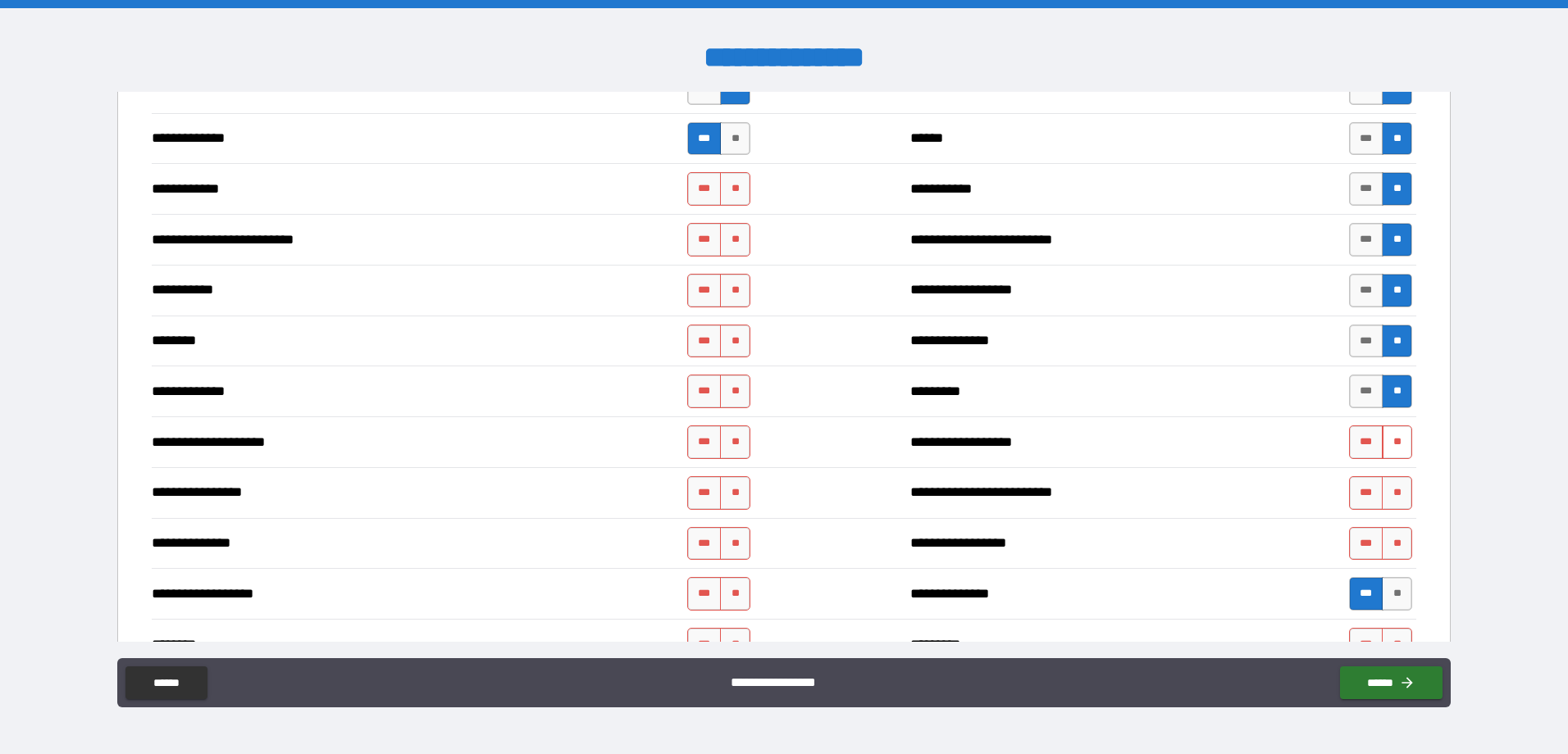 click on "**" at bounding box center [1397, 442] 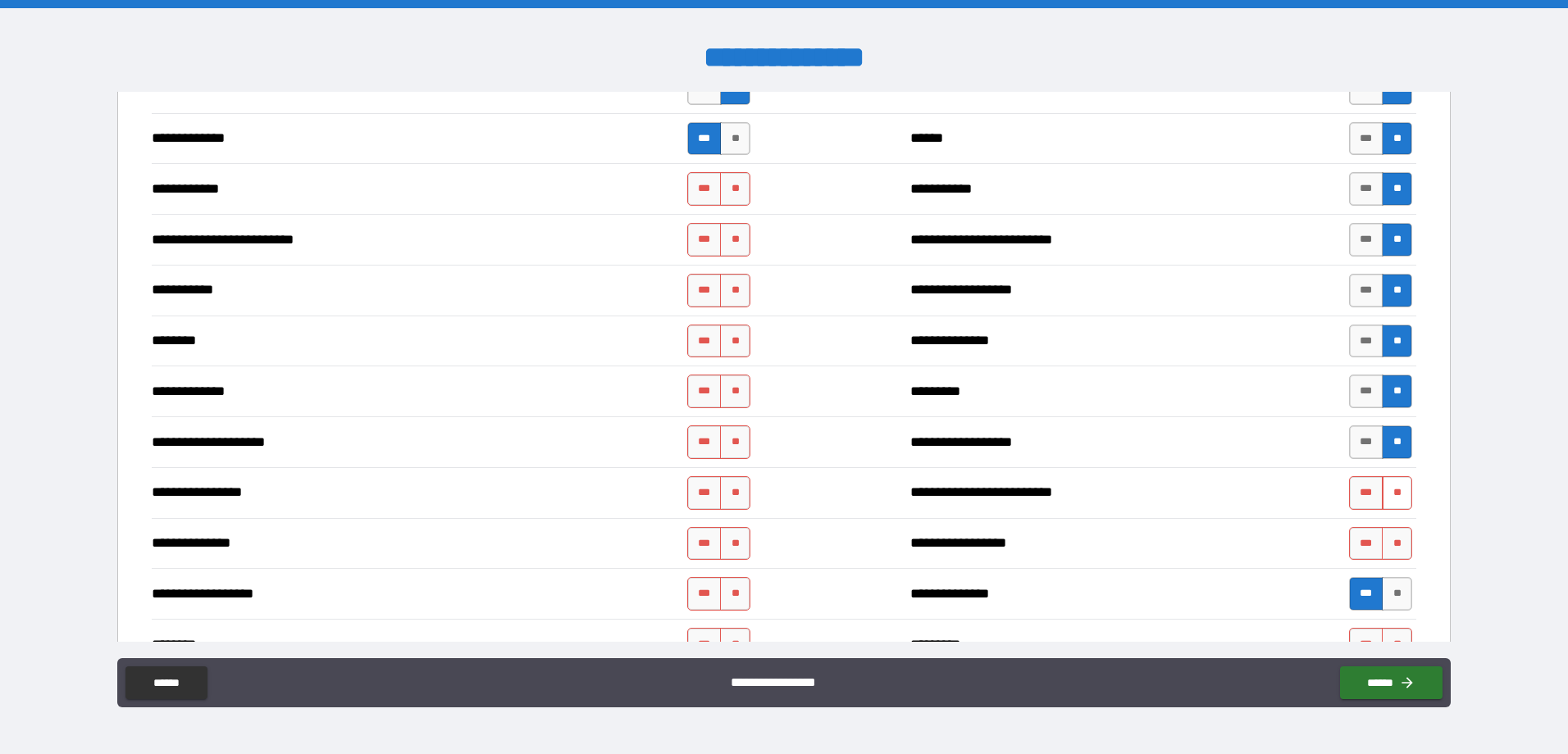 click on "**" at bounding box center (1397, 493) 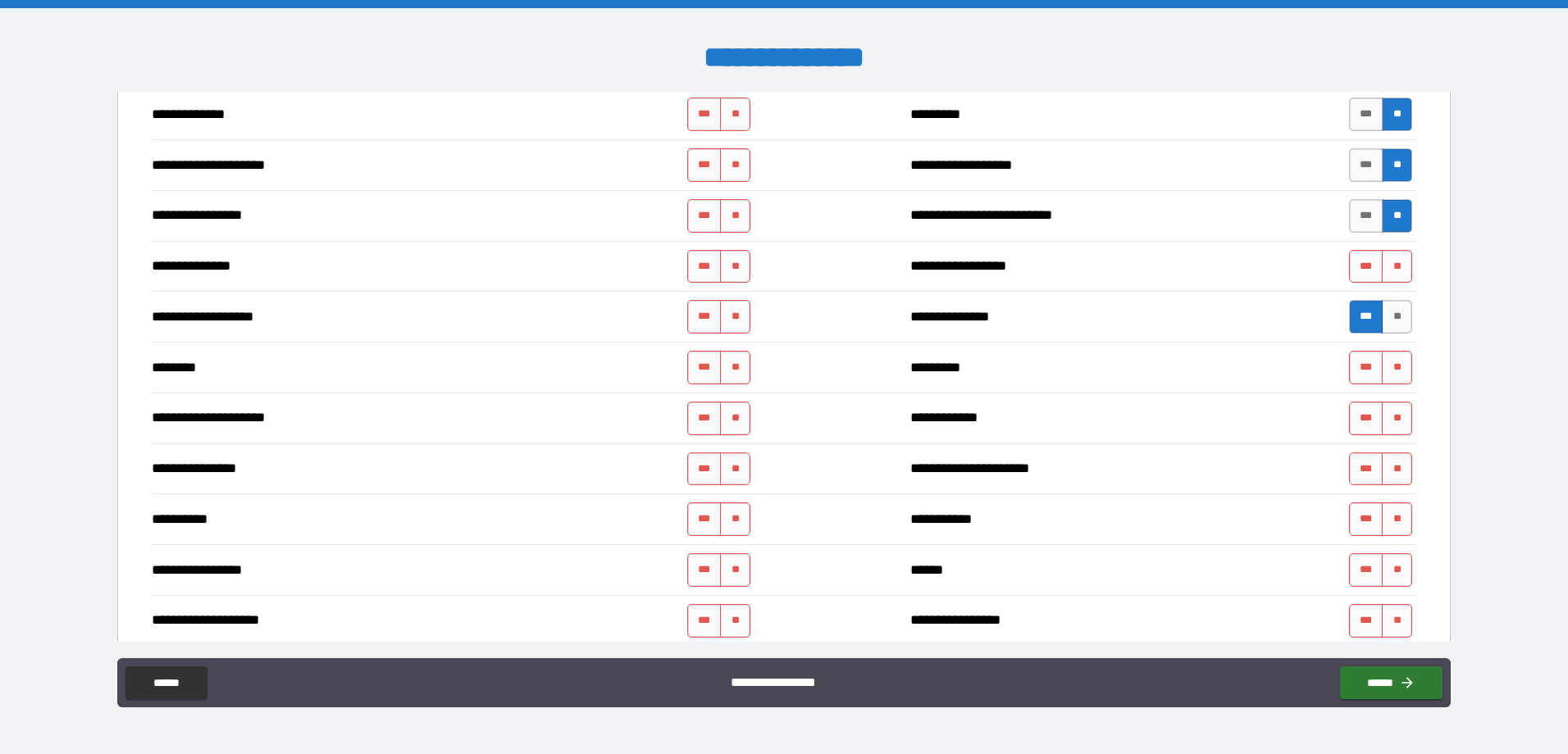 scroll, scrollTop: 1791, scrollLeft: 0, axis: vertical 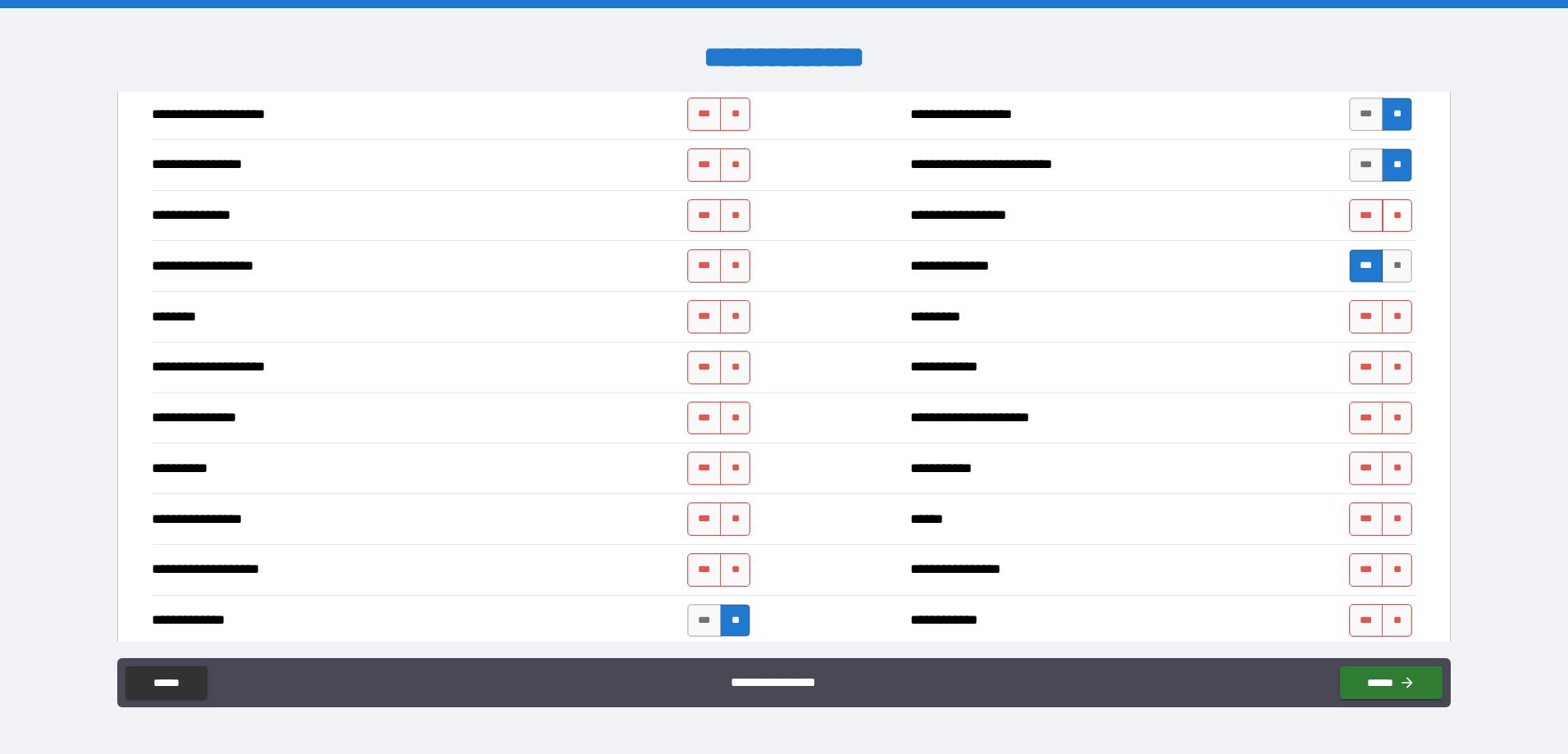 click on "**" at bounding box center (1397, 216) 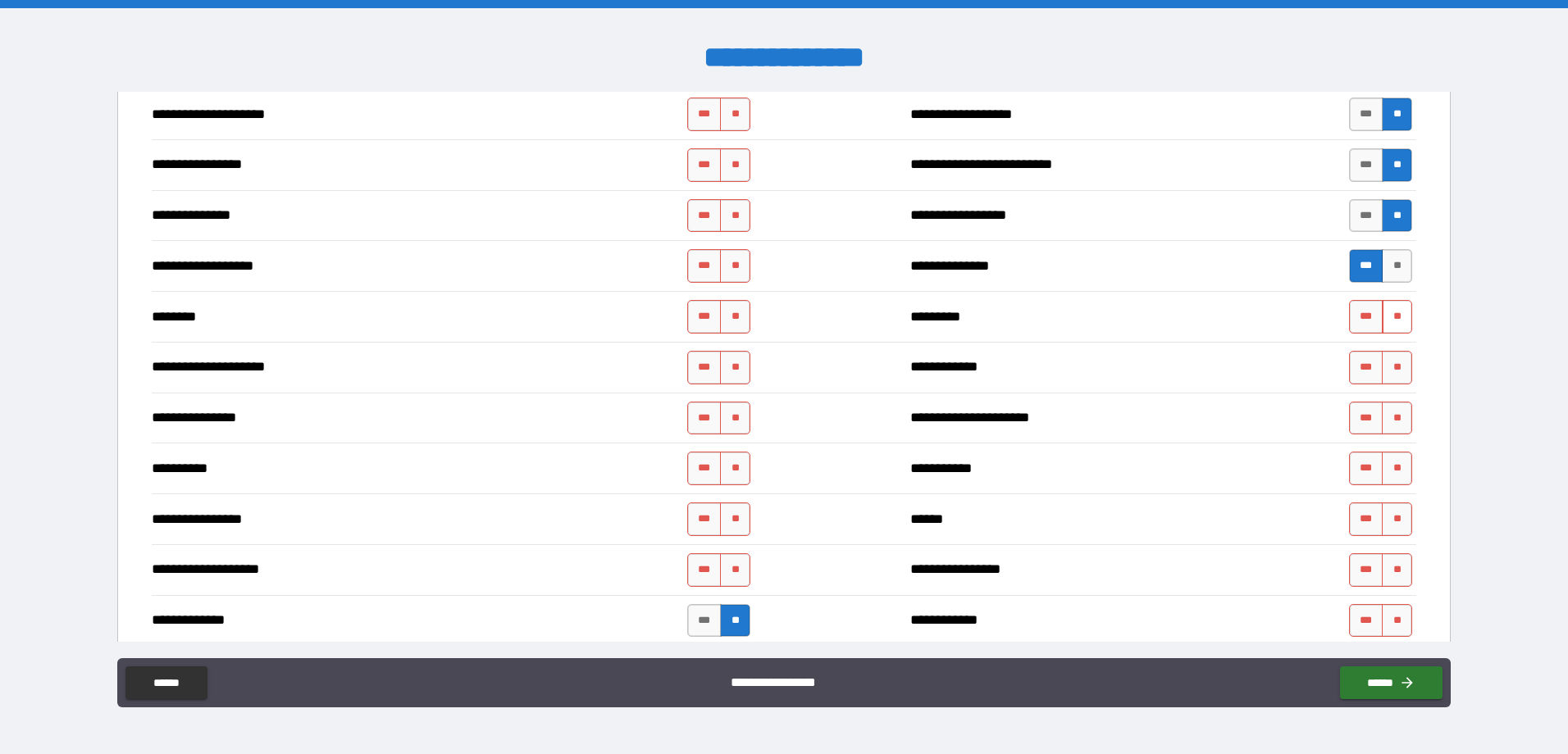 click on "**" at bounding box center [1397, 316] 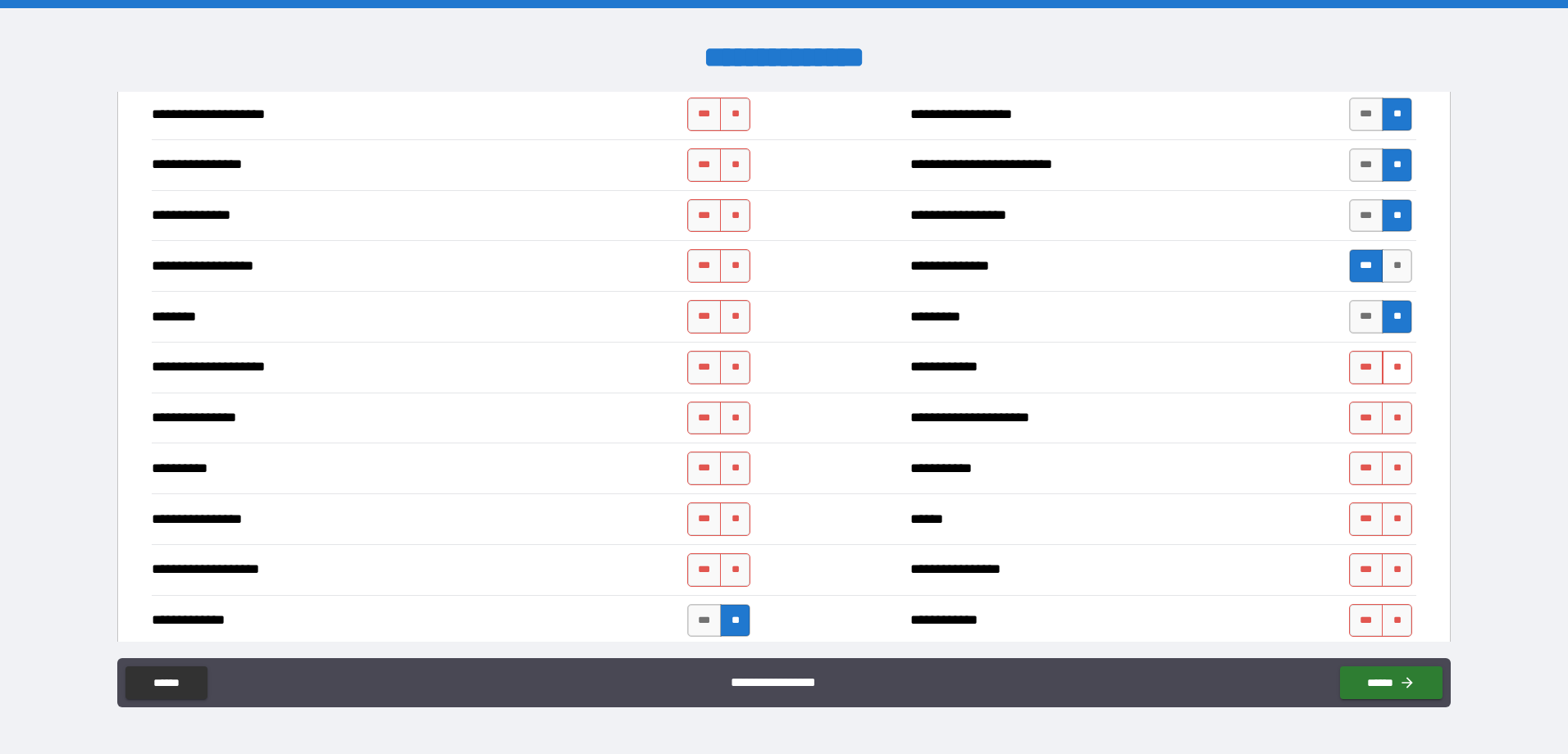 click on "**" at bounding box center (1397, 367) 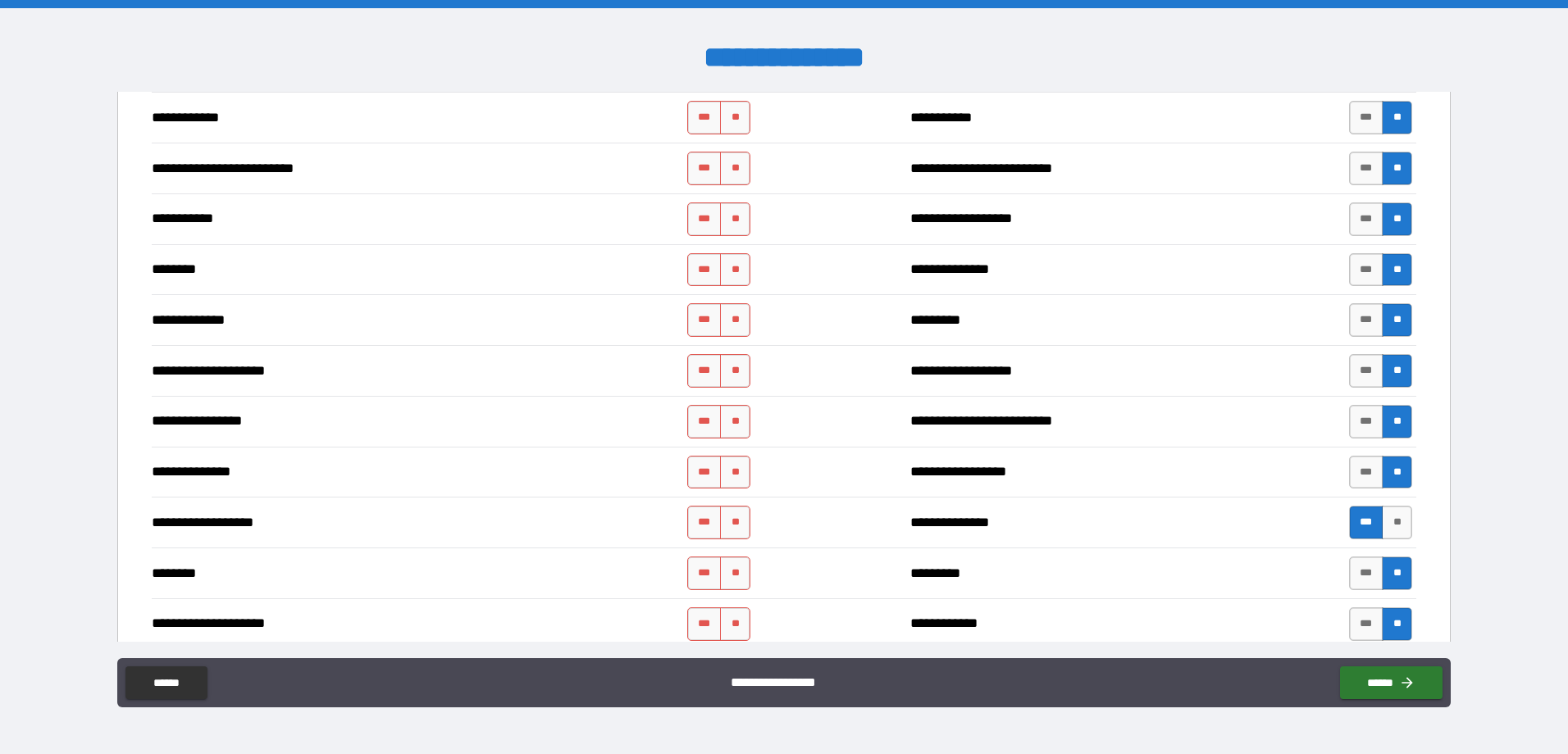 scroll, scrollTop: 1381, scrollLeft: 0, axis: vertical 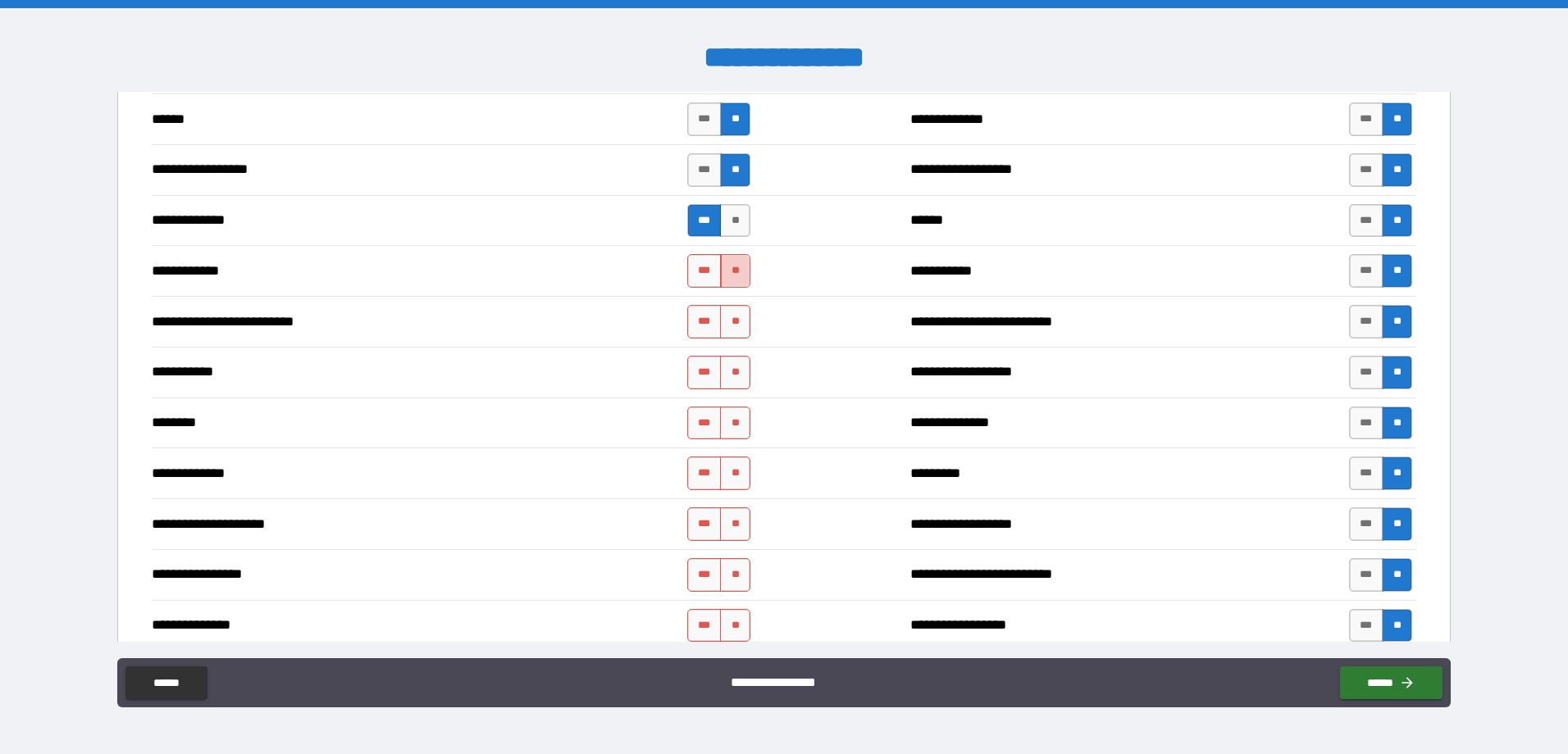 click on "**" at bounding box center [735, 270] 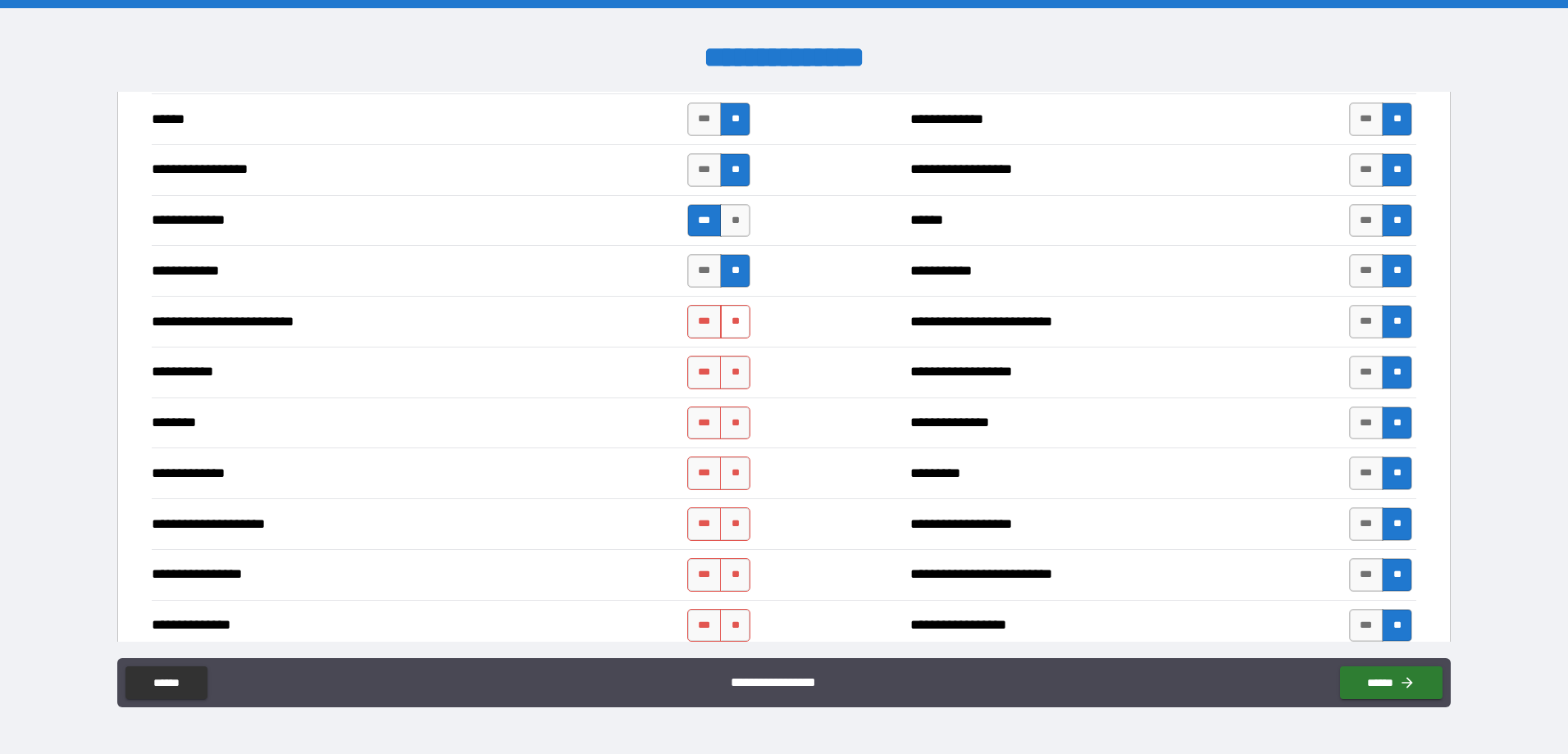 click on "**" at bounding box center [735, 321] 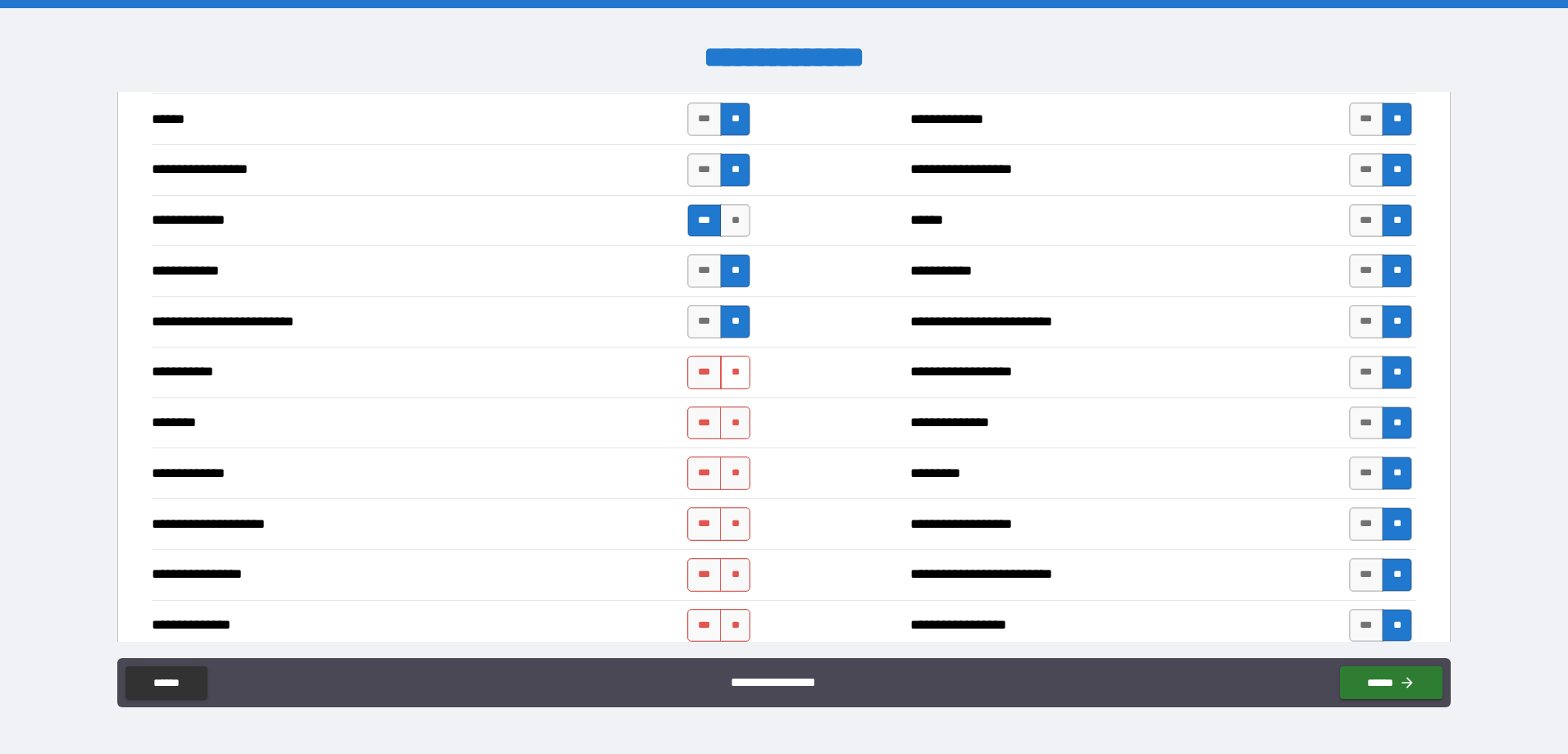 click on "**" at bounding box center [735, 372] 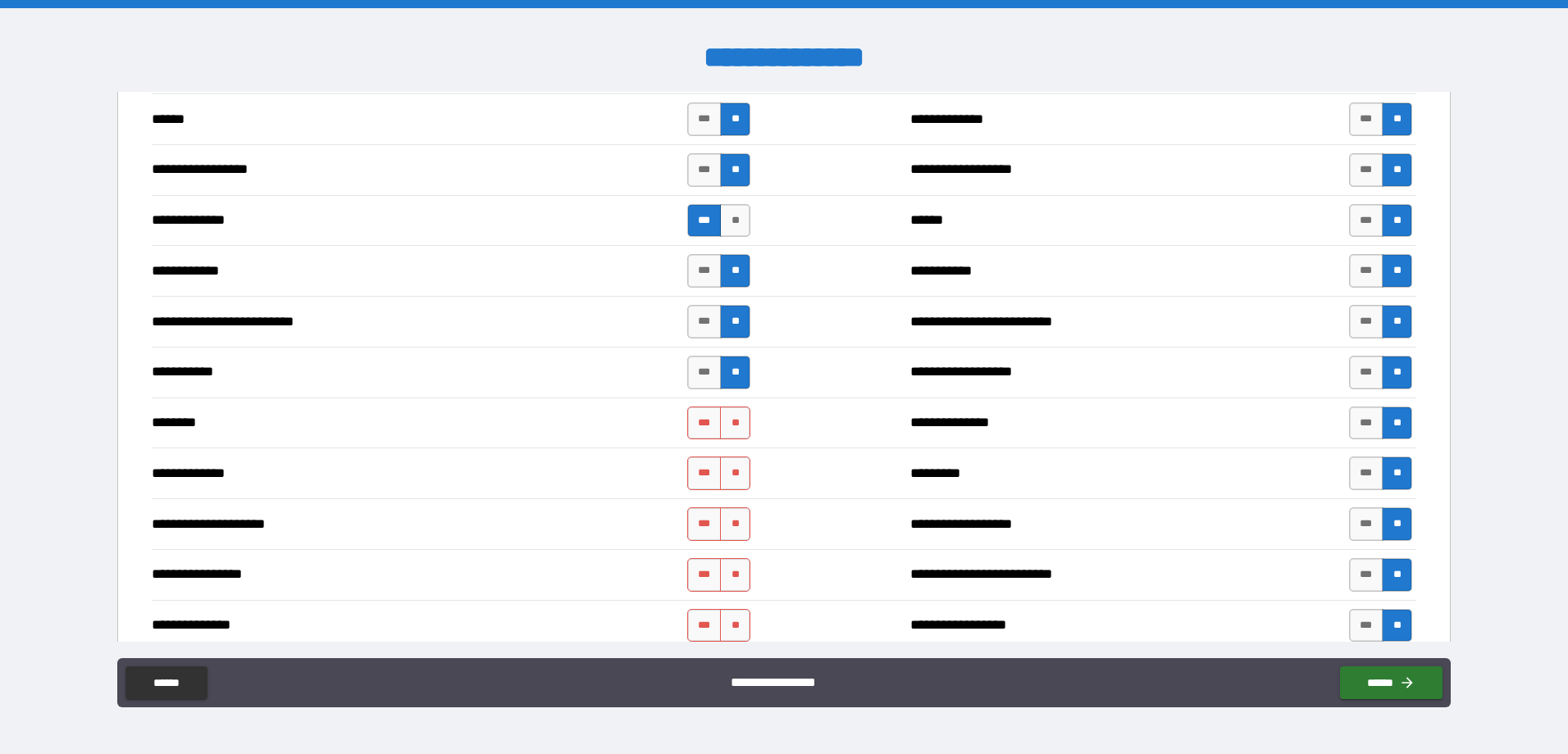 drag, startPoint x: 734, startPoint y: 411, endPoint x: 735, endPoint y: 443, distance: 32.015621 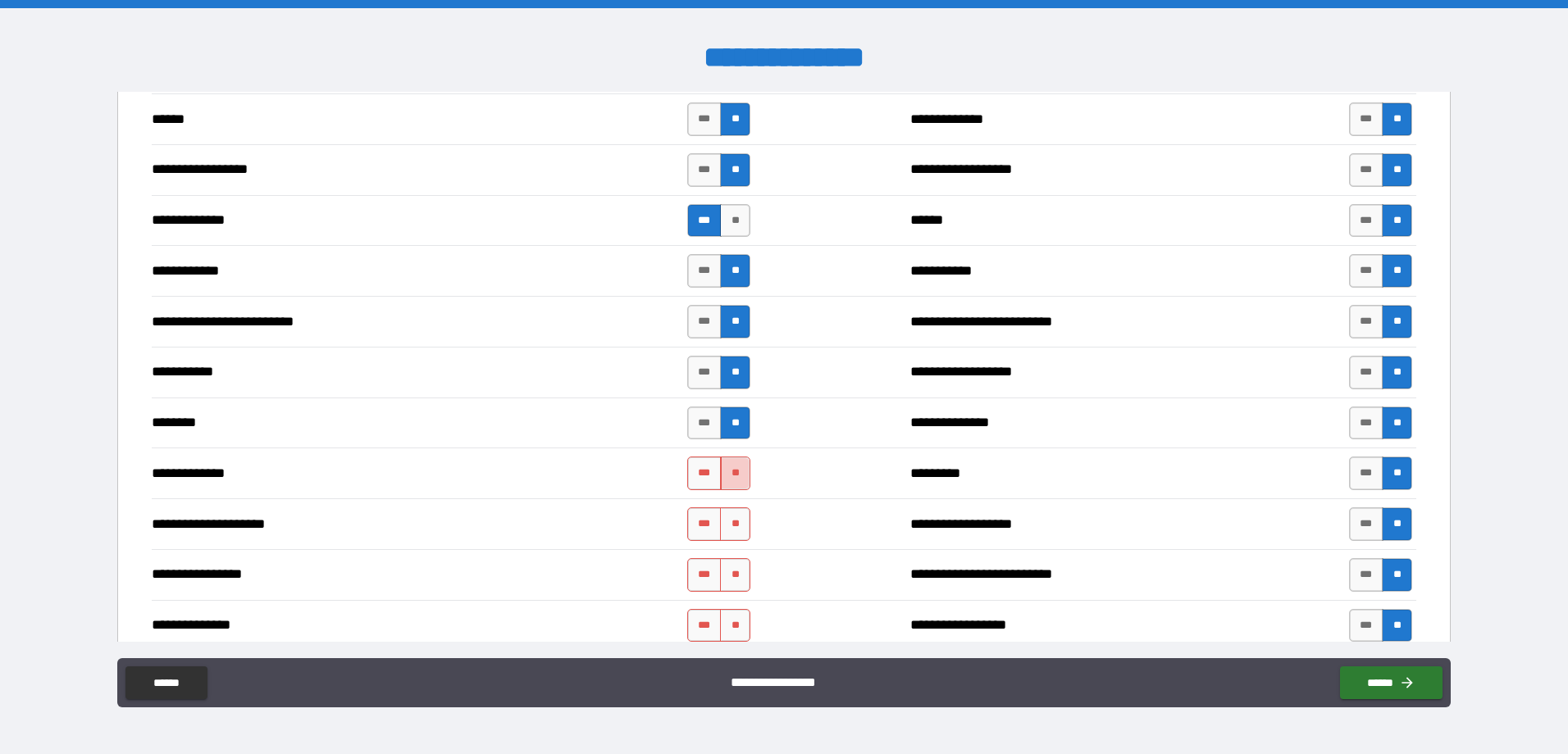 drag, startPoint x: 738, startPoint y: 472, endPoint x: 734, endPoint y: 481, distance: 9.848858 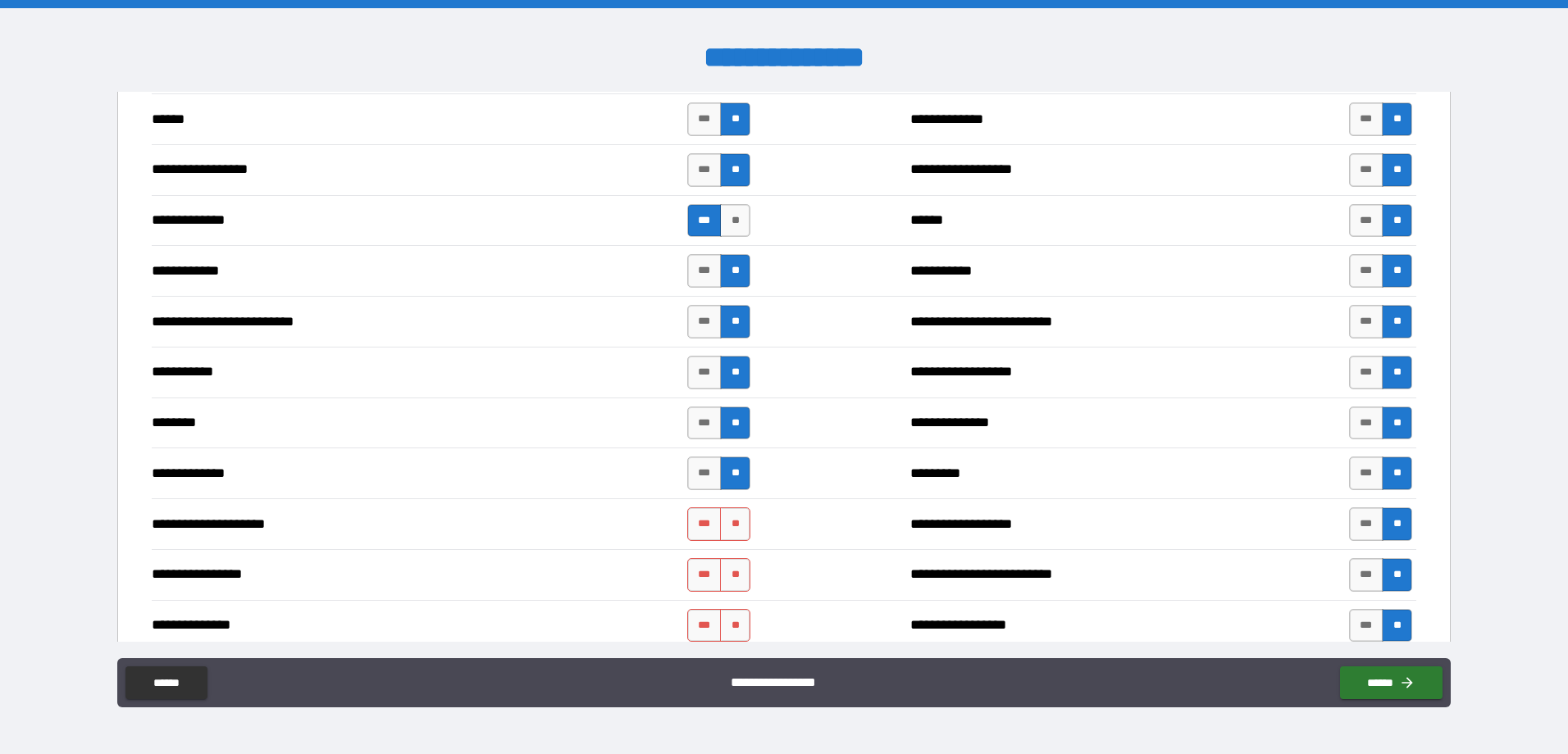 drag, startPoint x: 725, startPoint y: 520, endPoint x: 883, endPoint y: 403, distance: 196.60366 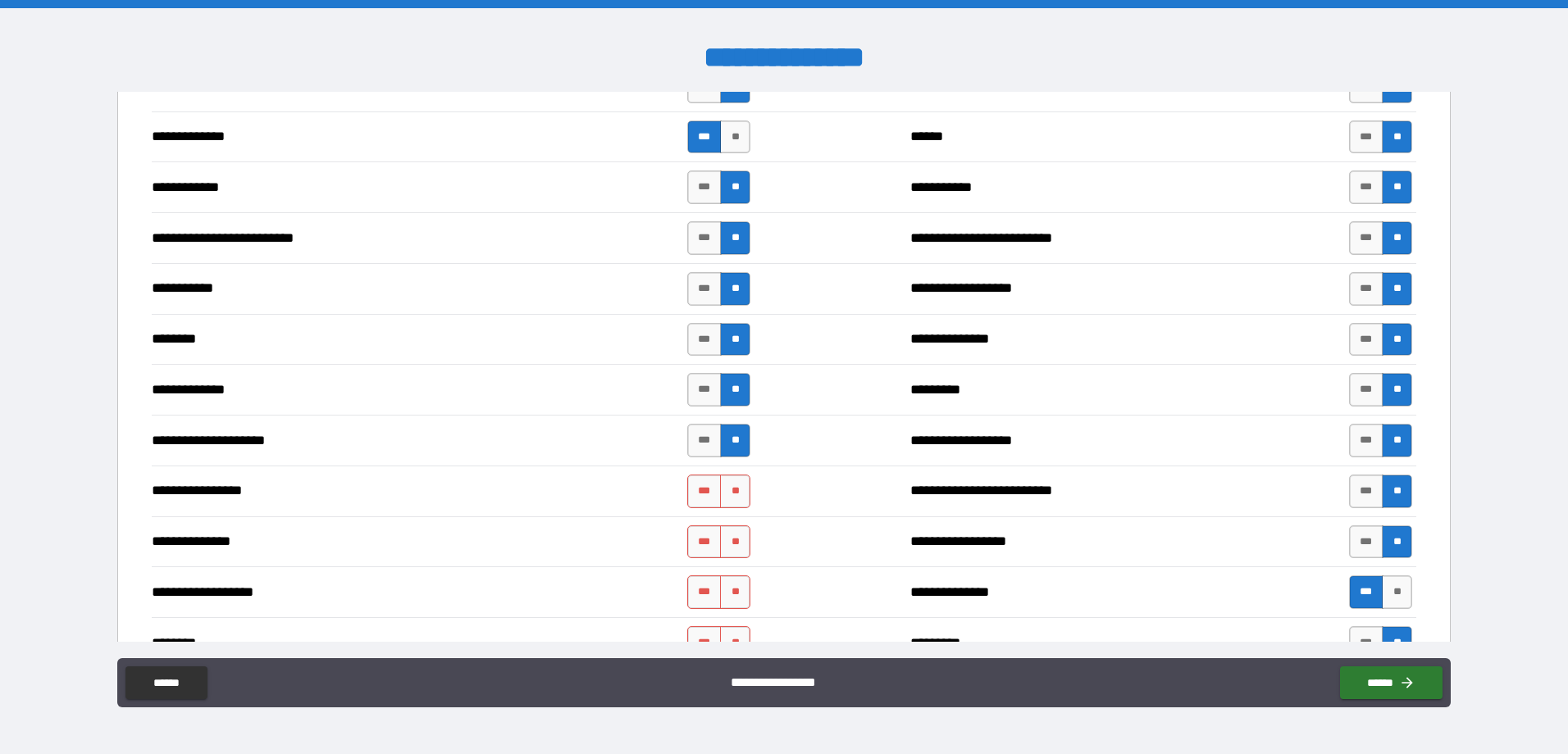 scroll, scrollTop: 1627, scrollLeft: 0, axis: vertical 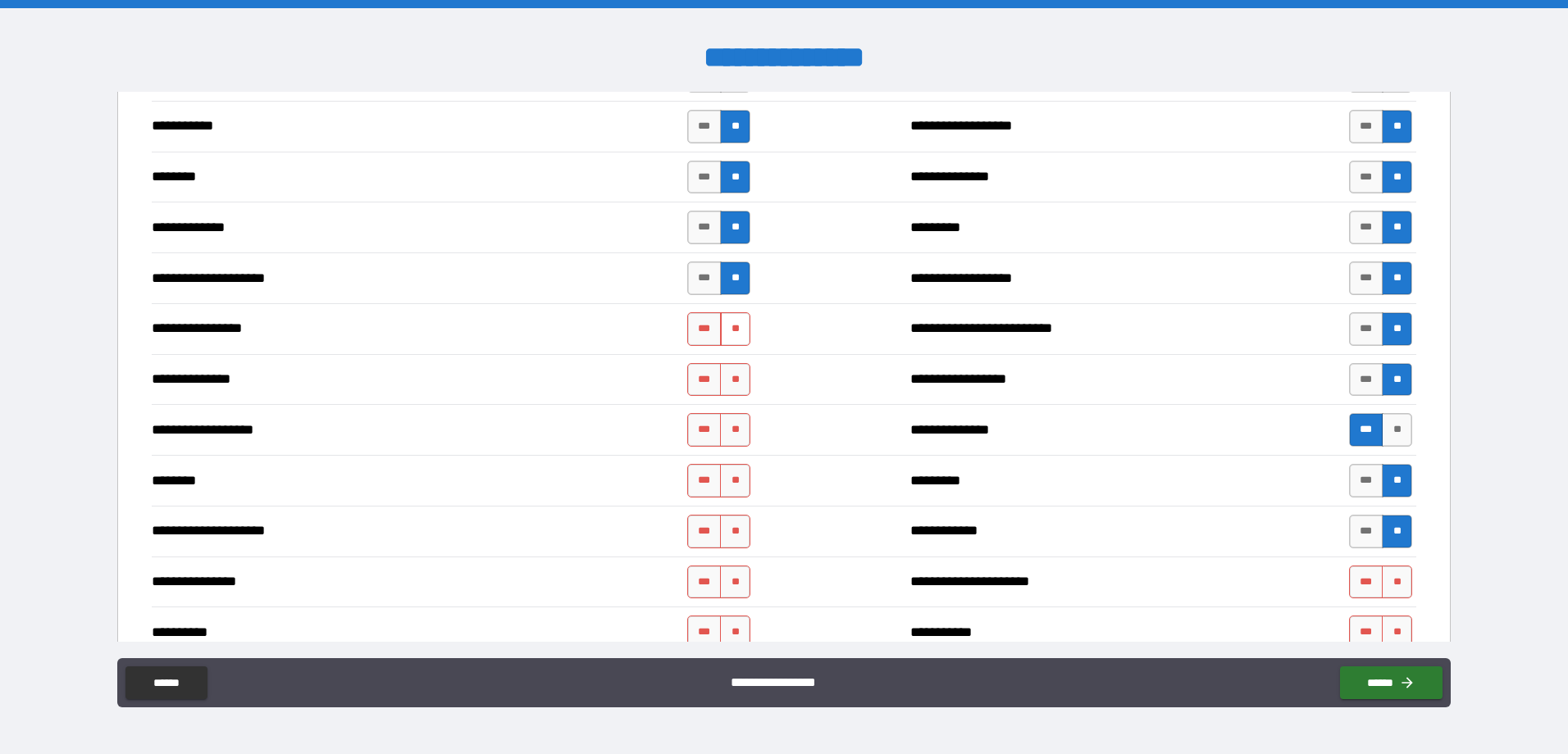 click on "**" at bounding box center [735, 329] 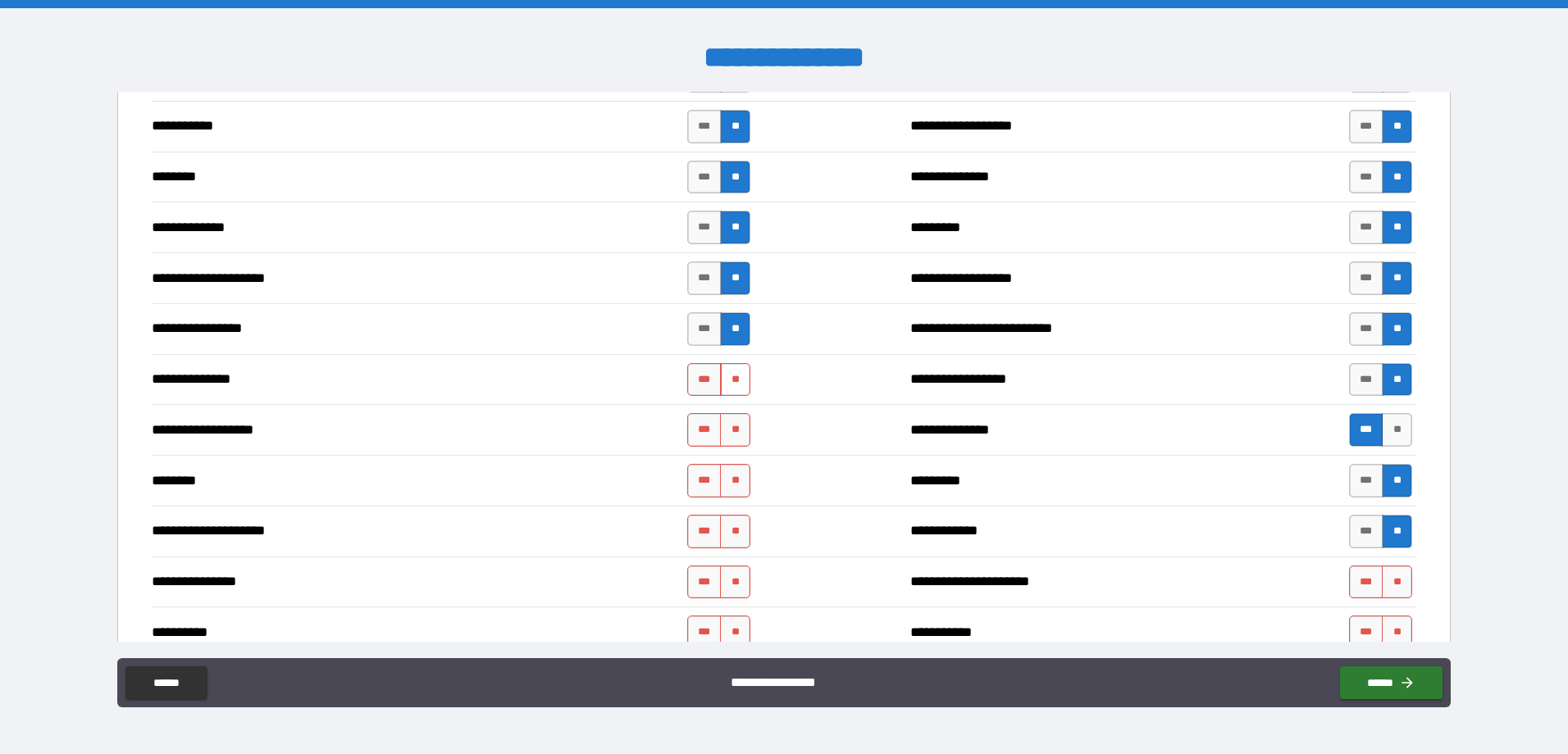 click on "**" at bounding box center (735, 379) 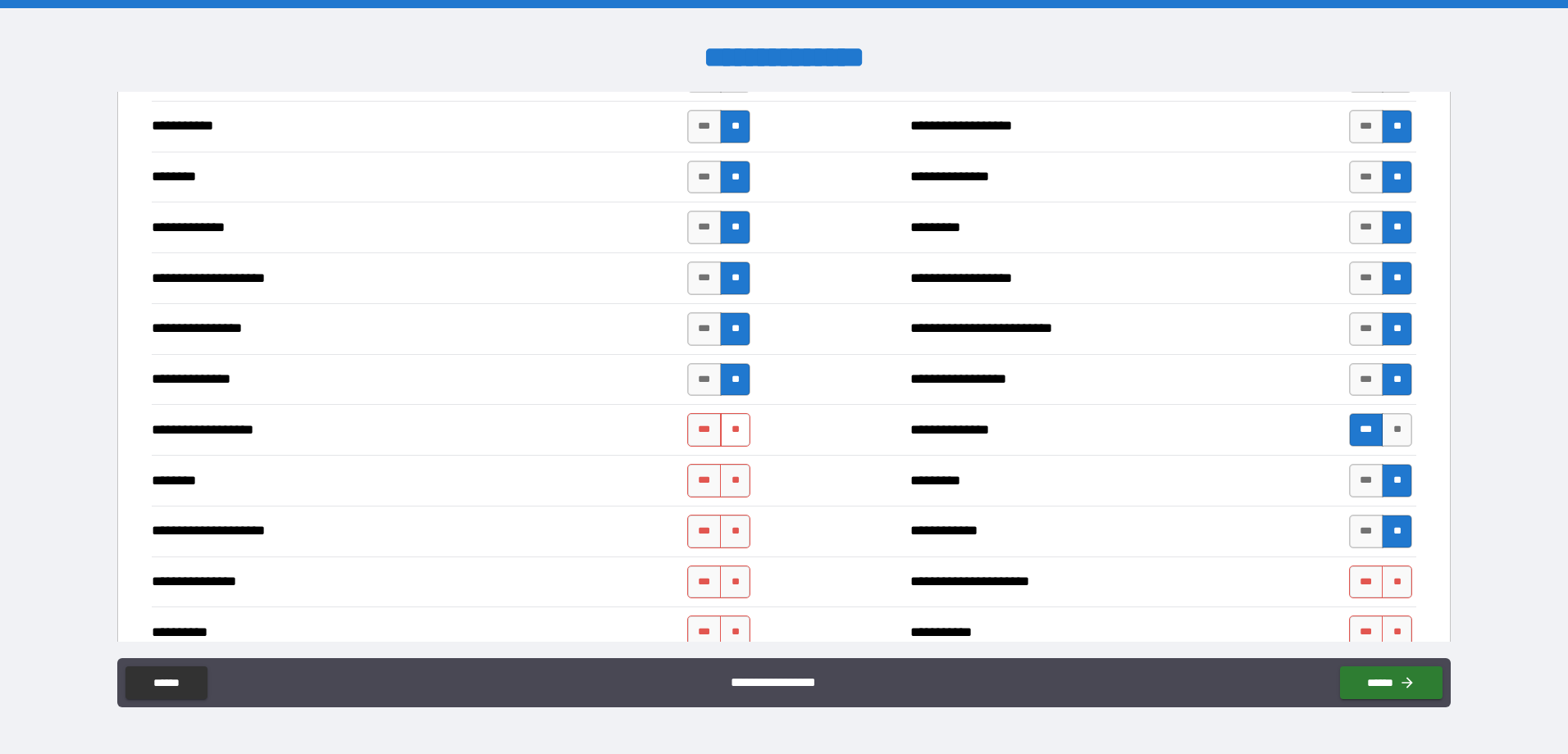 click on "**" at bounding box center [735, 429] 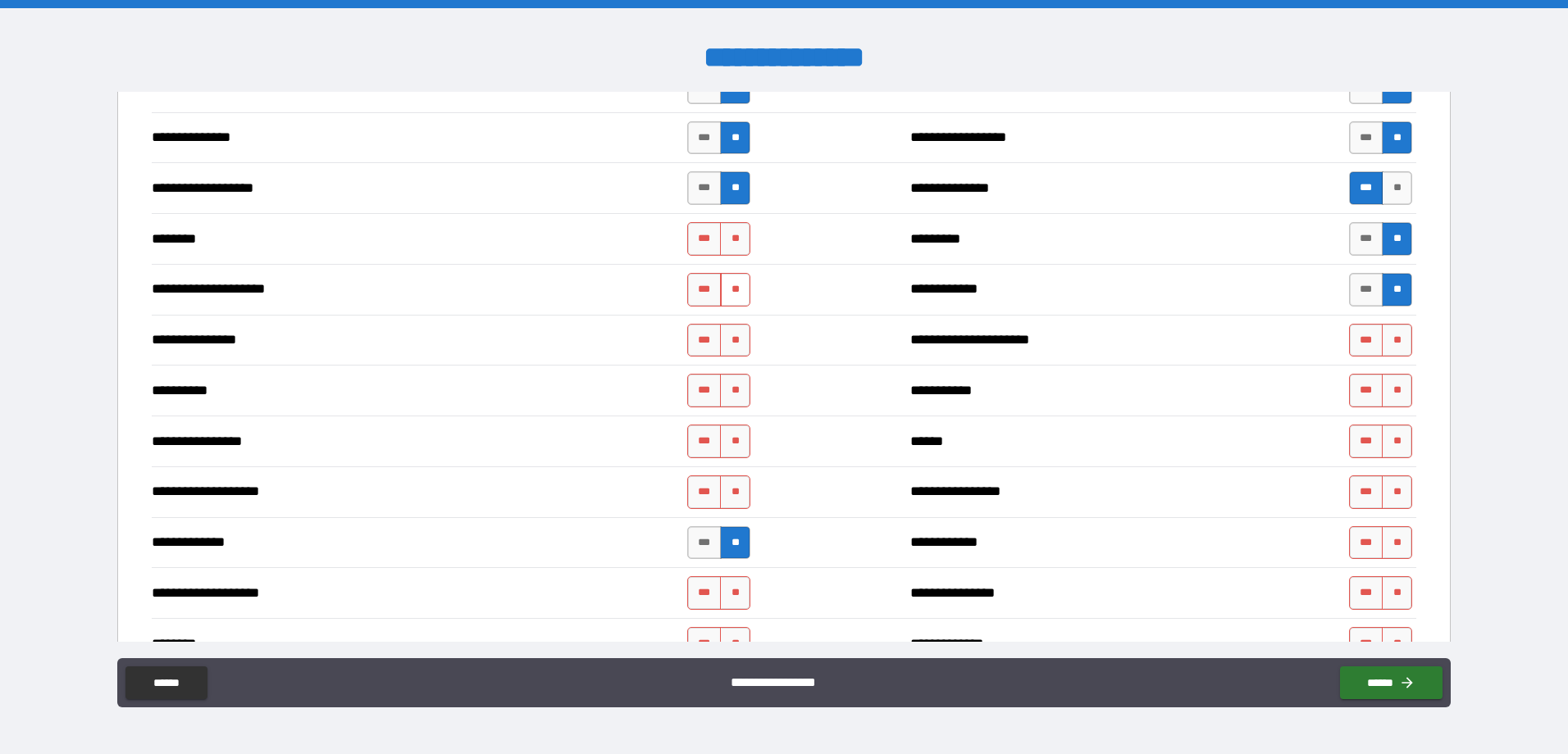 scroll, scrollTop: 1873, scrollLeft: 0, axis: vertical 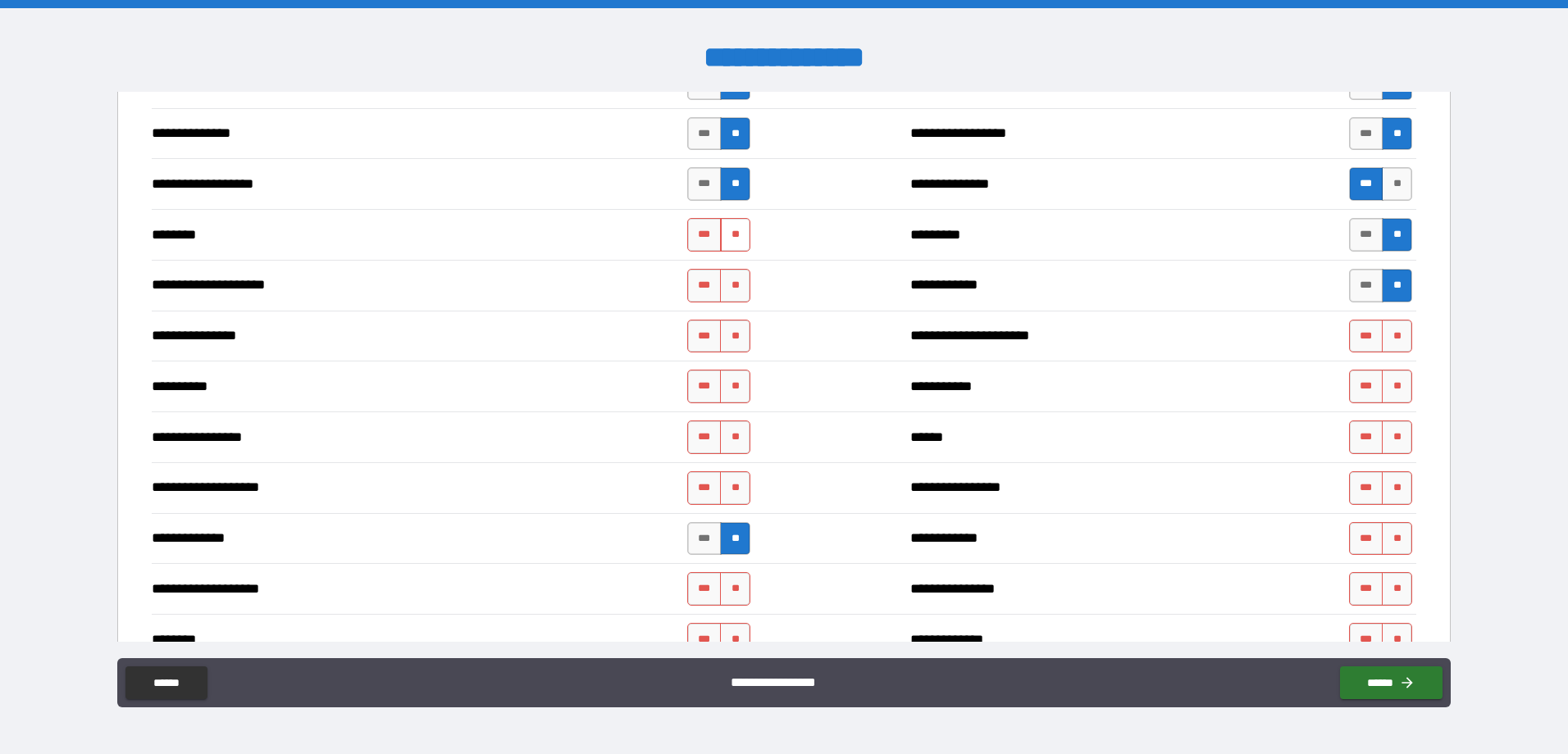 click on "**" at bounding box center (735, 234) 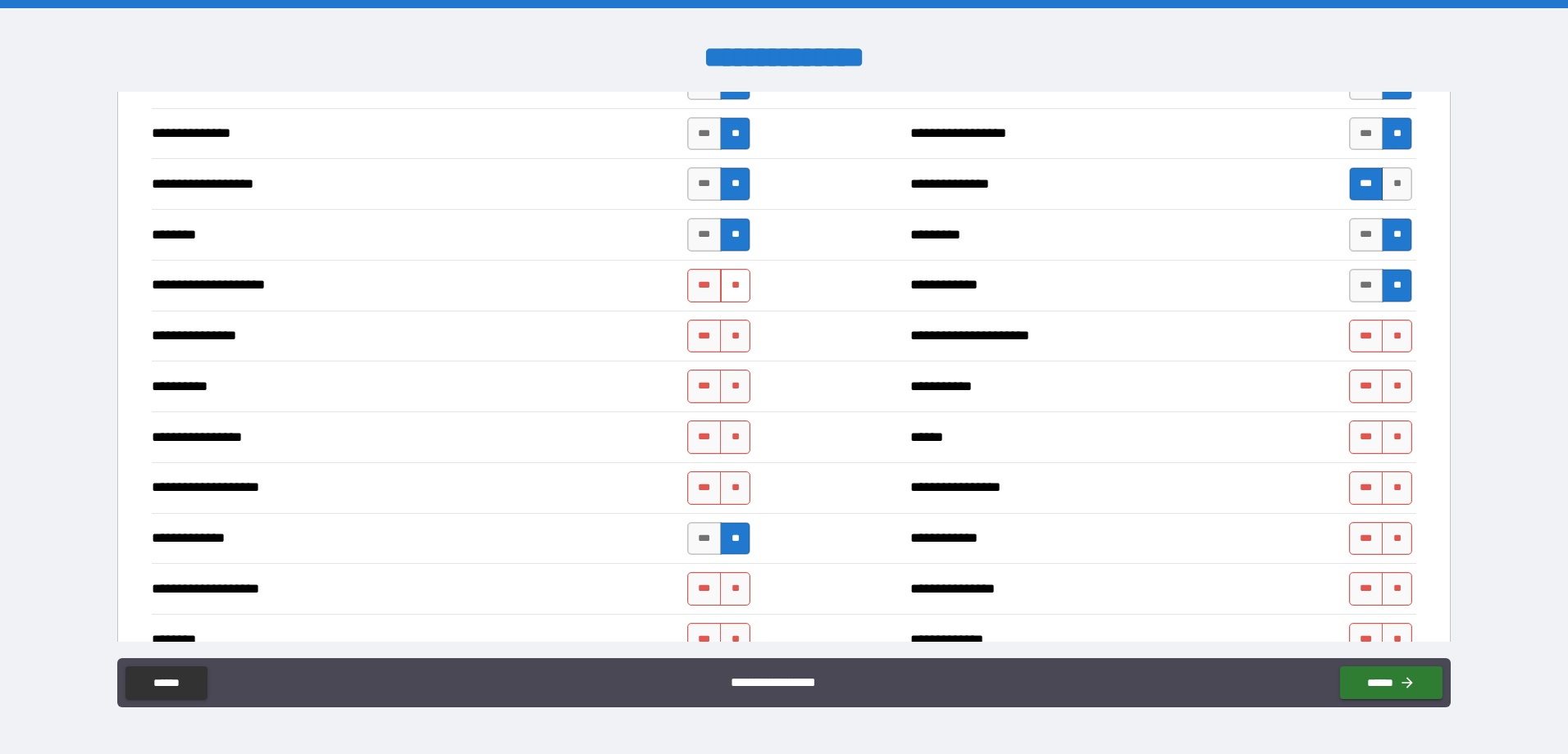 click on "**" at bounding box center [735, 285] 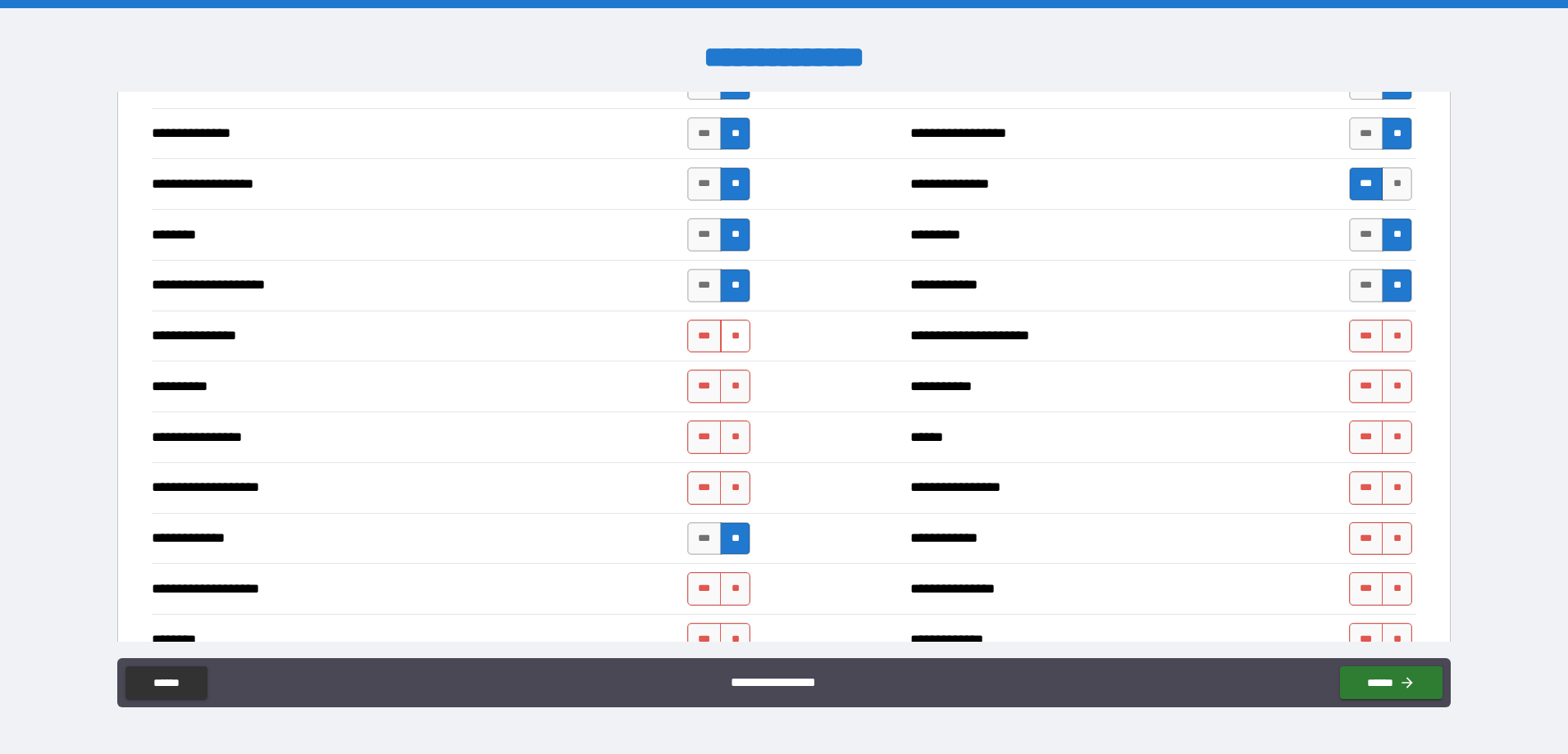 click on "**" at bounding box center (735, 336) 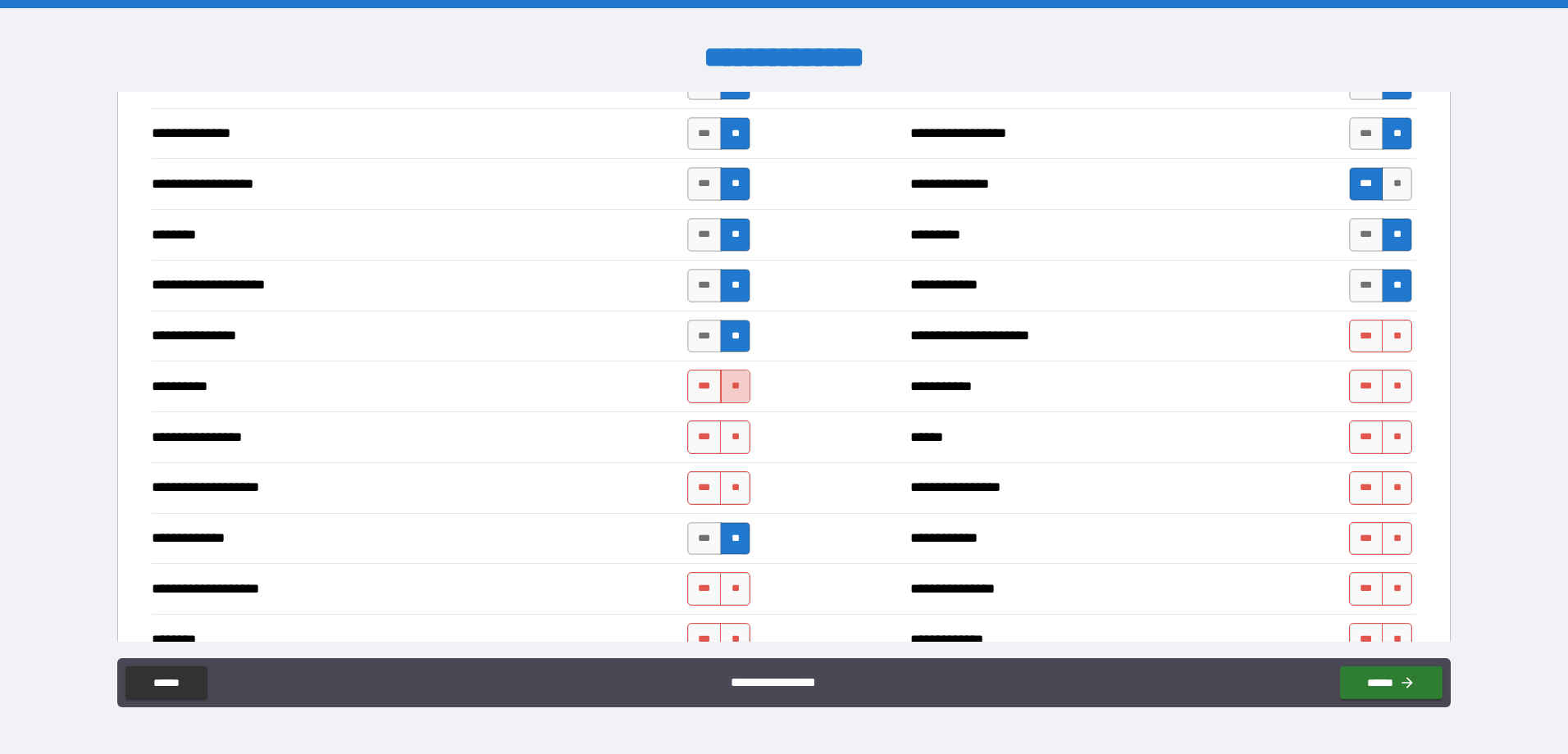 click on "**" at bounding box center (735, 386) 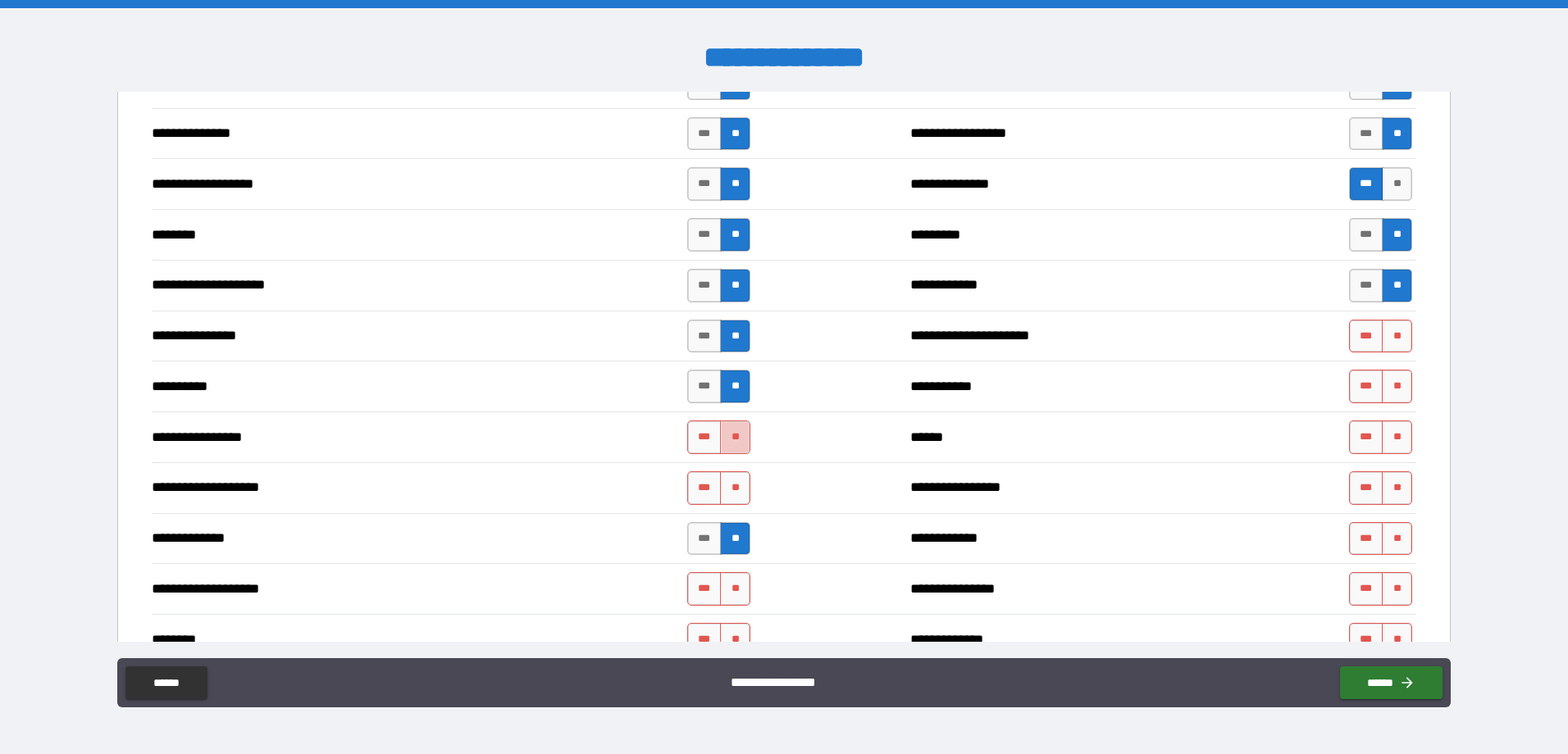 drag, startPoint x: 741, startPoint y: 433, endPoint x: 745, endPoint y: 458, distance: 25.317978 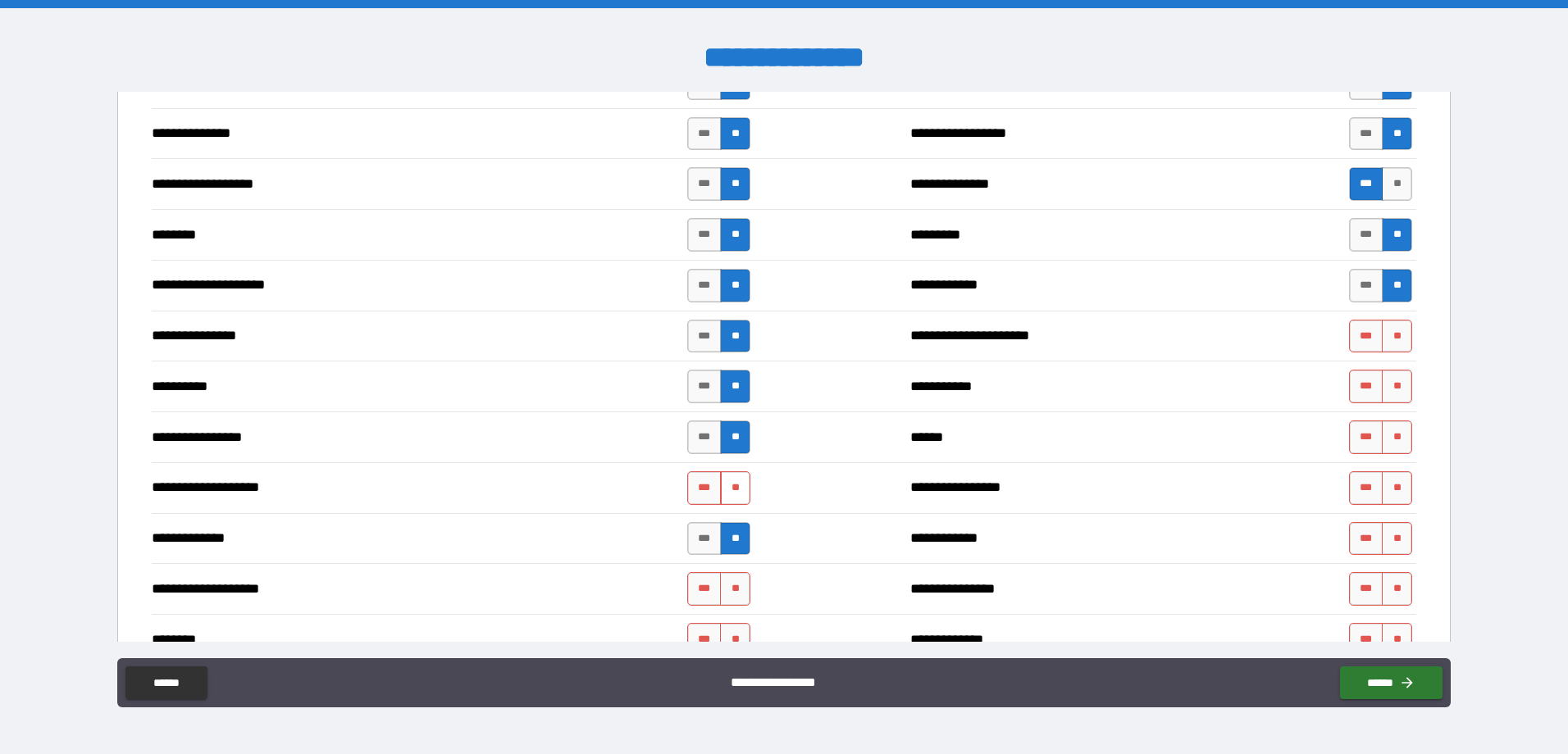 click on "**" at bounding box center [735, 488] 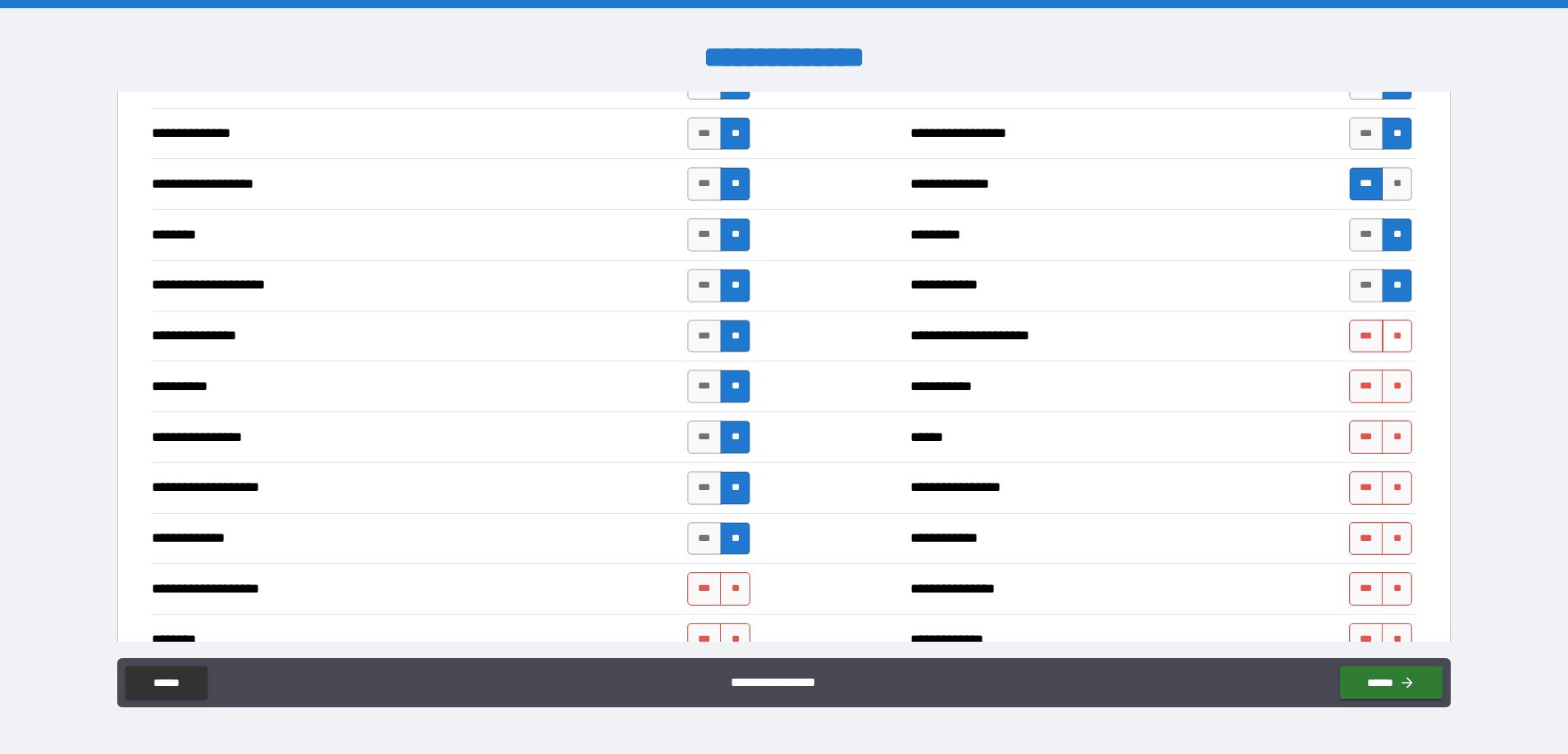 click on "**" at bounding box center [1397, 336] 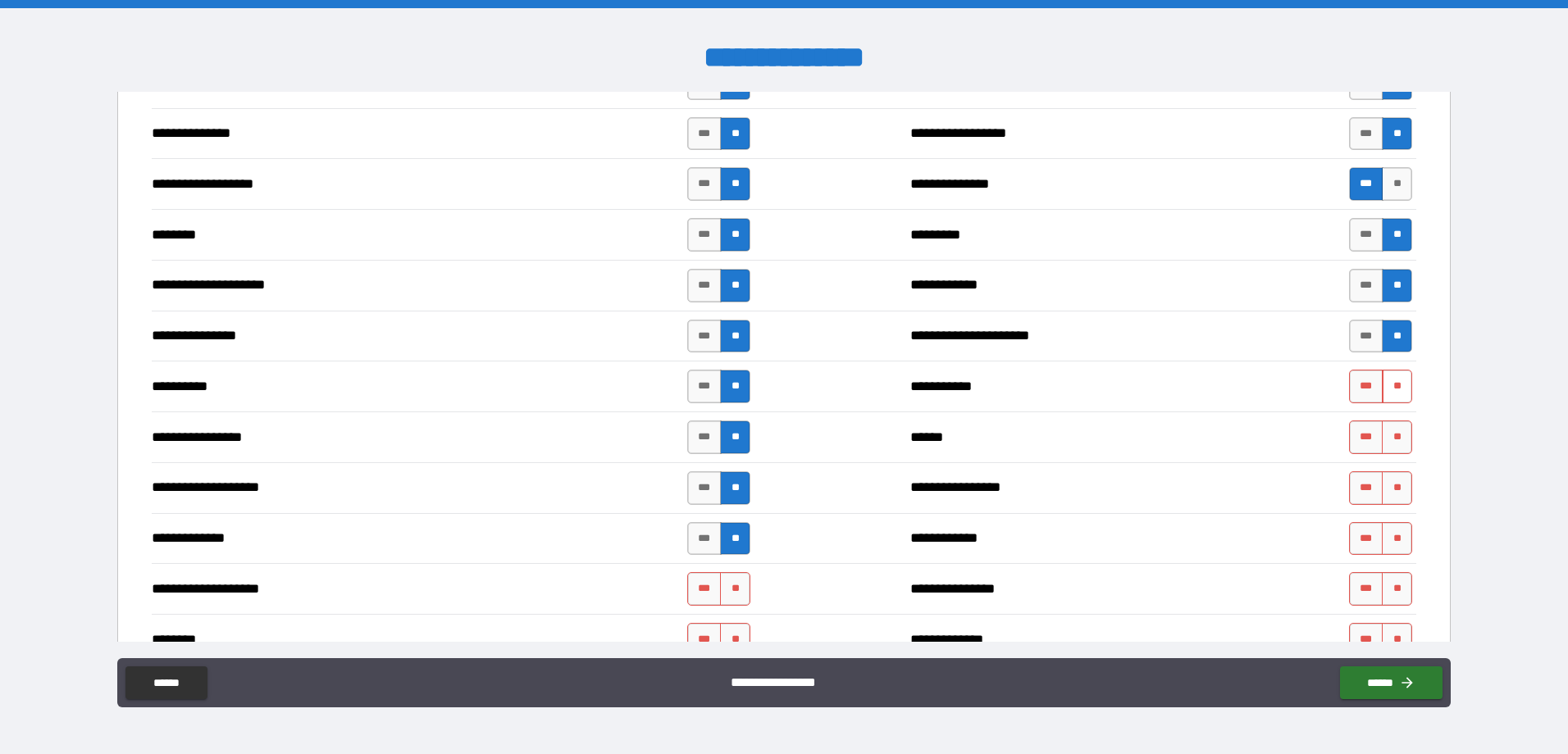 click on "**" at bounding box center (1397, 386) 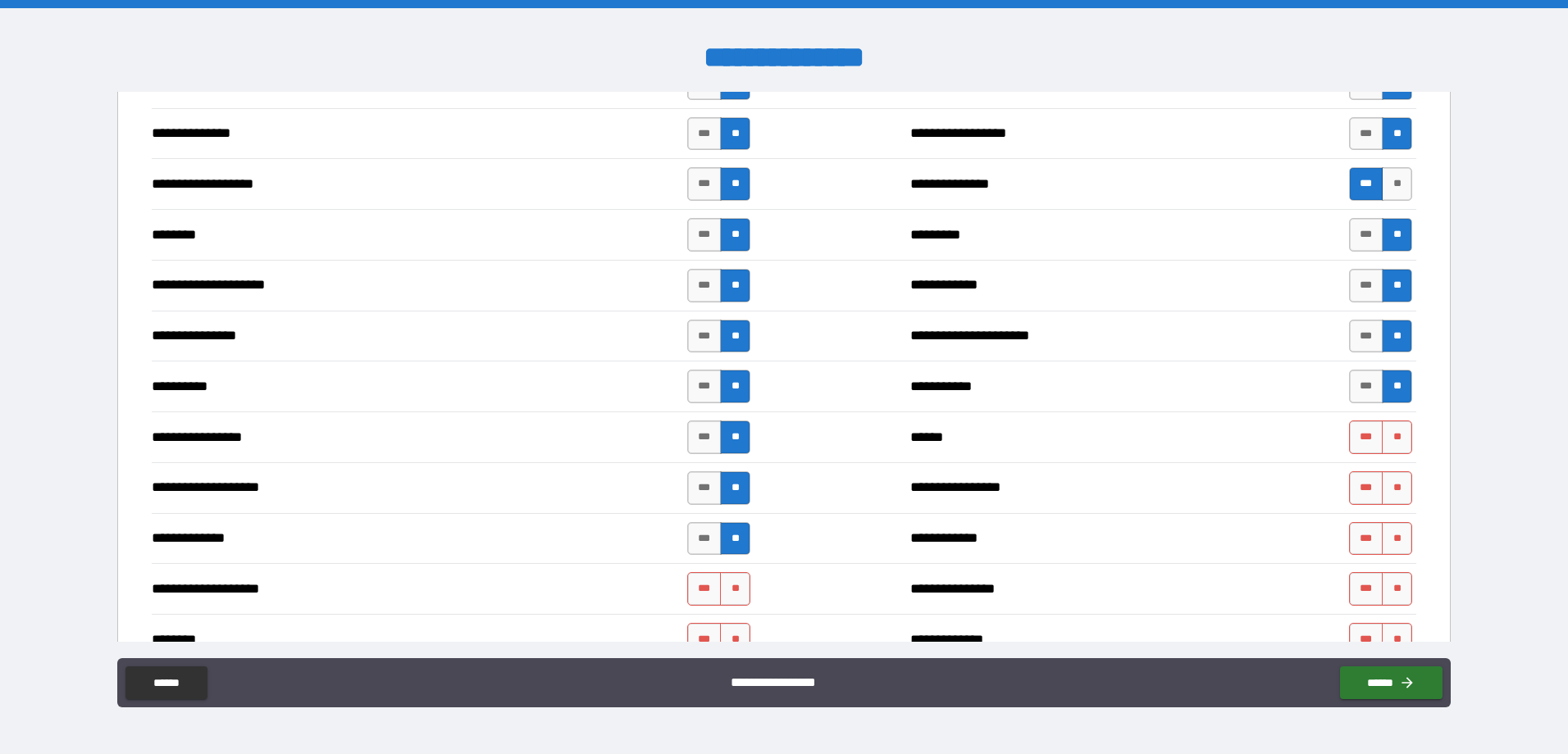 drag, startPoint x: 1380, startPoint y: 431, endPoint x: 1387, endPoint y: 468, distance: 37.656341 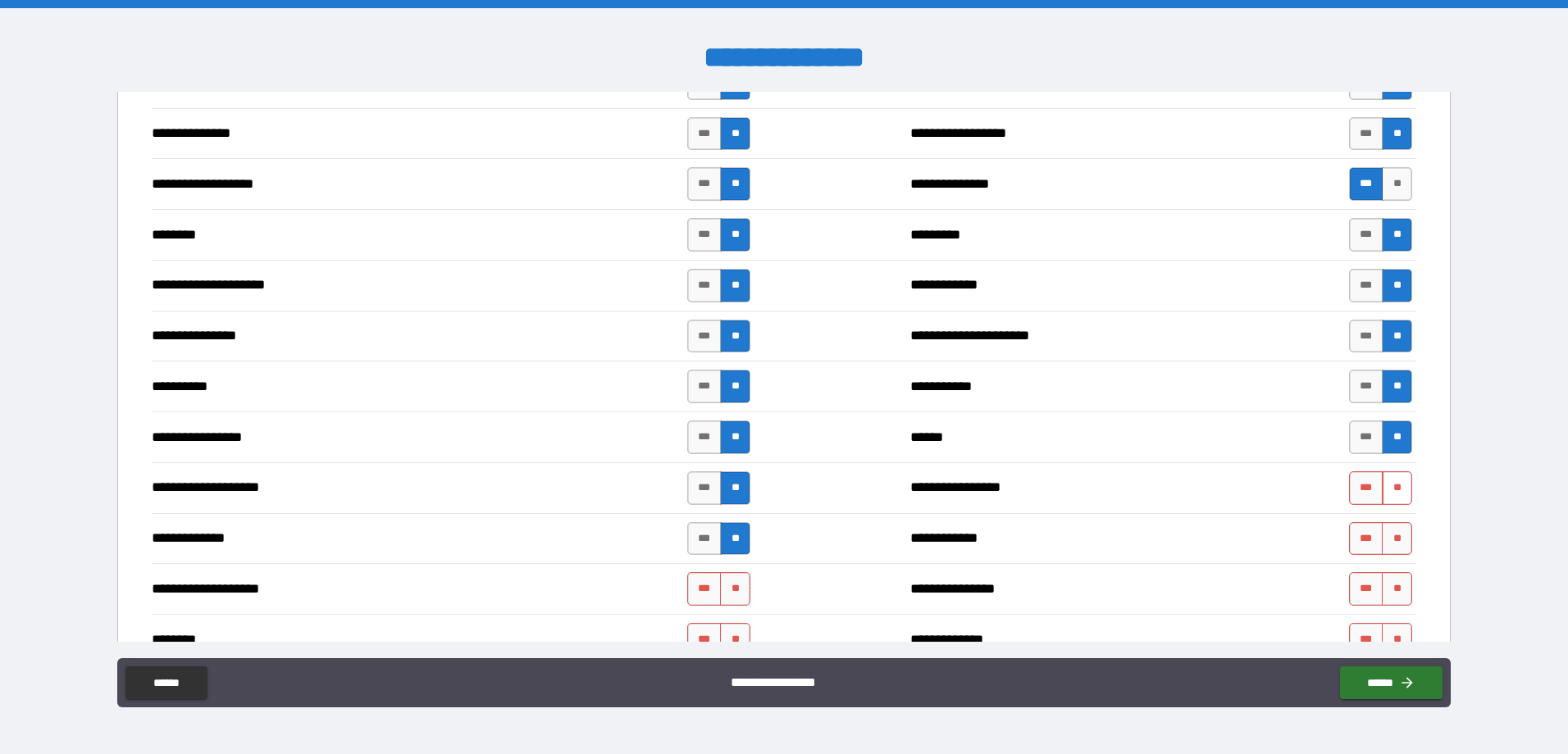 click on "**" at bounding box center (1397, 488) 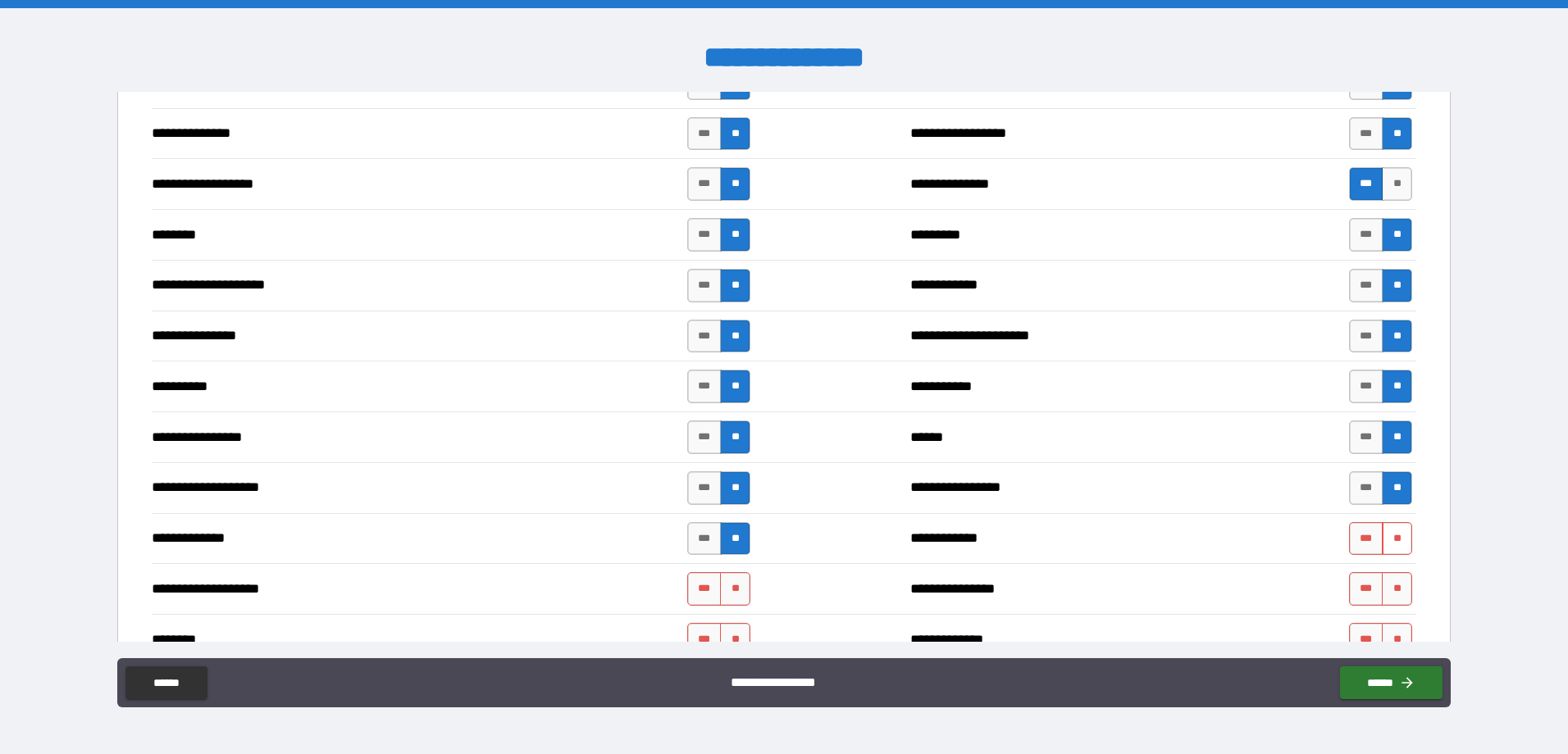 click on "**" at bounding box center [1397, 538] 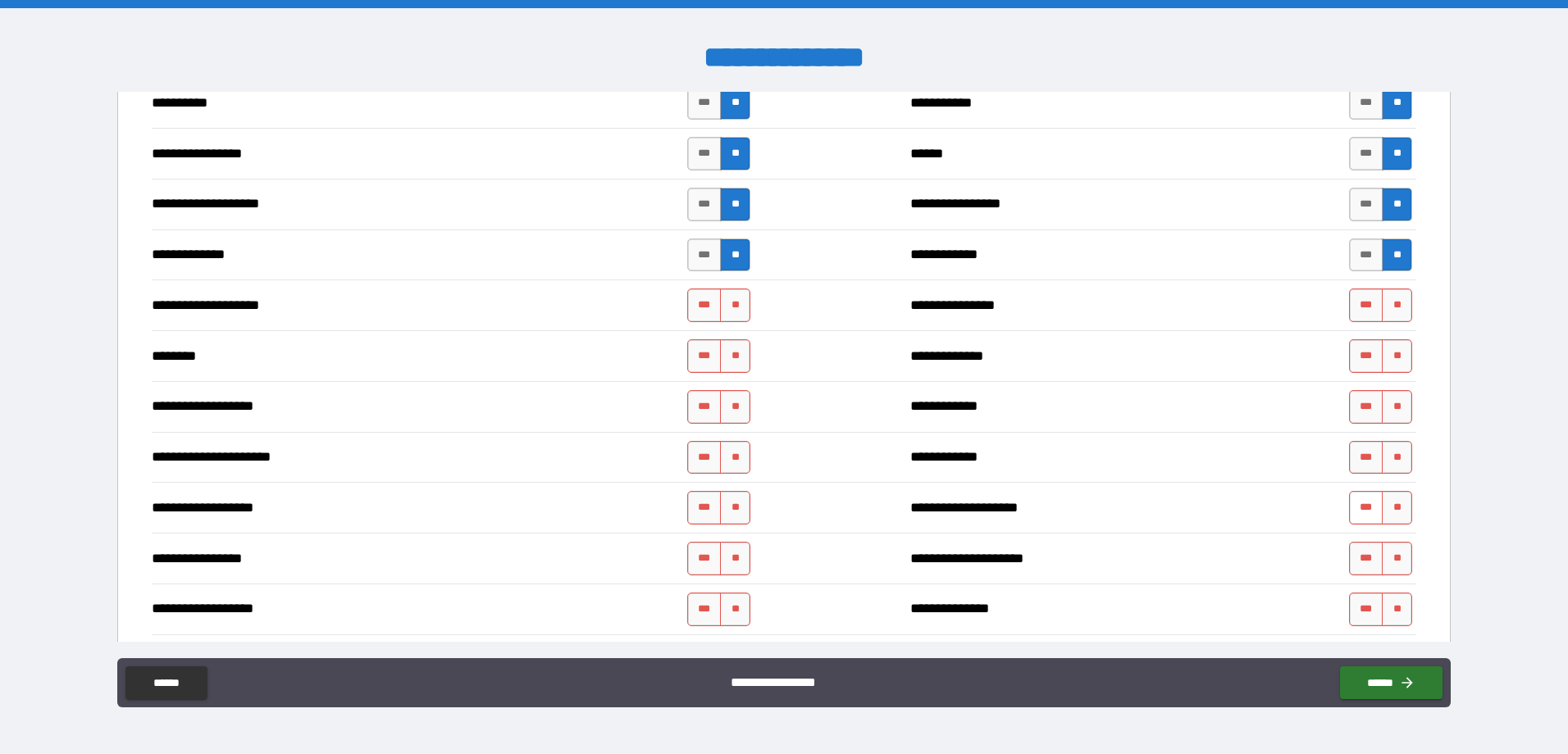 scroll, scrollTop: 2282, scrollLeft: 0, axis: vertical 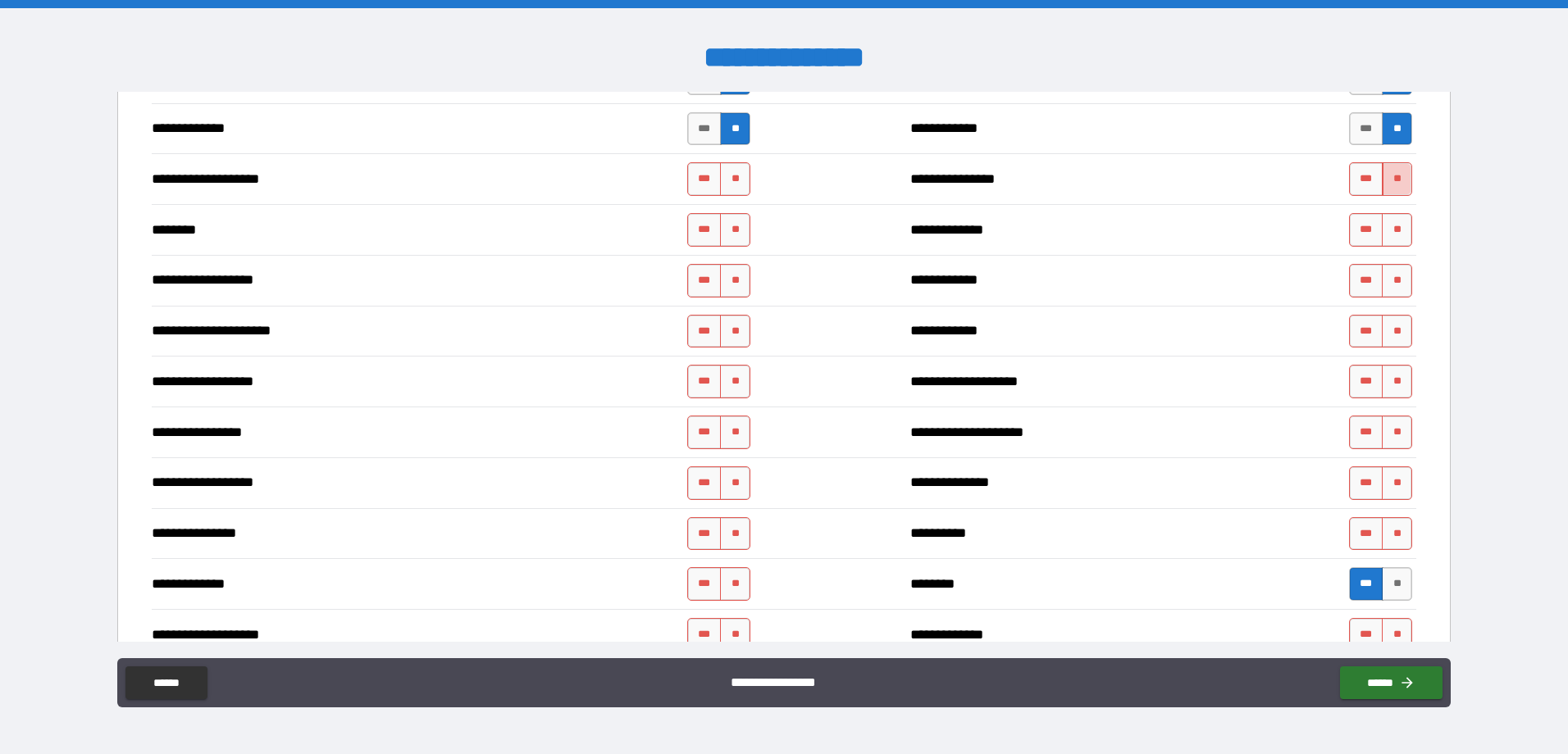 click on "**" at bounding box center (1397, 179) 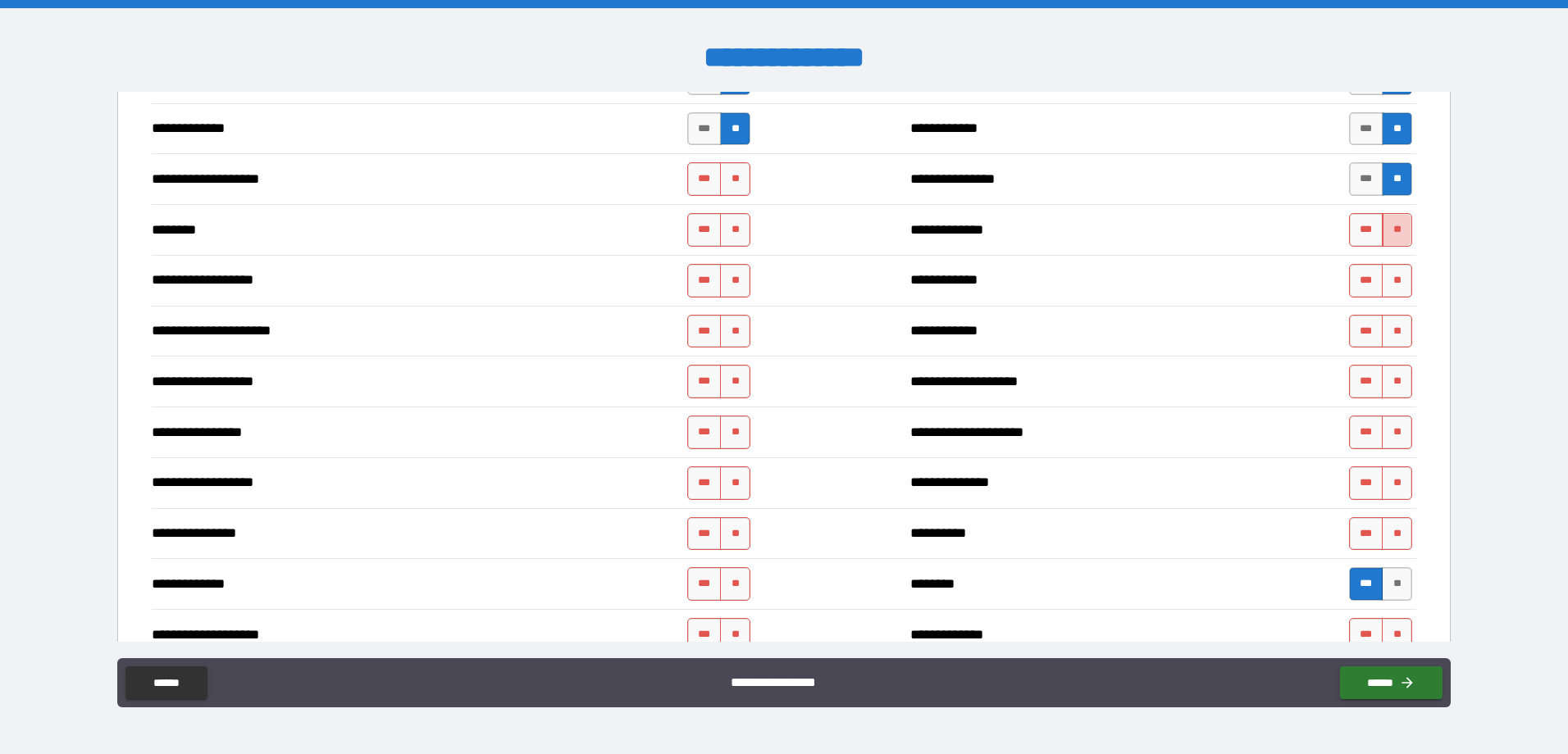 click on "**" at bounding box center (1397, 229) 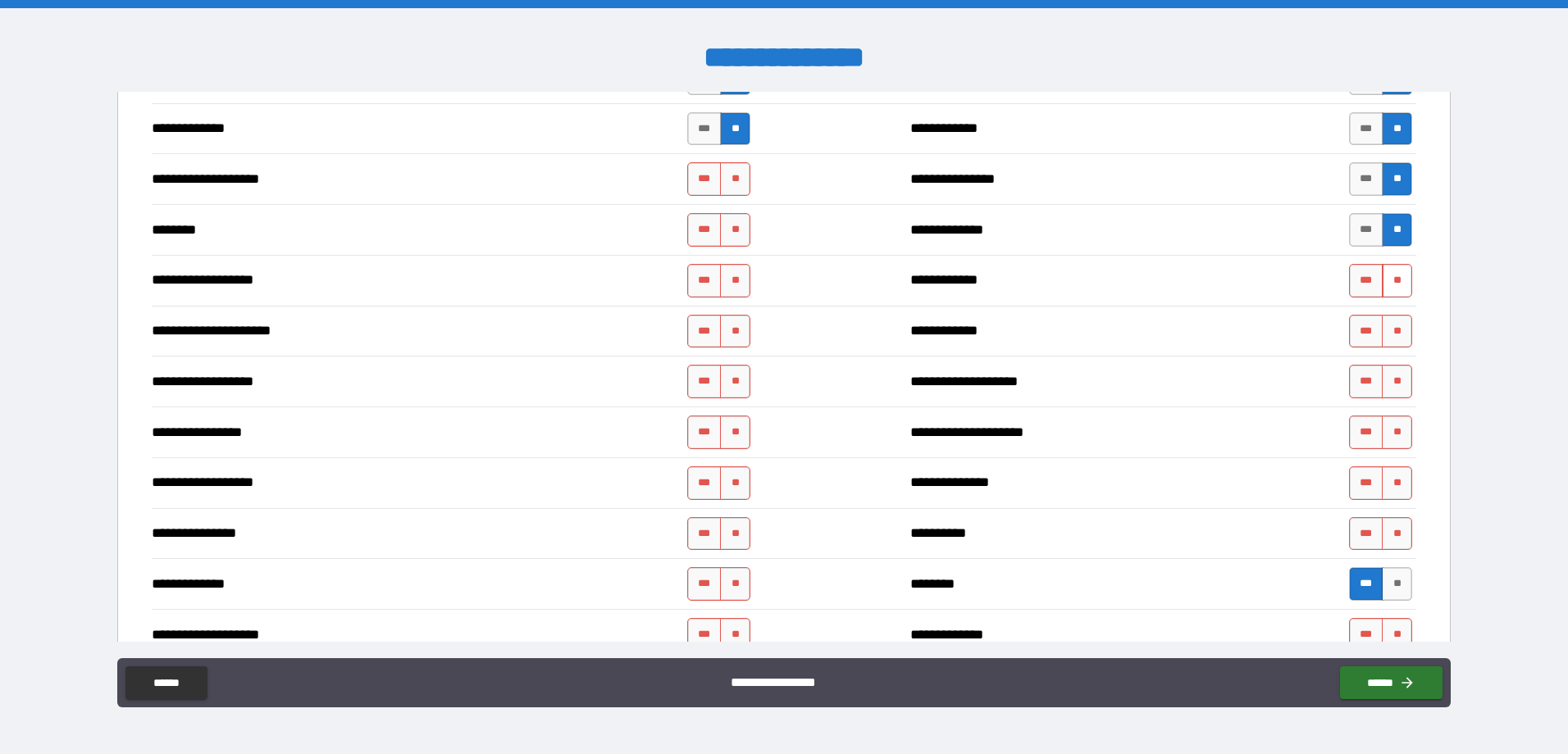 click on "**" at bounding box center (1397, 280) 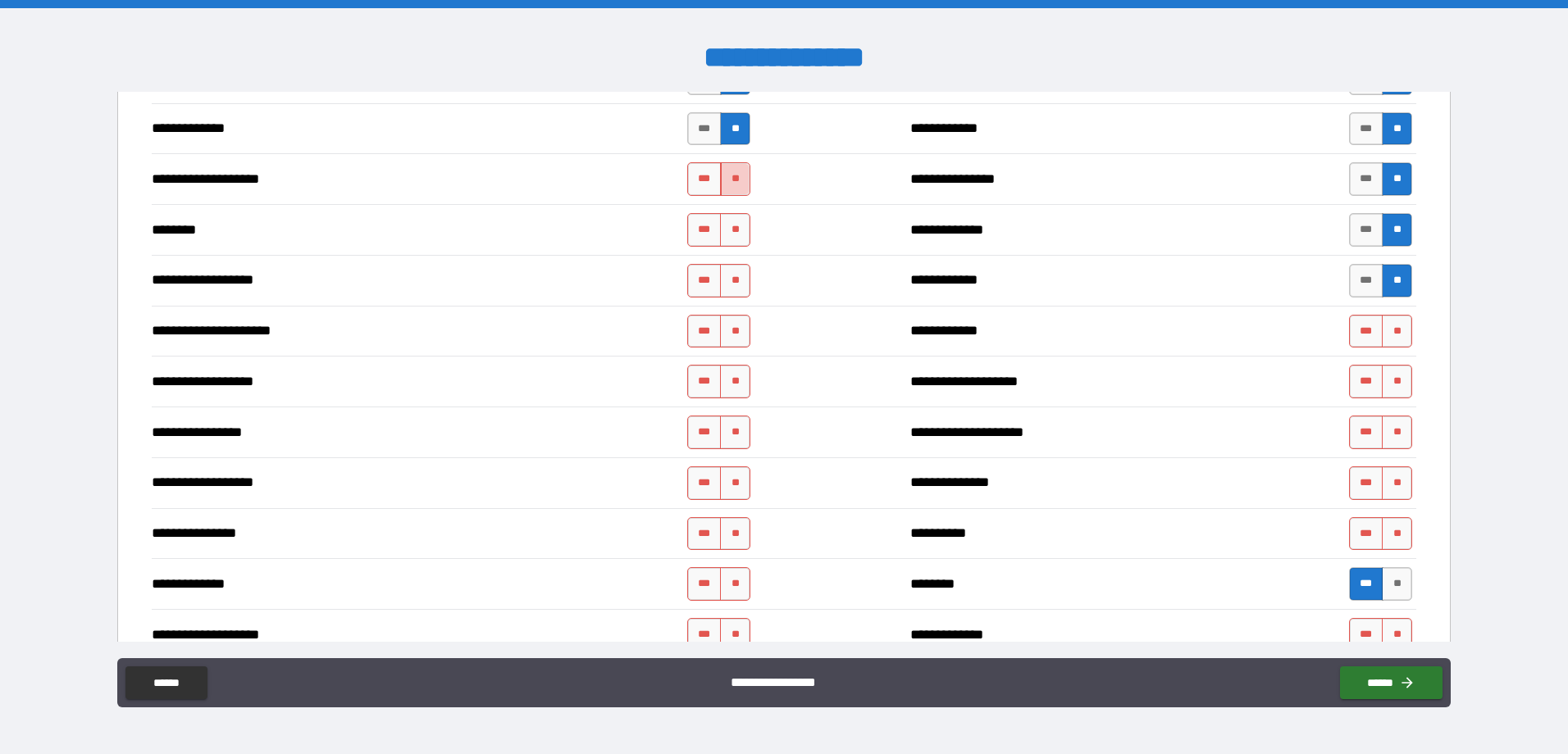 click on "**" at bounding box center [735, 179] 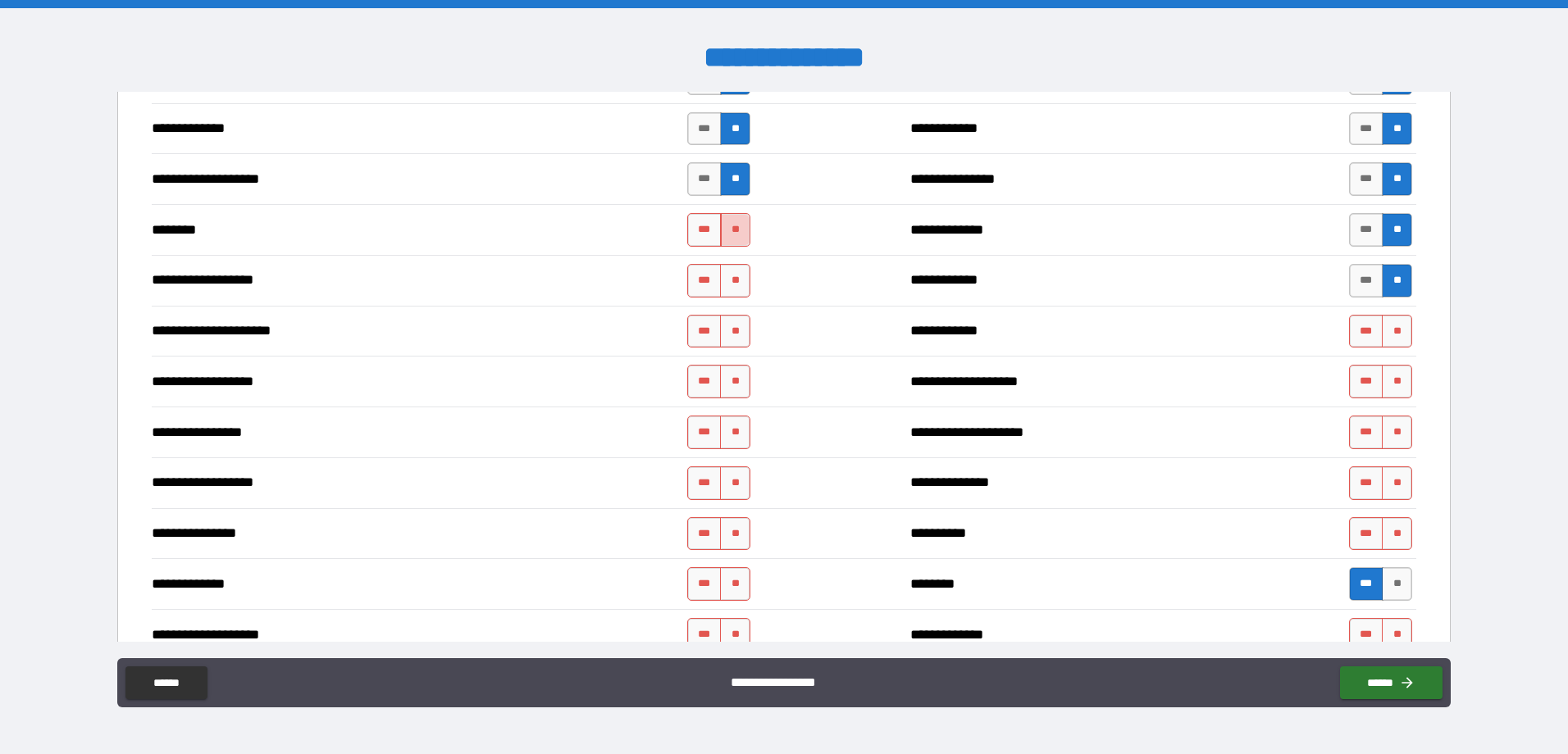click on "**" at bounding box center [735, 229] 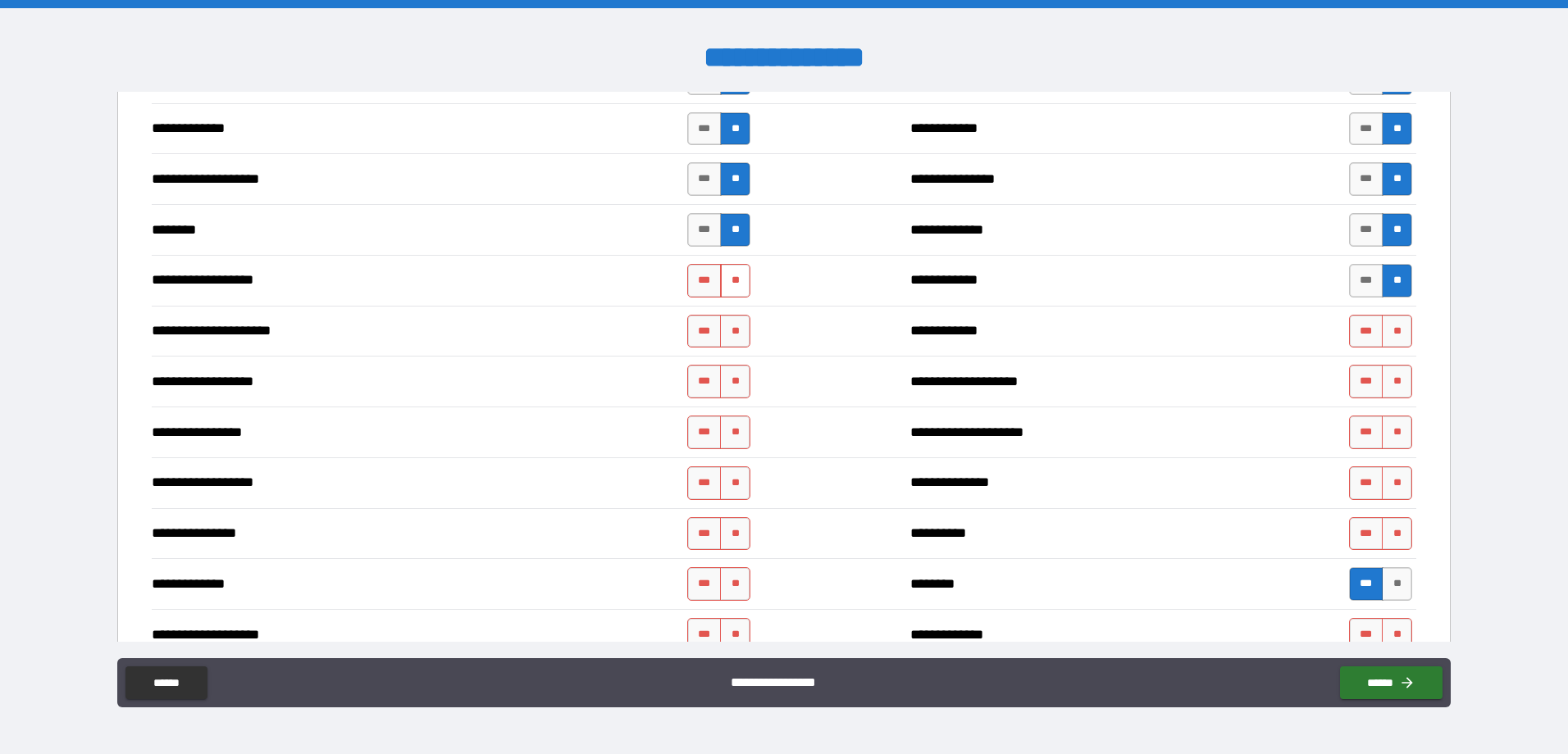 click on "**" at bounding box center (735, 280) 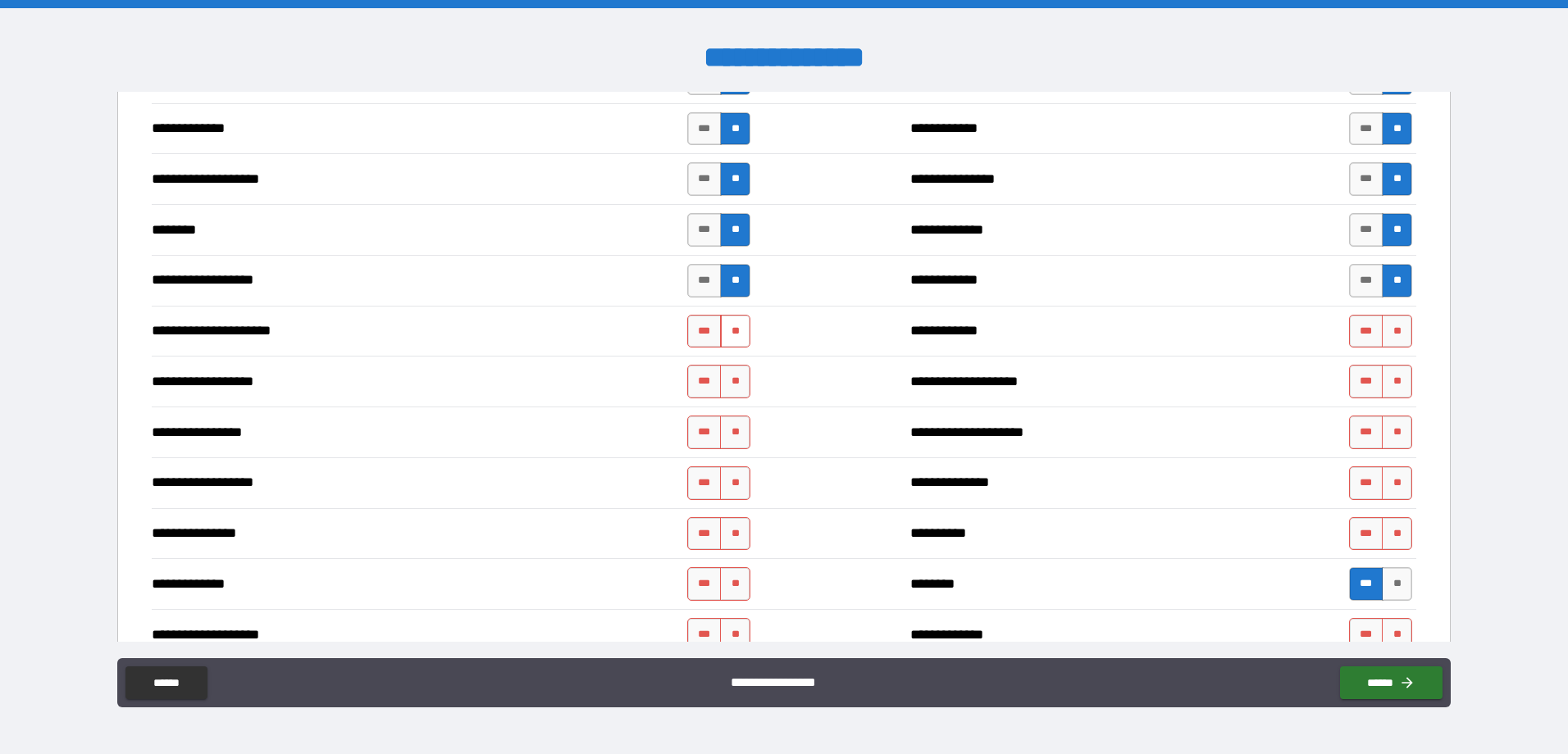 click on "**" at bounding box center [735, 331] 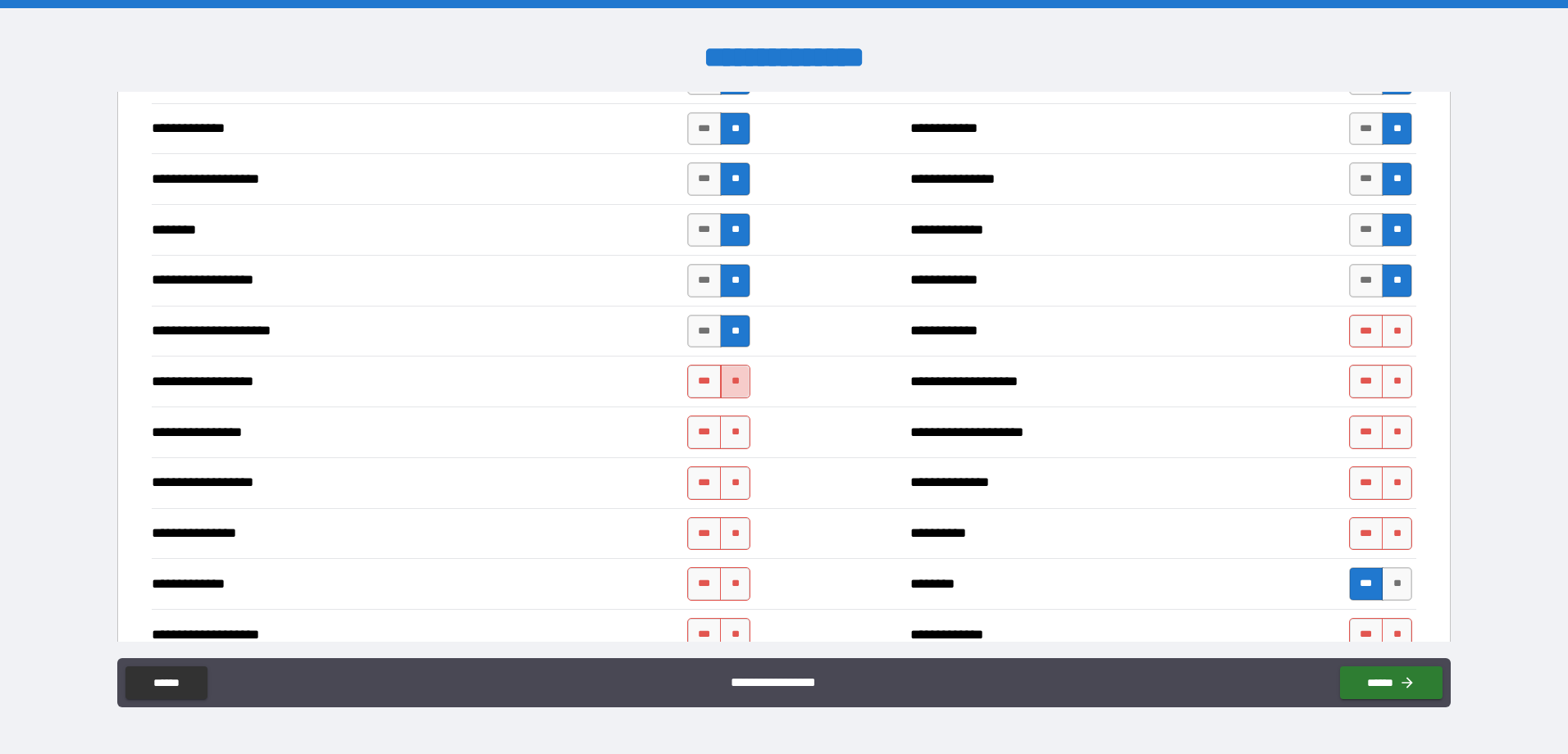 click on "**" at bounding box center (735, 381) 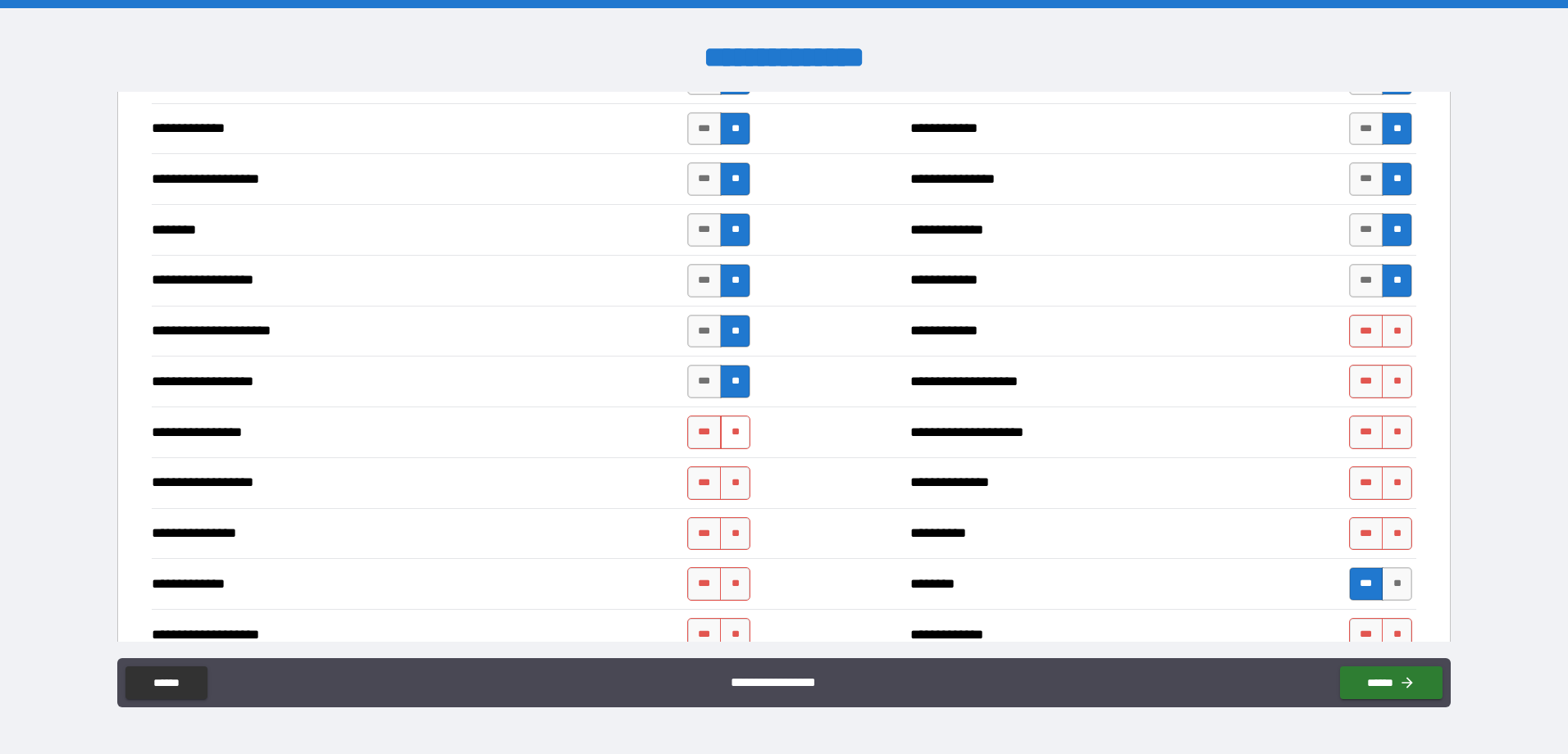 click on "**" at bounding box center [735, 432] 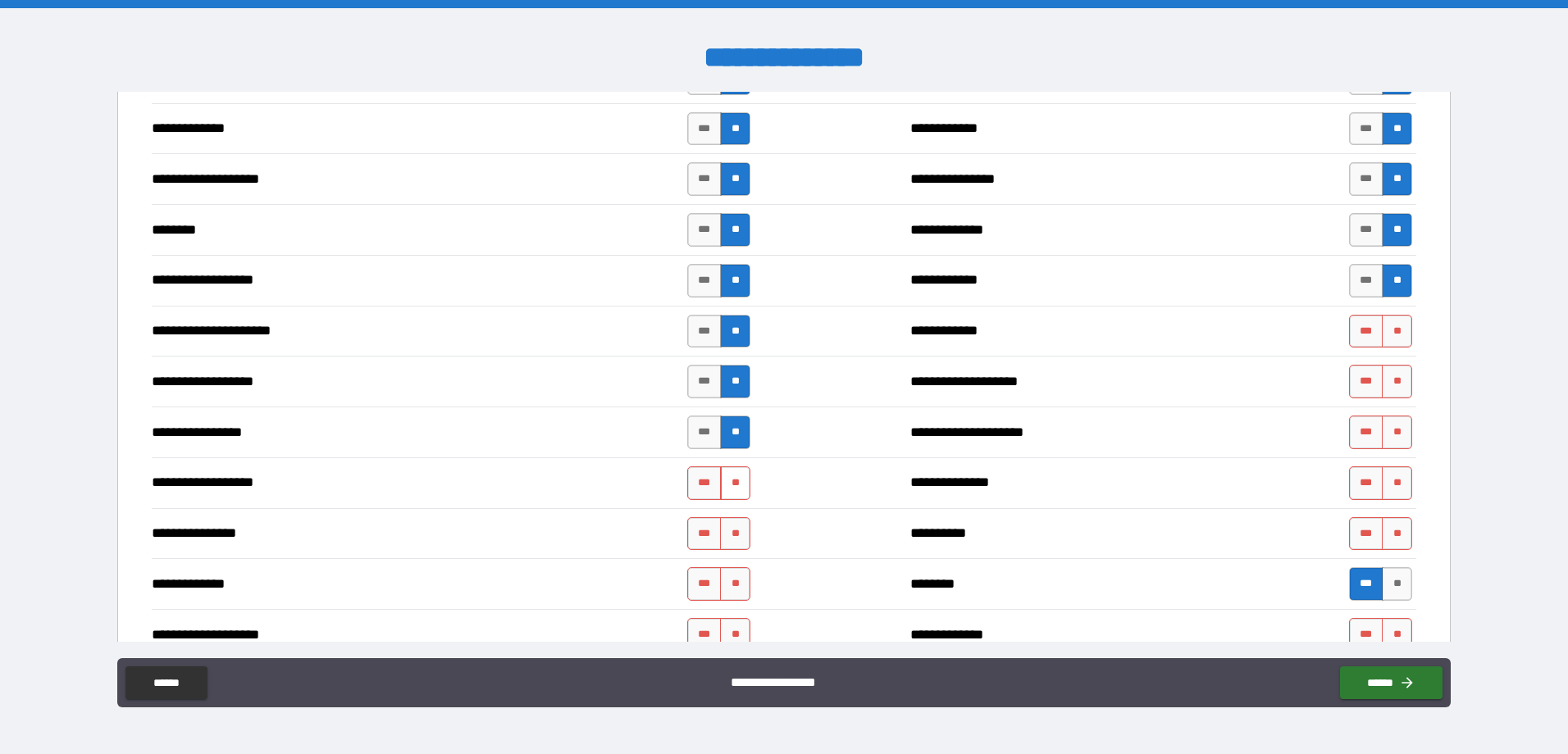 click on "**" at bounding box center [735, 483] 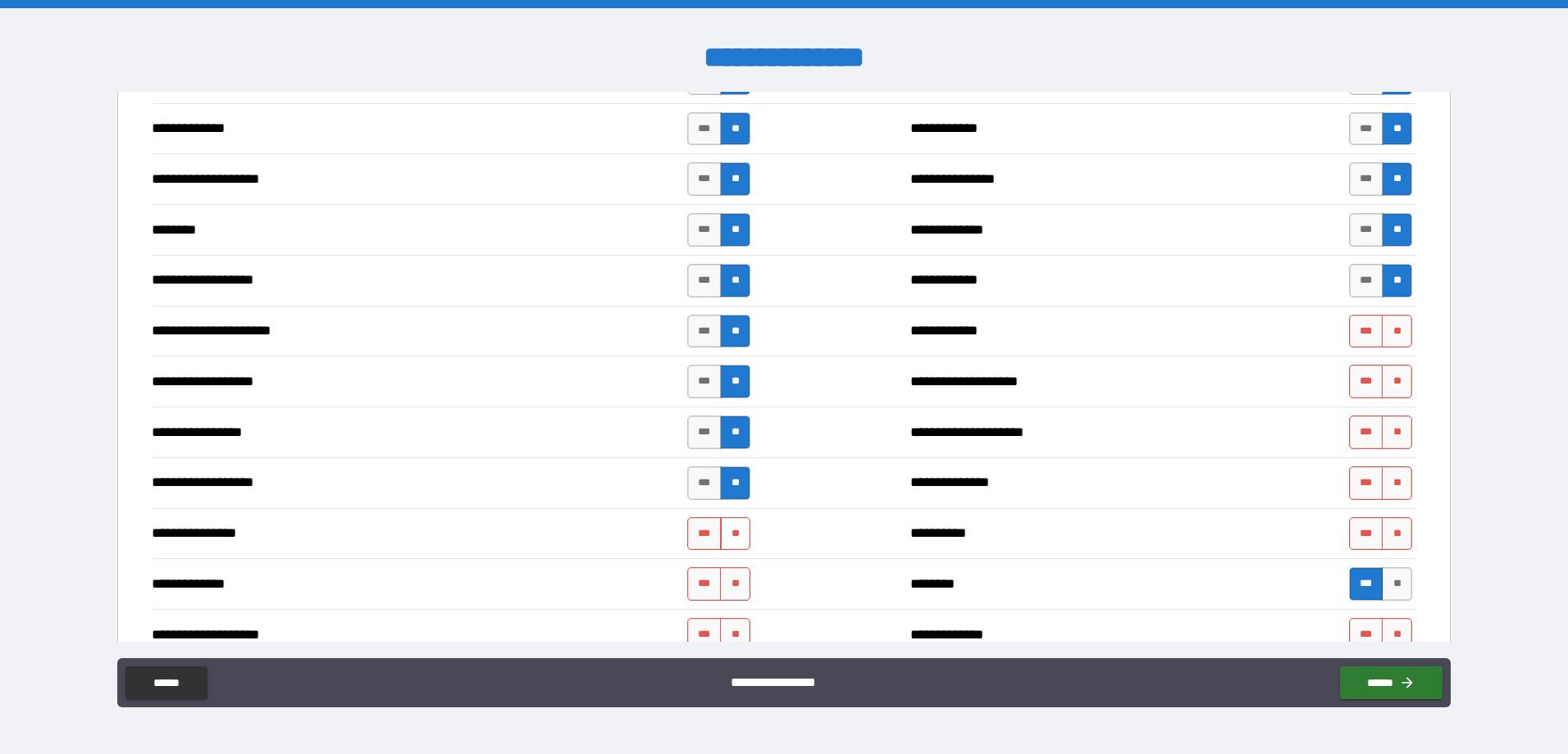 click on "**" at bounding box center [735, 534] 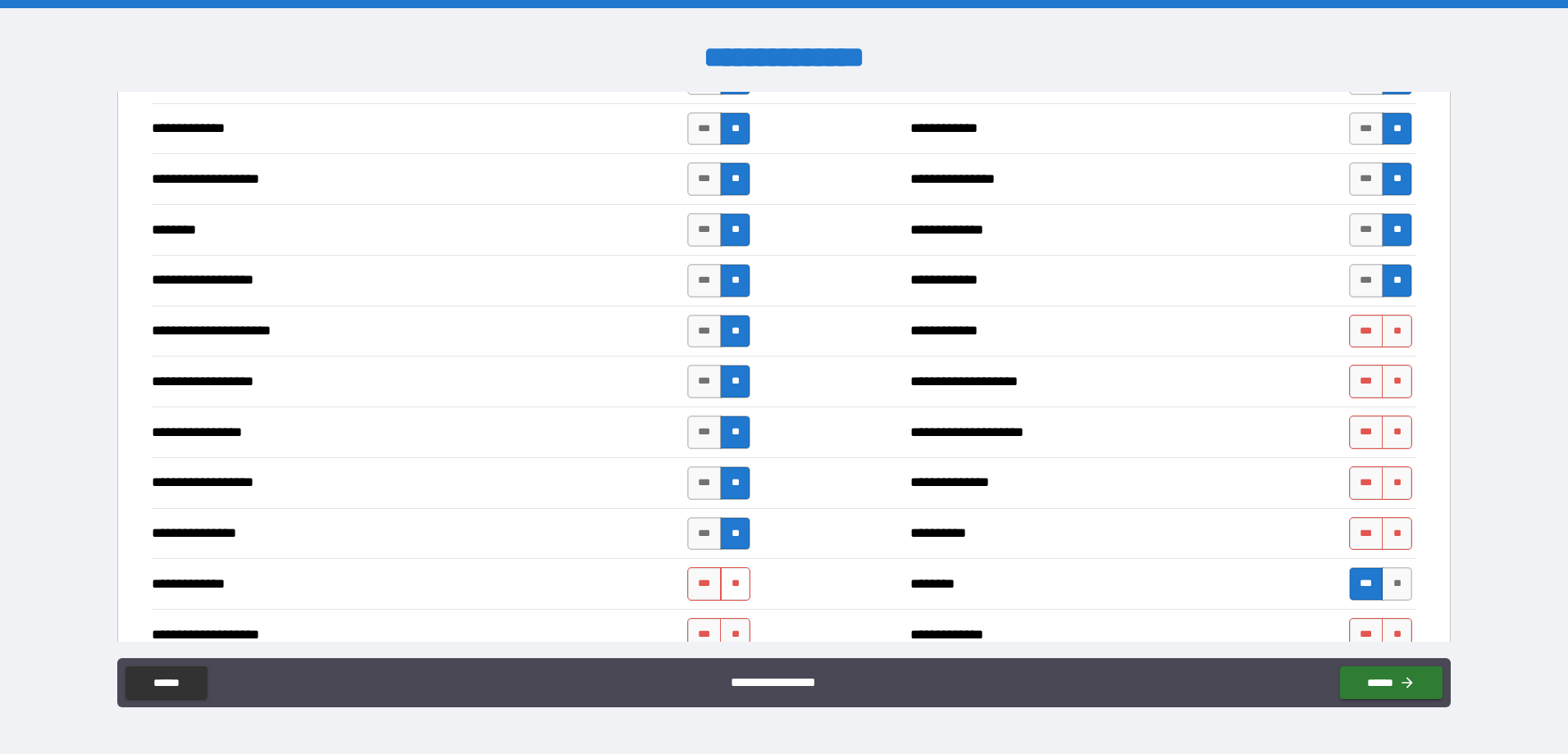 click on "**" at bounding box center (735, 584) 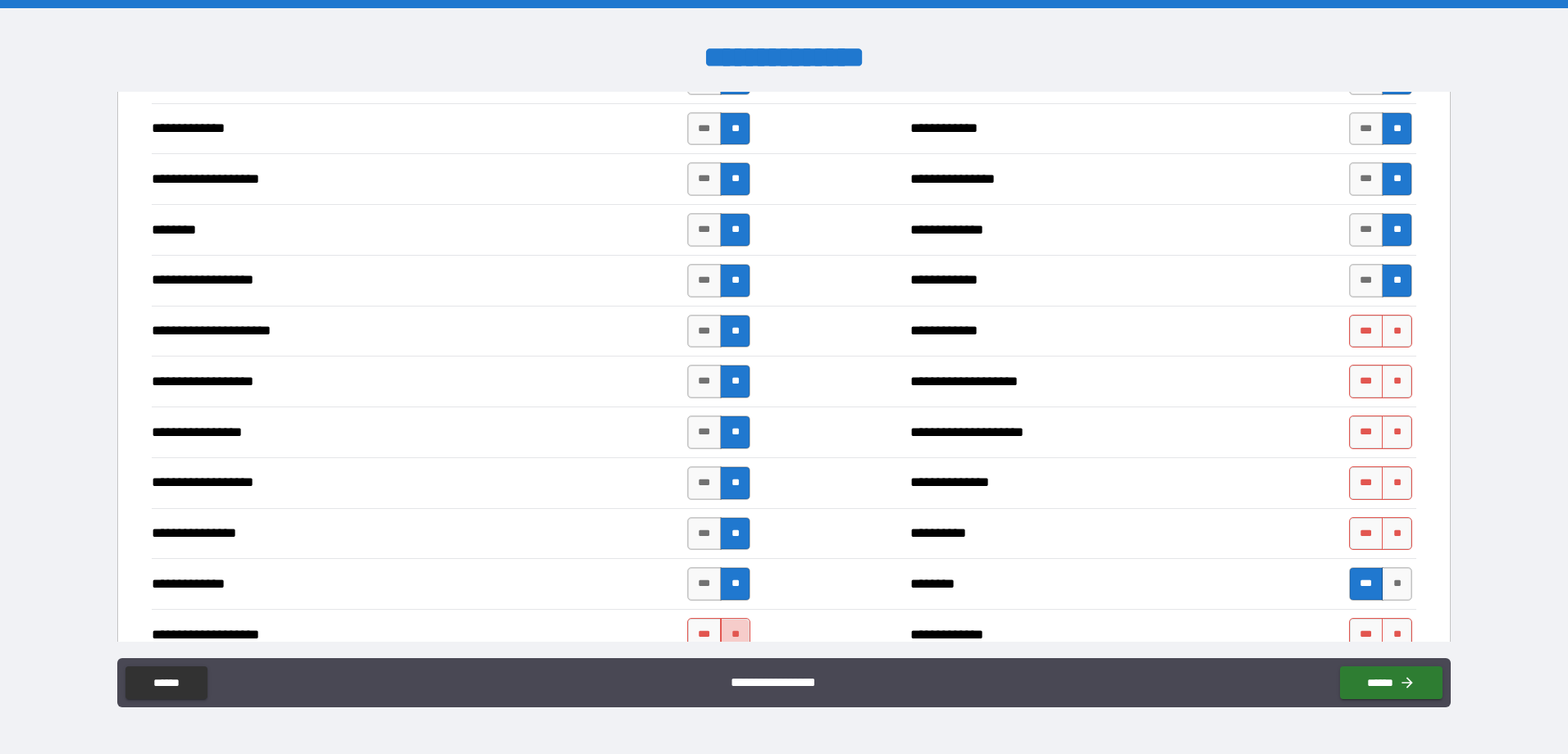 click on "**" at bounding box center (735, 634) 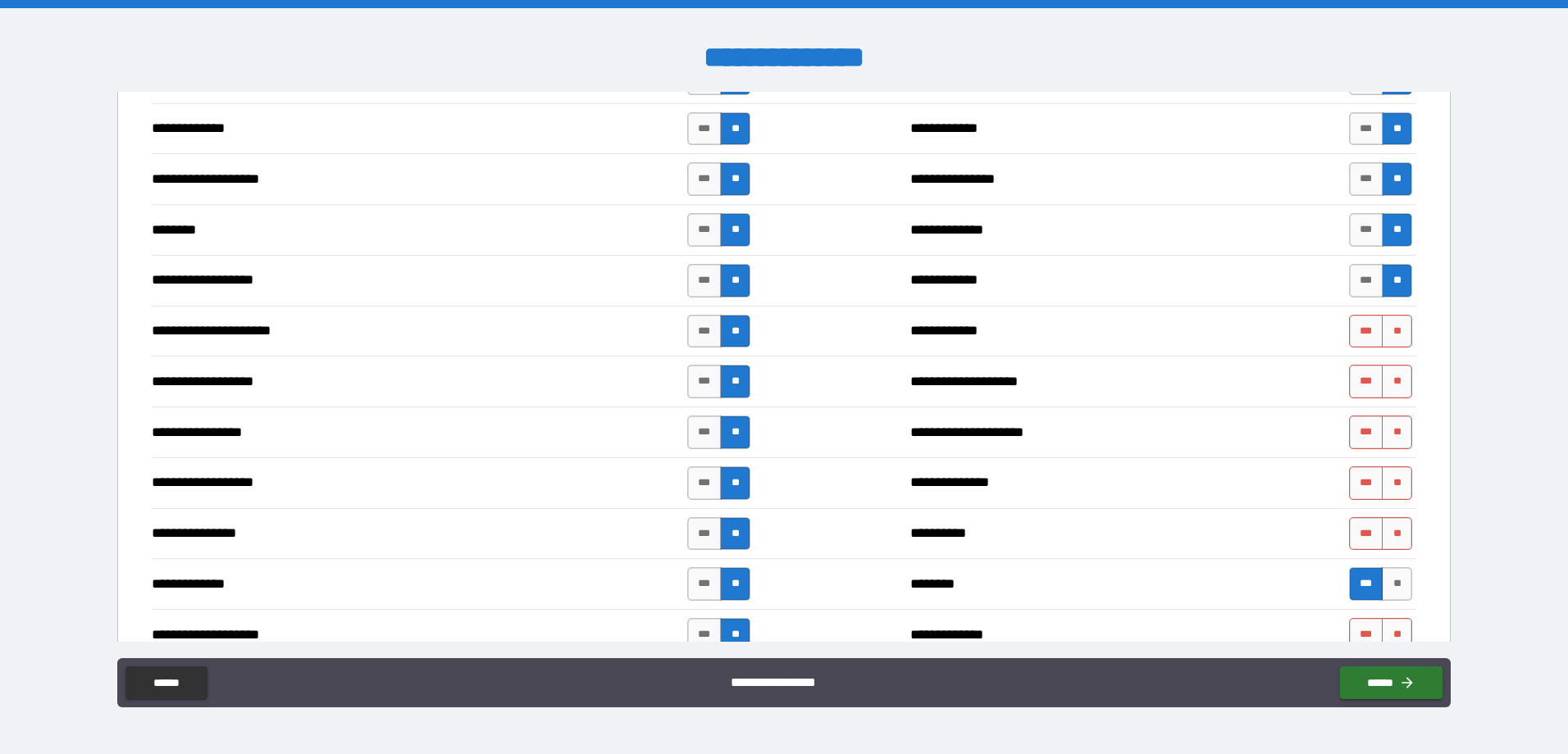 click on "**" at bounding box center [1397, 331] 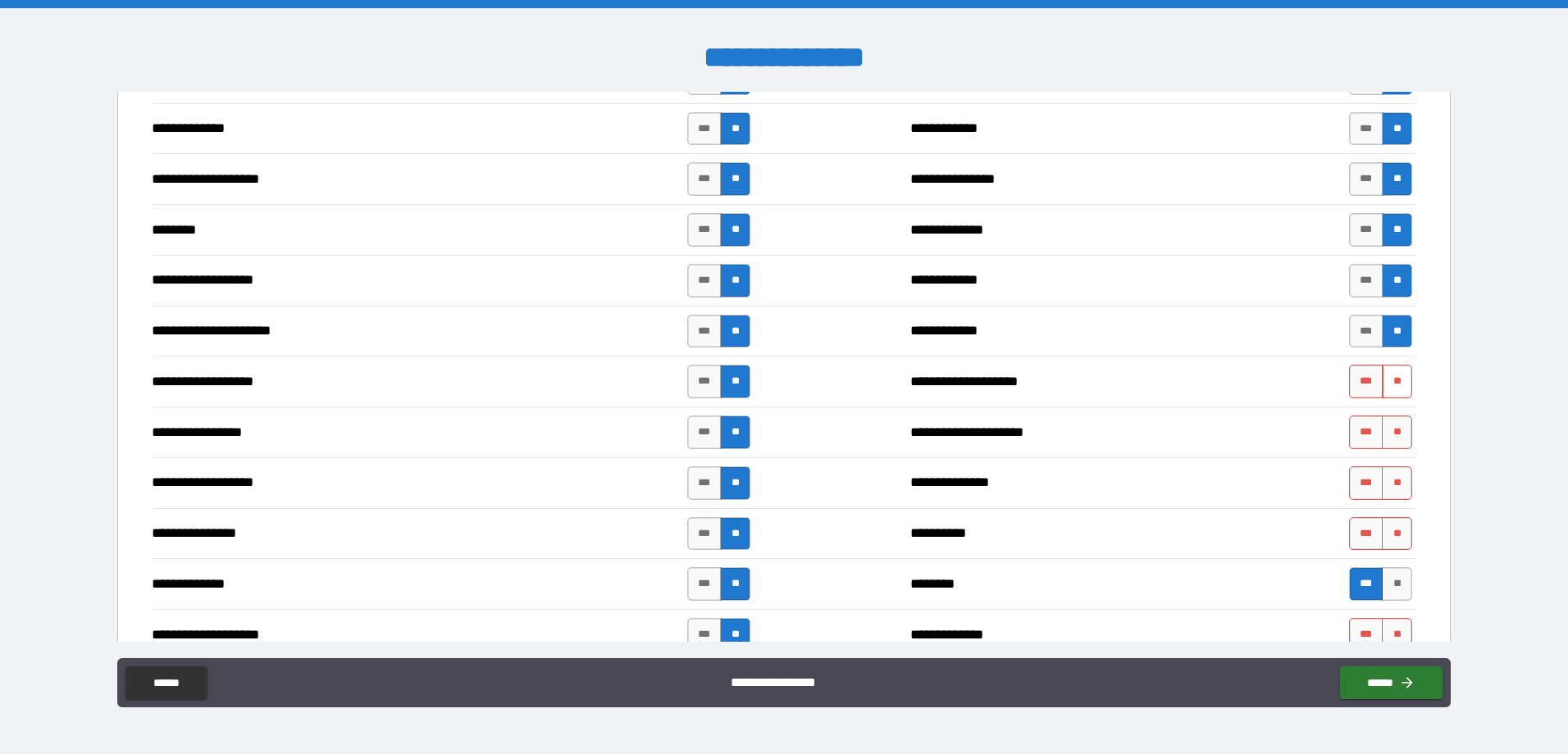 click on "**" at bounding box center [1397, 381] 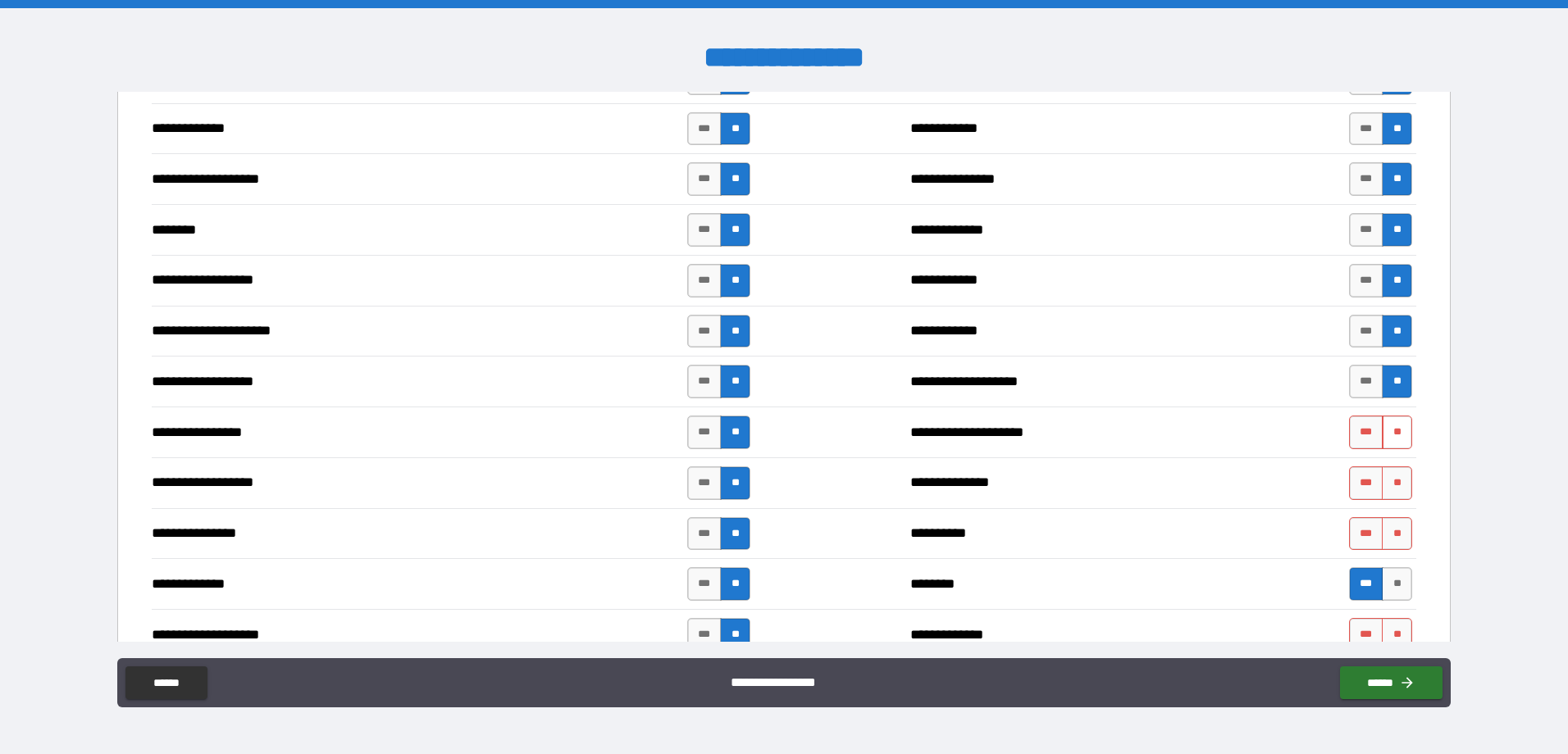 click on "**" at bounding box center [1397, 432] 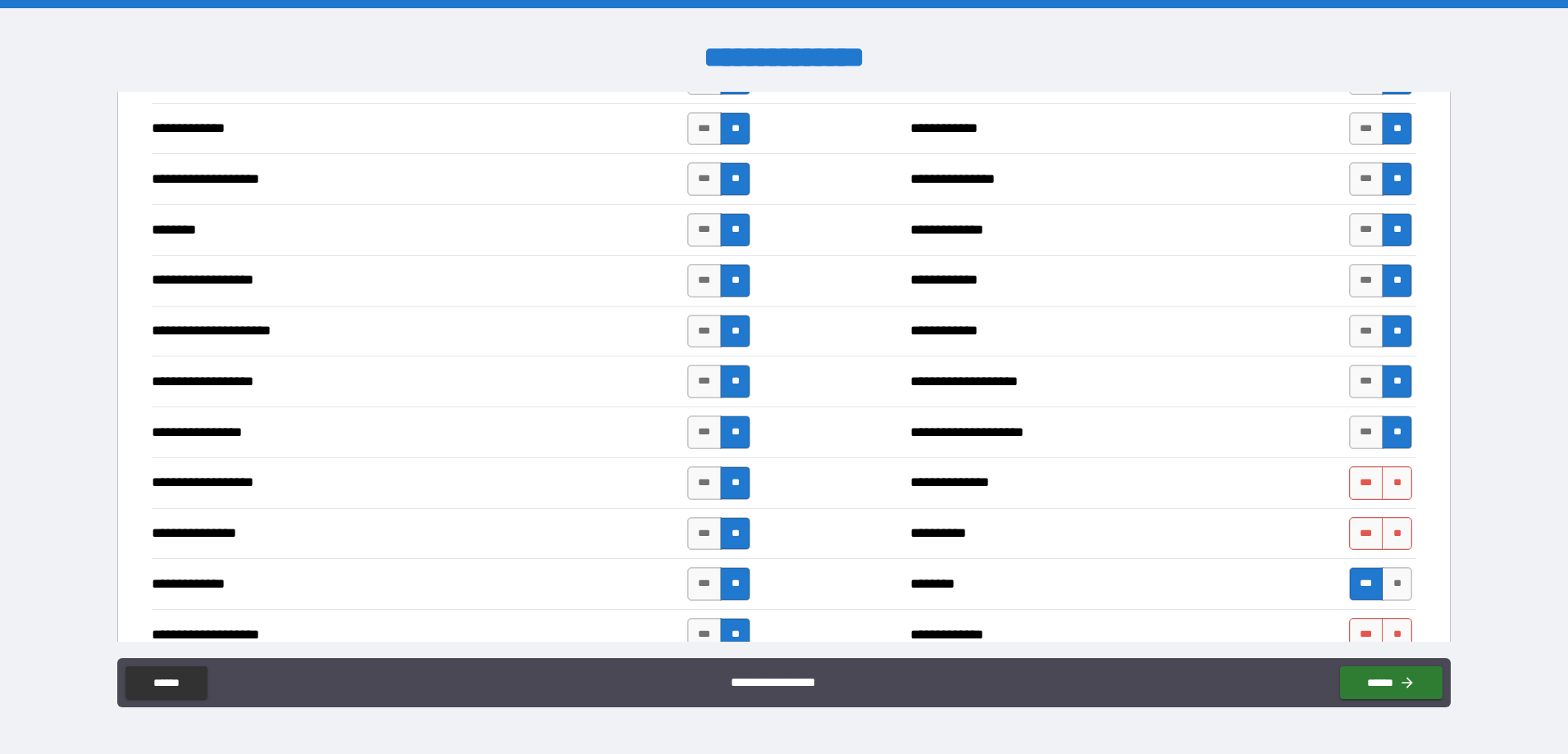 drag, startPoint x: 1384, startPoint y: 490, endPoint x: 1387, endPoint y: 502, distance: 12.3693169 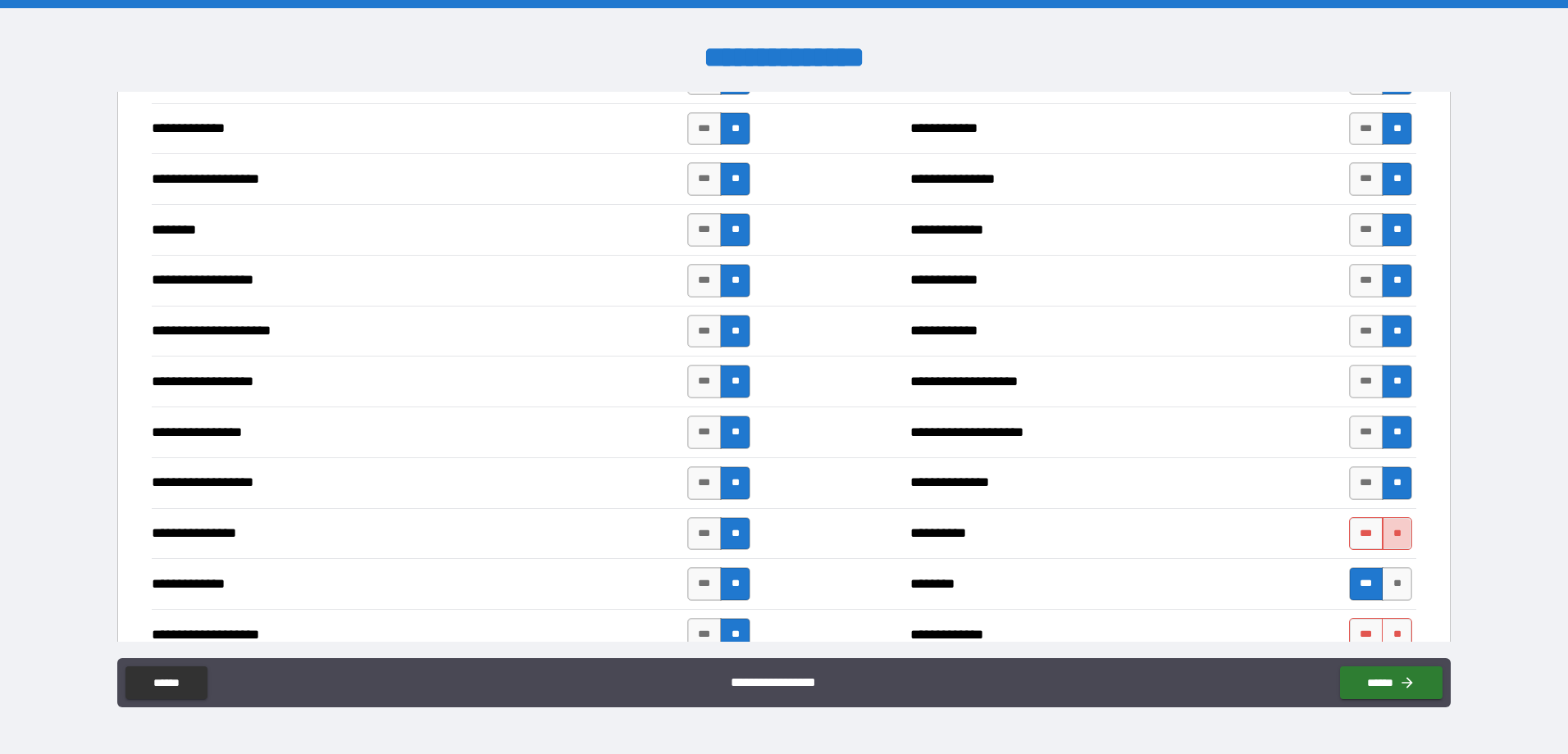 click on "**" at bounding box center [1397, 534] 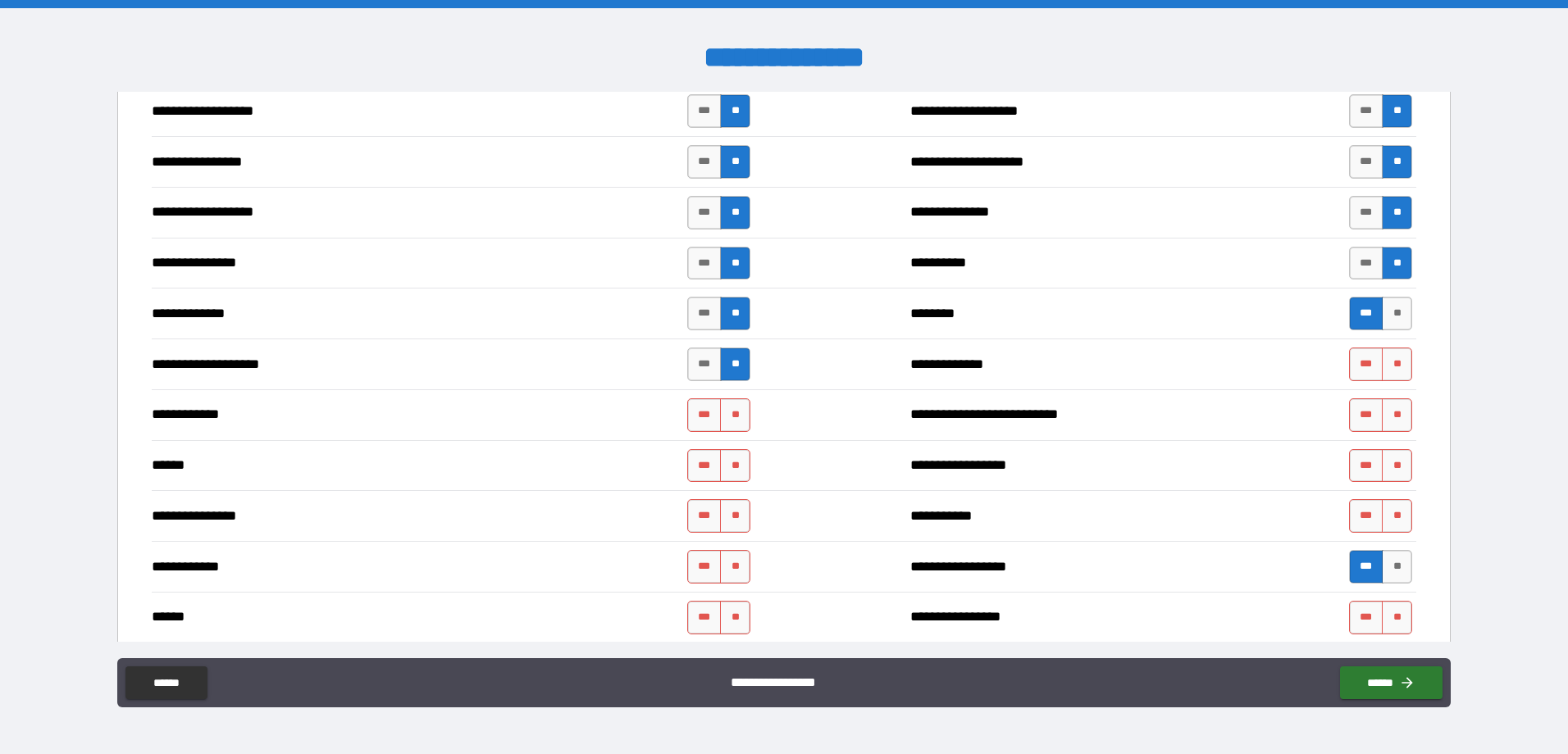 scroll, scrollTop: 2610, scrollLeft: 0, axis: vertical 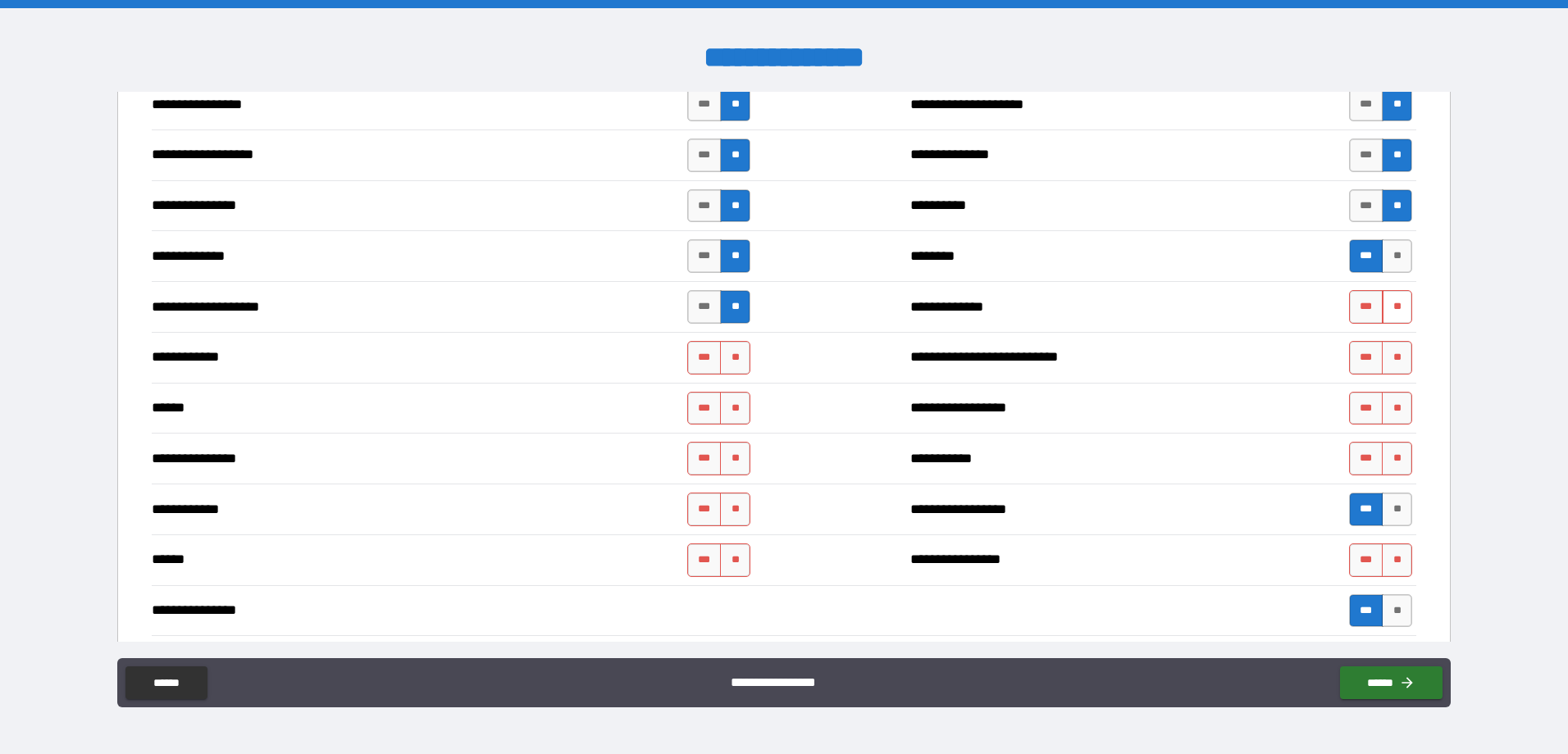 click on "**" at bounding box center [1397, 307] 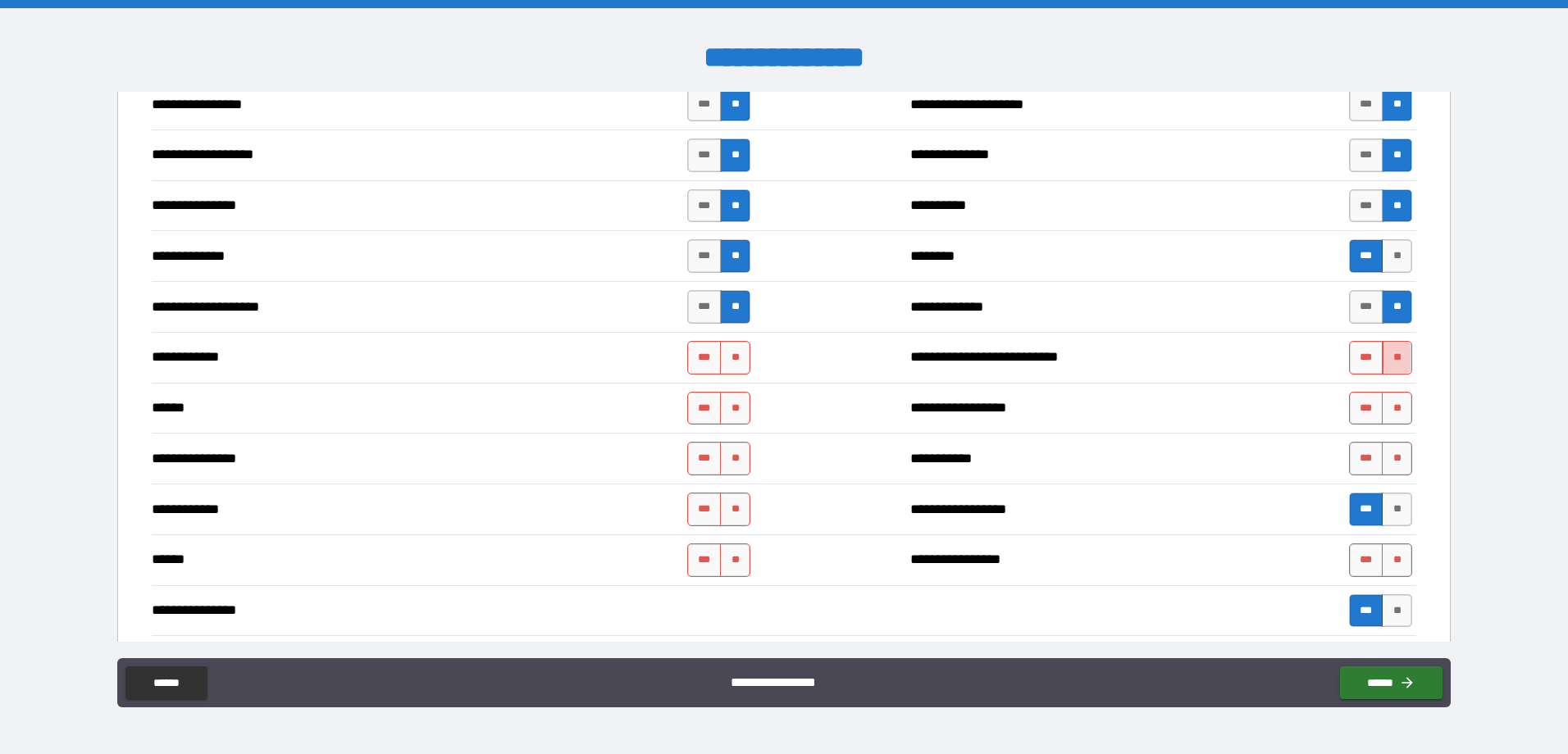 click on "**" at bounding box center [1397, 357] 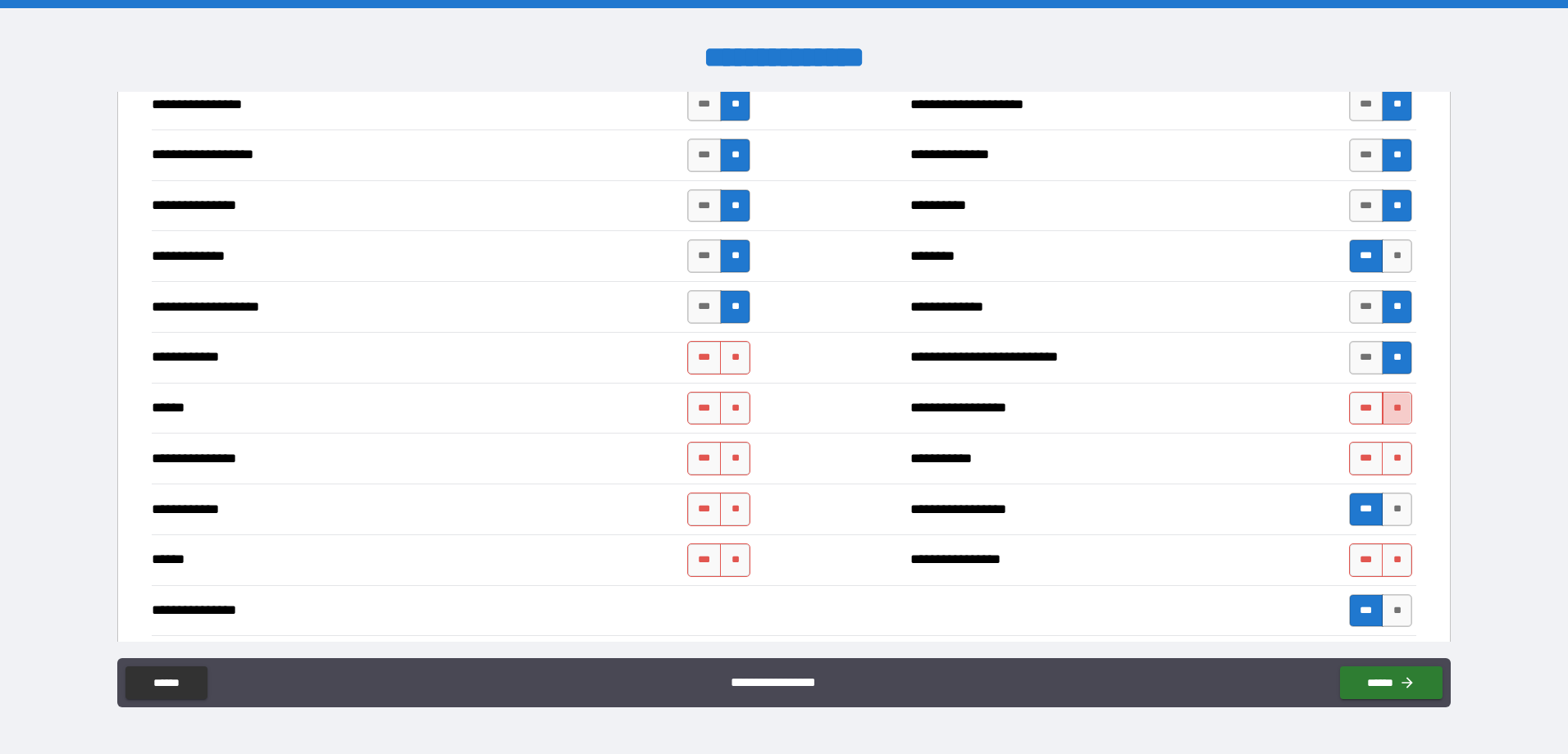click on "**" at bounding box center [1397, 408] 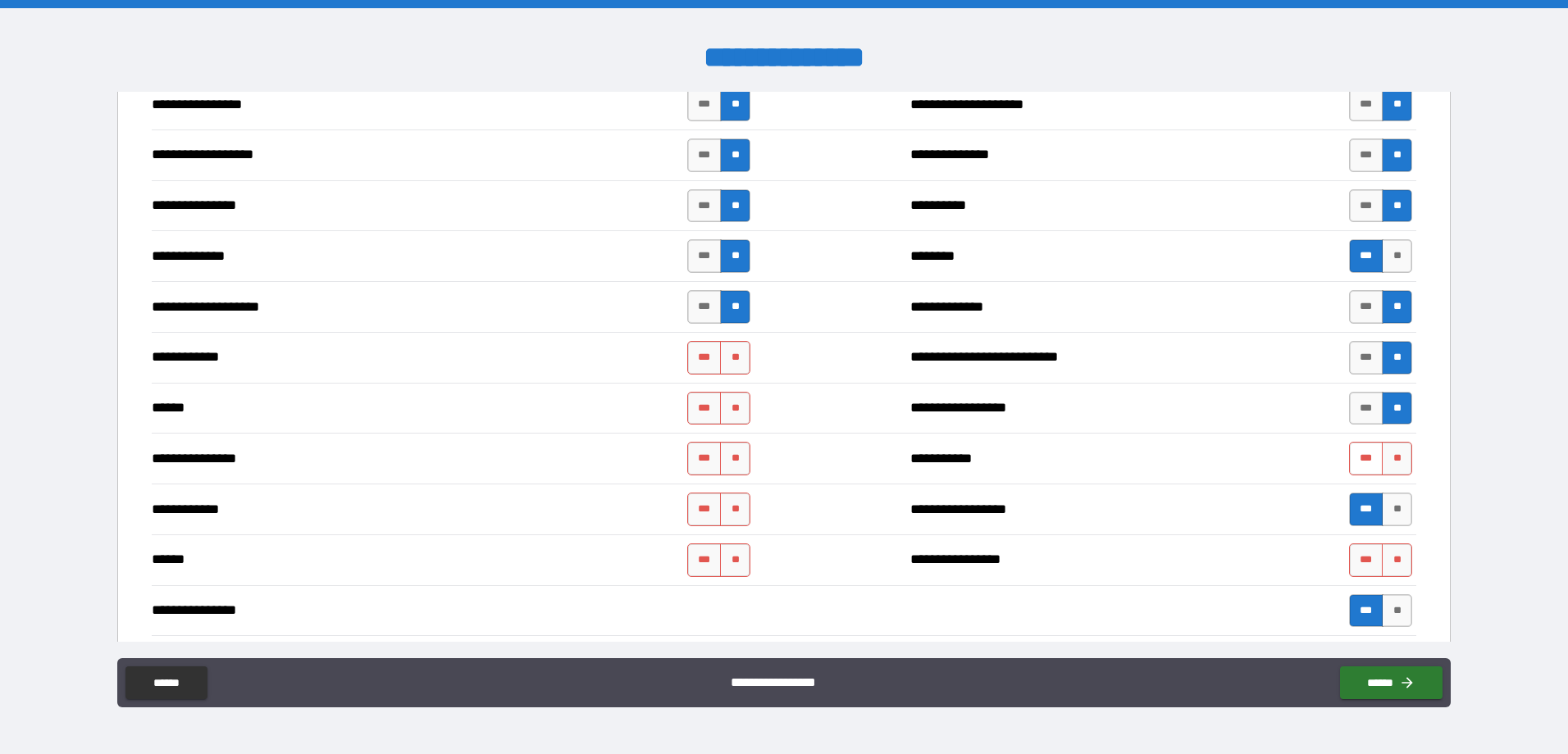 click on "***" at bounding box center (1366, 458) 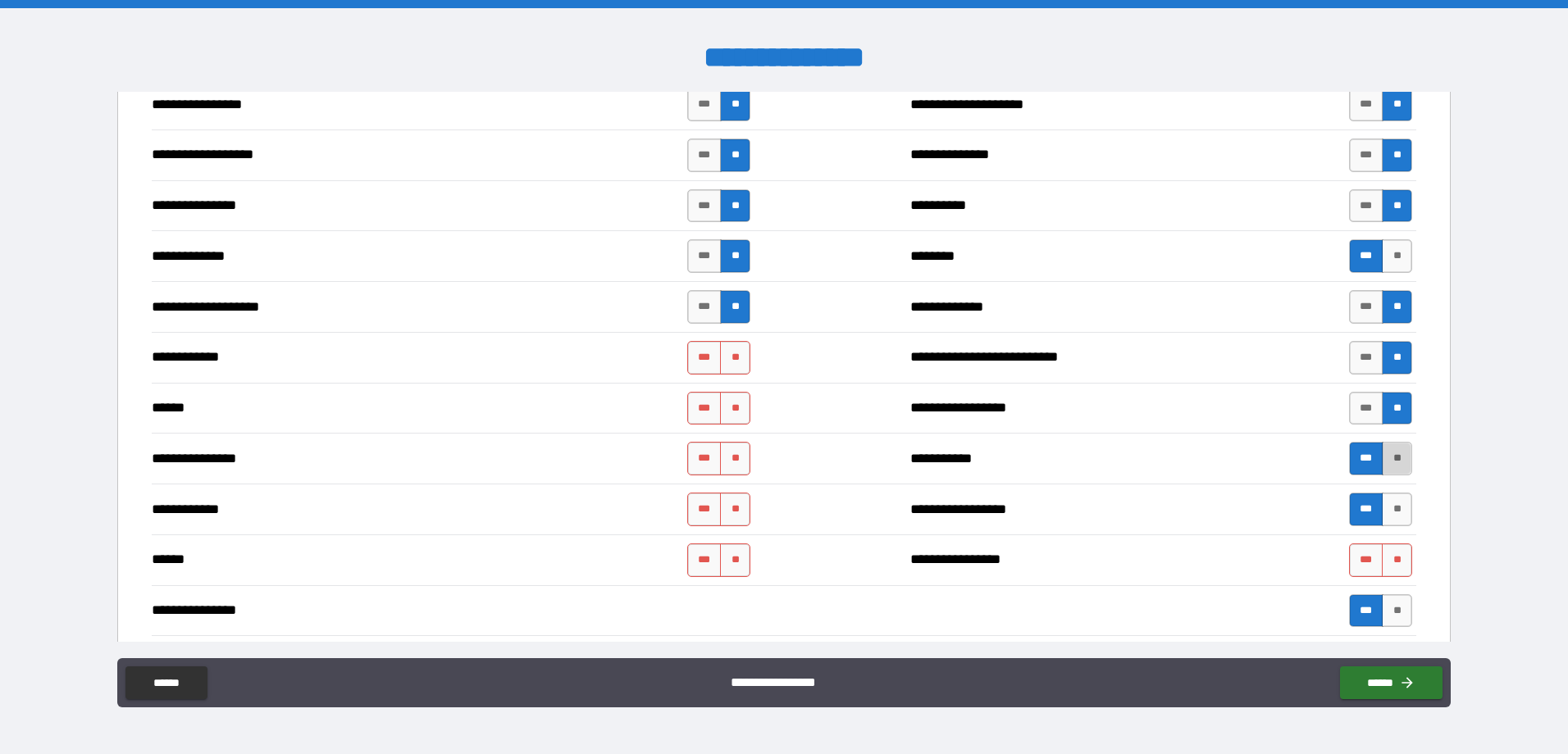 click on "**" at bounding box center (1397, 458) 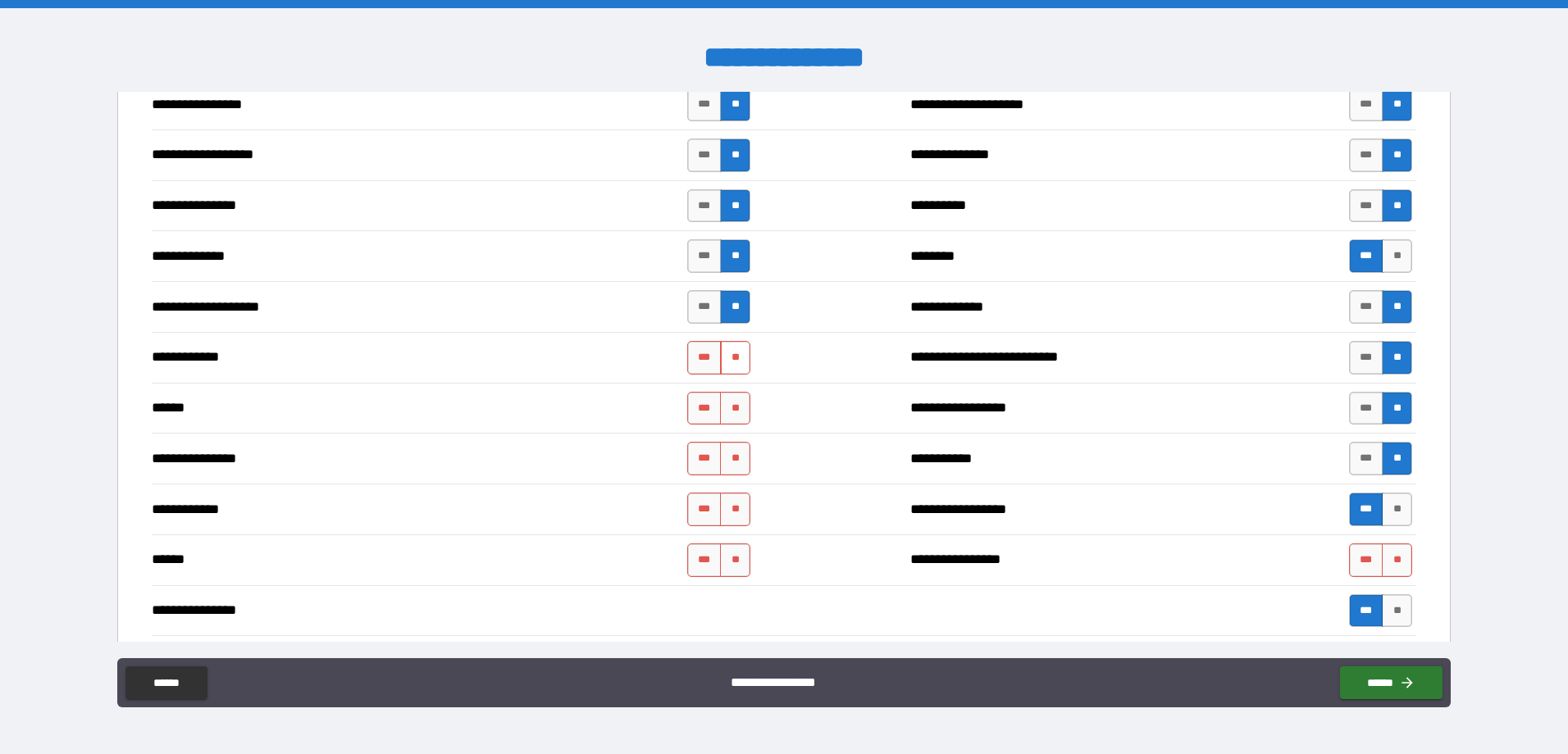 click on "**" at bounding box center (735, 357) 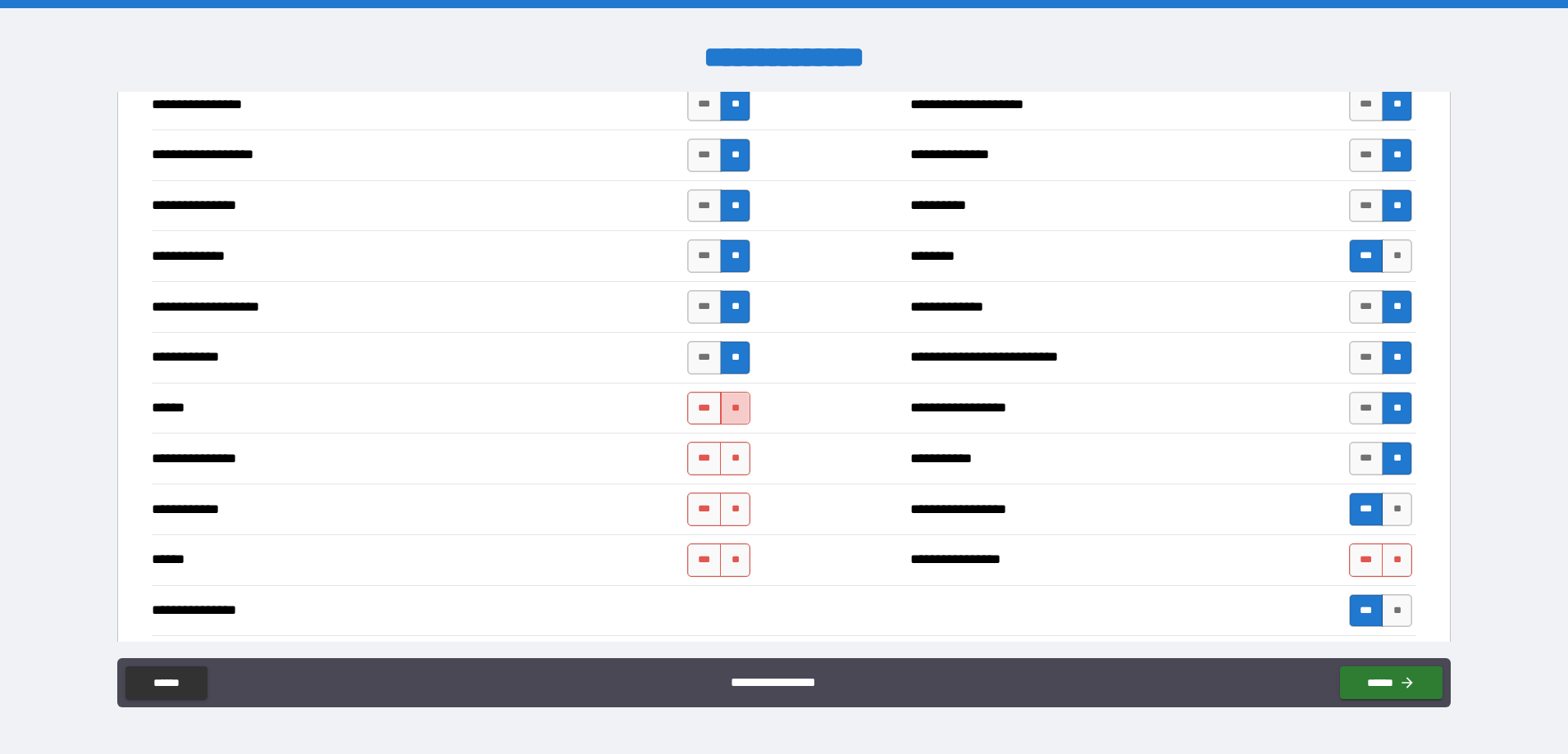 click on "**" at bounding box center (735, 408) 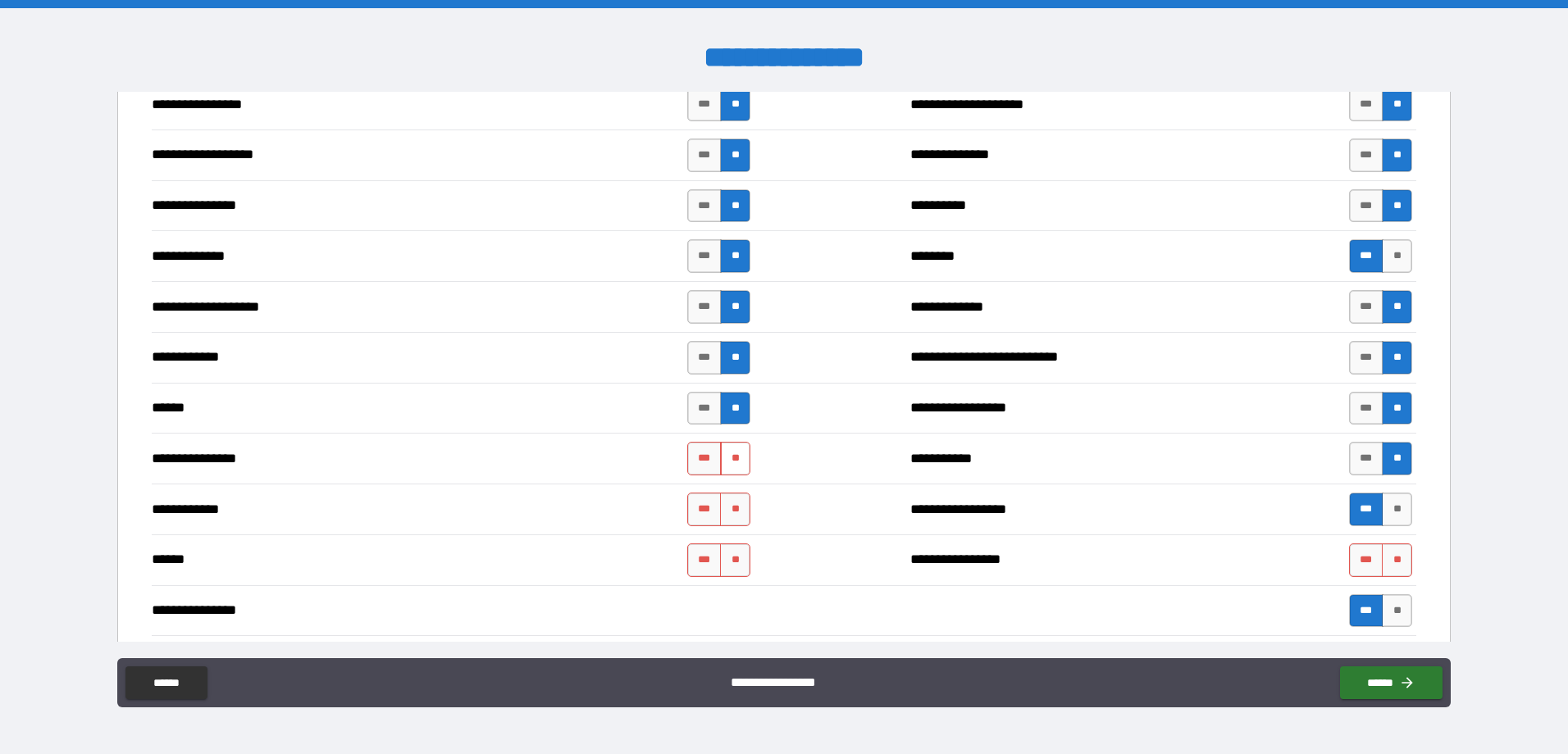 click on "**" at bounding box center [735, 458] 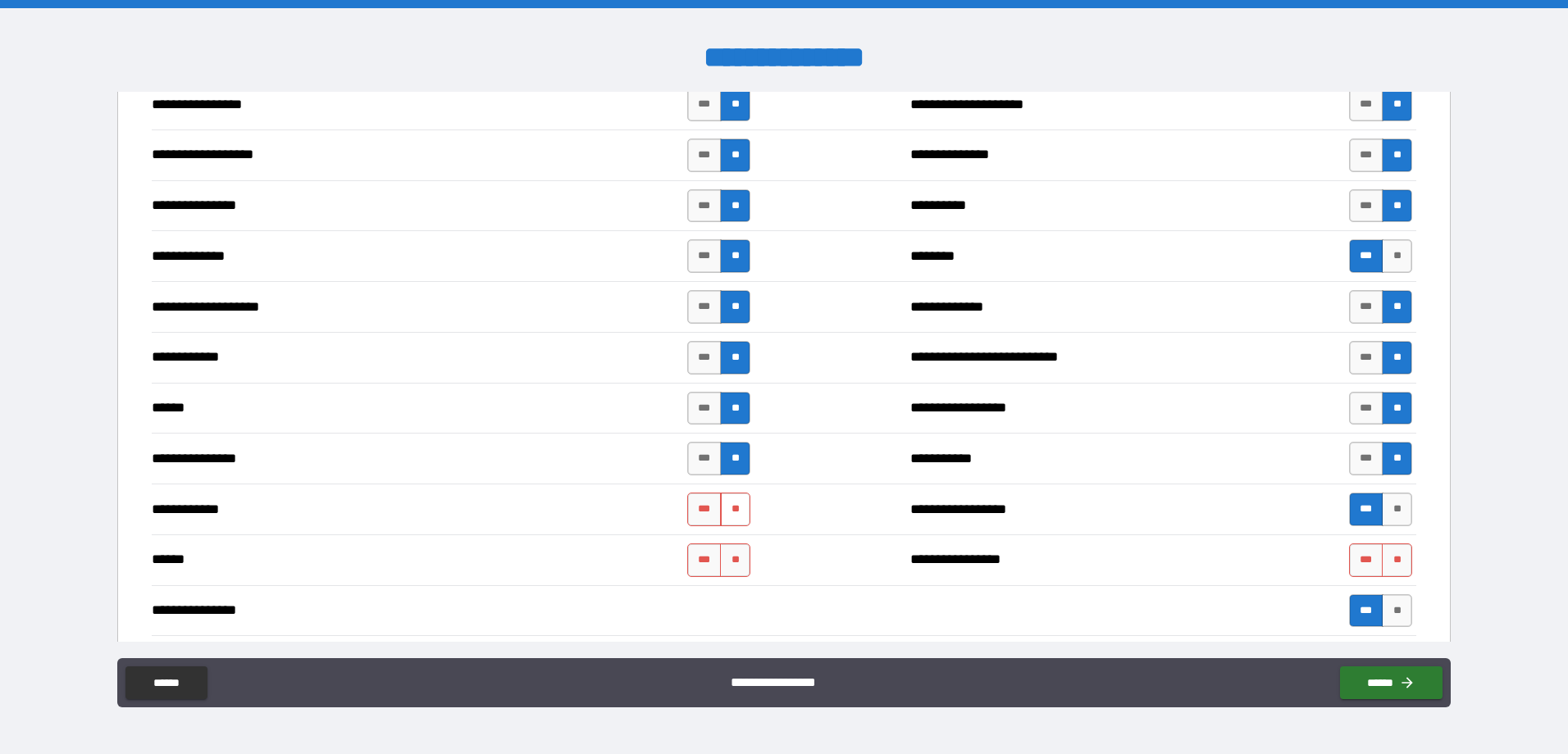 click on "**" at bounding box center (735, 509) 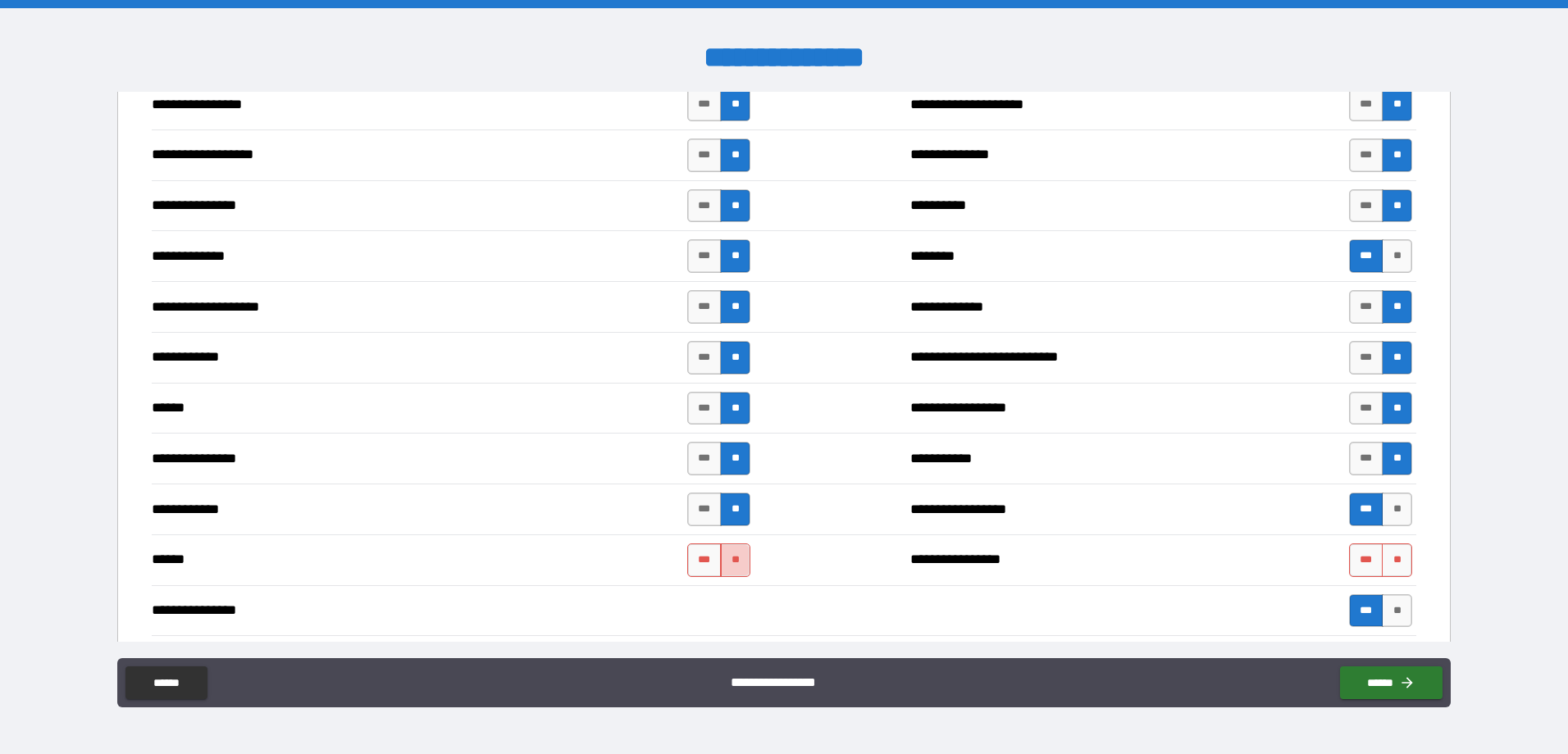 click on "**" at bounding box center (735, 560) 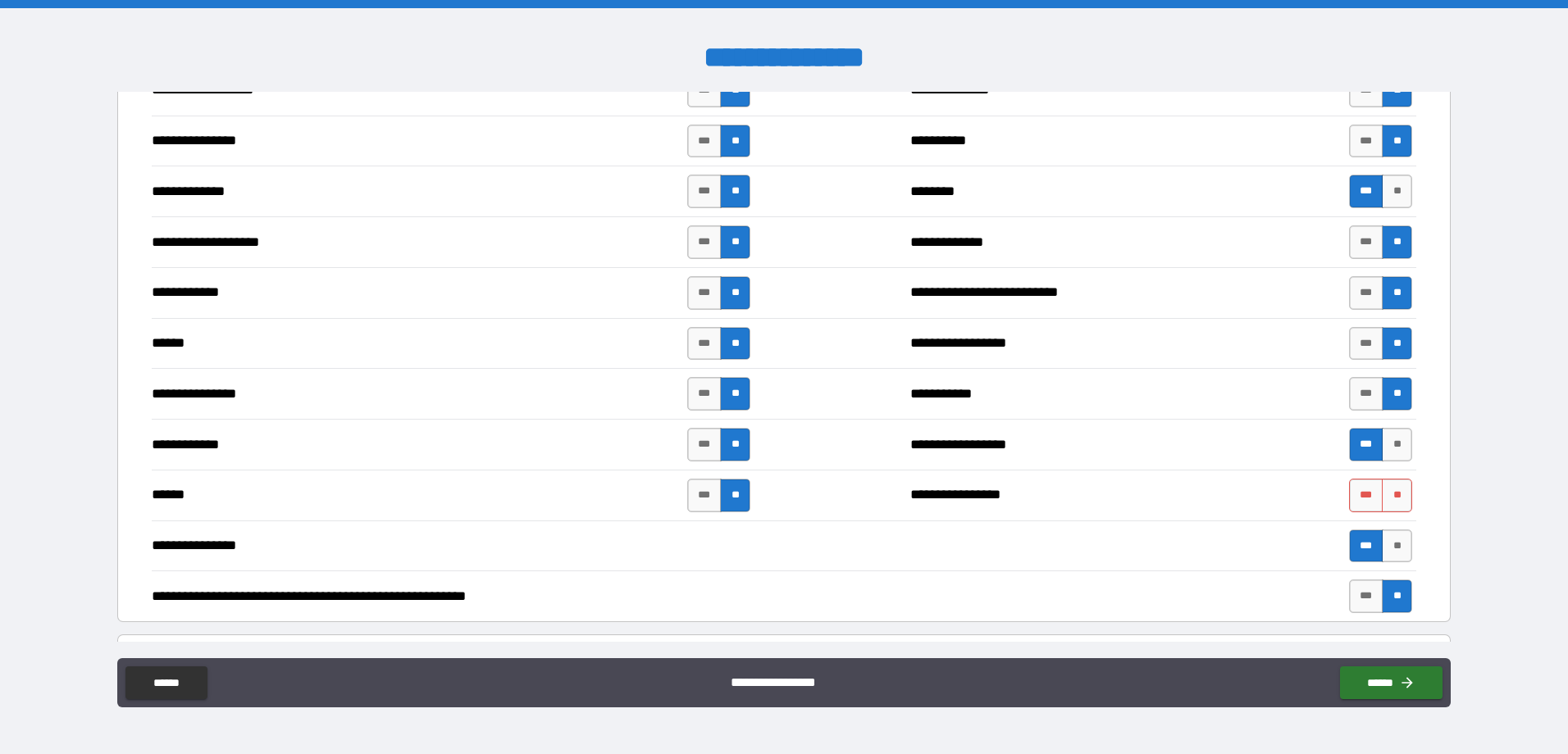 scroll, scrollTop: 2774, scrollLeft: 0, axis: vertical 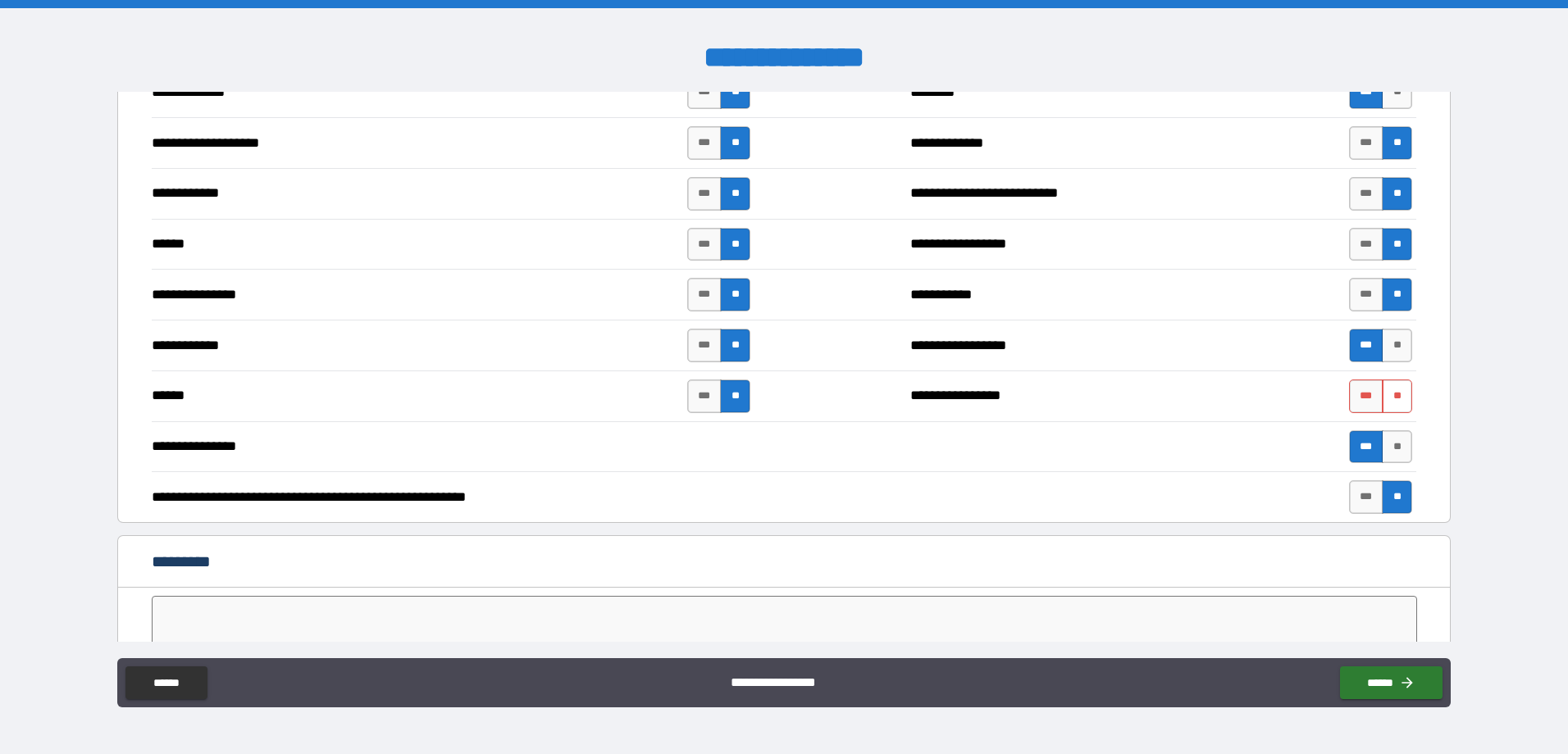 click on "**" at bounding box center [1397, 396] 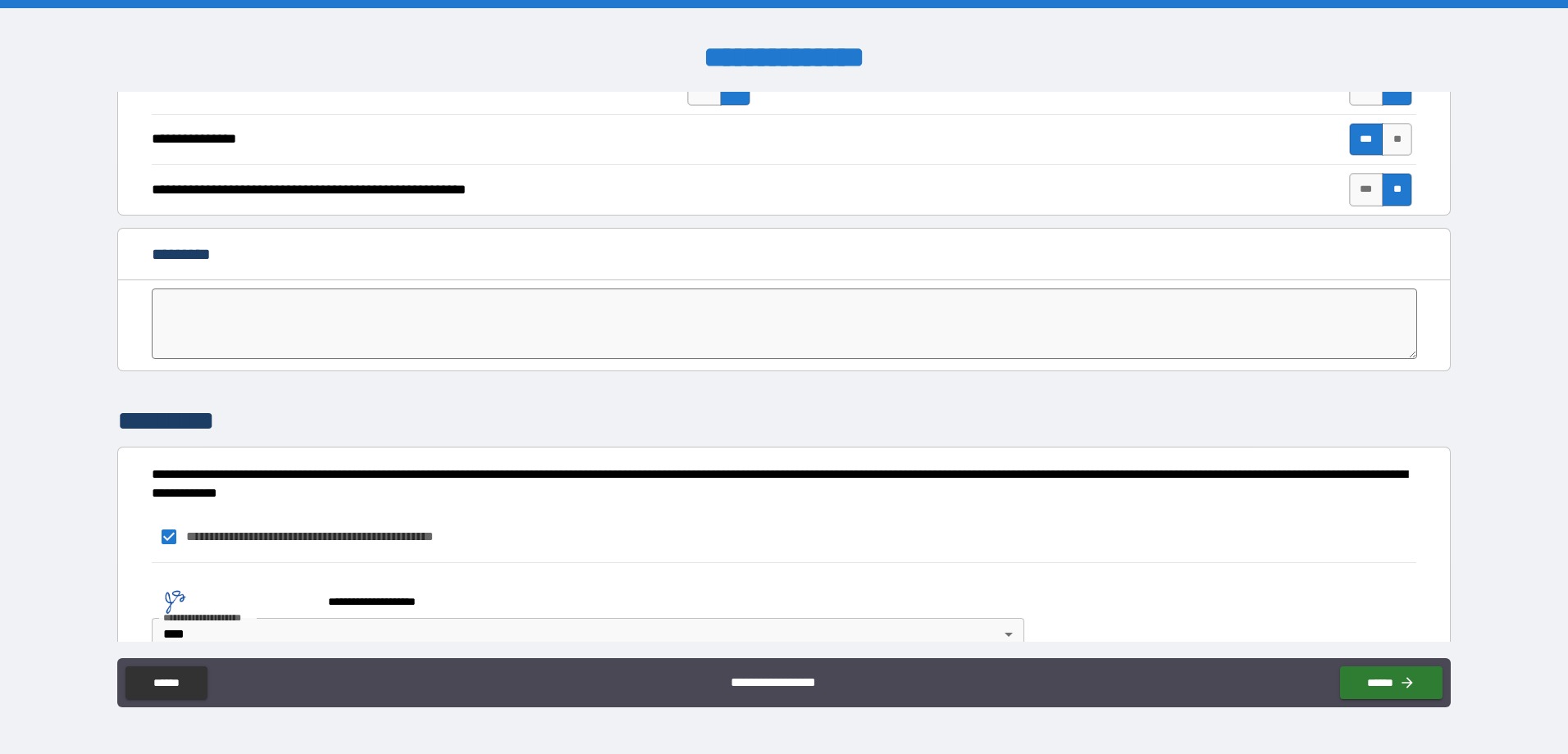 scroll, scrollTop: 3116, scrollLeft: 0, axis: vertical 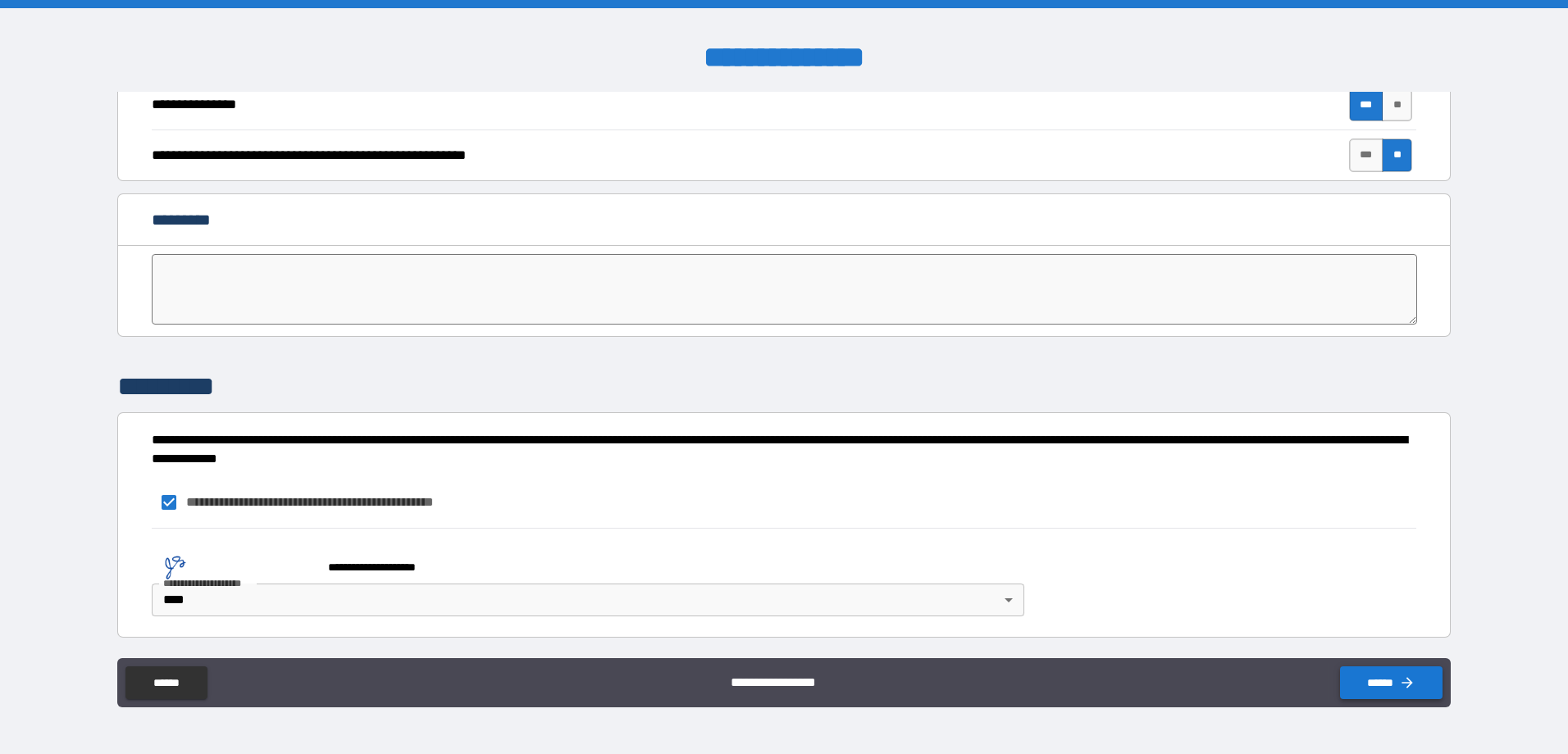click 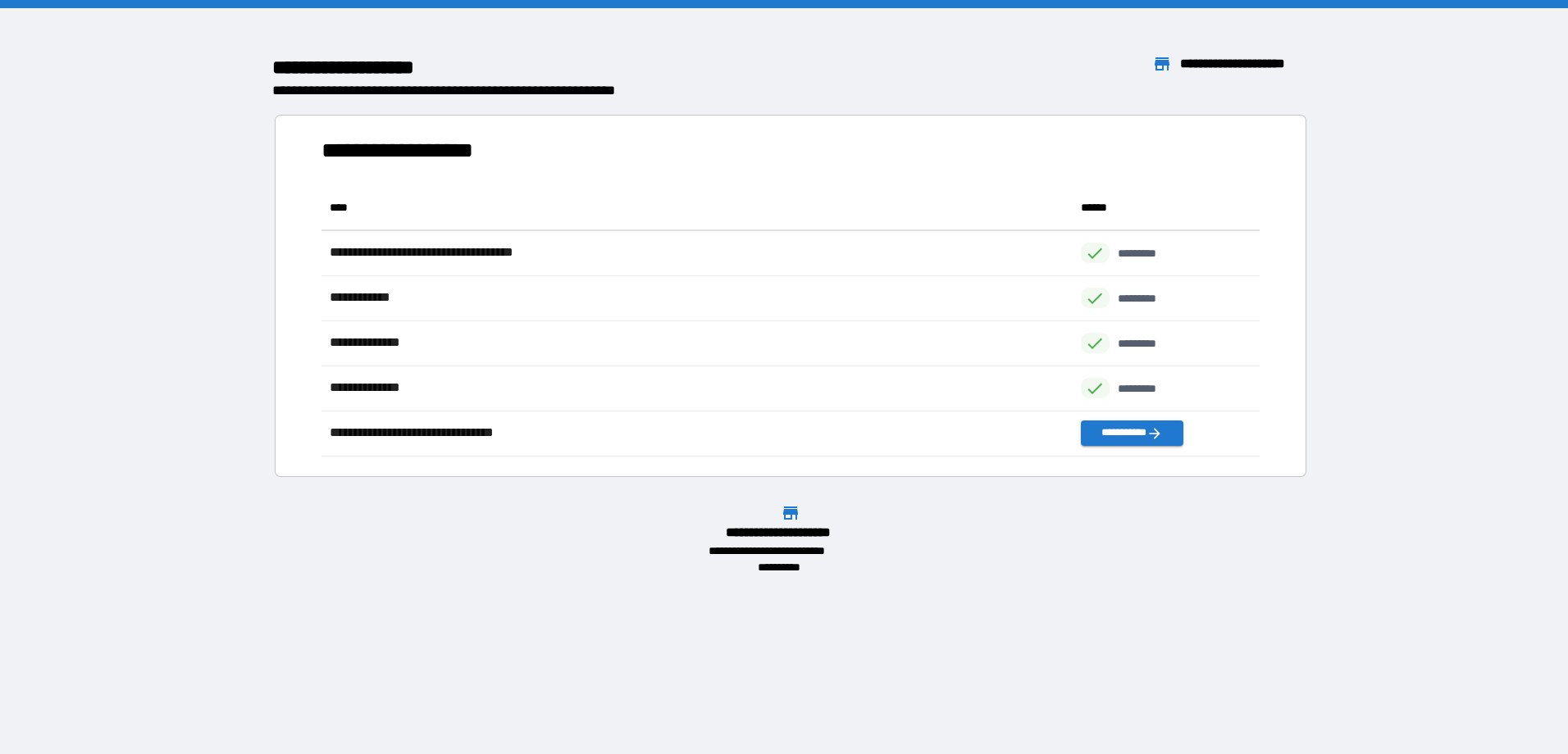 scroll, scrollTop: 13, scrollLeft: 13, axis: both 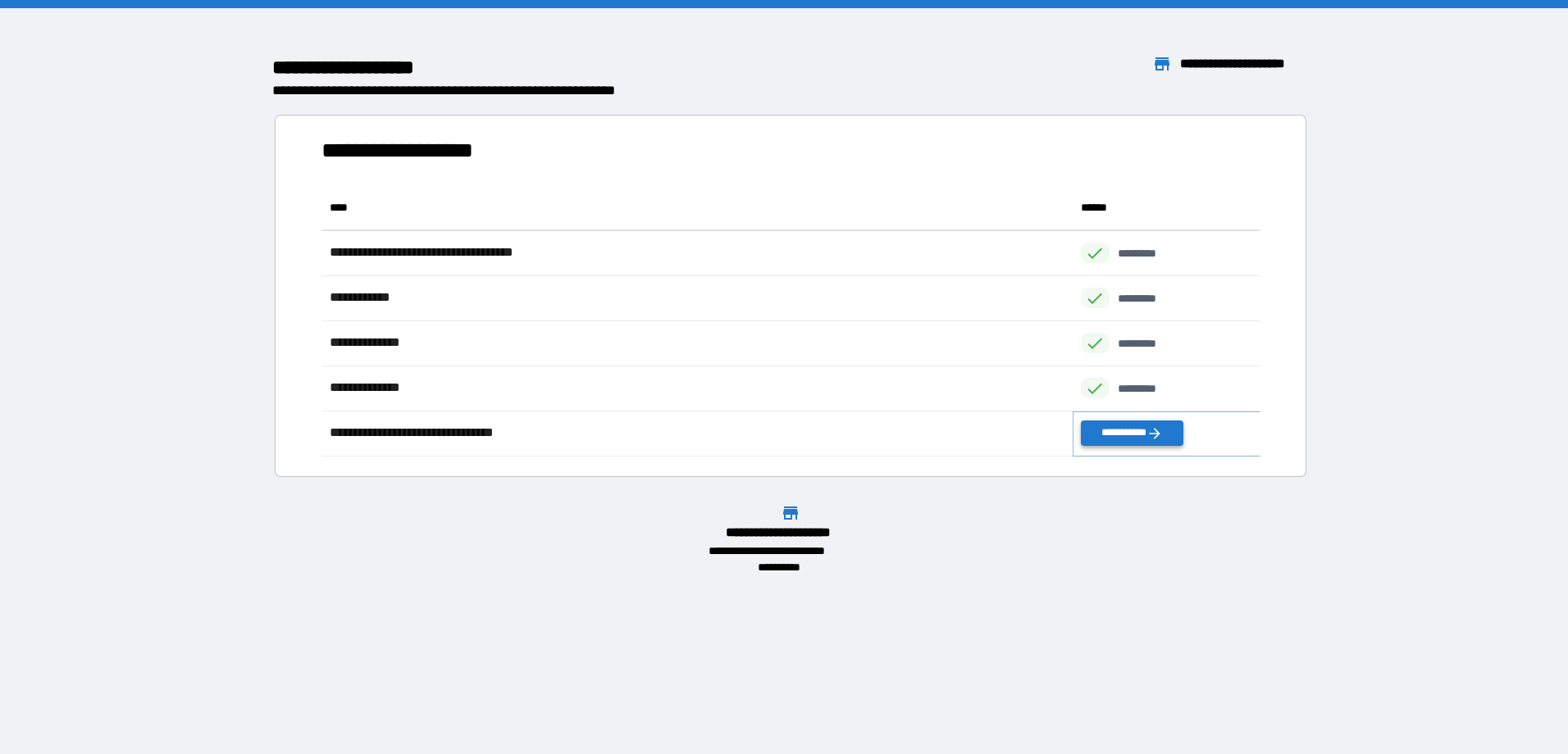 click on "**********" at bounding box center [1132, 433] 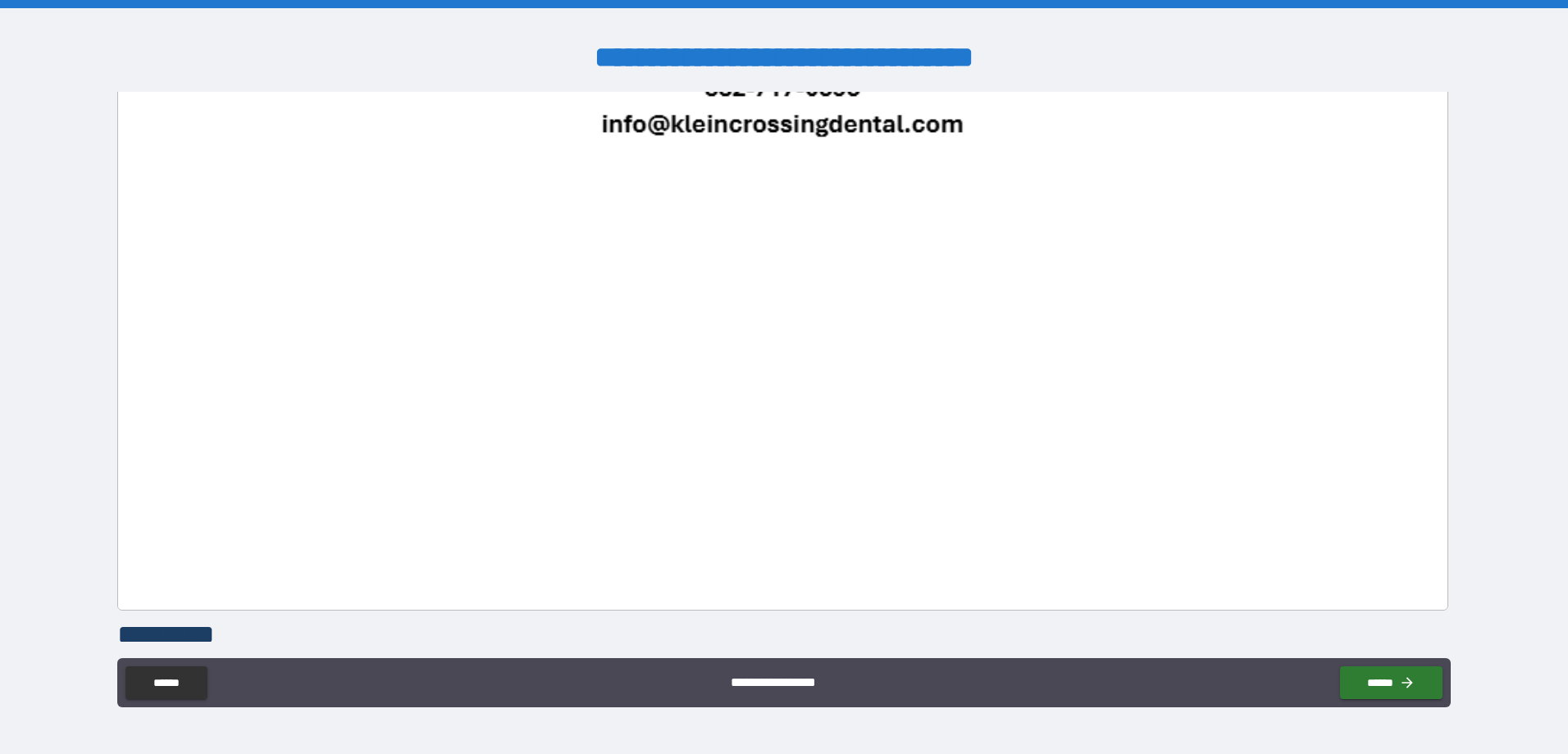 scroll, scrollTop: 6623, scrollLeft: 0, axis: vertical 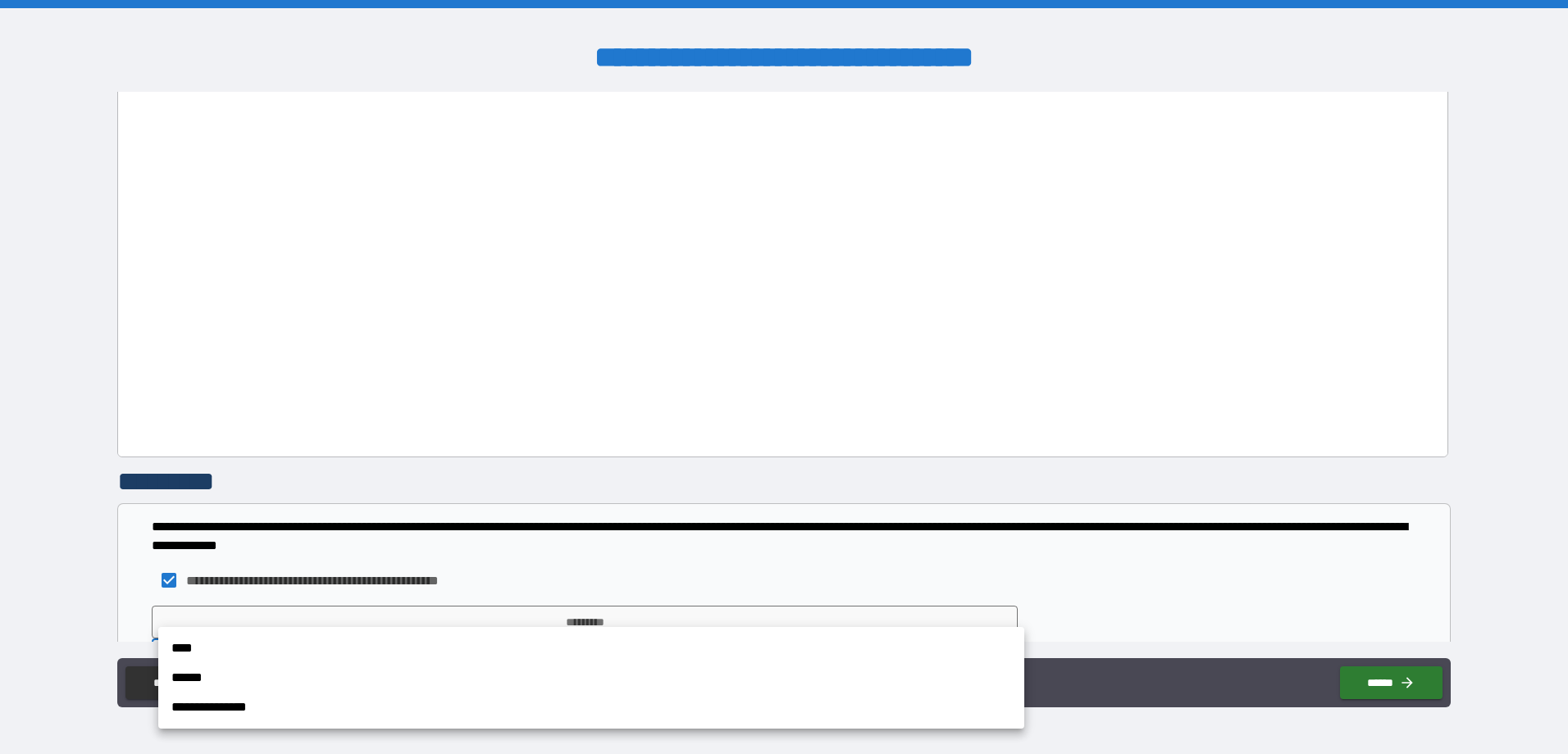 click on "**********" at bounding box center [784, 377] 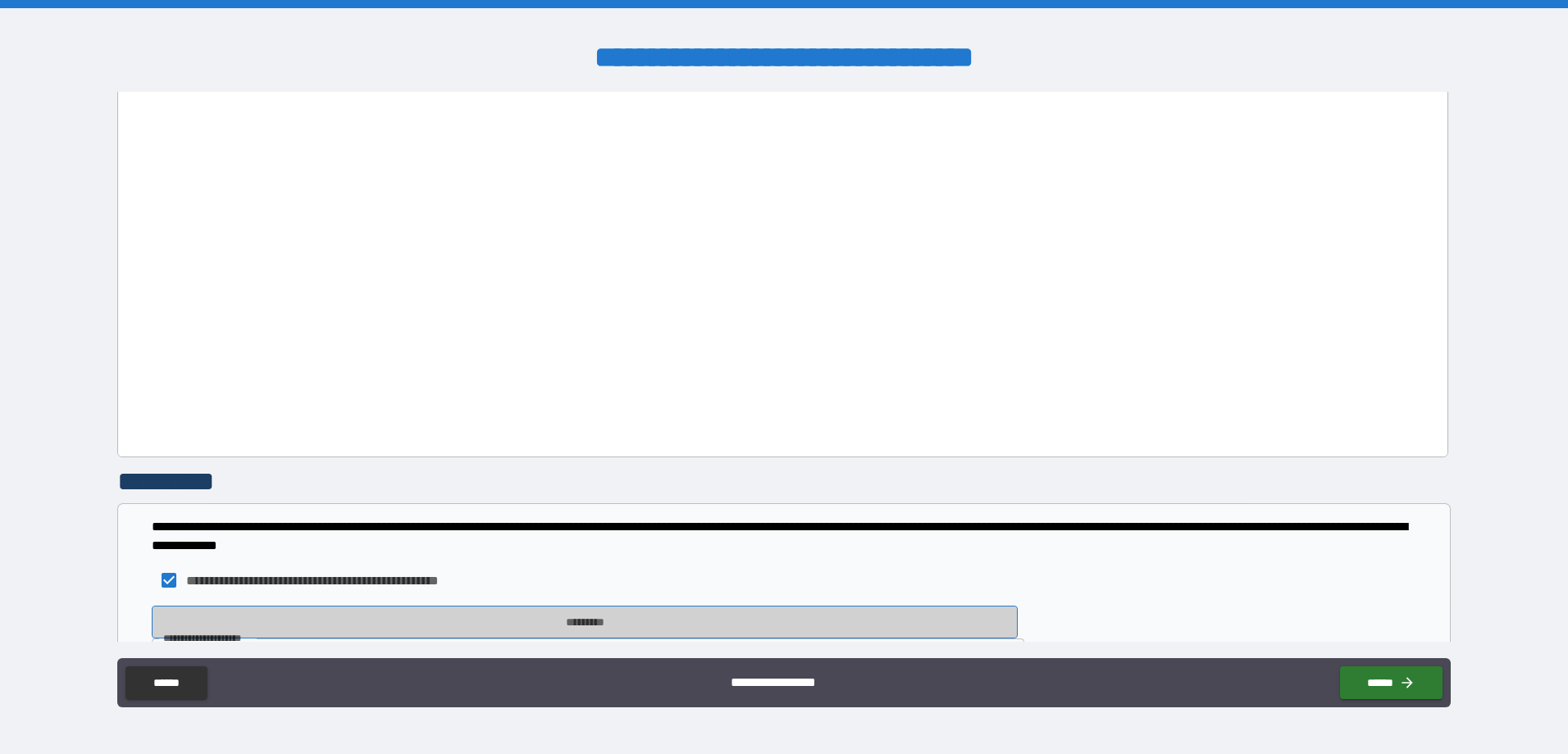click on "*********" at bounding box center (585, 622) 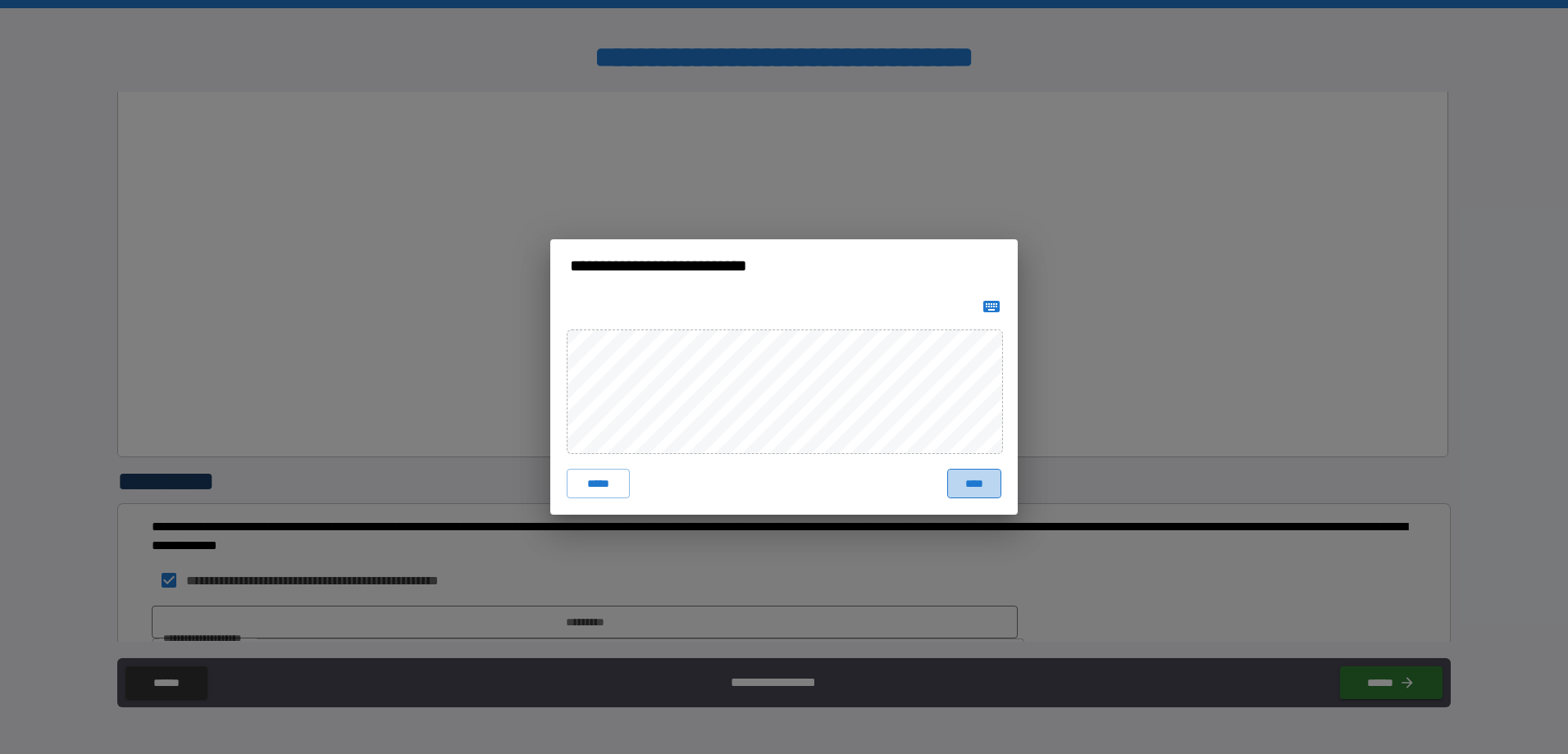 click on "****" at bounding box center [974, 484] 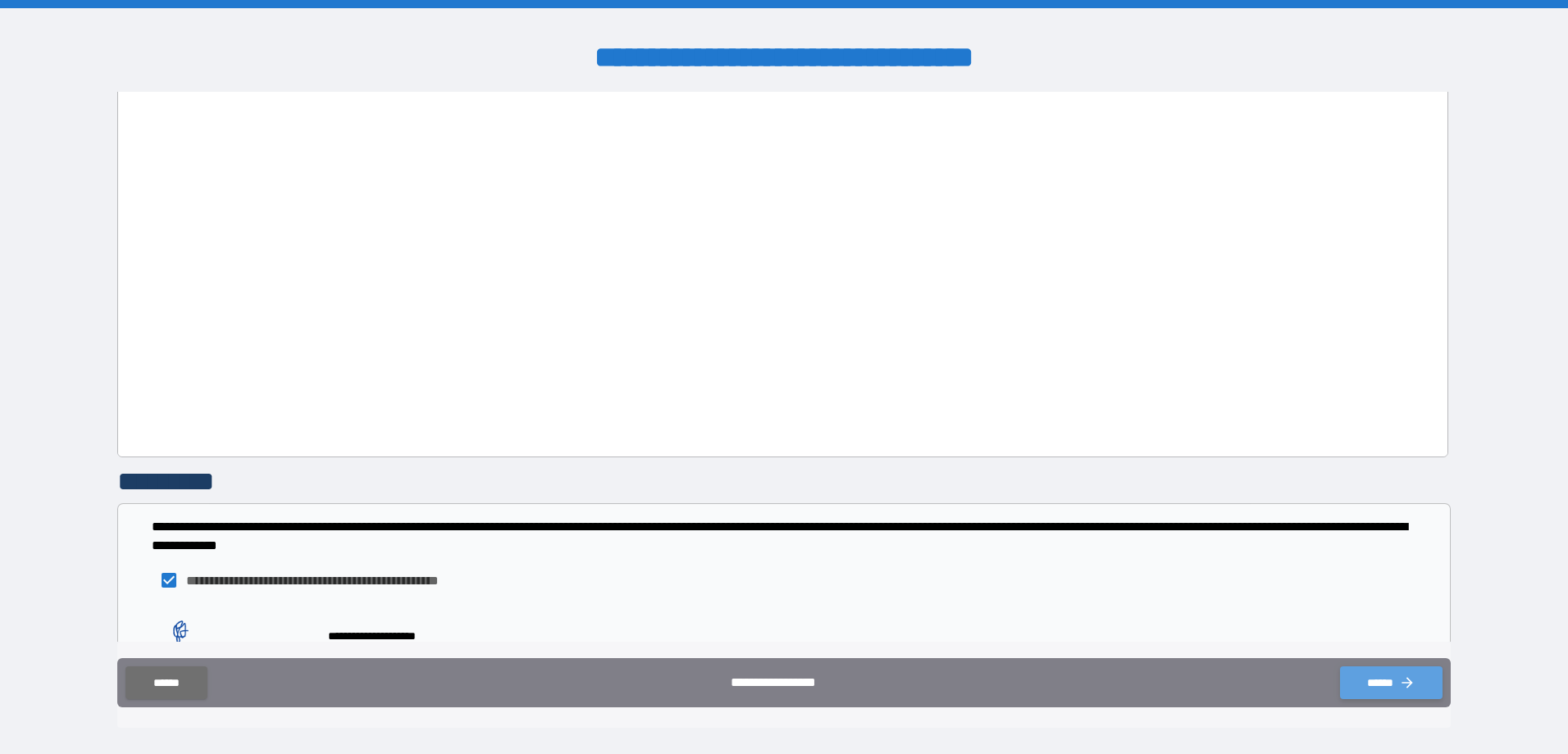 click 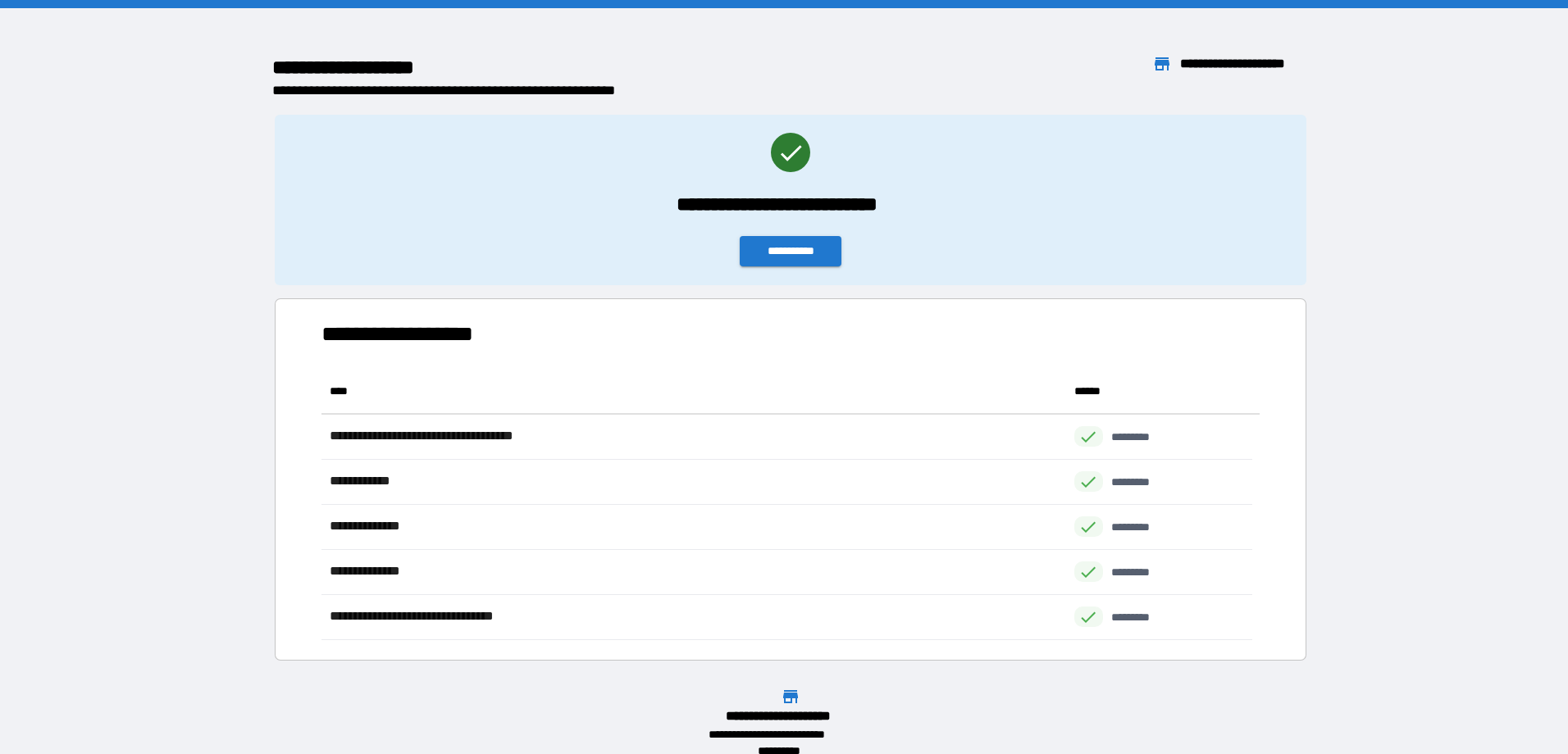 scroll, scrollTop: 13, scrollLeft: 13, axis: both 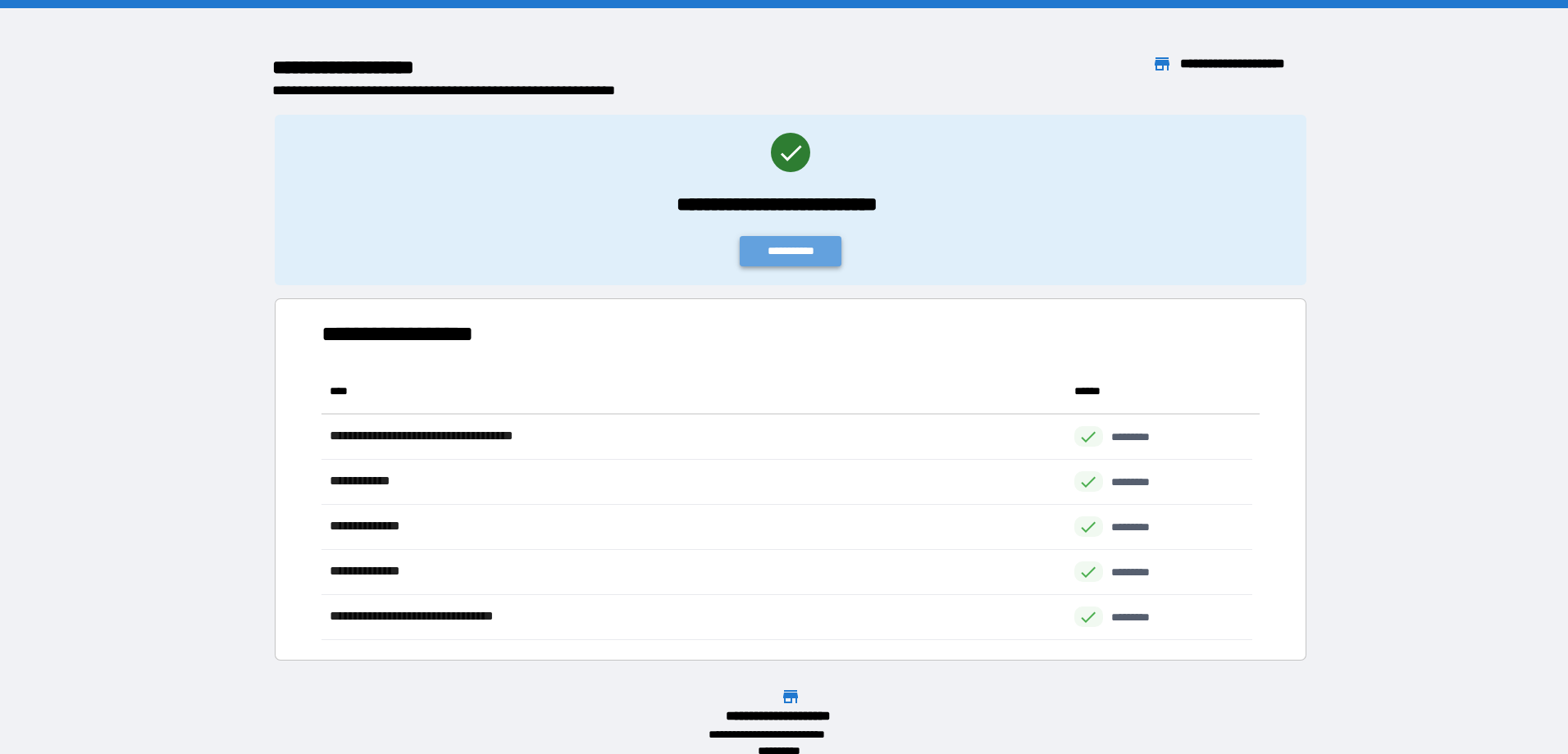 click on "**********" at bounding box center [791, 251] 